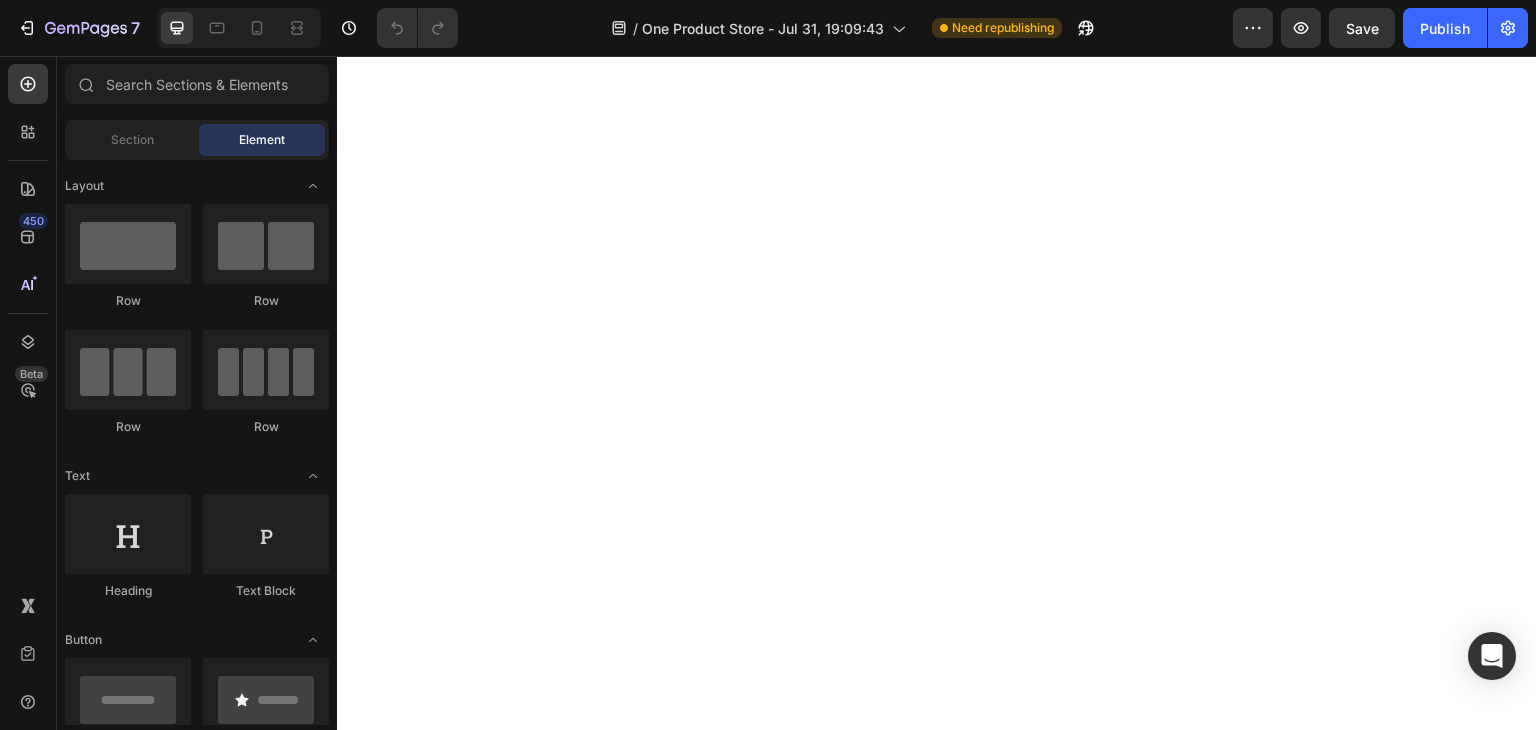scroll, scrollTop: 0, scrollLeft: 0, axis: both 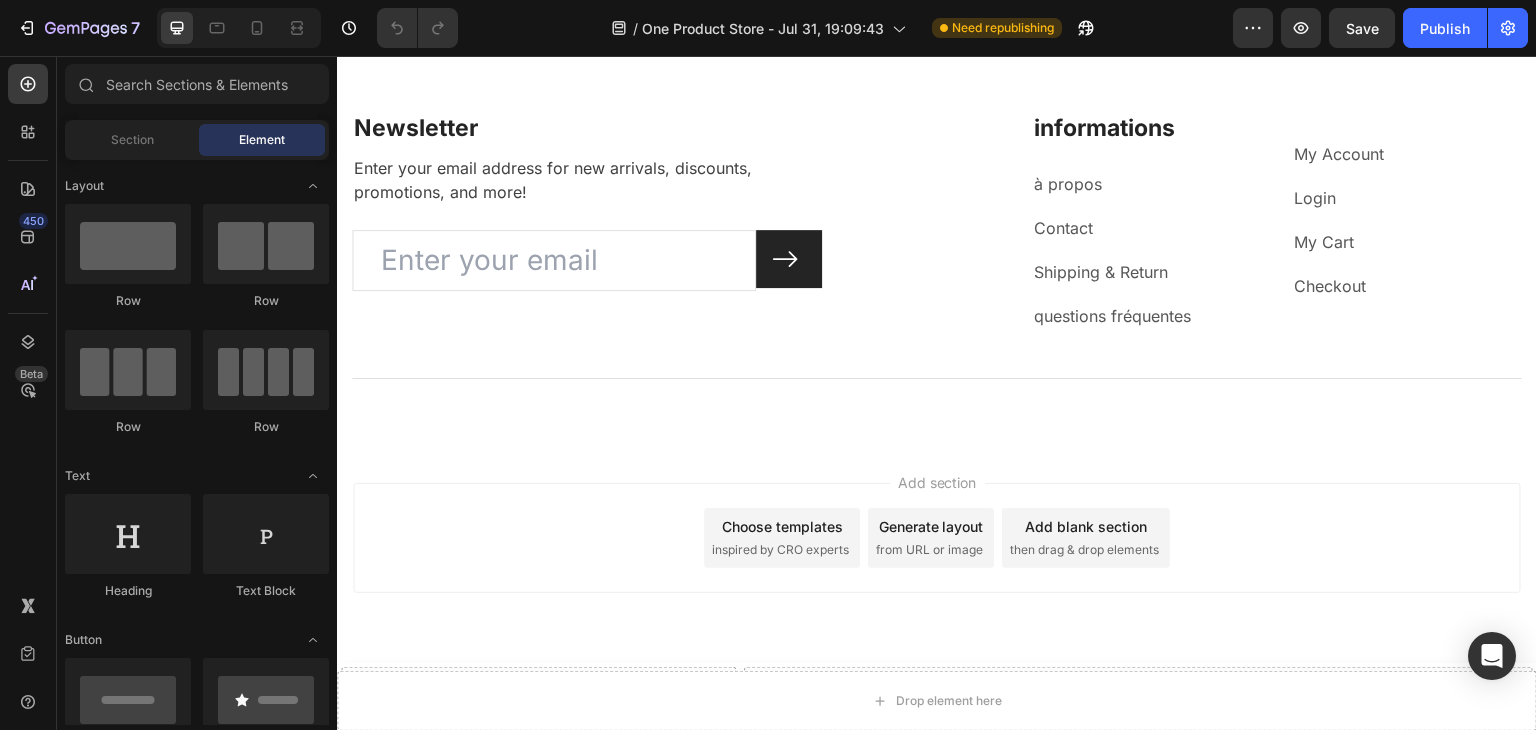 click on "Add section Choose templates inspired by CRO experts Generate layout from URL or image Add blank section then drag & drop elements" at bounding box center (937, 566) 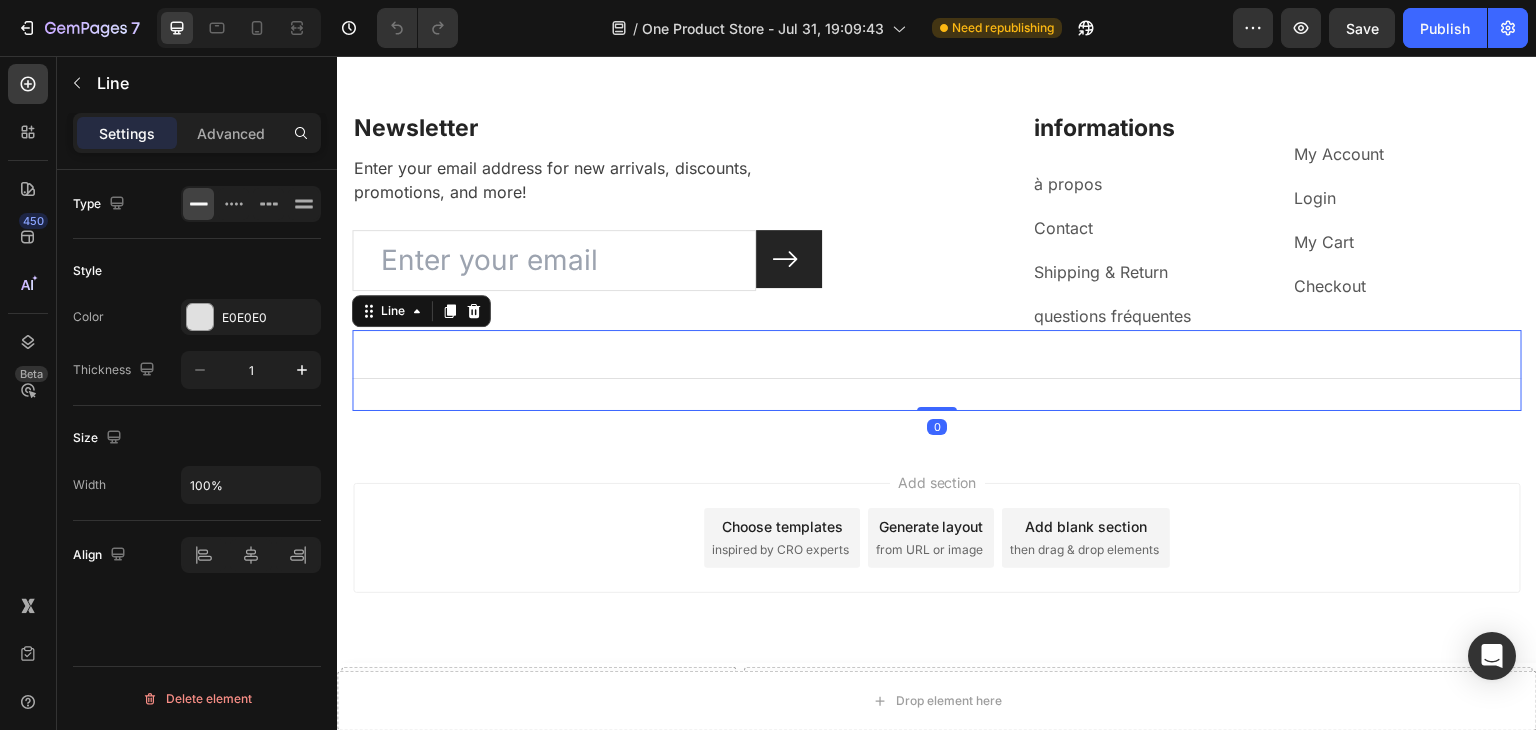 click on "Title Line   0" at bounding box center [937, 370] 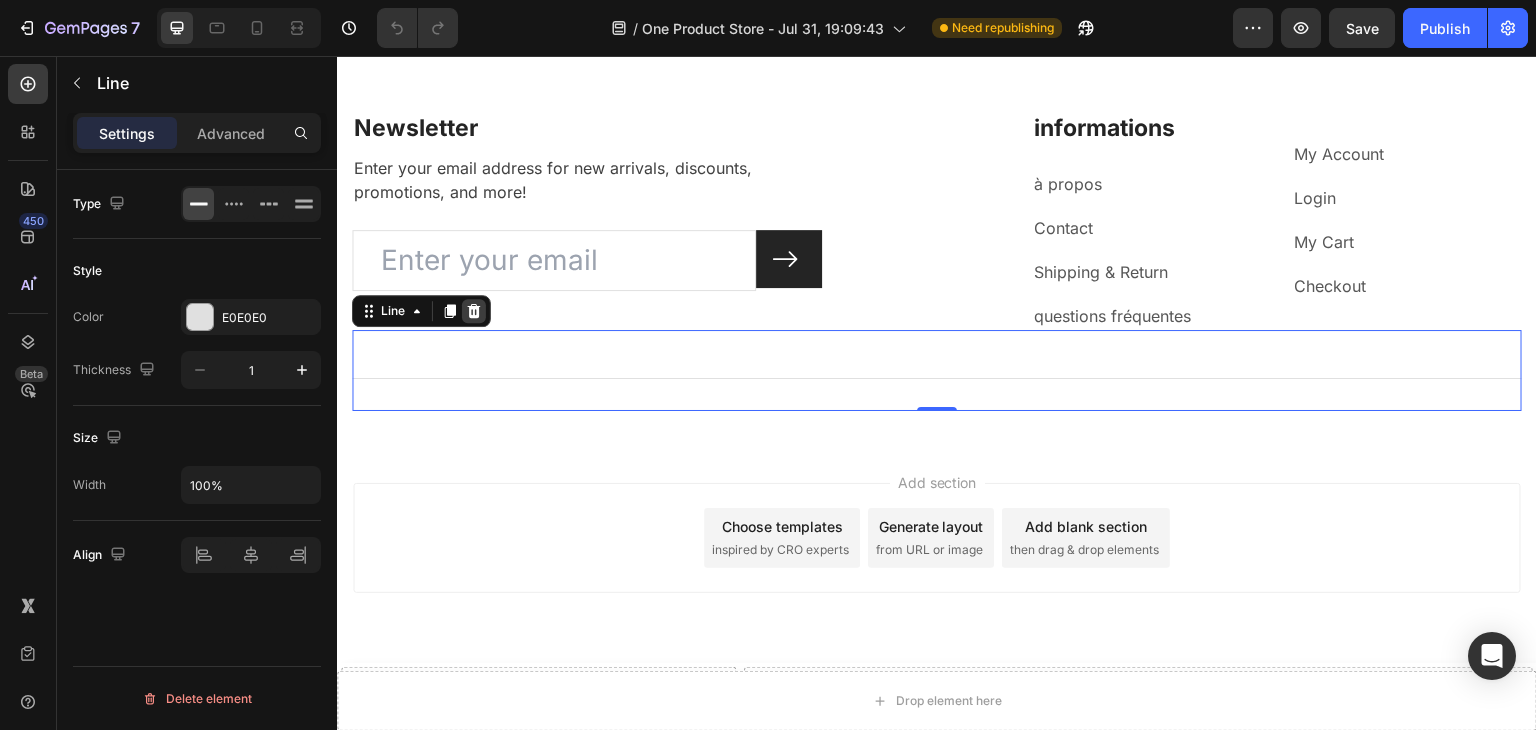 click 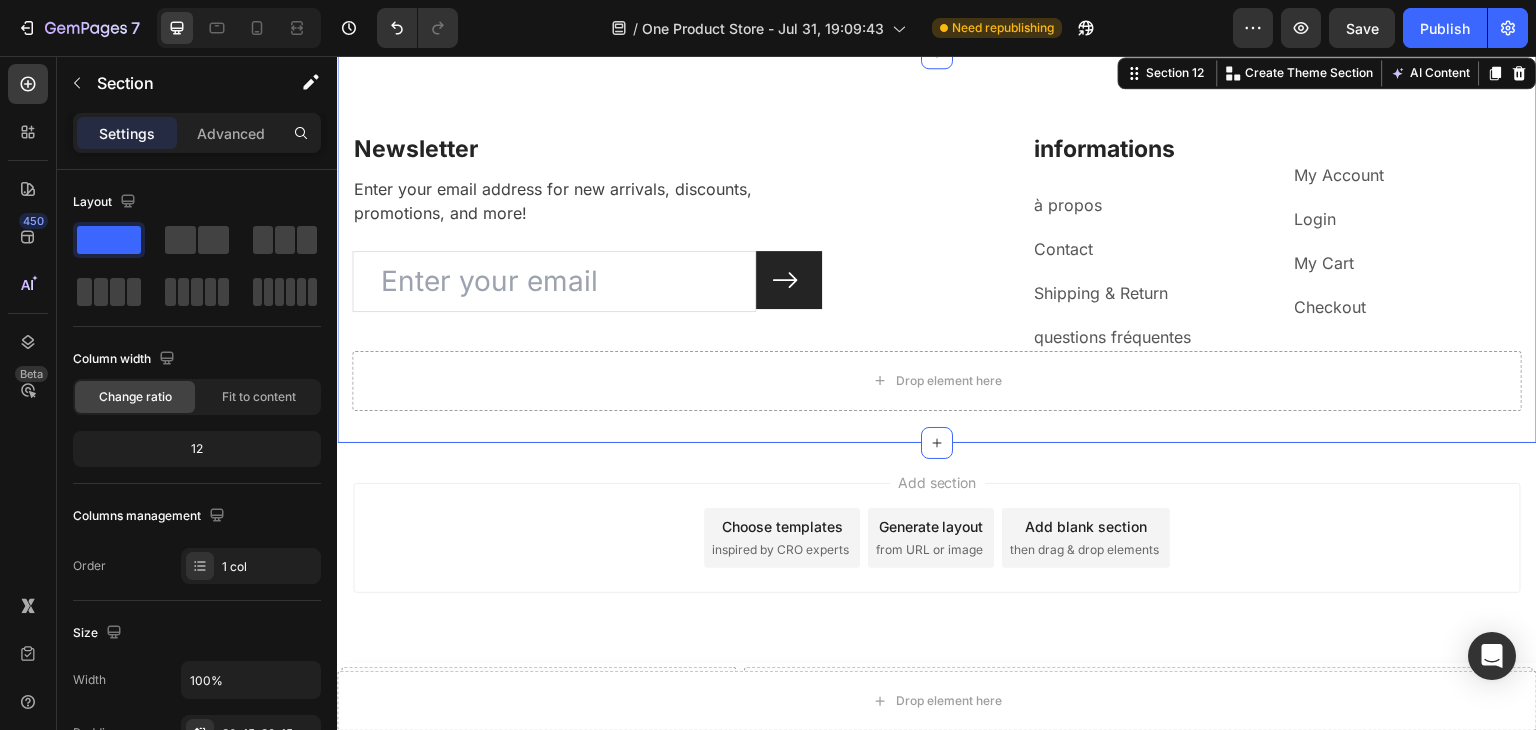 click on "Newsletter Heading Enter your email address for new arrivals, discounts, promotions, and more! Text block Email Field
Submit Button Row Newsletter Row informations Heading à propos Text block Contact Text block Shipping & Return Text block questions fréquentes Text block Heading My Account Text block Login Text block My Cart Text block Checkout Text block Row Row
Drop element here Row Section 12   You can create reusable sections Create Theme Section AI Content Write with GemAI What would you like to describe here? Tone and Voice Persuasive Product Getting products... Show more Generate" at bounding box center (937, 248) 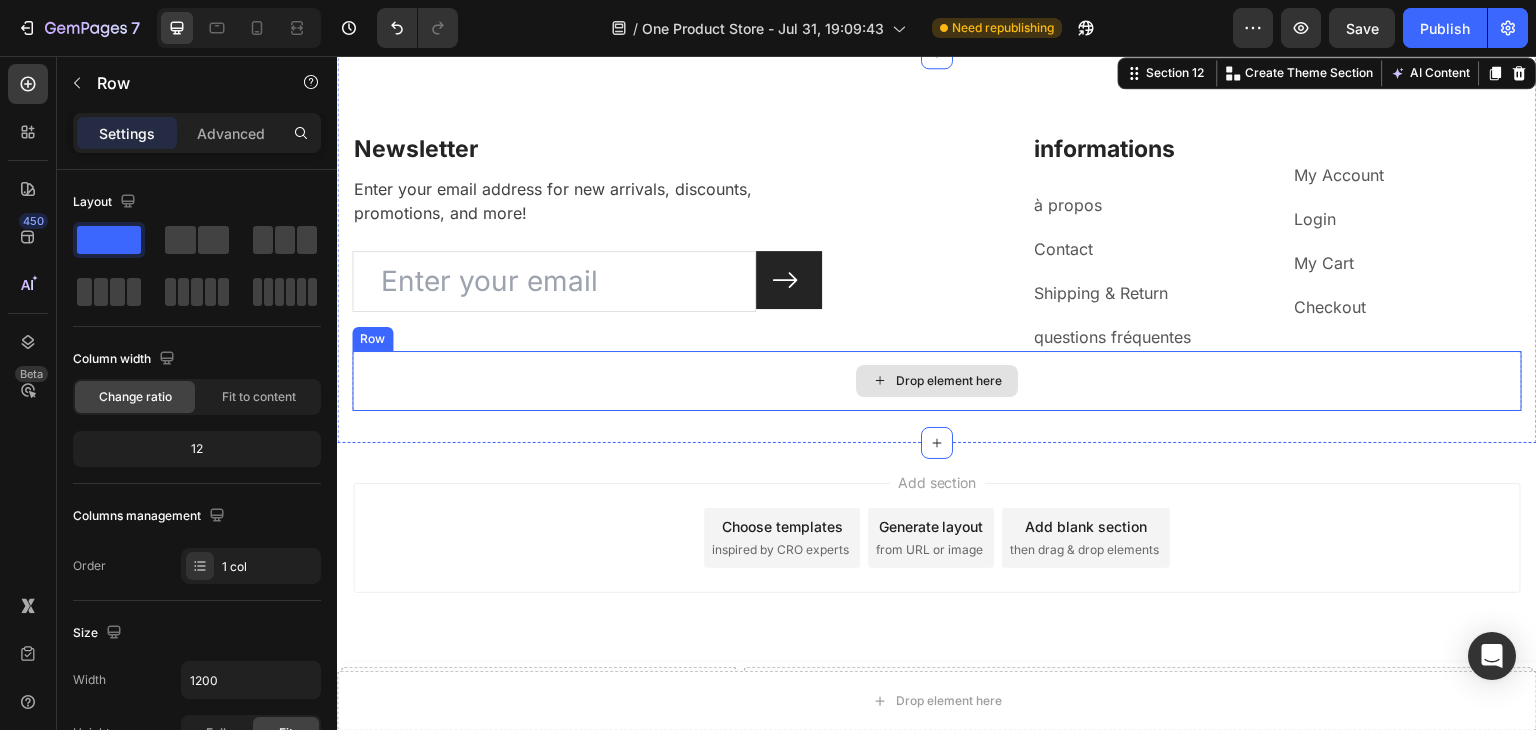 click on "Drop element here" at bounding box center (937, 381) 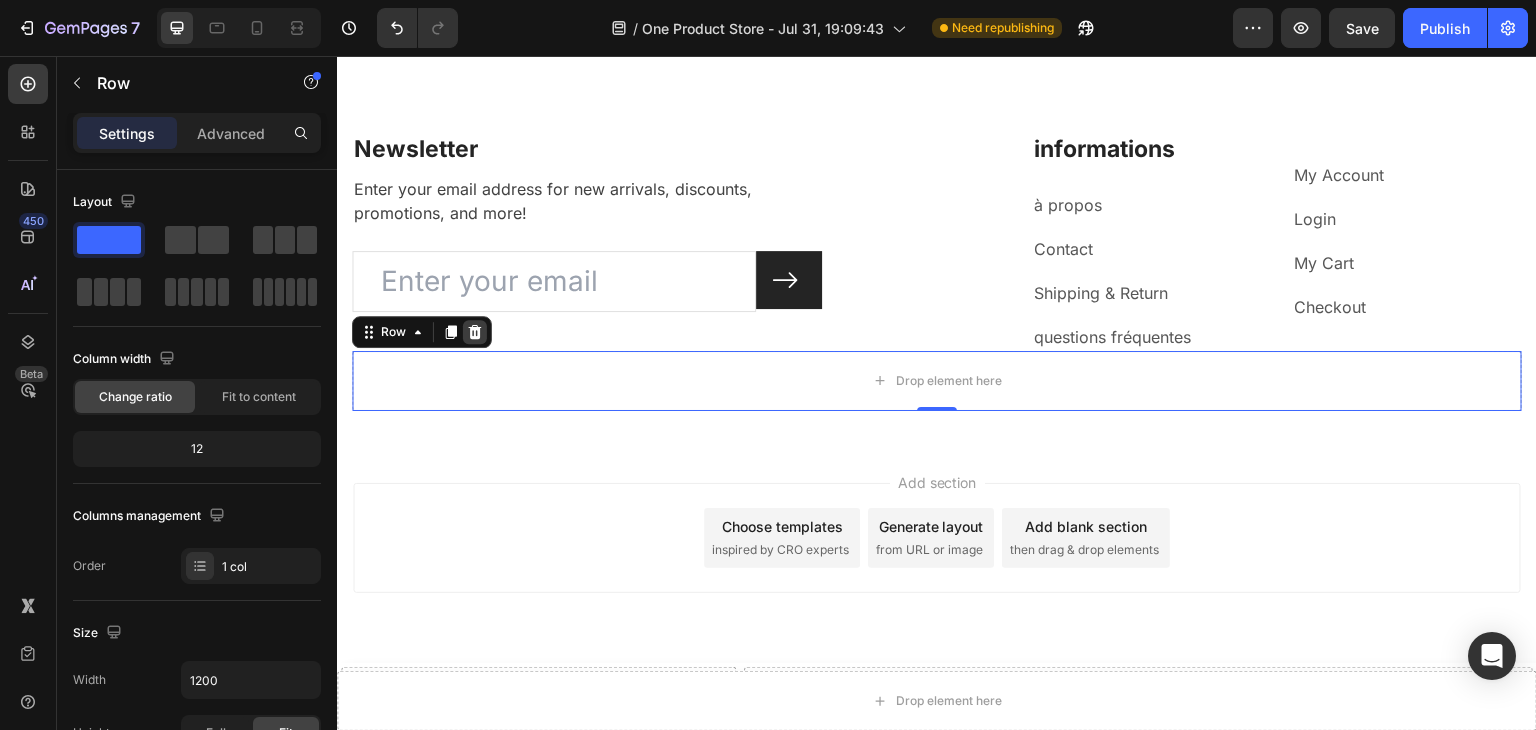 click at bounding box center [475, 332] 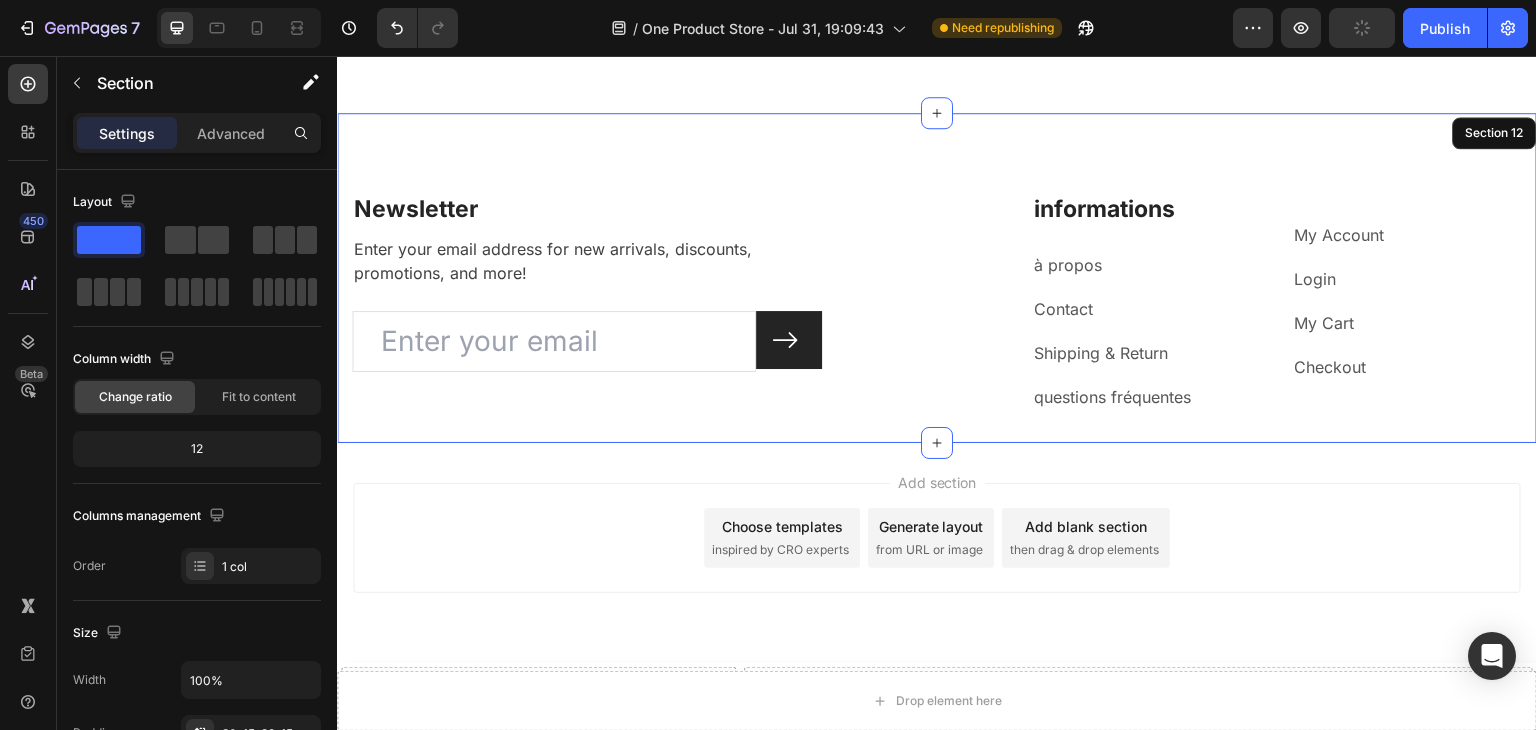 click on "Newsletter Heading Enter your email address for new arrivals, discounts, promotions, and more! Text block Email Field
Submit Button Row Newsletter Row informations Heading à propos Text block Contact Text block Shipping & Return Text block questions fréquentes Text block Heading My Account Text block Login Text block My Cart Text block Checkout Text block Row Row Section 12" at bounding box center (937, 278) 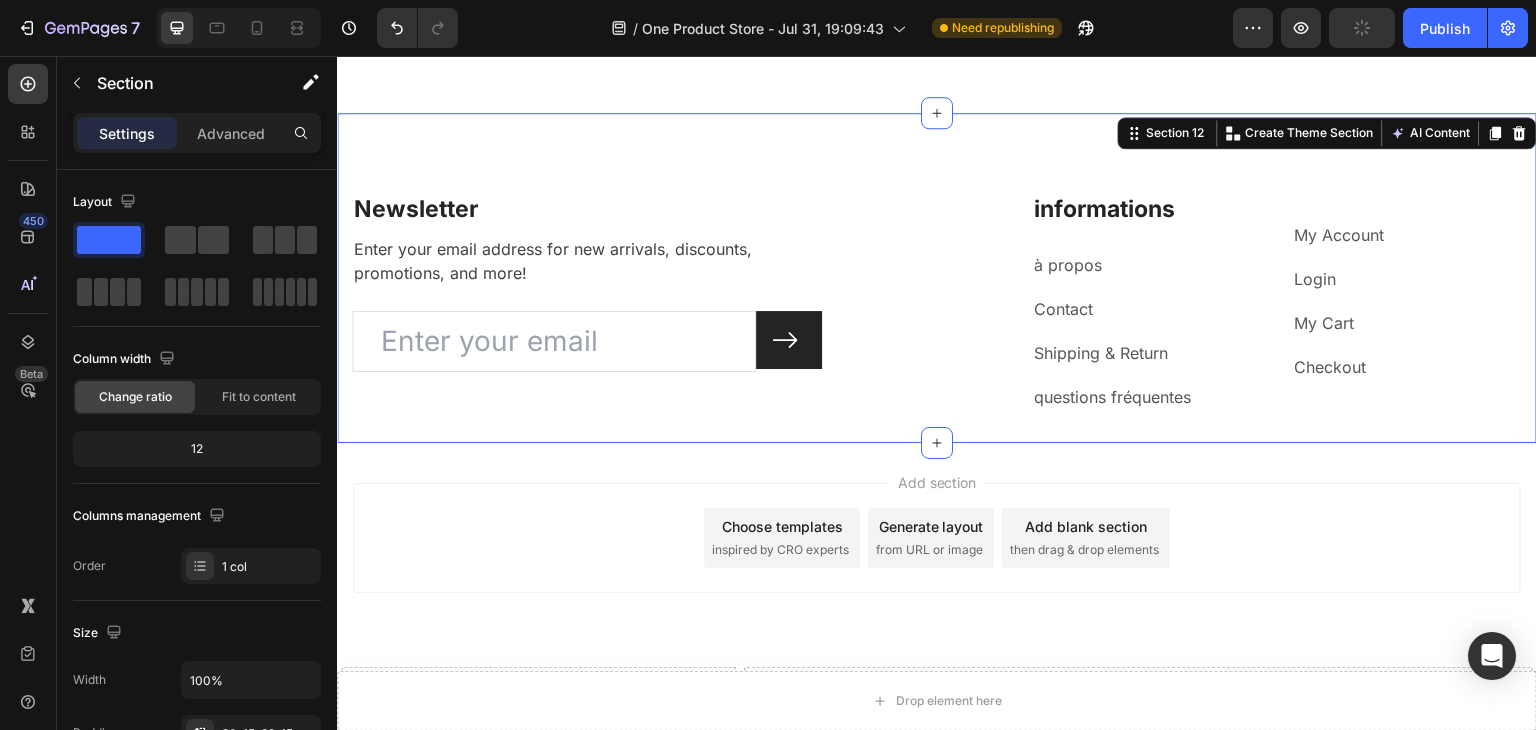 click on "Add section Choose templates inspired by CRO experts Generate layout from URL or image Add blank section then drag & drop elements" at bounding box center [937, 538] 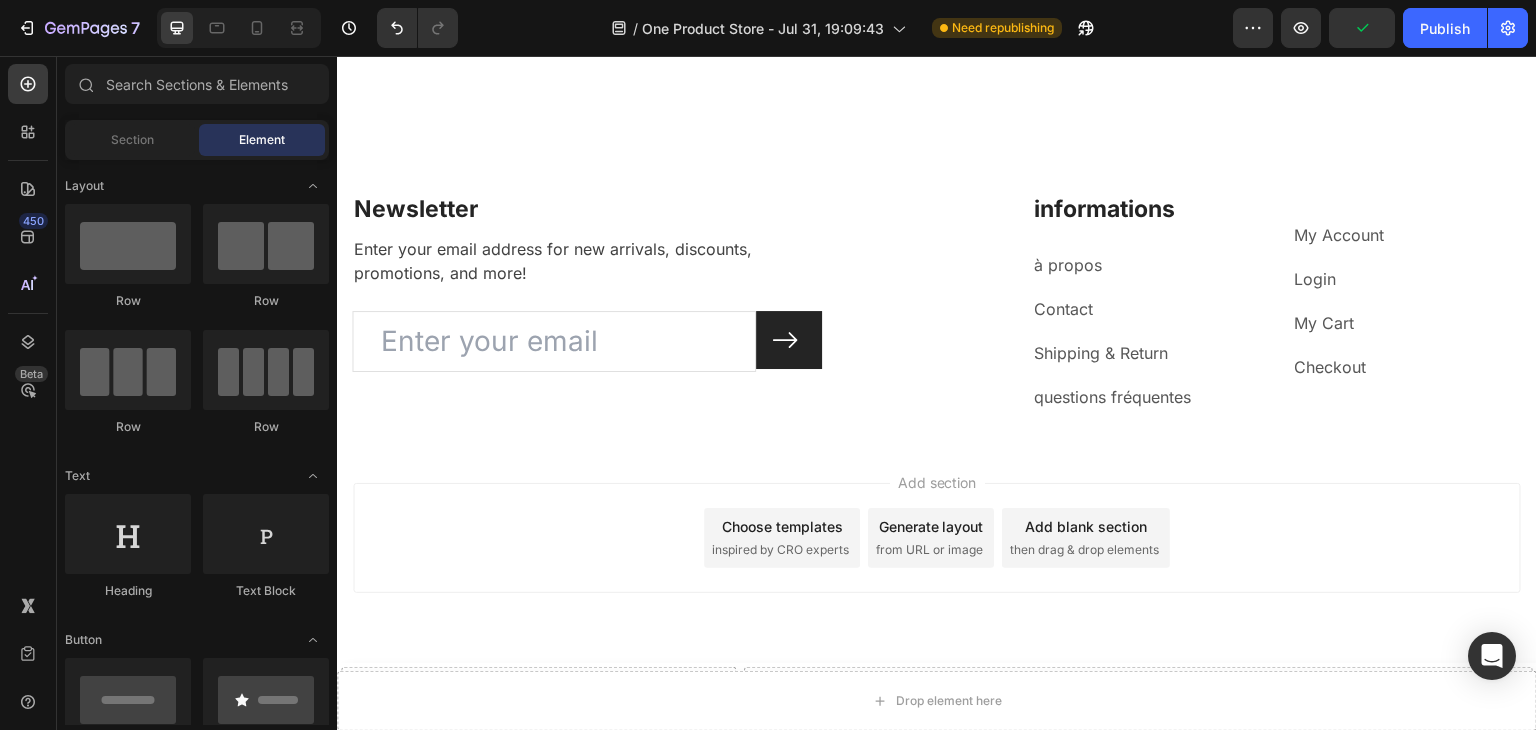 click on "Add section Choose templates inspired by CRO experts Generate layout from URL or image Add blank section then drag & drop elements" at bounding box center (937, 566) 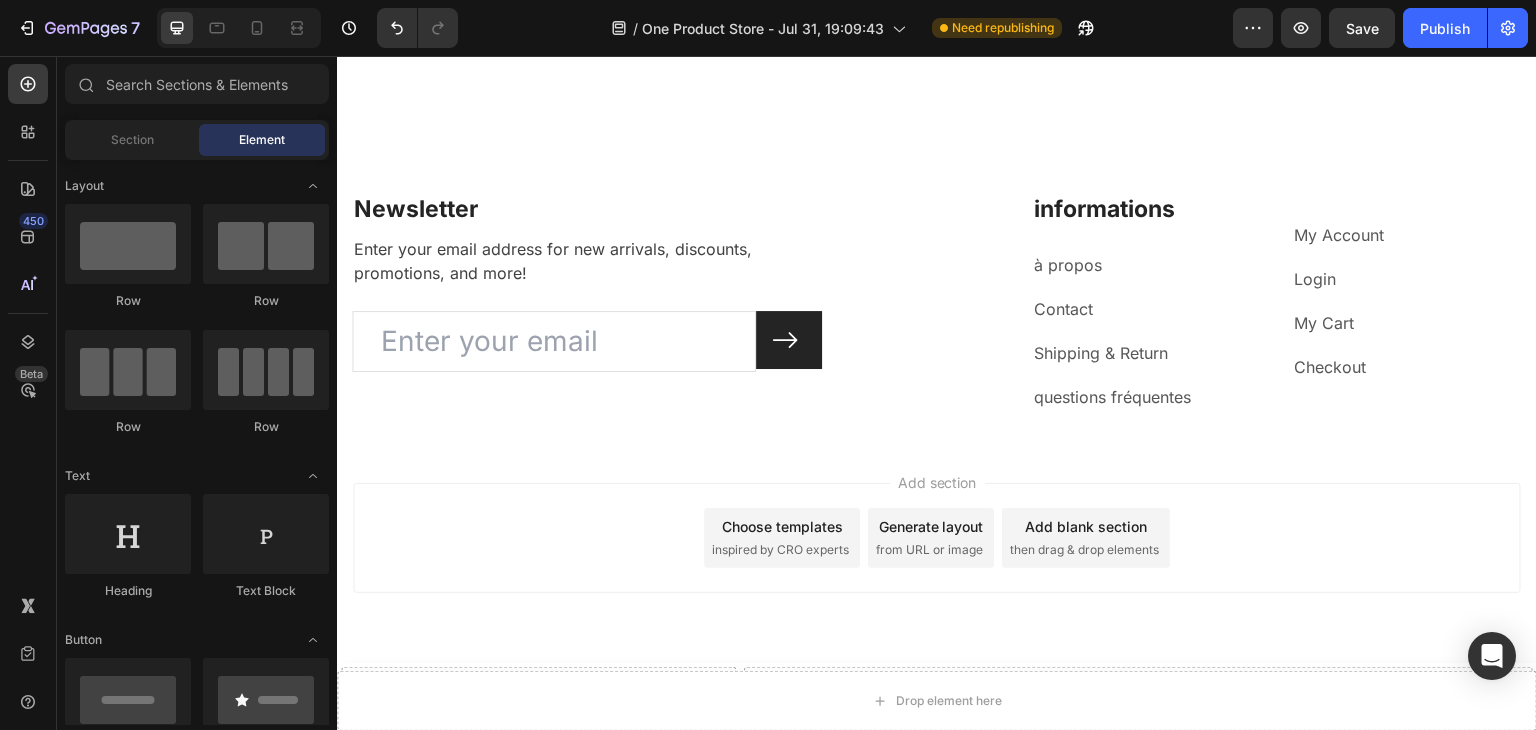click on "Add section Choose templates inspired by CRO experts Generate layout from URL or image Add blank section then drag & drop elements" at bounding box center (937, 566) 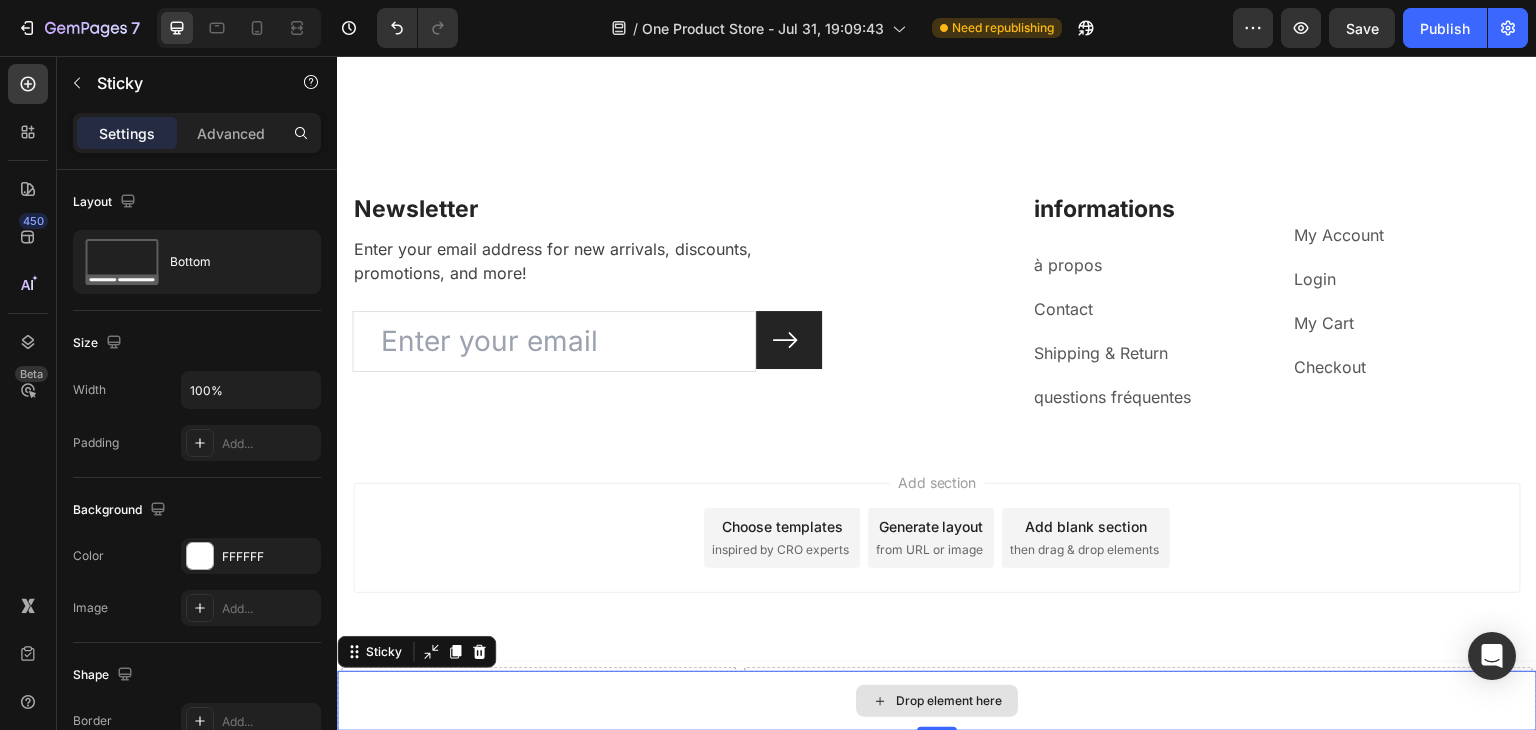 click on "Drop element here" at bounding box center [937, 701] 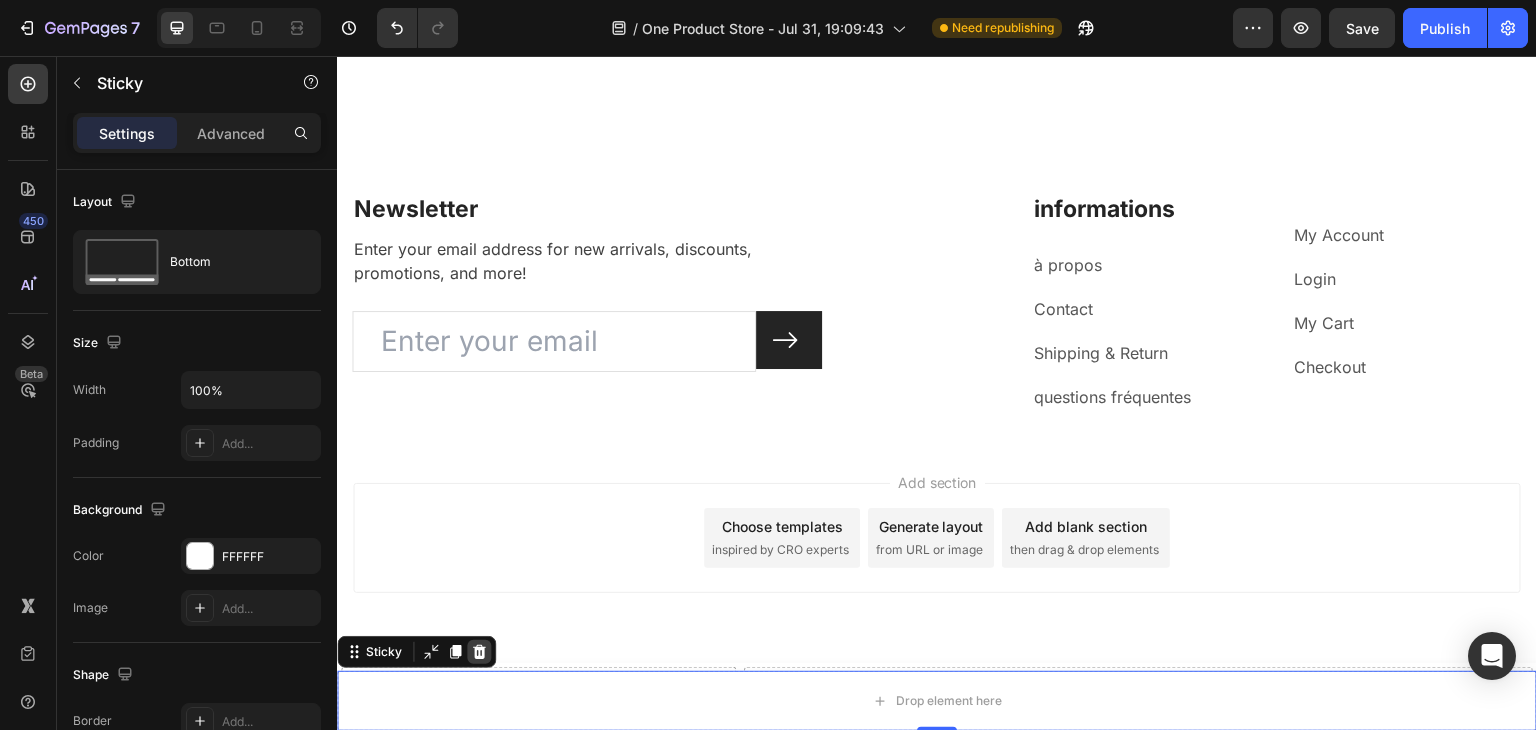 click 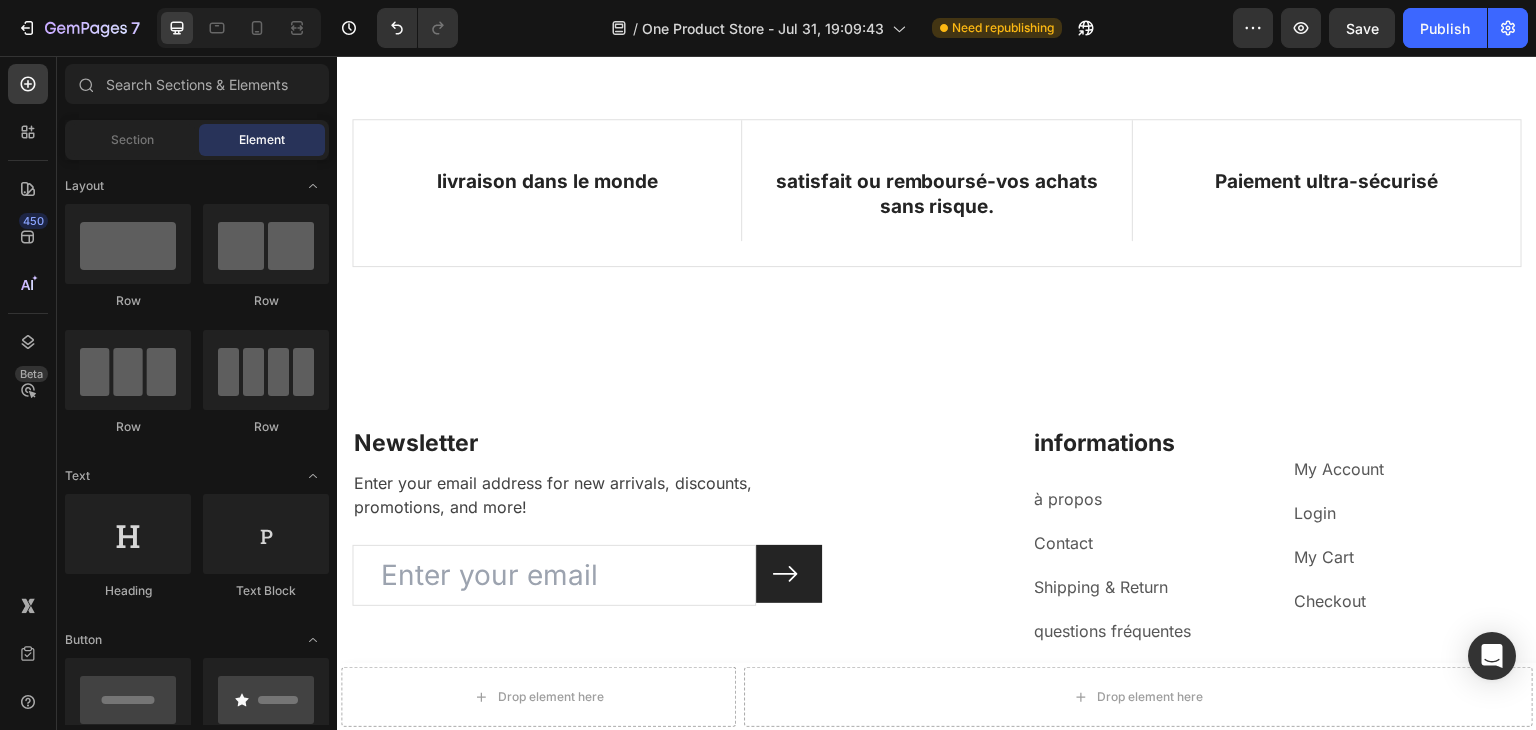 scroll, scrollTop: 5442, scrollLeft: 0, axis: vertical 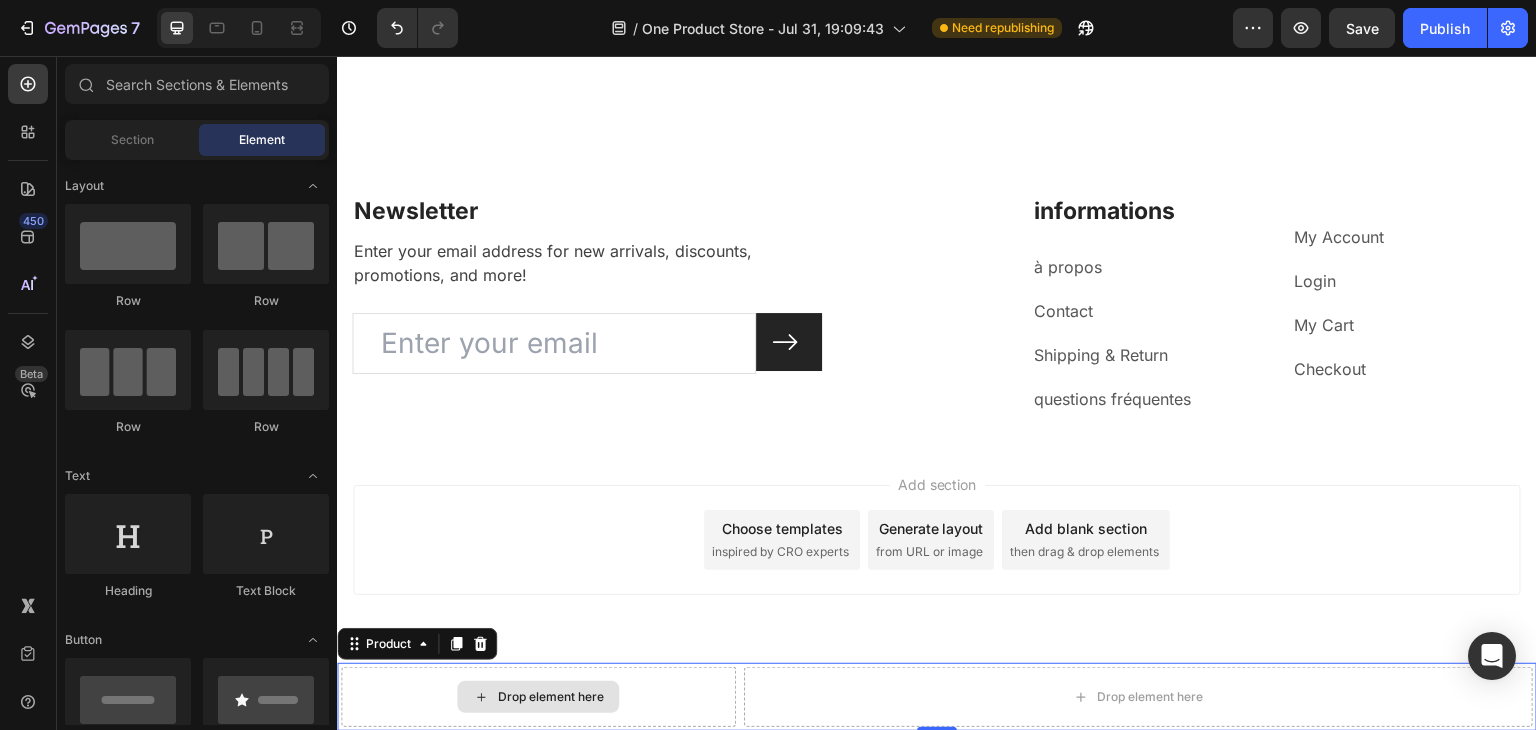 click on "Drop element here" at bounding box center (538, 697) 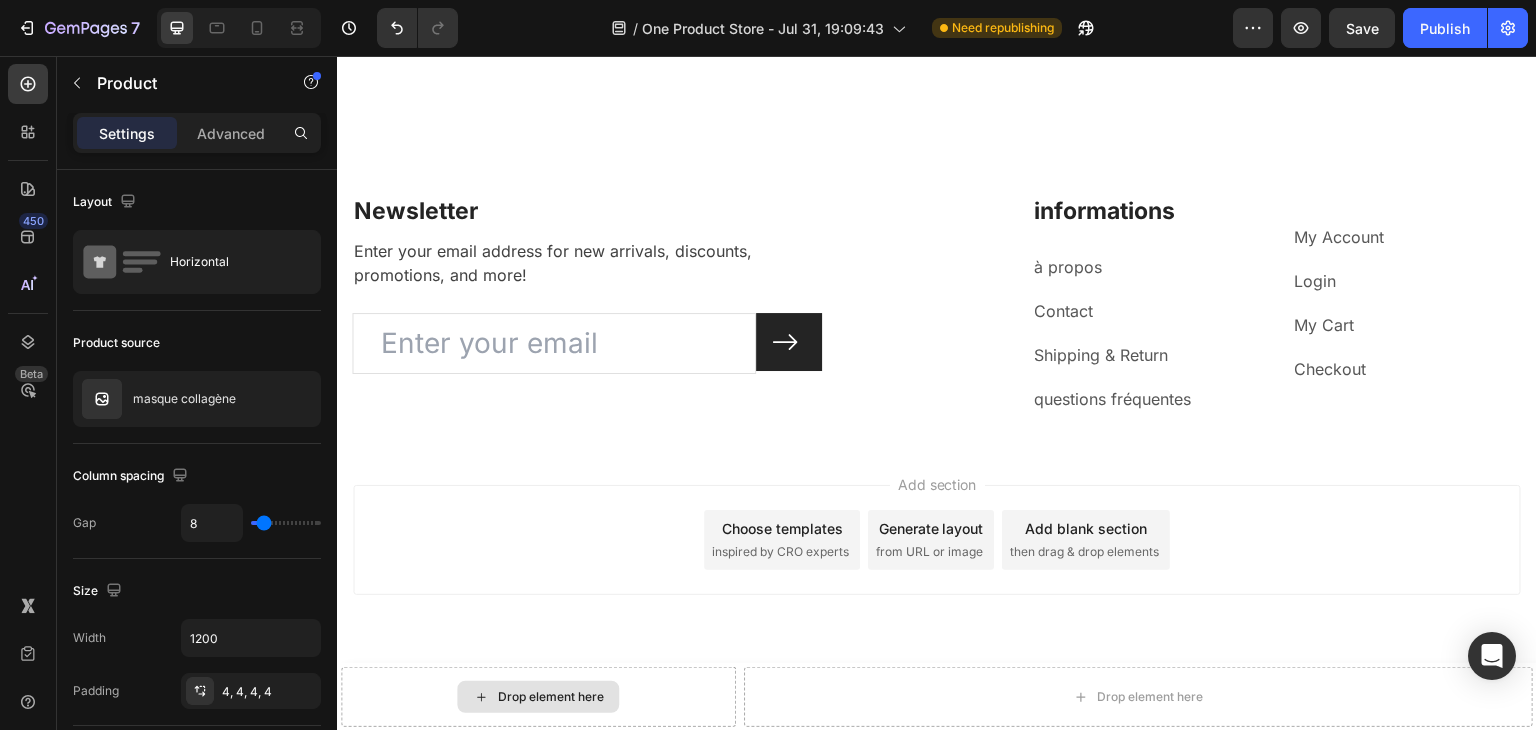 click on "Drop element here" at bounding box center [538, 697] 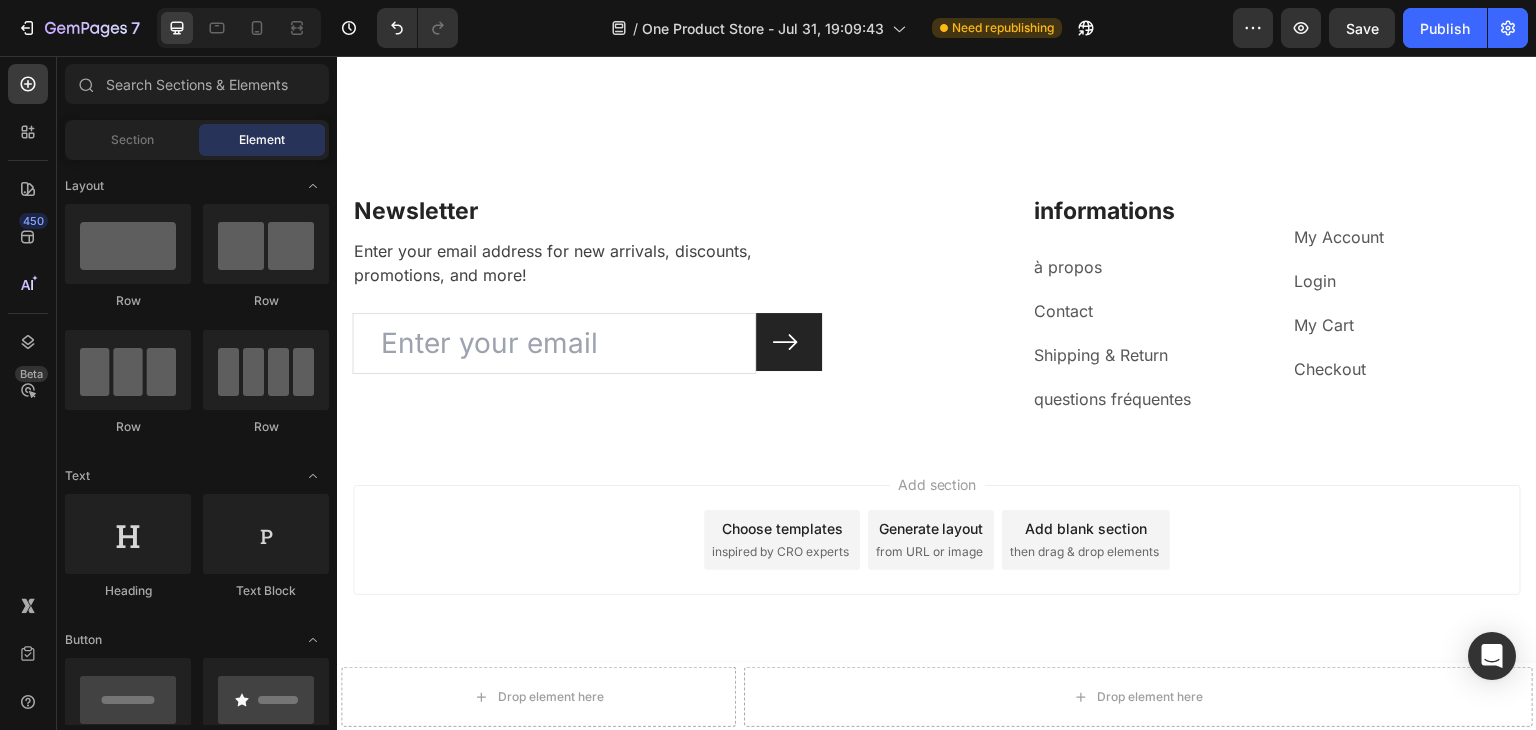 click on "Add section Choose templates inspired by CRO experts Generate layout from URL or image Add blank section then drag & drop elements" at bounding box center (937, 568) 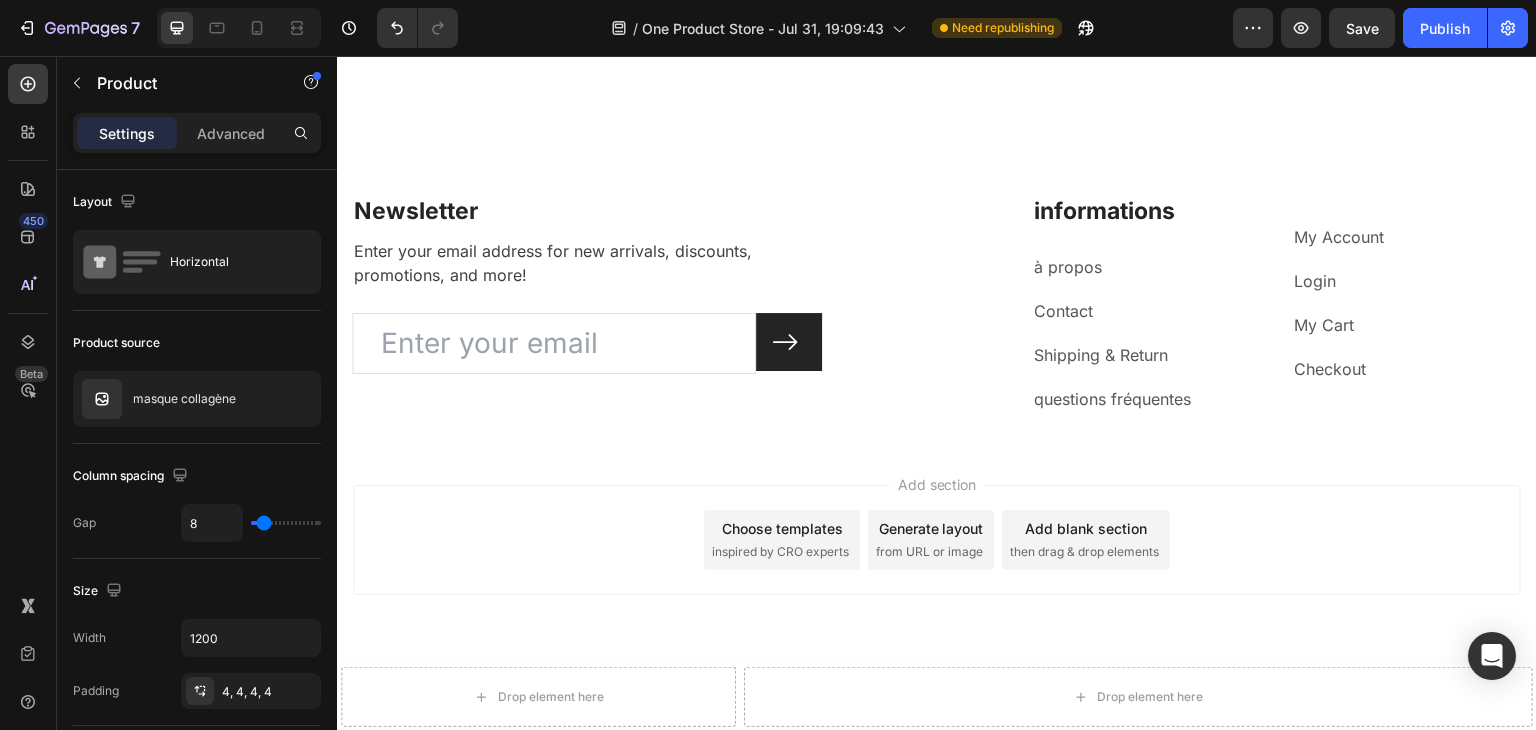 click on "Drop element here
Drop element here Product" at bounding box center (937, 697) 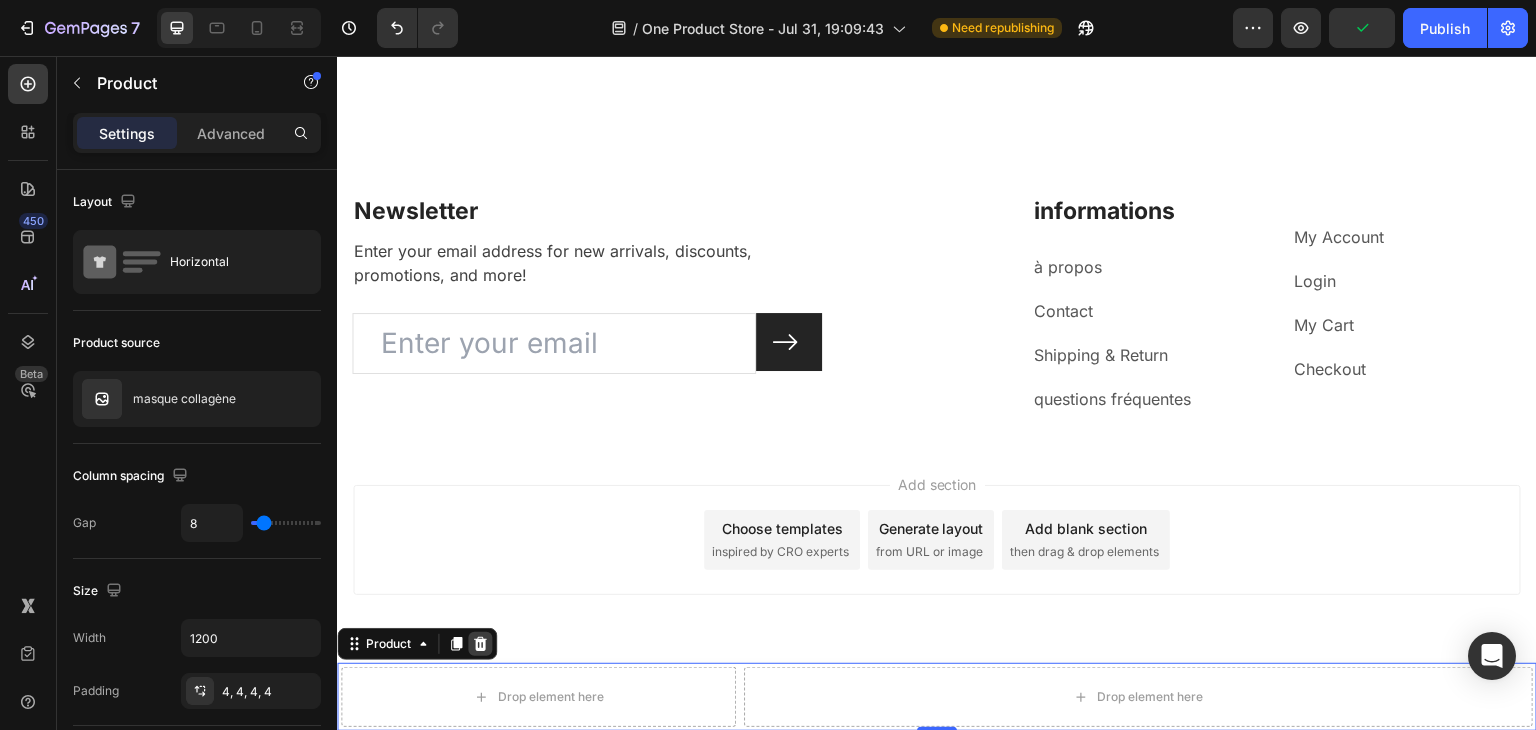 click 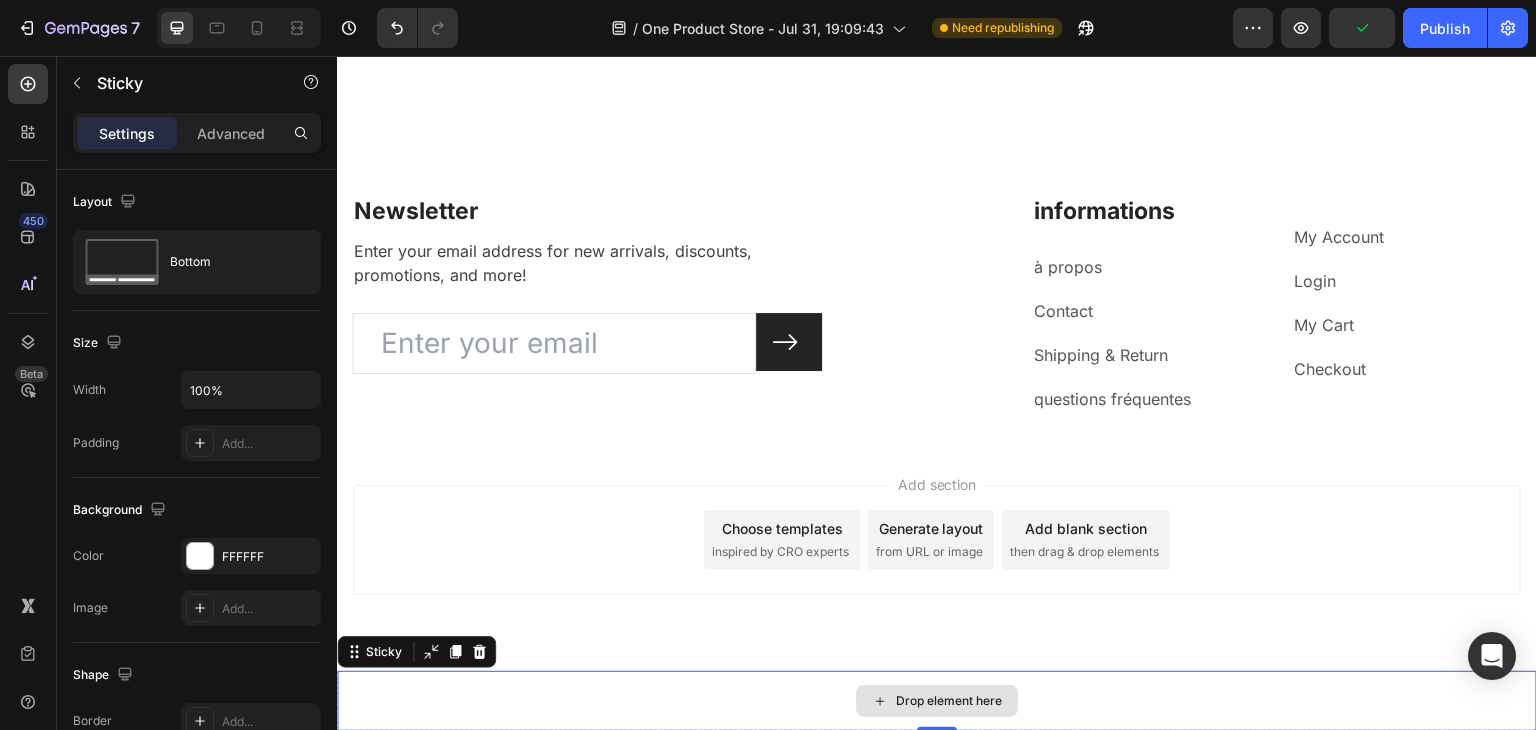 click on "Drop element here" at bounding box center (937, 701) 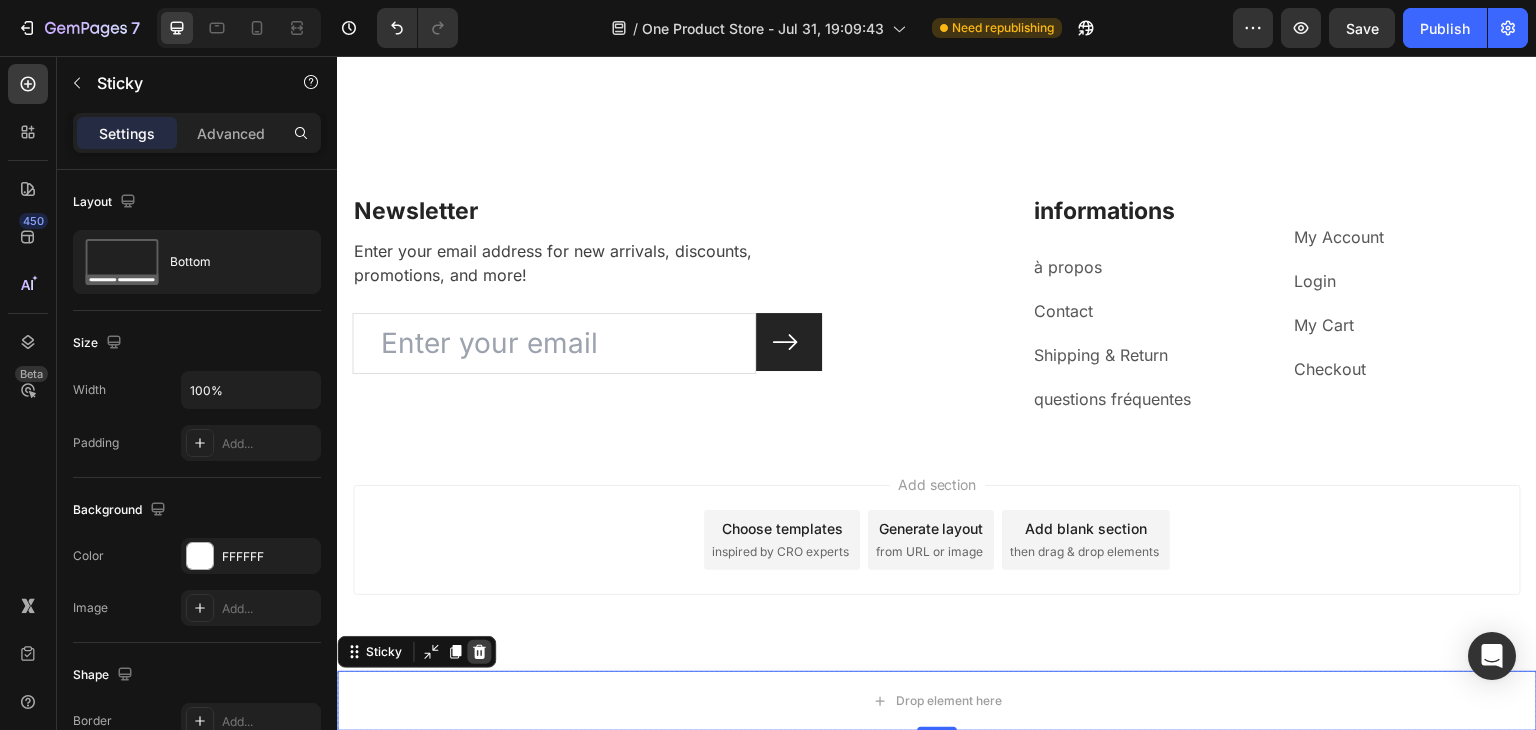 click at bounding box center (479, 652) 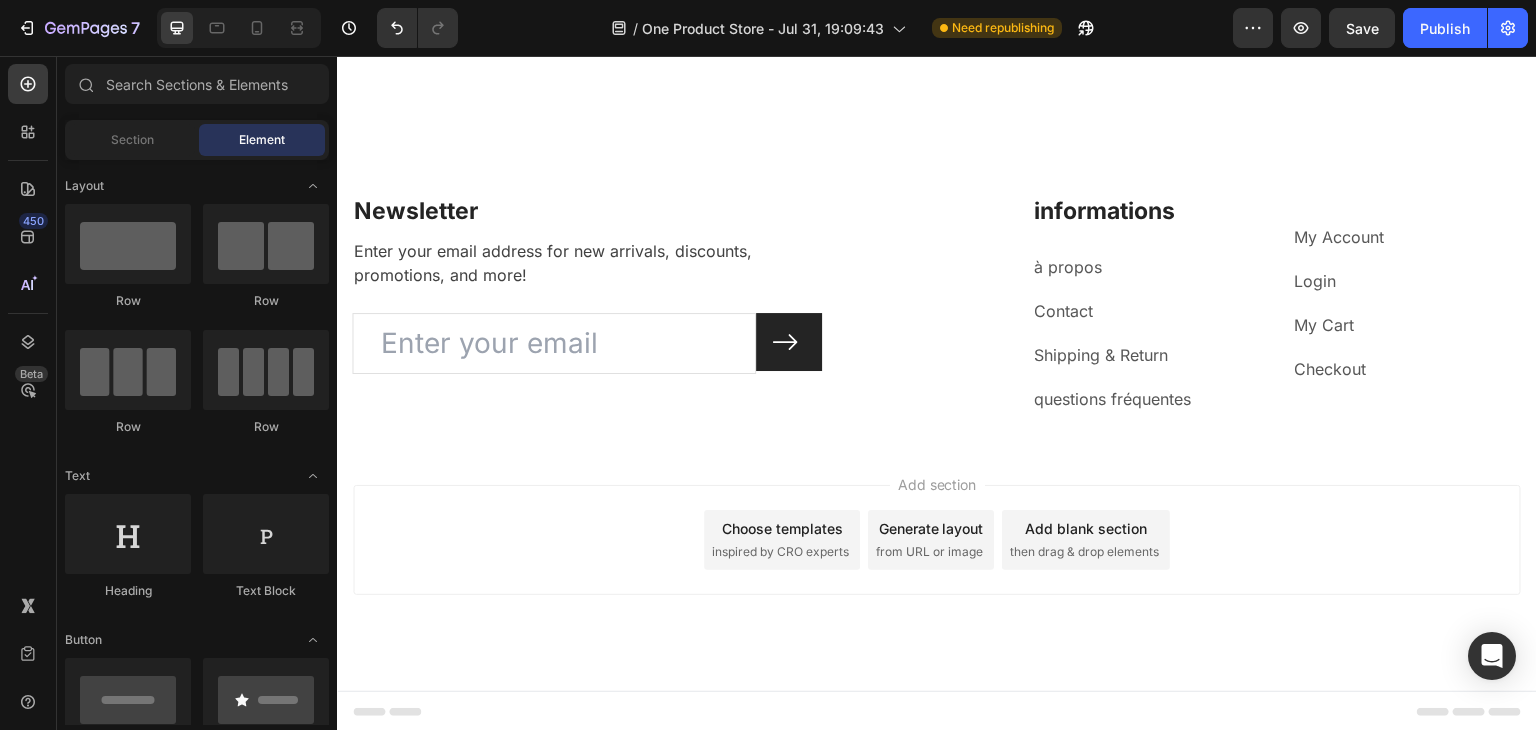 click on "Footer" at bounding box center [937, 712] 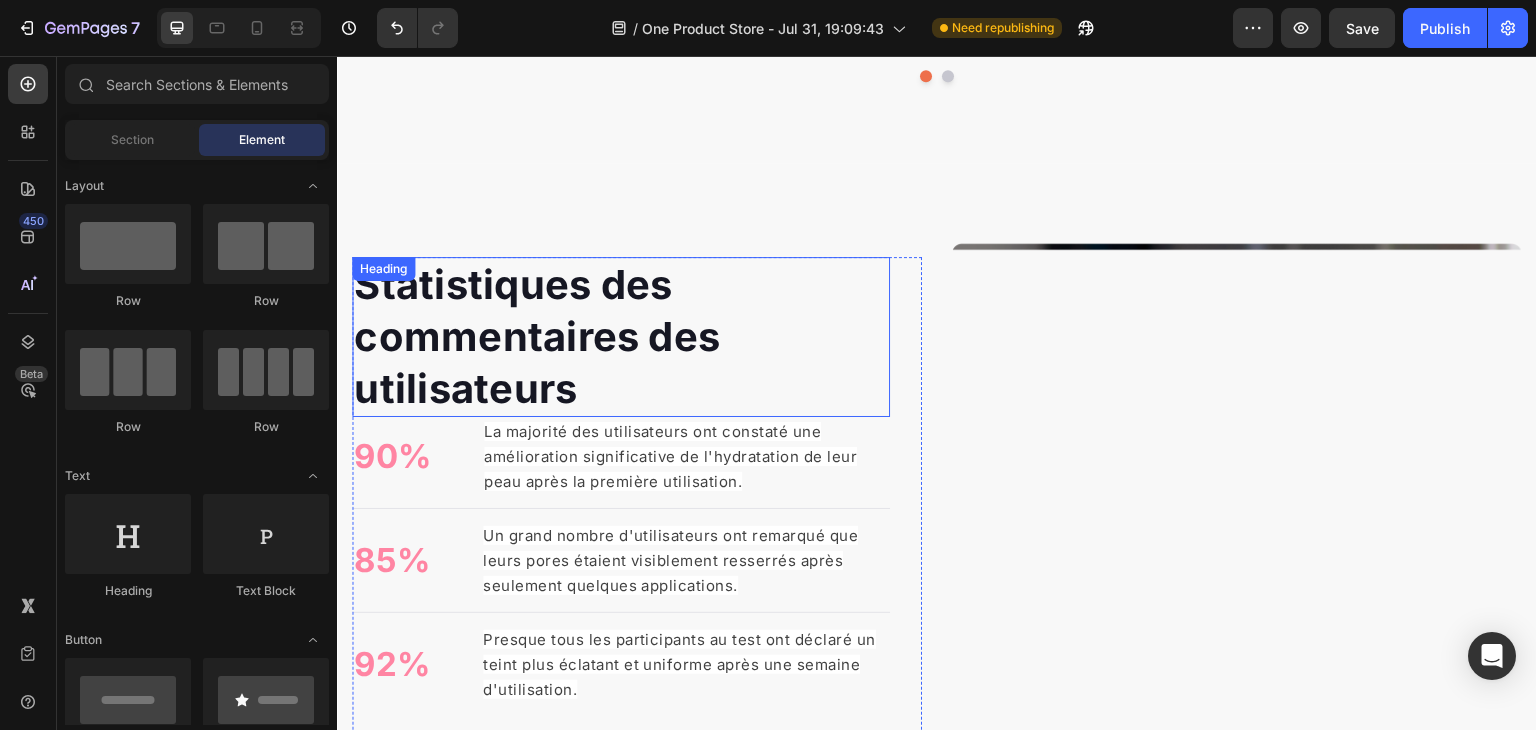 scroll, scrollTop: 2078, scrollLeft: 0, axis: vertical 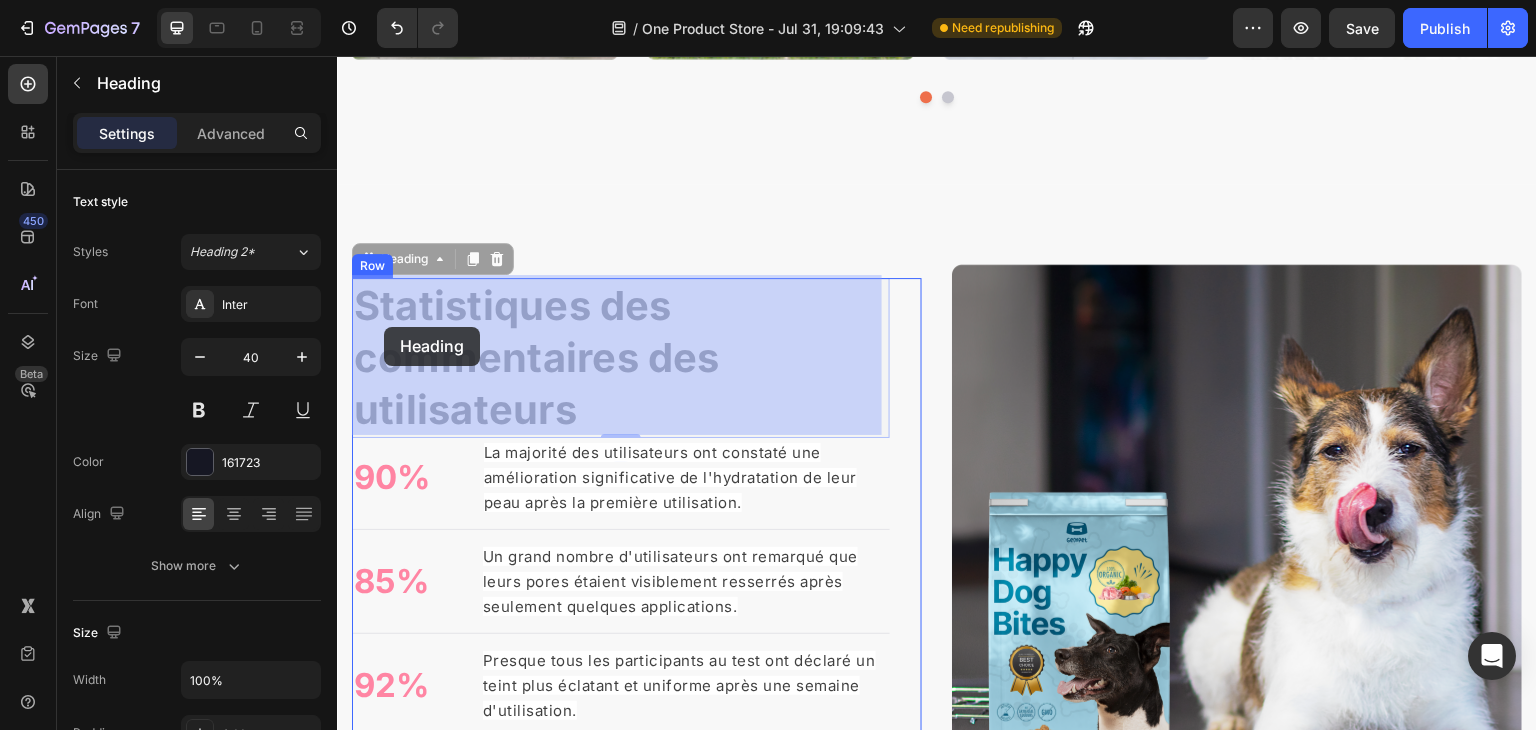 drag, startPoint x: 581, startPoint y: 412, endPoint x: 388, endPoint y: 330, distance: 209.6974 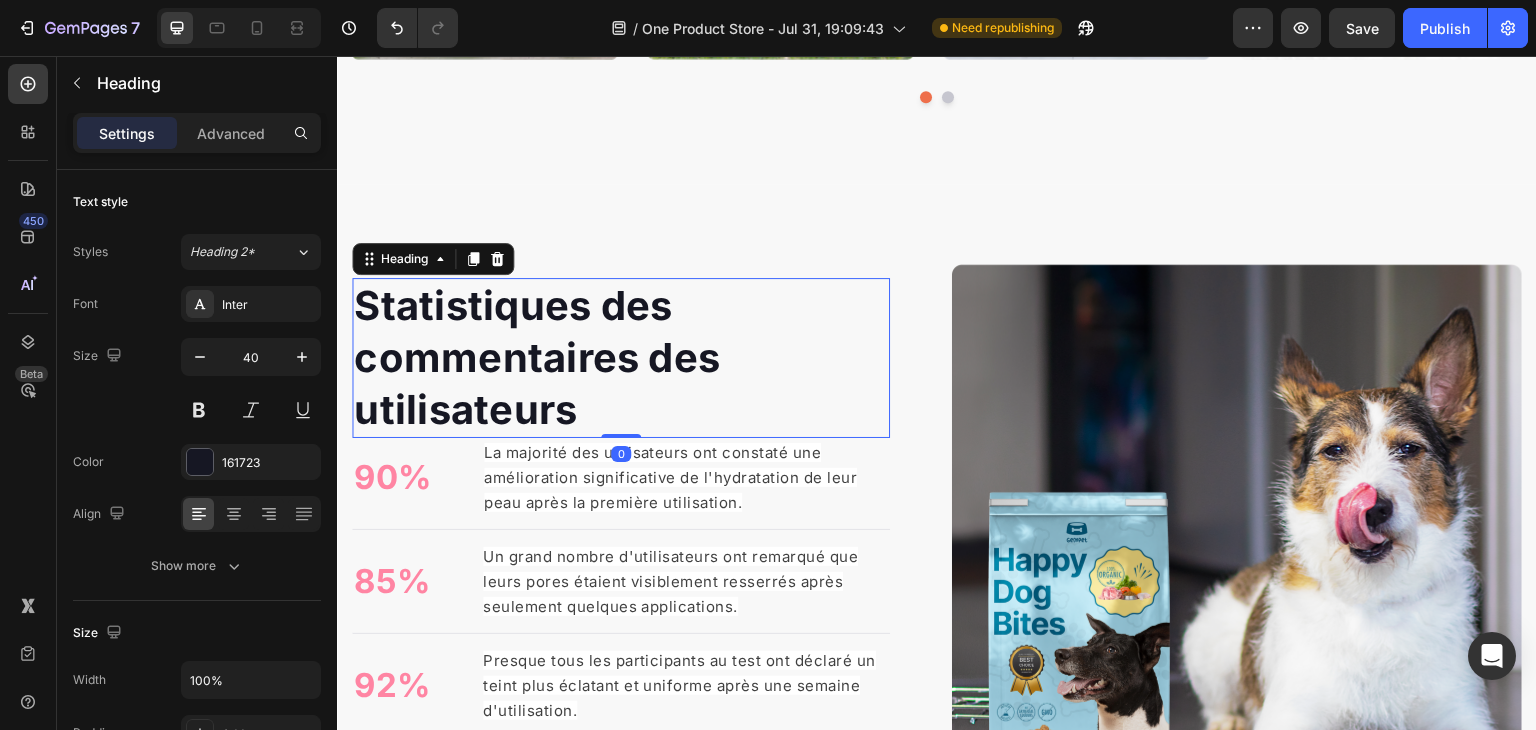 click on "Statistiques des commentaires des utilisateurs" at bounding box center (621, 358) 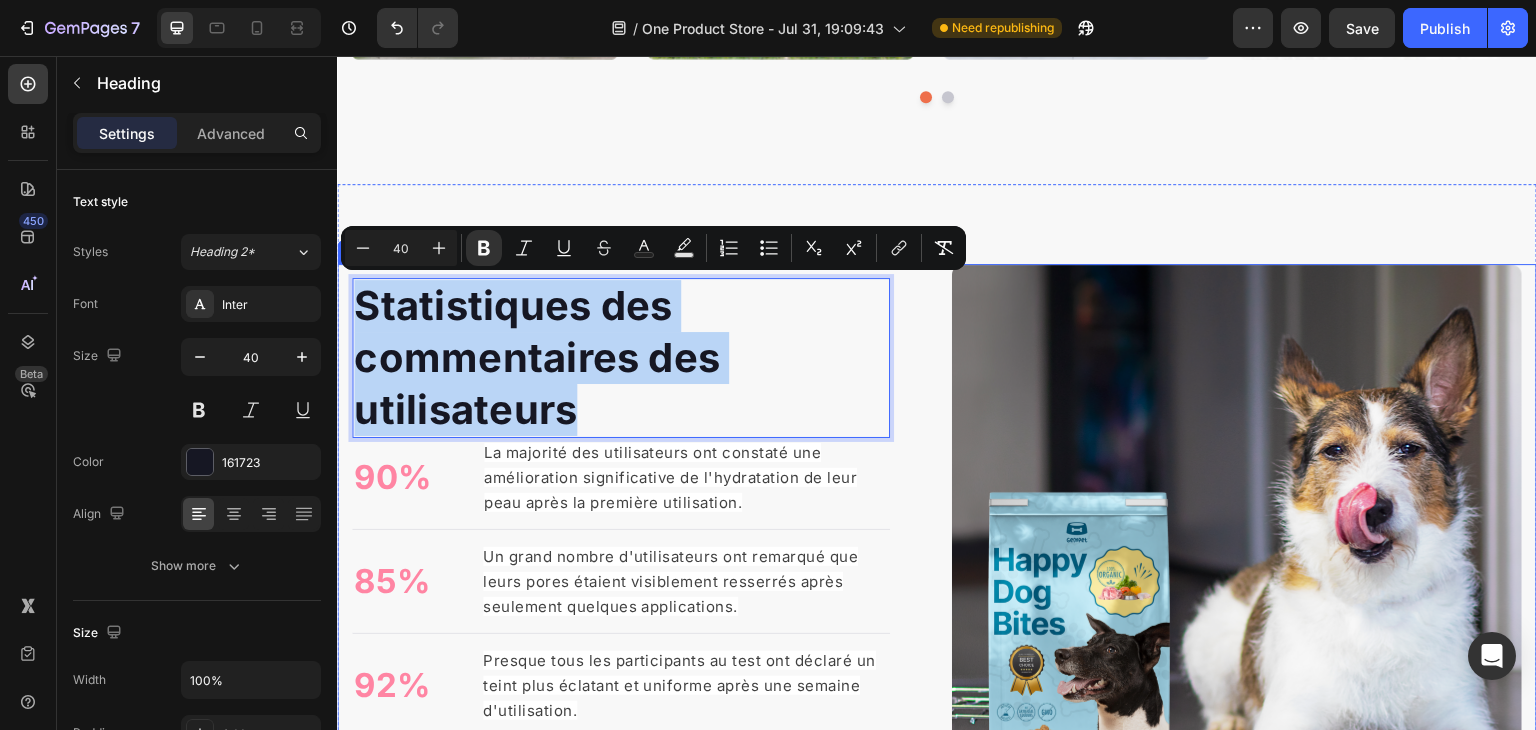 drag, startPoint x: 584, startPoint y: 405, endPoint x: 346, endPoint y: 300, distance: 260.13266 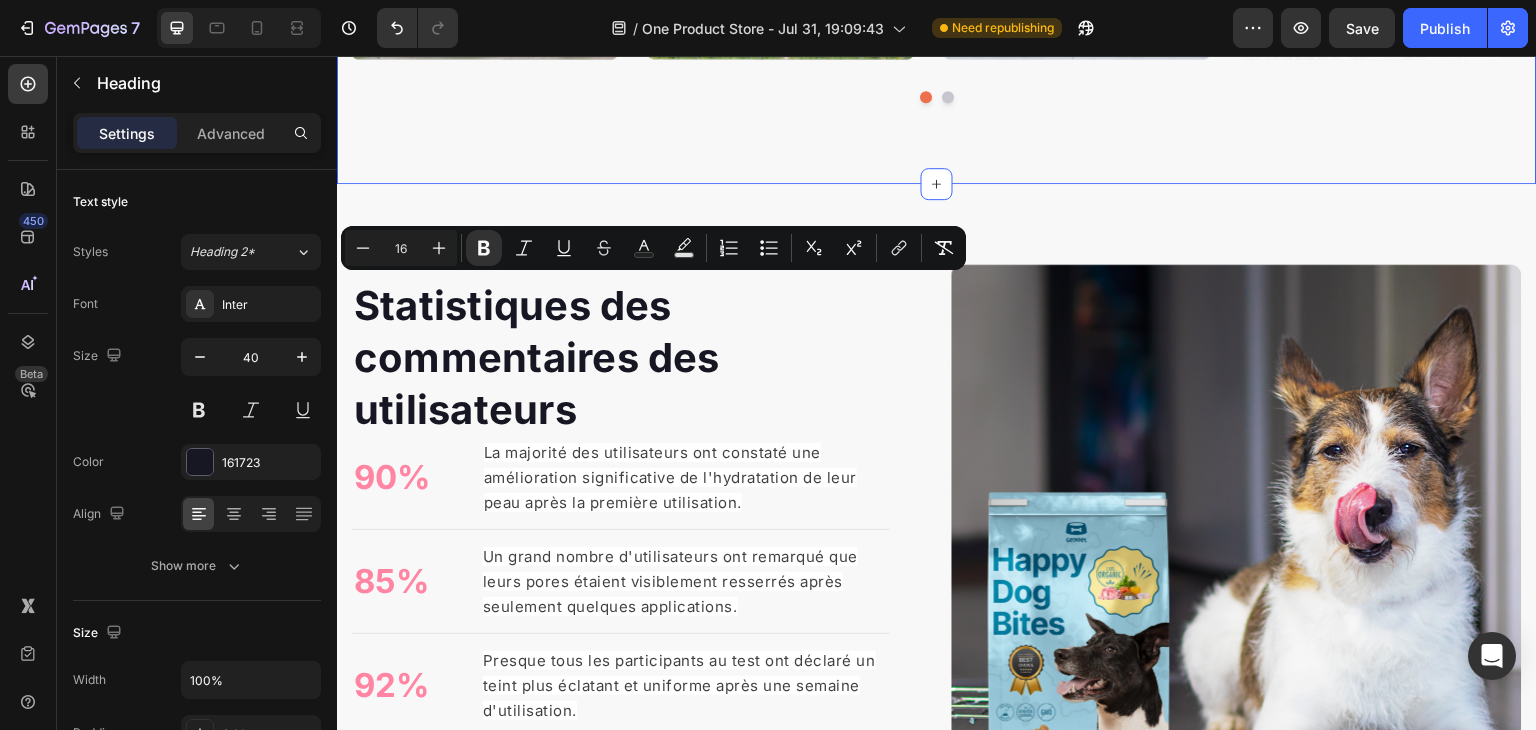click on "Déjà partout sur les réseaux ! 📲✨ Heading Video Video Video Video Video Carousel Row Section 5   You can create reusable sections Create Theme Section AI Content Write with GemAI What would you like to describe here? Tone and Voice Persuasive Product Show more Generate" at bounding box center [937, -152] 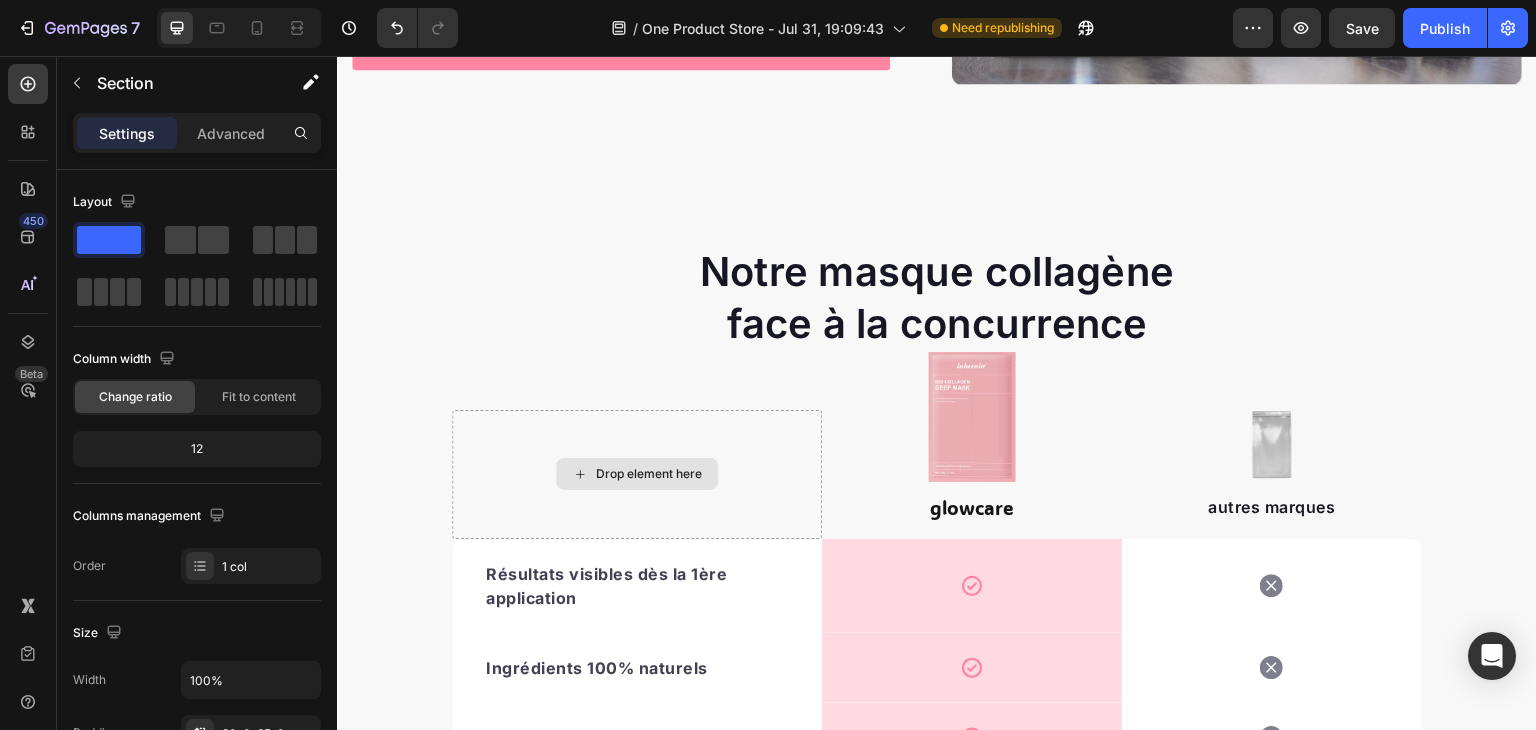 scroll, scrollTop: 2828, scrollLeft: 0, axis: vertical 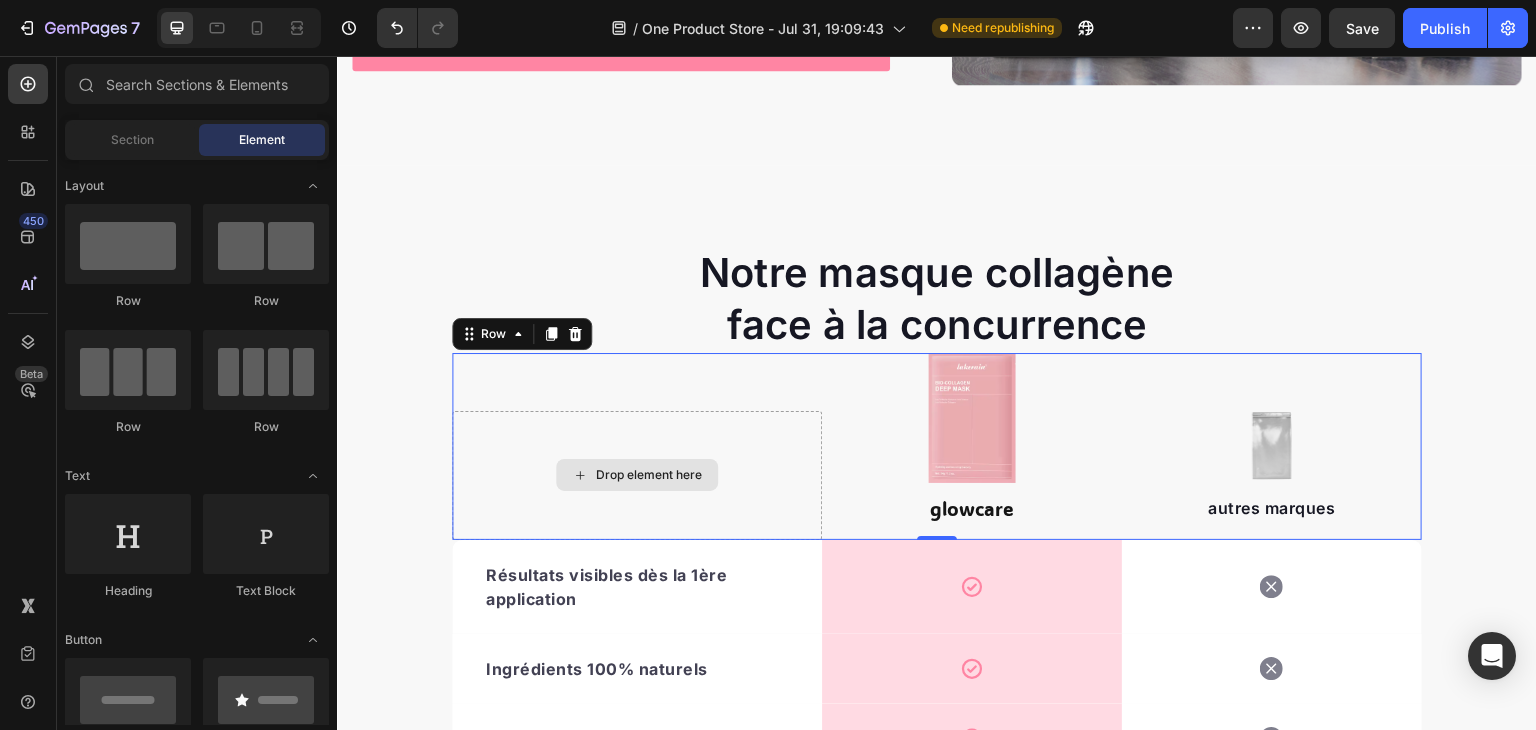 click on "Drop element here" at bounding box center (637, 475) 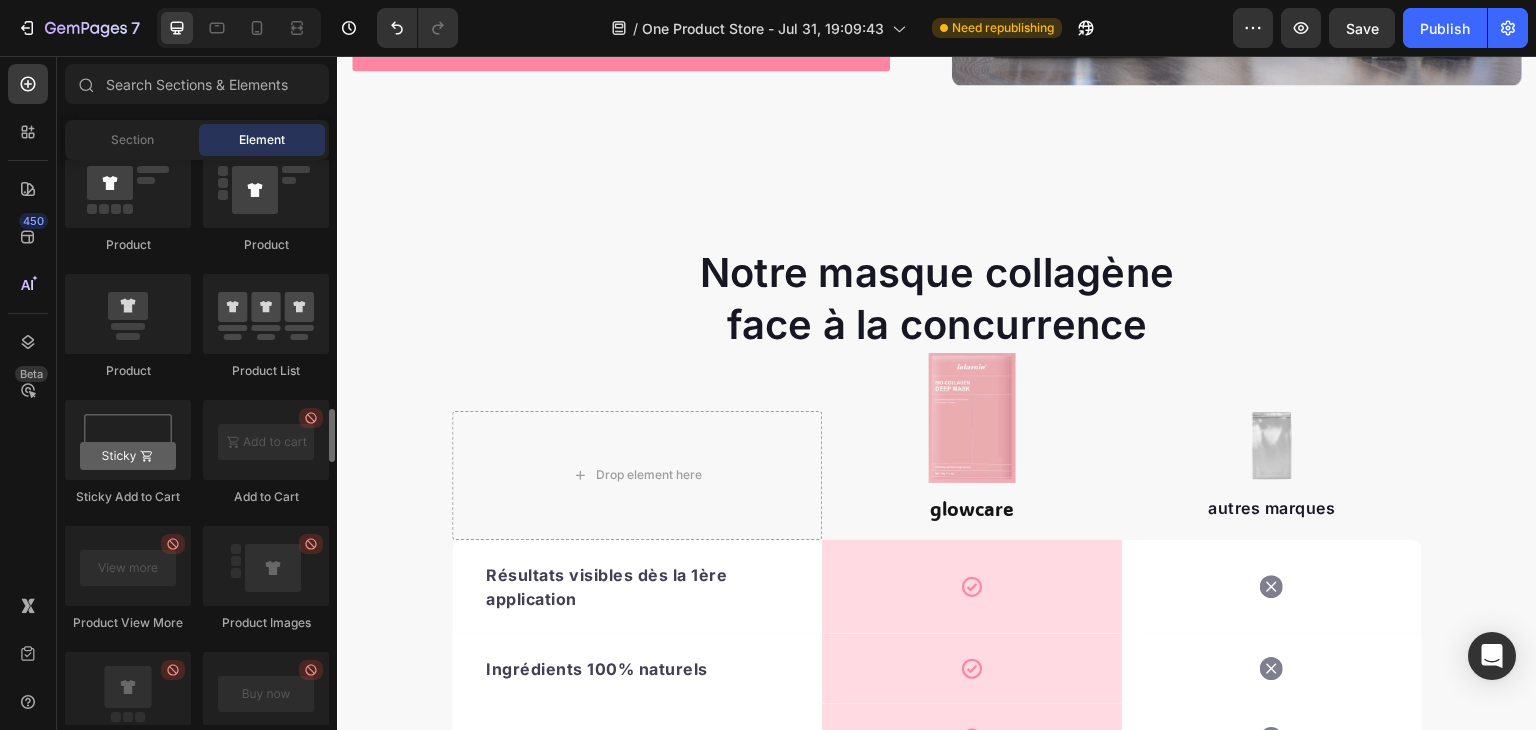 scroll, scrollTop: 2603, scrollLeft: 0, axis: vertical 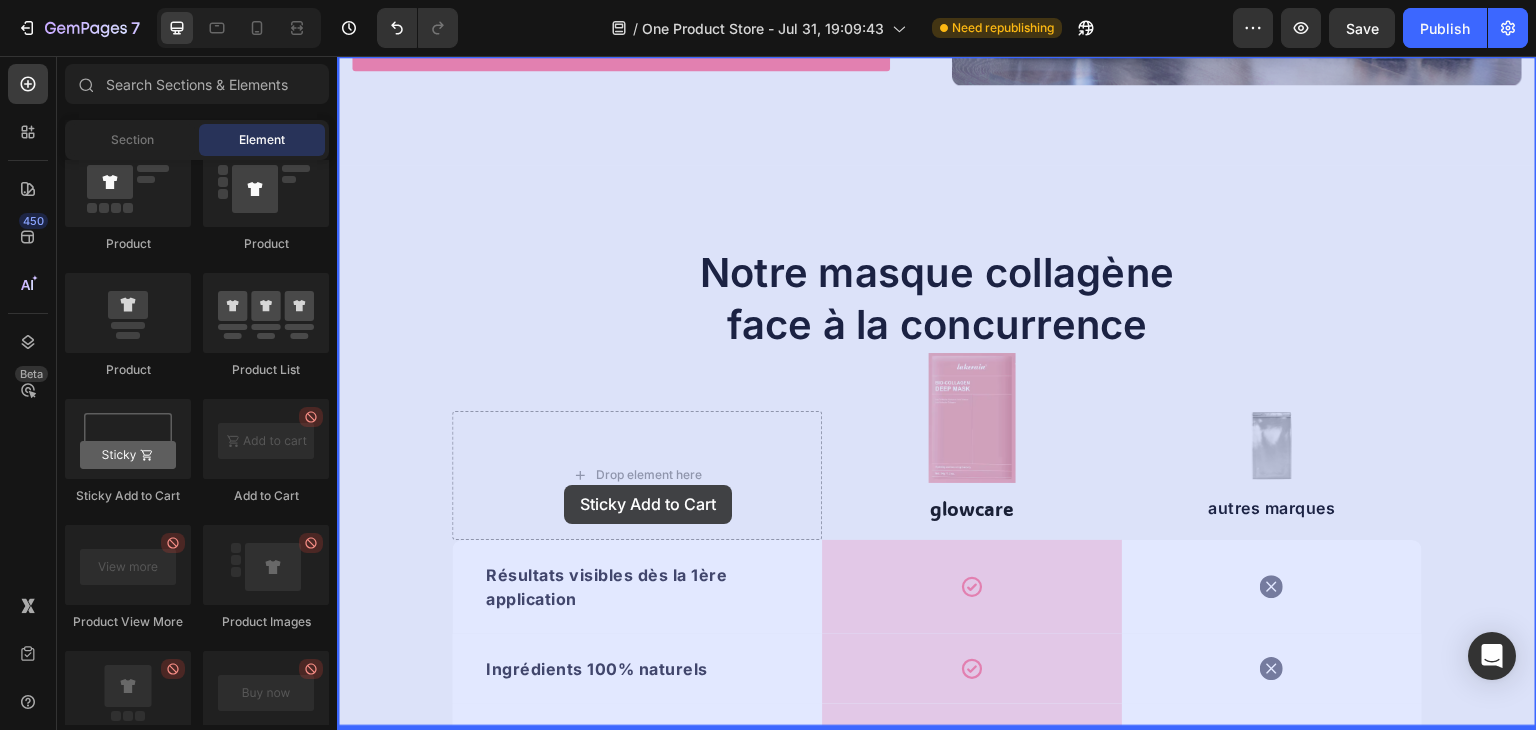 drag, startPoint x: 484, startPoint y: 521, endPoint x: 564, endPoint y: 485, distance: 87.72685 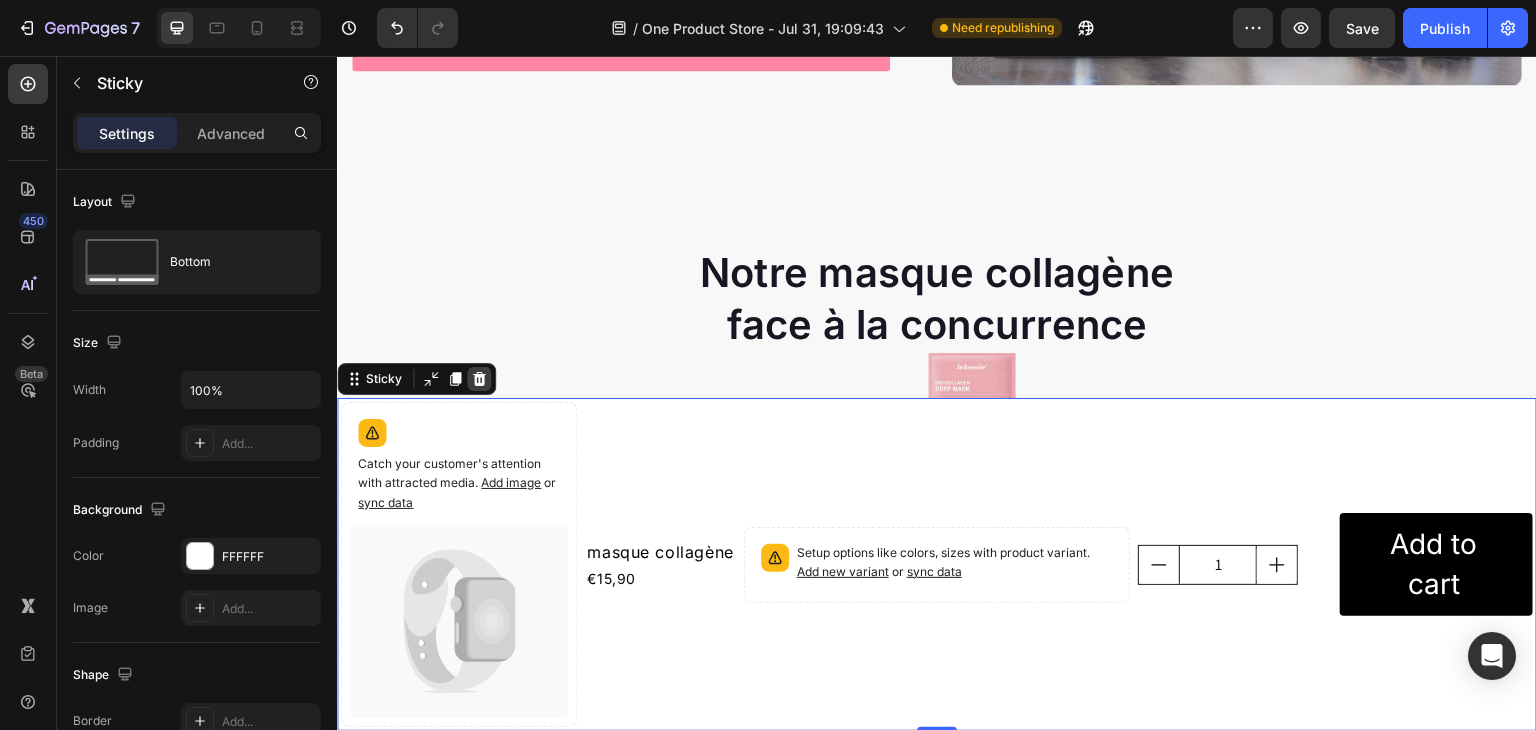 click at bounding box center (479, 379) 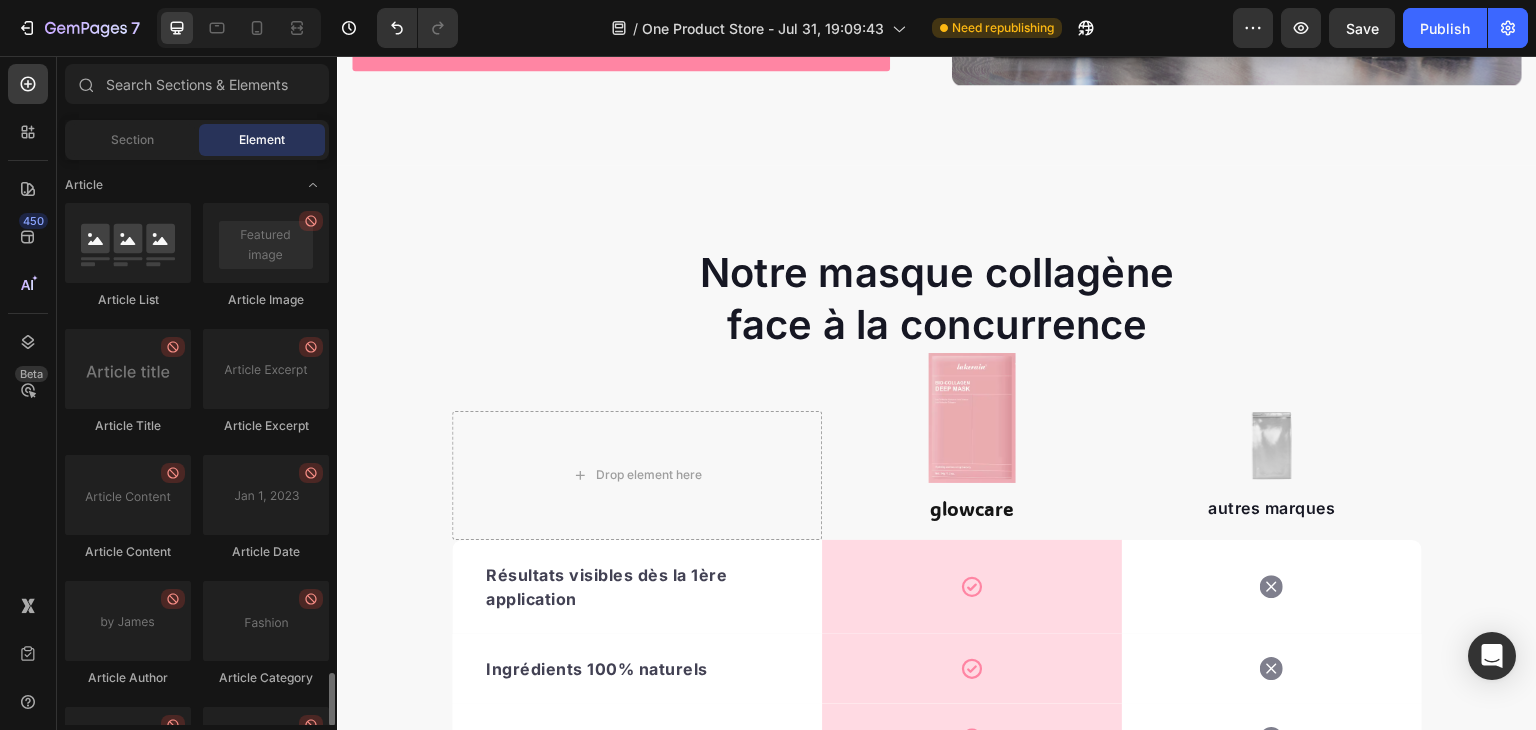 scroll, scrollTop: 5362, scrollLeft: 0, axis: vertical 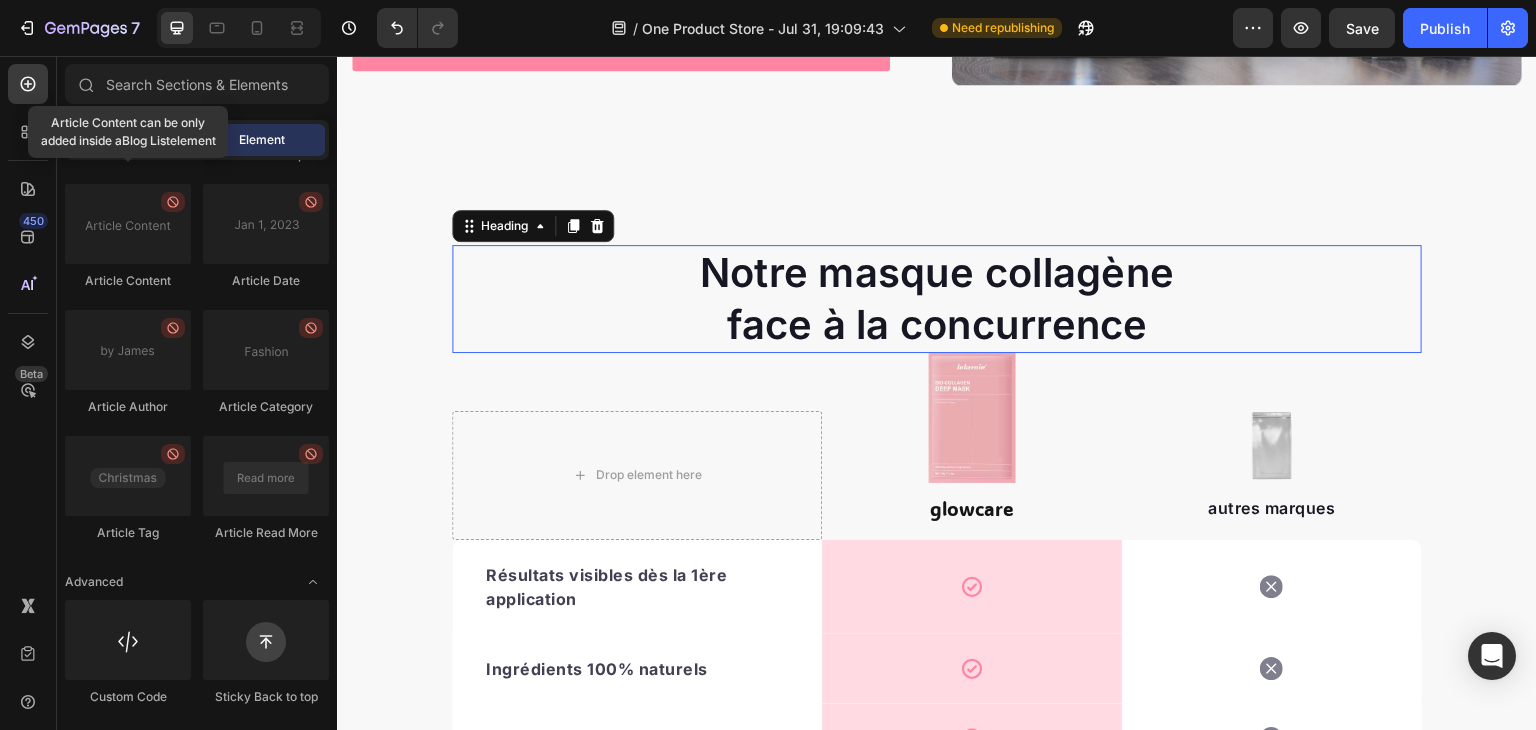 click on "Notre masque collagène  face à la concurrence" at bounding box center [937, 299] 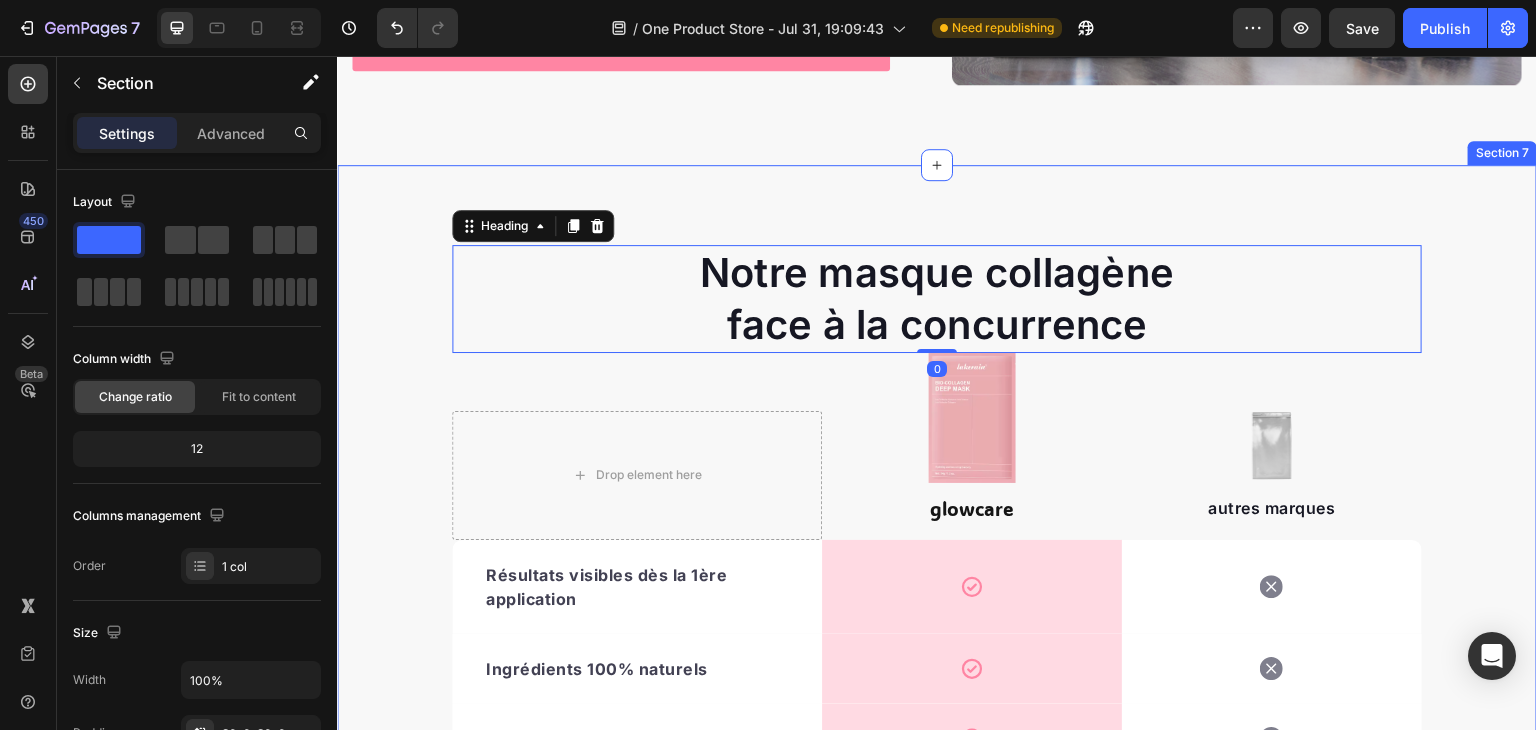 click on "Notre masque collagène  face à la concurrence Heading   0 Row
Drop element here Image glowcare Text block Image autres marques  Text block Row Résultats visibles dès la 1ère application Text block
Icon Row
Icon Row Ingrédients 100% naturels Text block
Icon Row
Icon Row Convient aux peaux sensibles Text block
Icon Row
Icon Row Hydratation longue durée Text block
Icon Row
Icon Row Parfum agréable et non chimique Text block
Icon Row
Icon Row Garantie satisfait ou remboursé Text block
Icon Row
Icon Row Row Commencez à préparer une peau radieuse avec notre masque collagène Button Satisfaction garantie à 100 %. Sans souci, garantie satisfait ou remboursé de 30 jours. Text block Row" at bounding box center (937, 709) 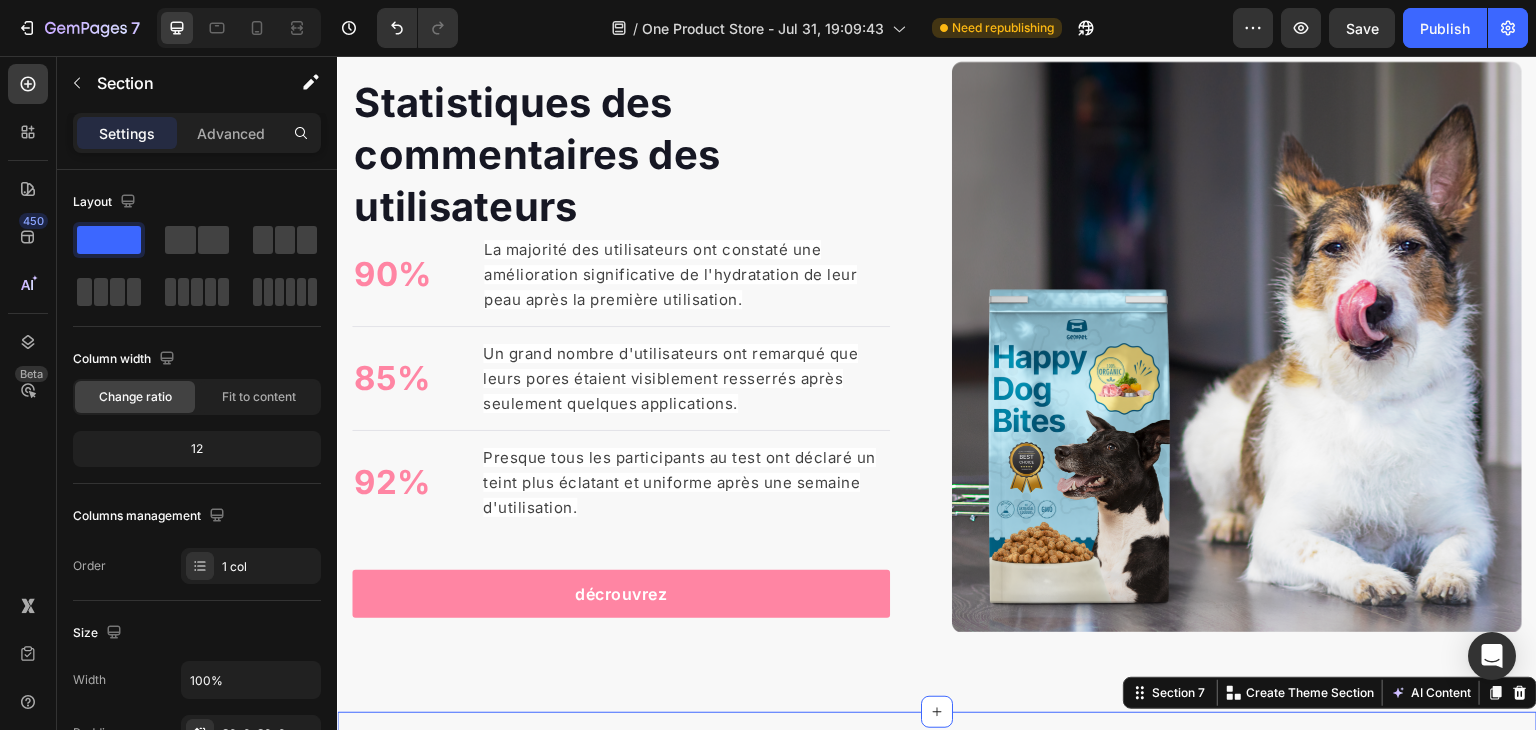 scroll, scrollTop: 2279, scrollLeft: 0, axis: vertical 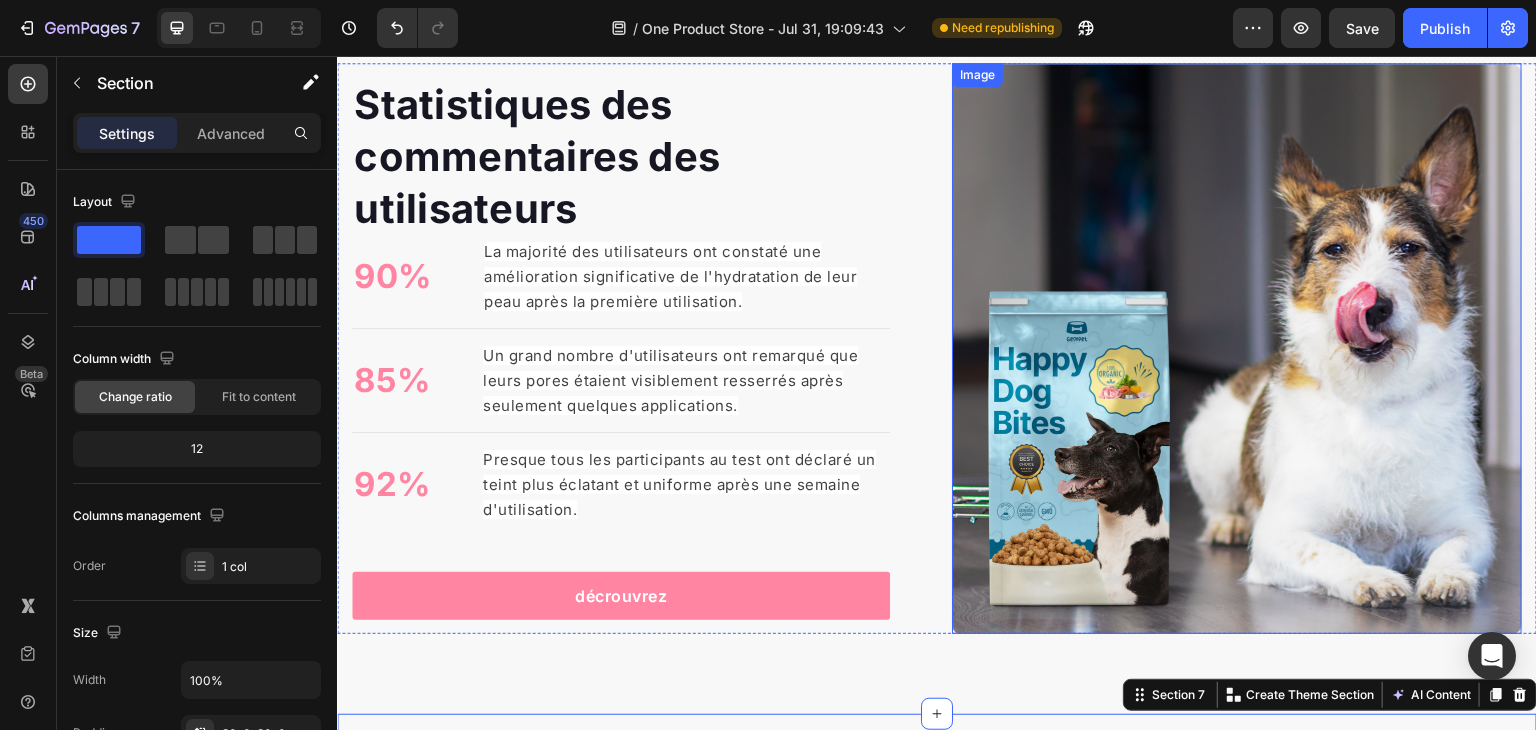 click at bounding box center [1237, 348] 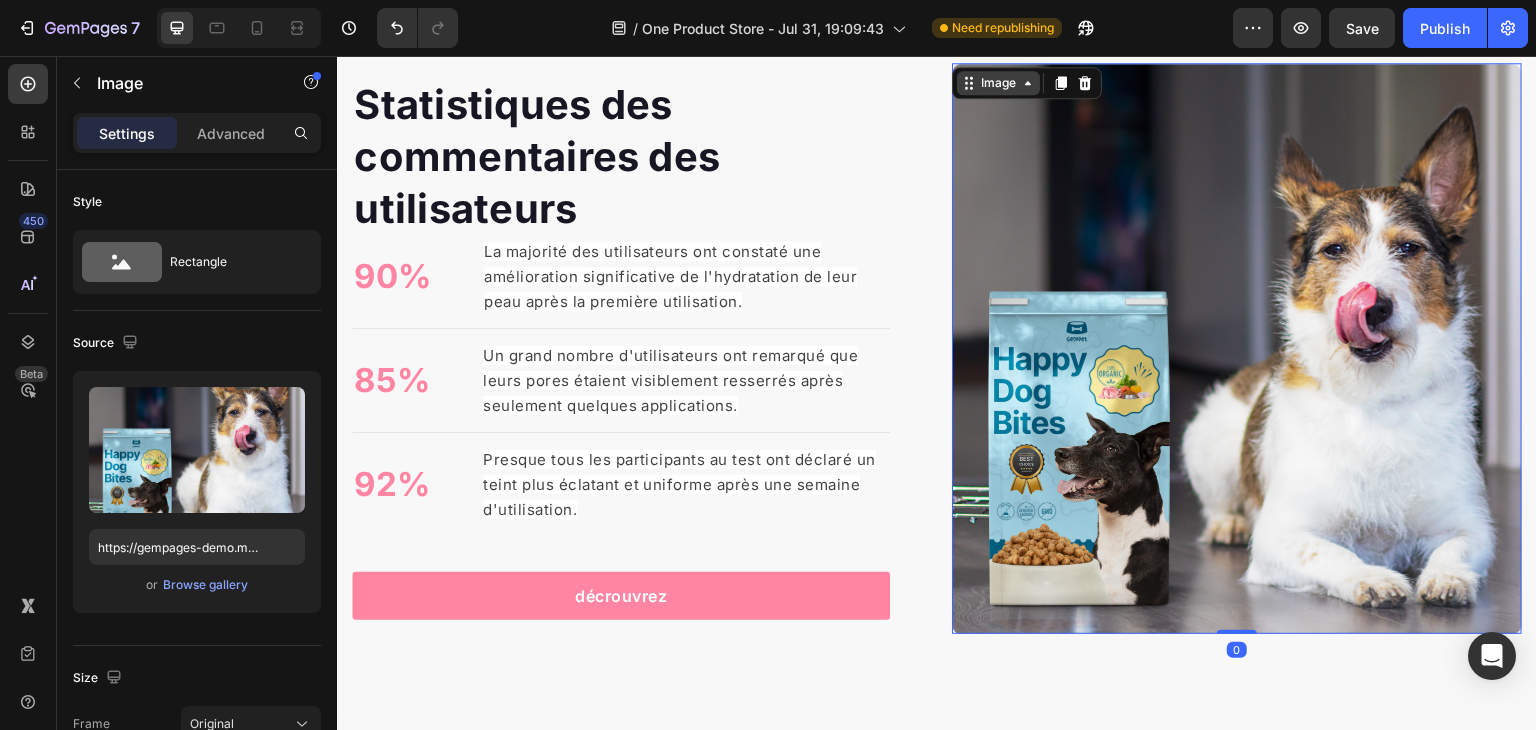 click on "Image" at bounding box center [998, 83] 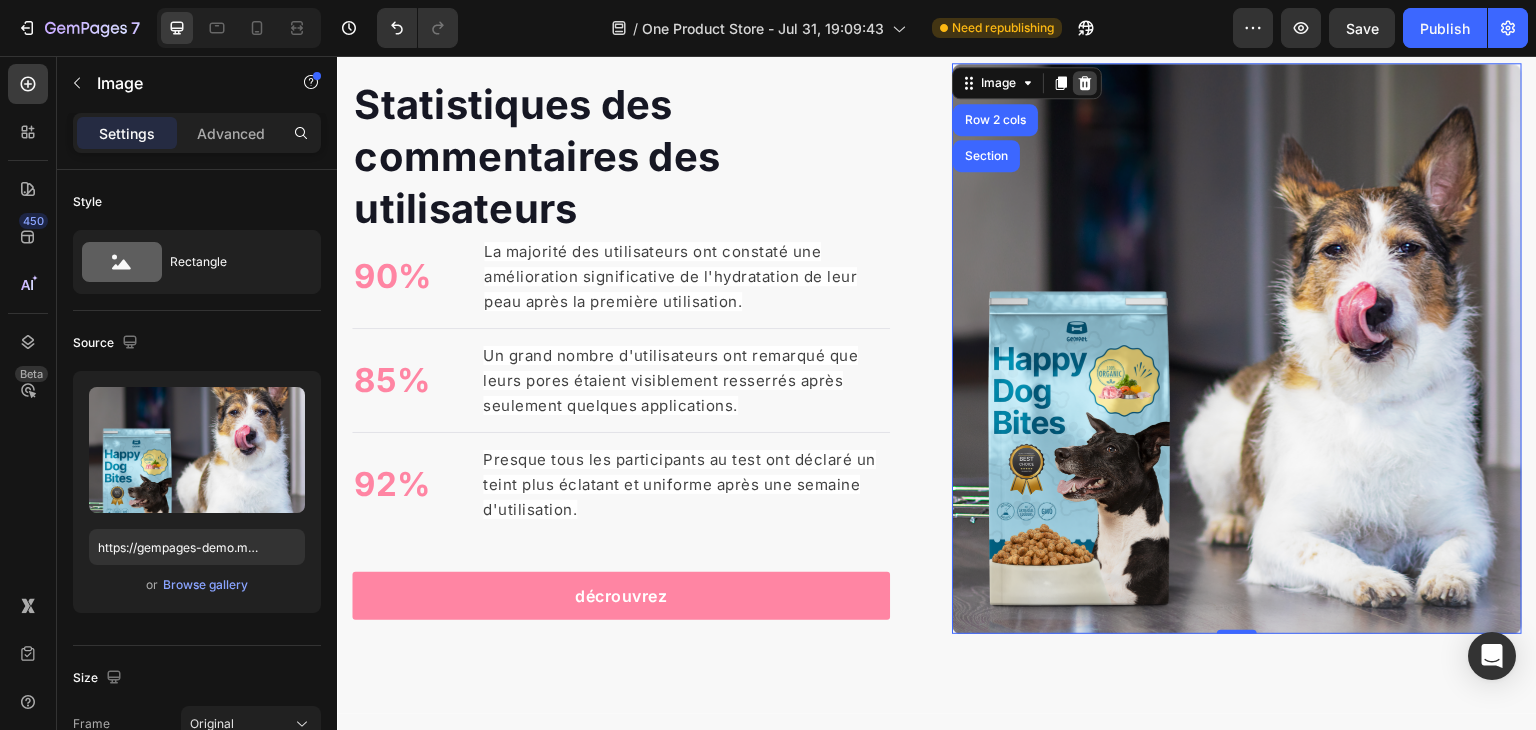 click 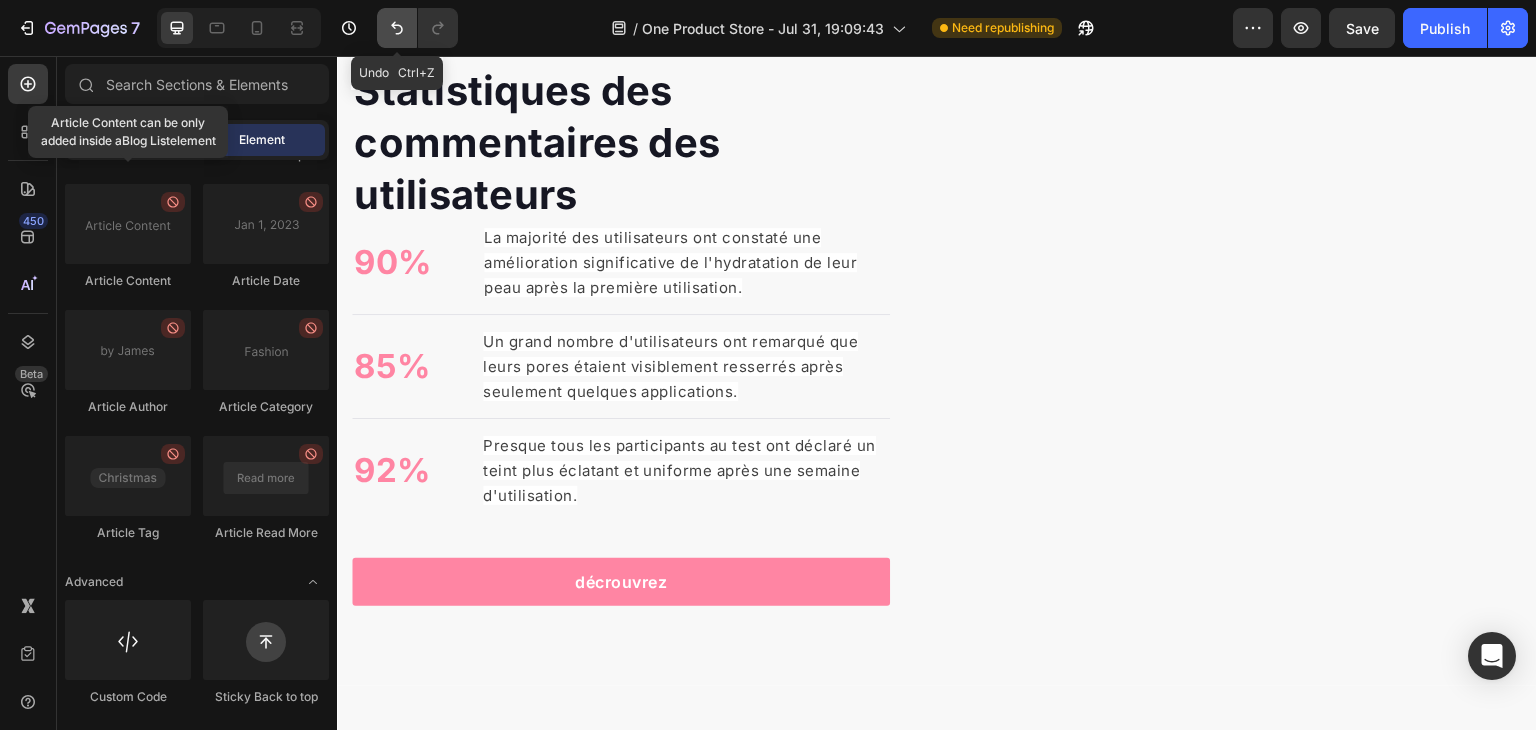 click 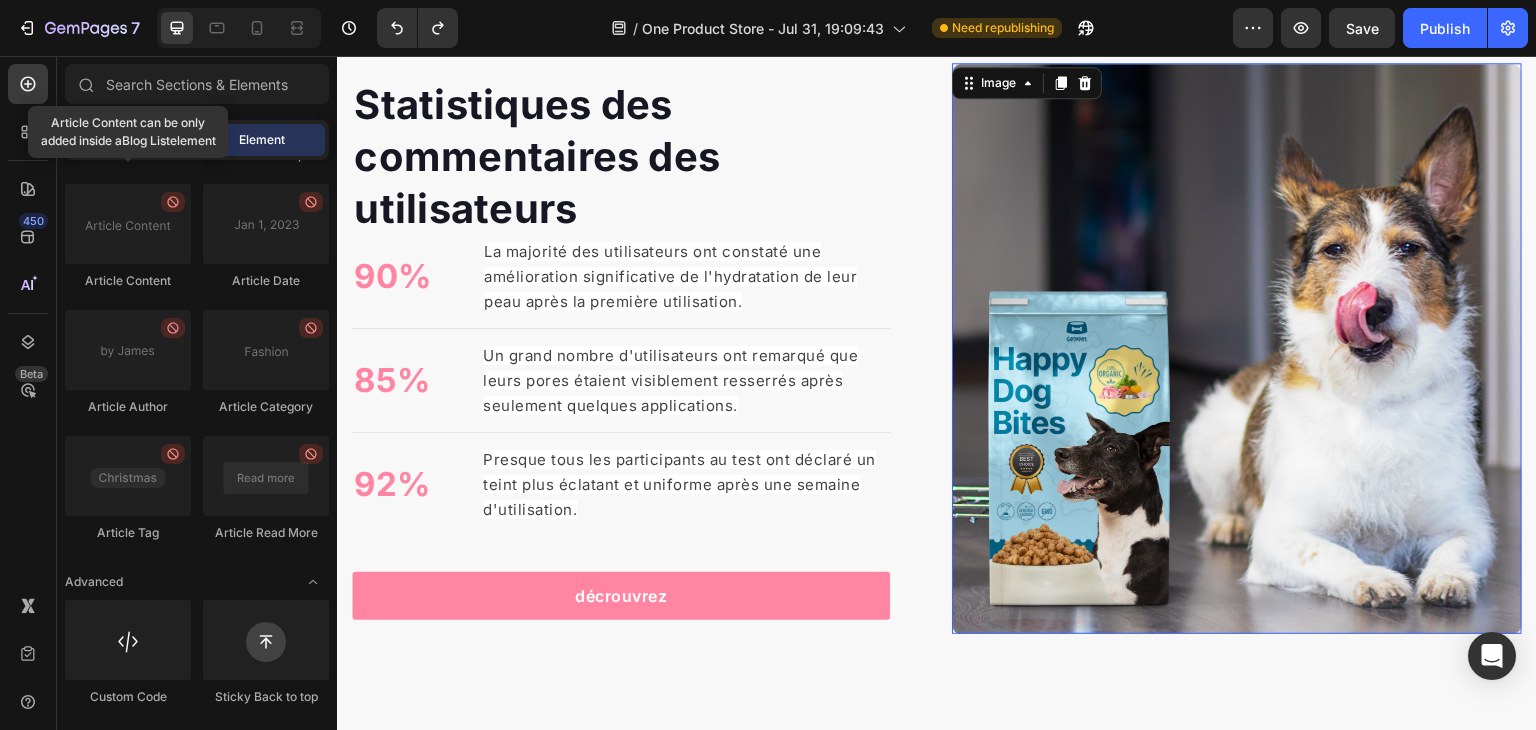 click at bounding box center [1237, 348] 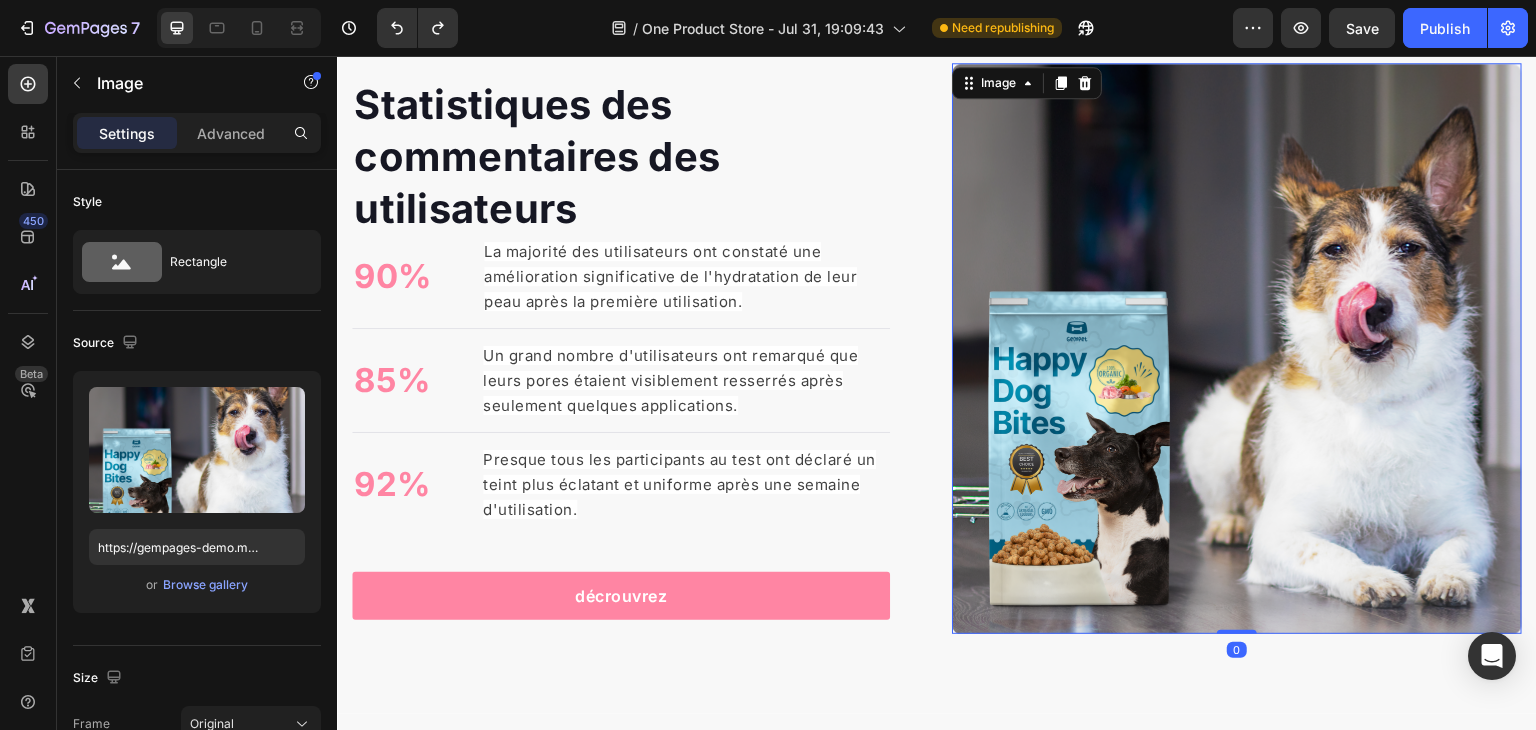 click at bounding box center (1237, 348) 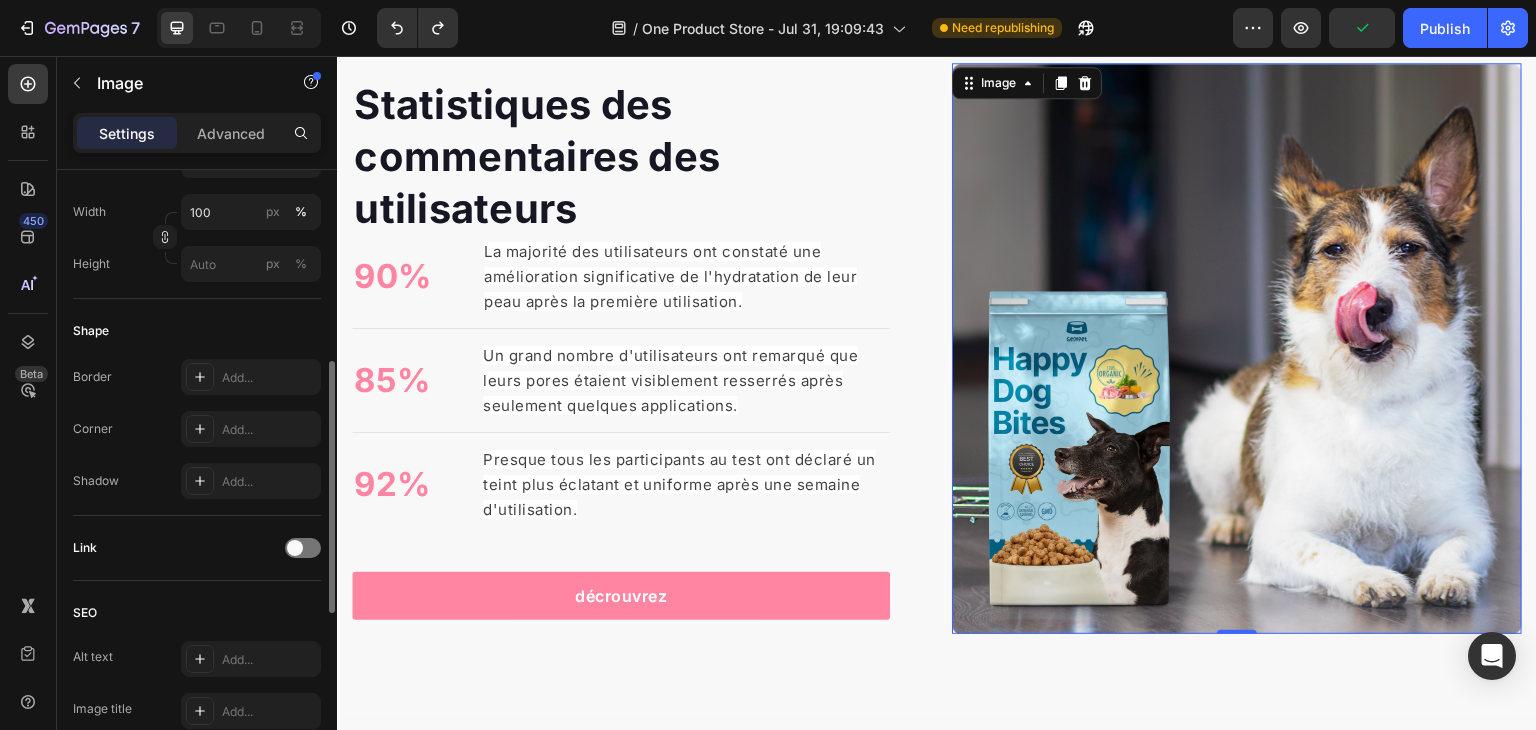 scroll, scrollTop: 522, scrollLeft: 0, axis: vertical 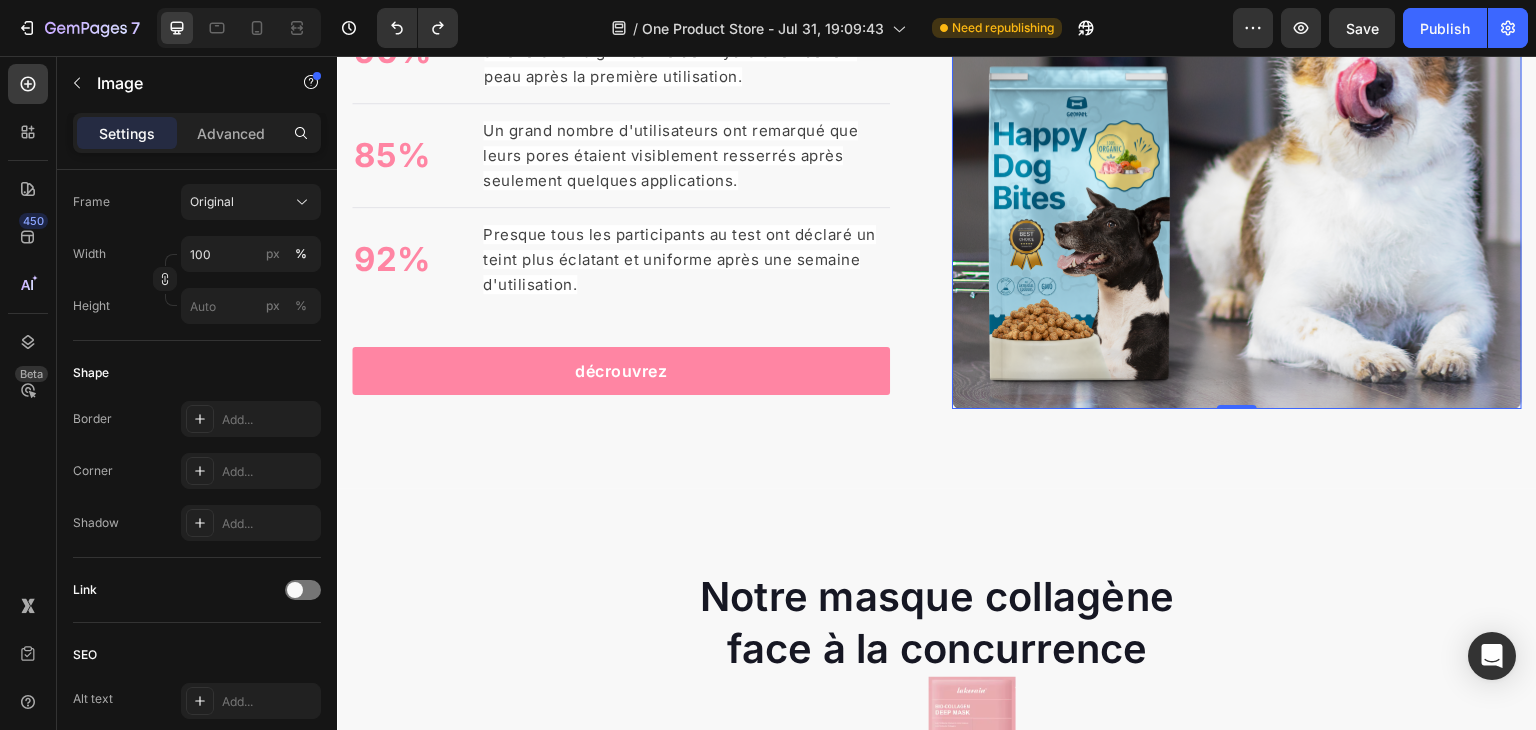 click at bounding box center [1237, 123] 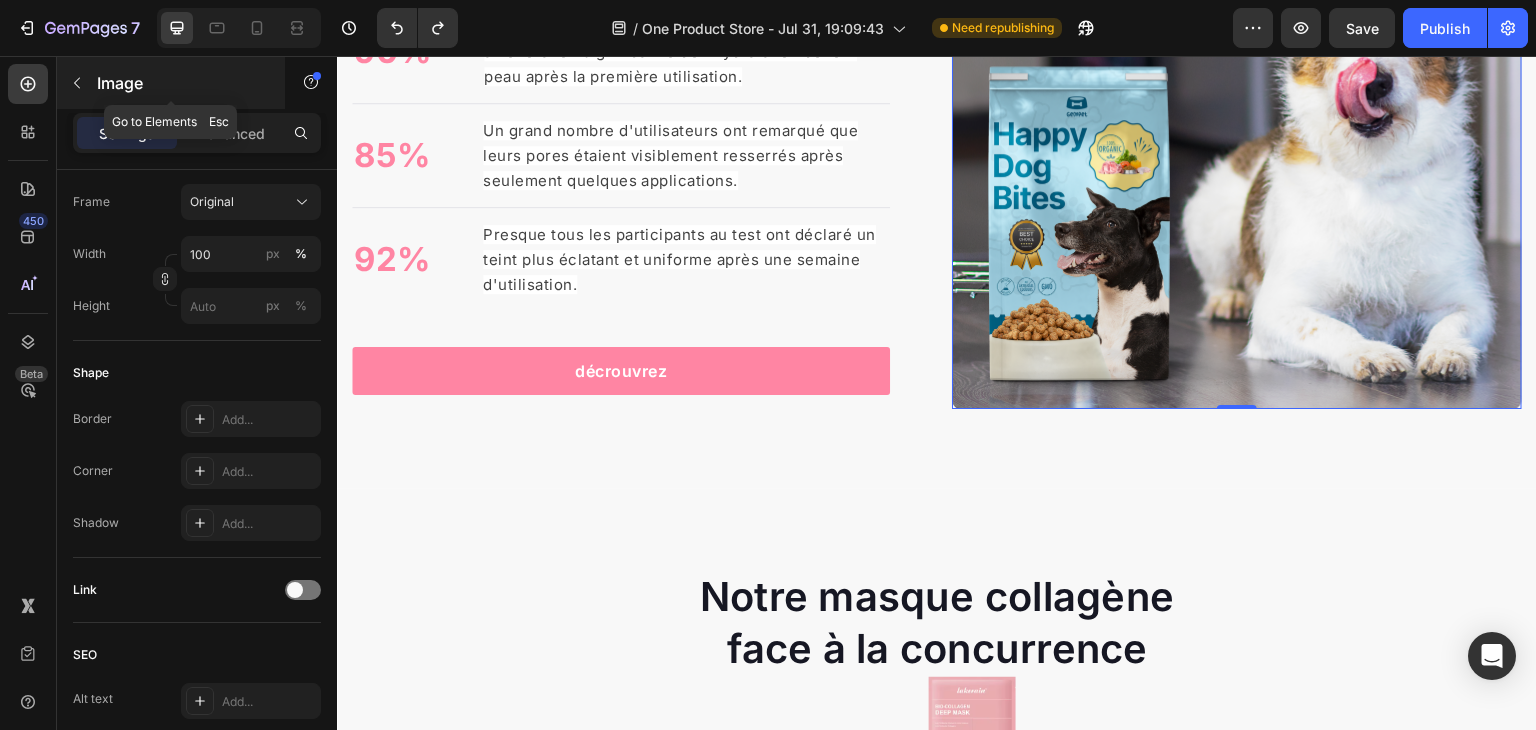 click on "Image" at bounding box center (182, 83) 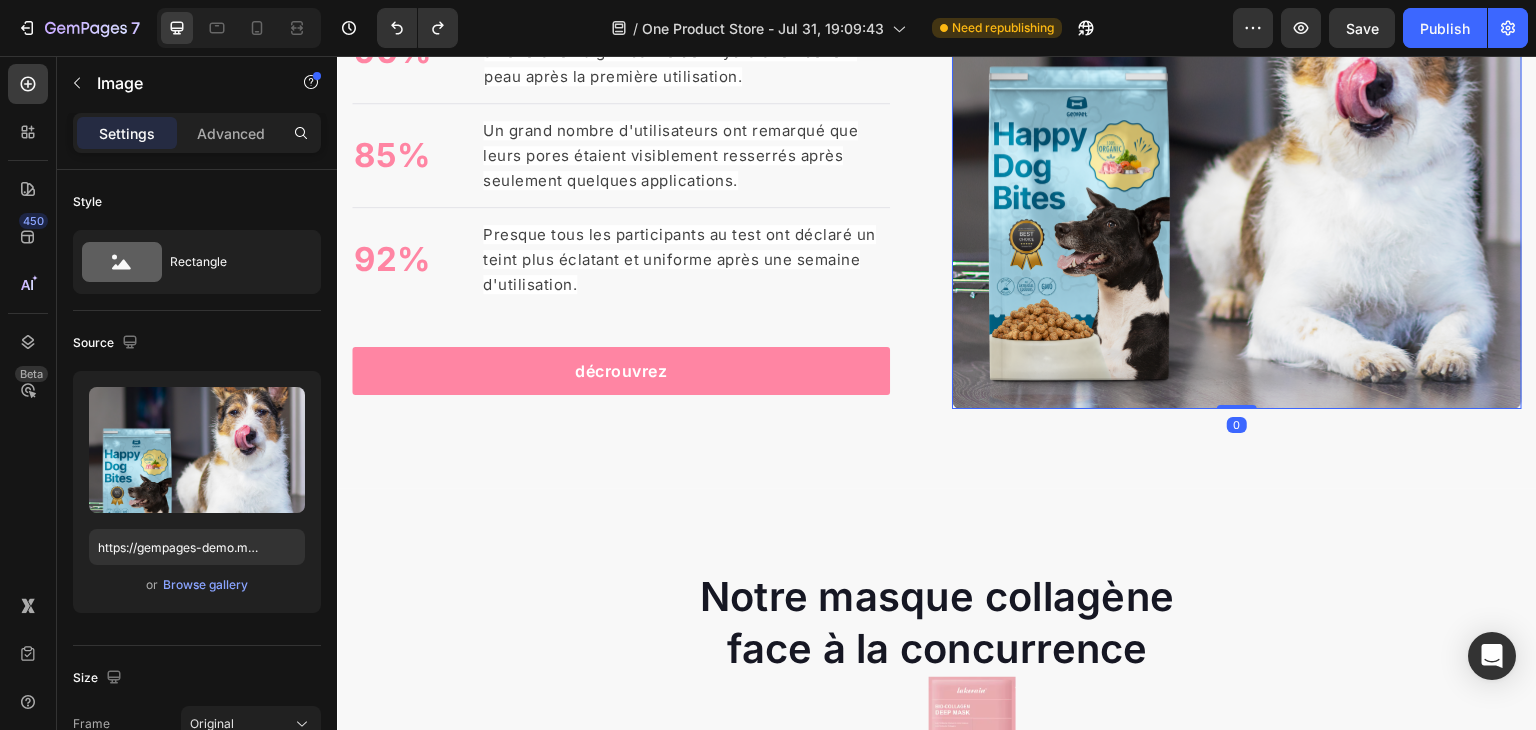 click at bounding box center [1237, 123] 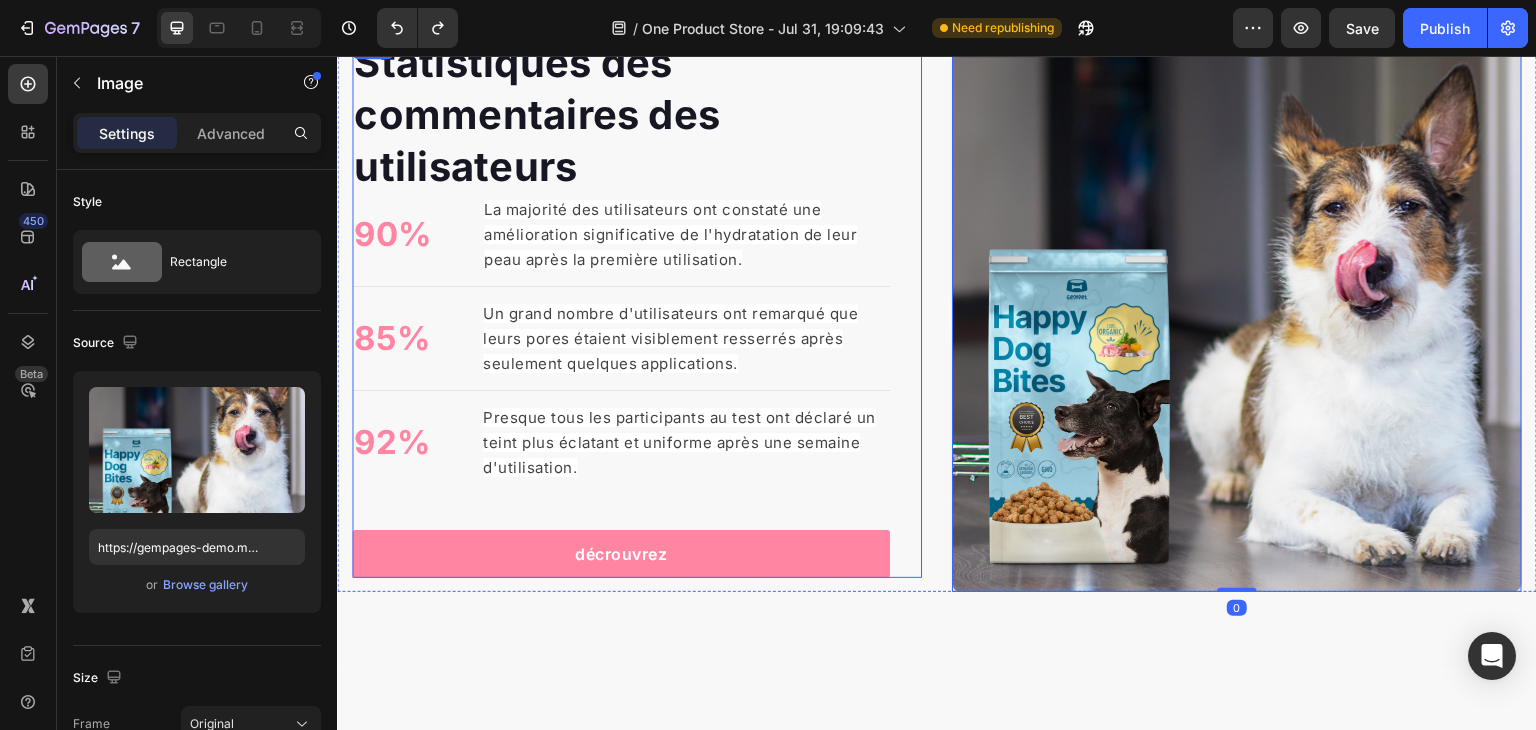 scroll, scrollTop: 1948, scrollLeft: 0, axis: vertical 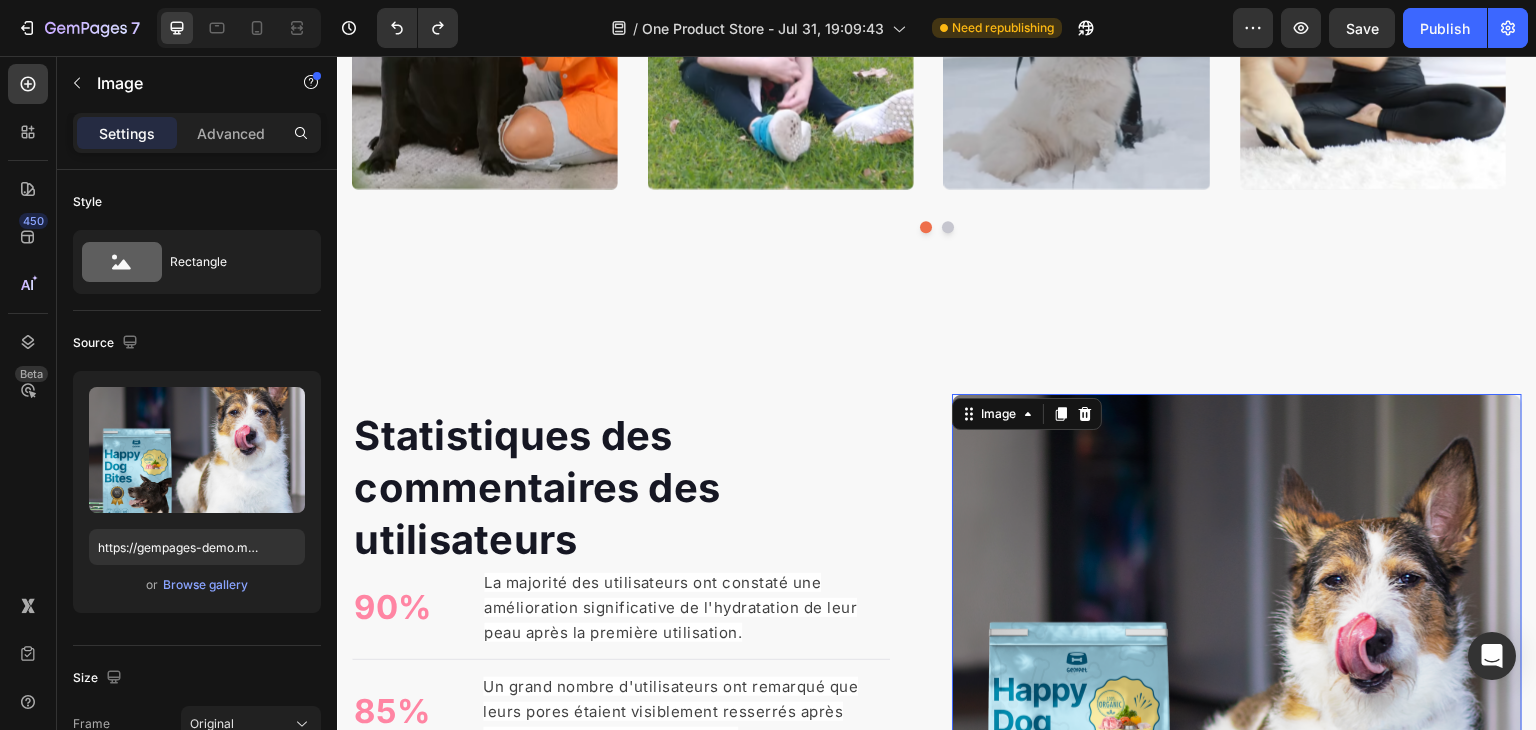 click at bounding box center [1237, 679] 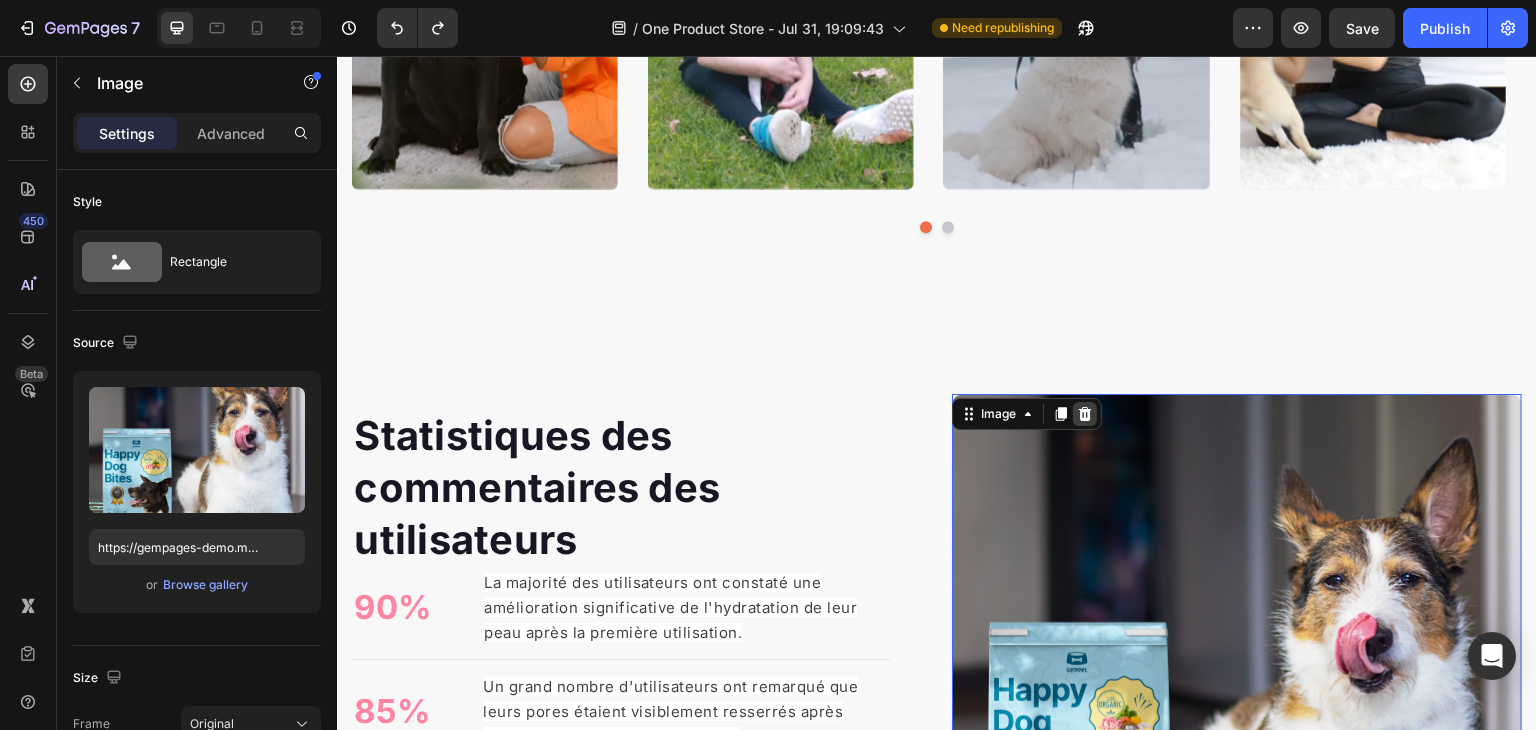 click 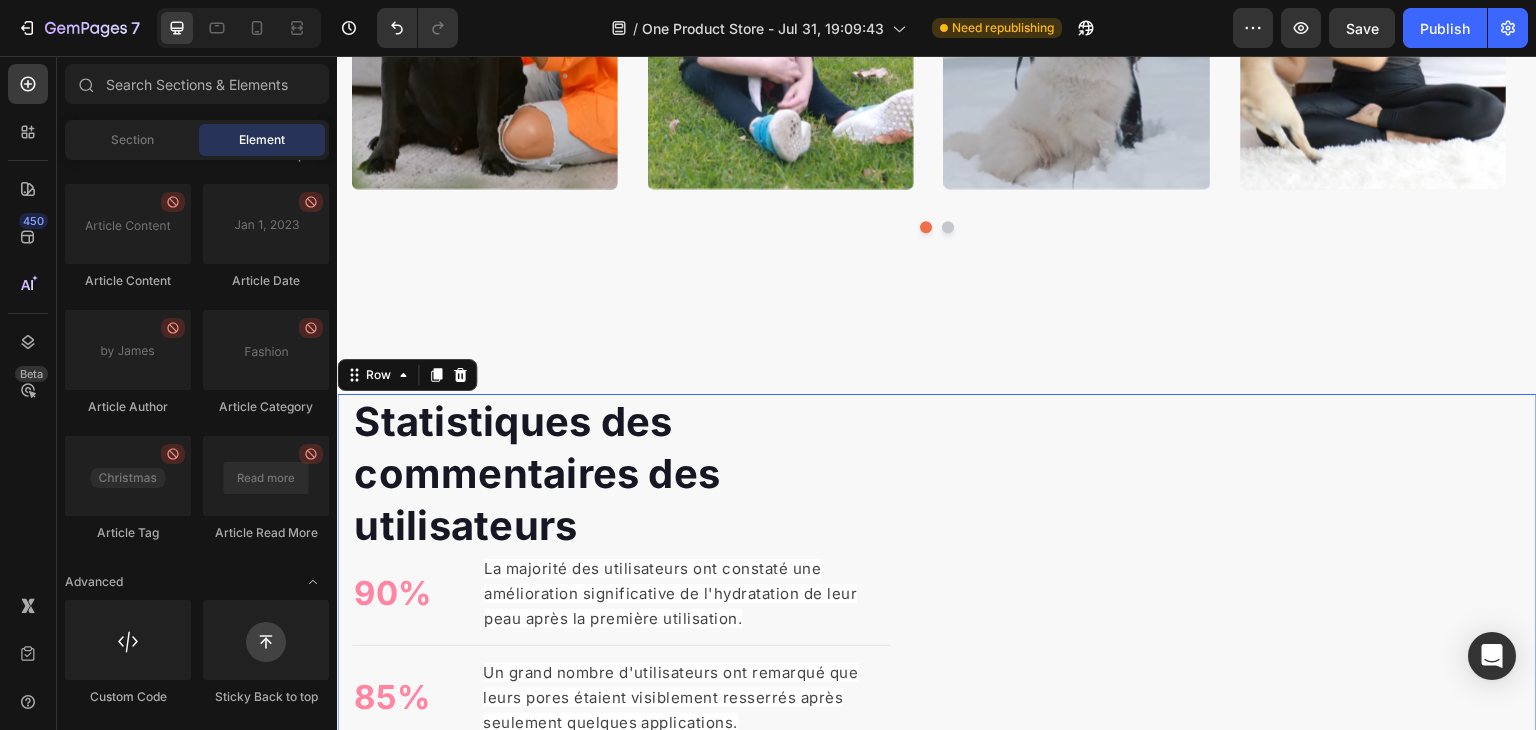 click on "Image" at bounding box center [1237, 665] 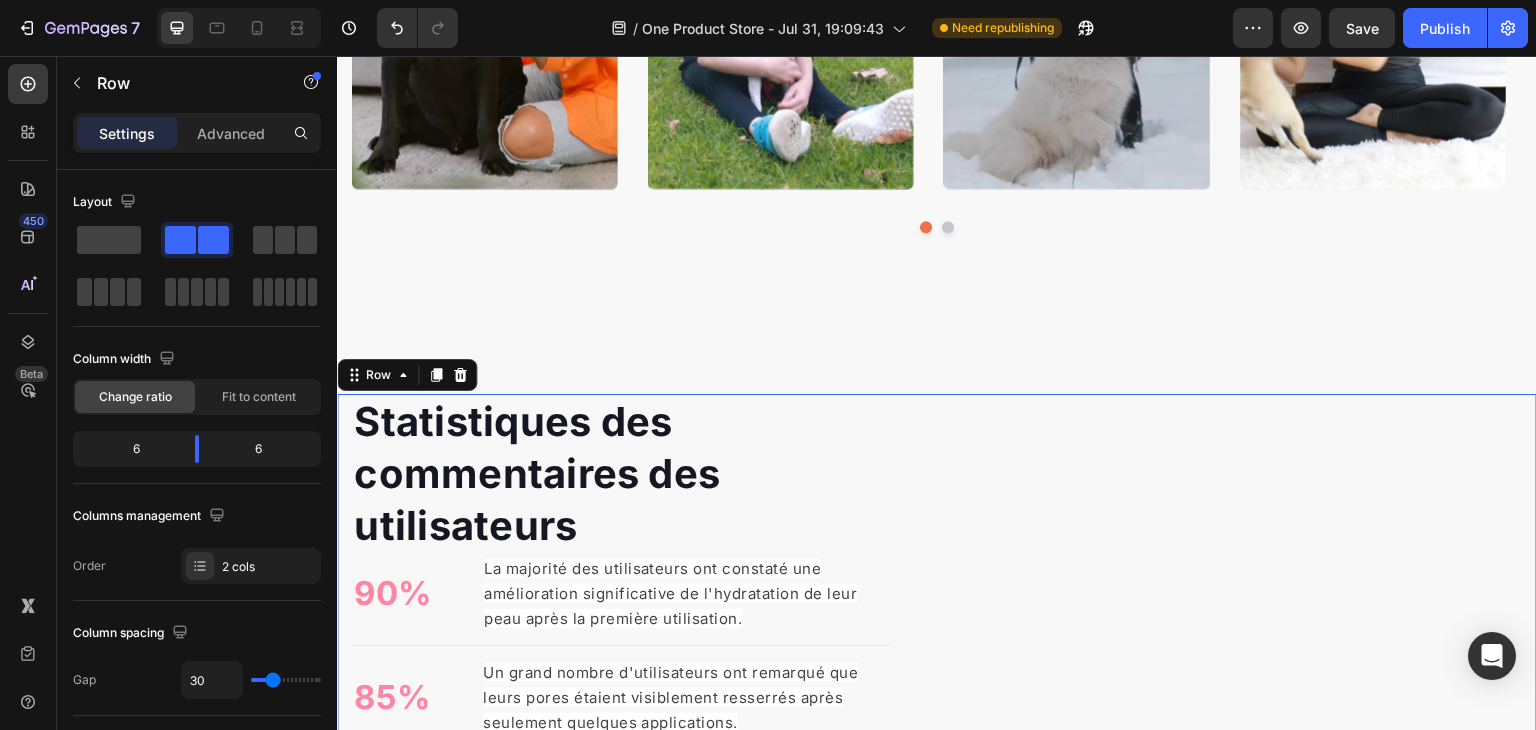 click on "Image" at bounding box center [1237, 665] 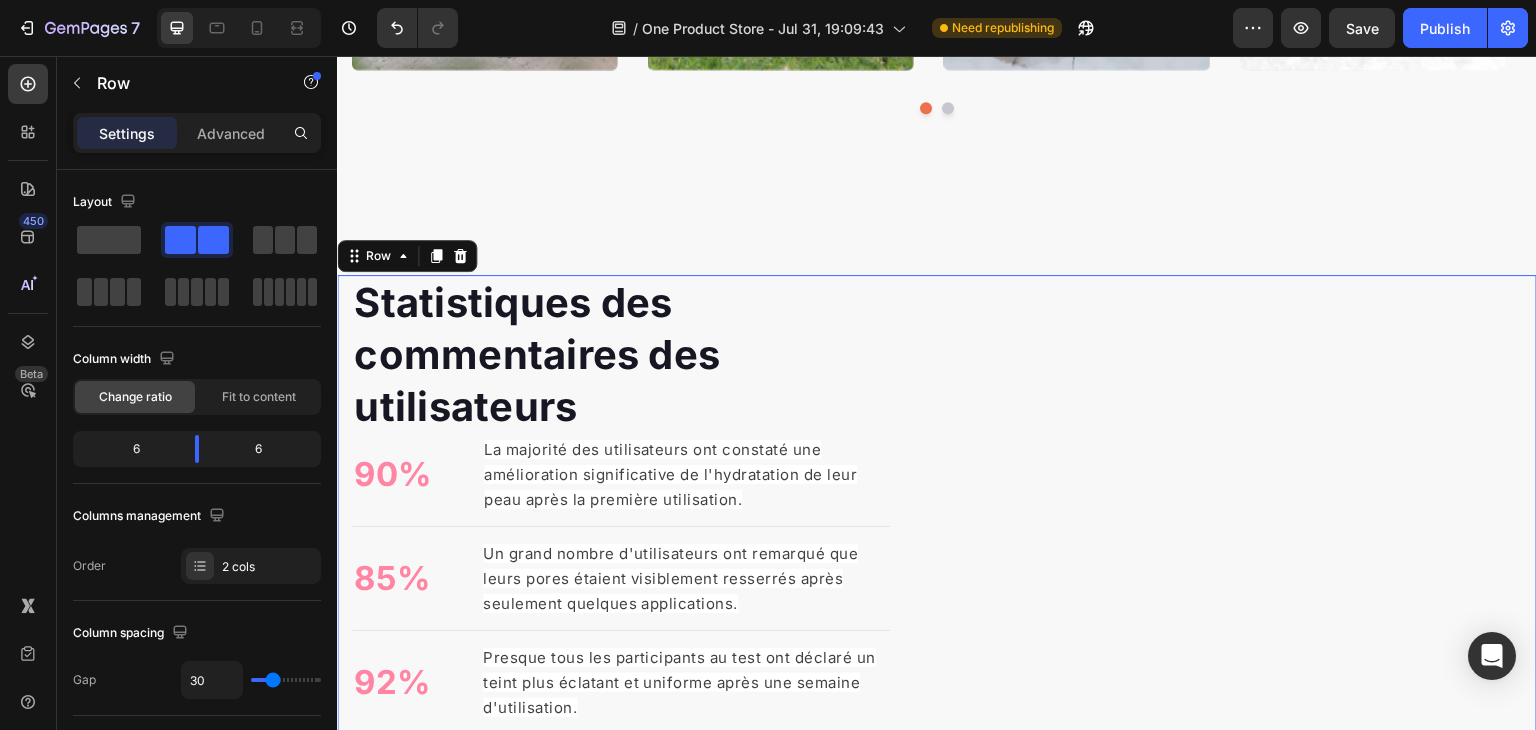 scroll, scrollTop: 2068, scrollLeft: 0, axis: vertical 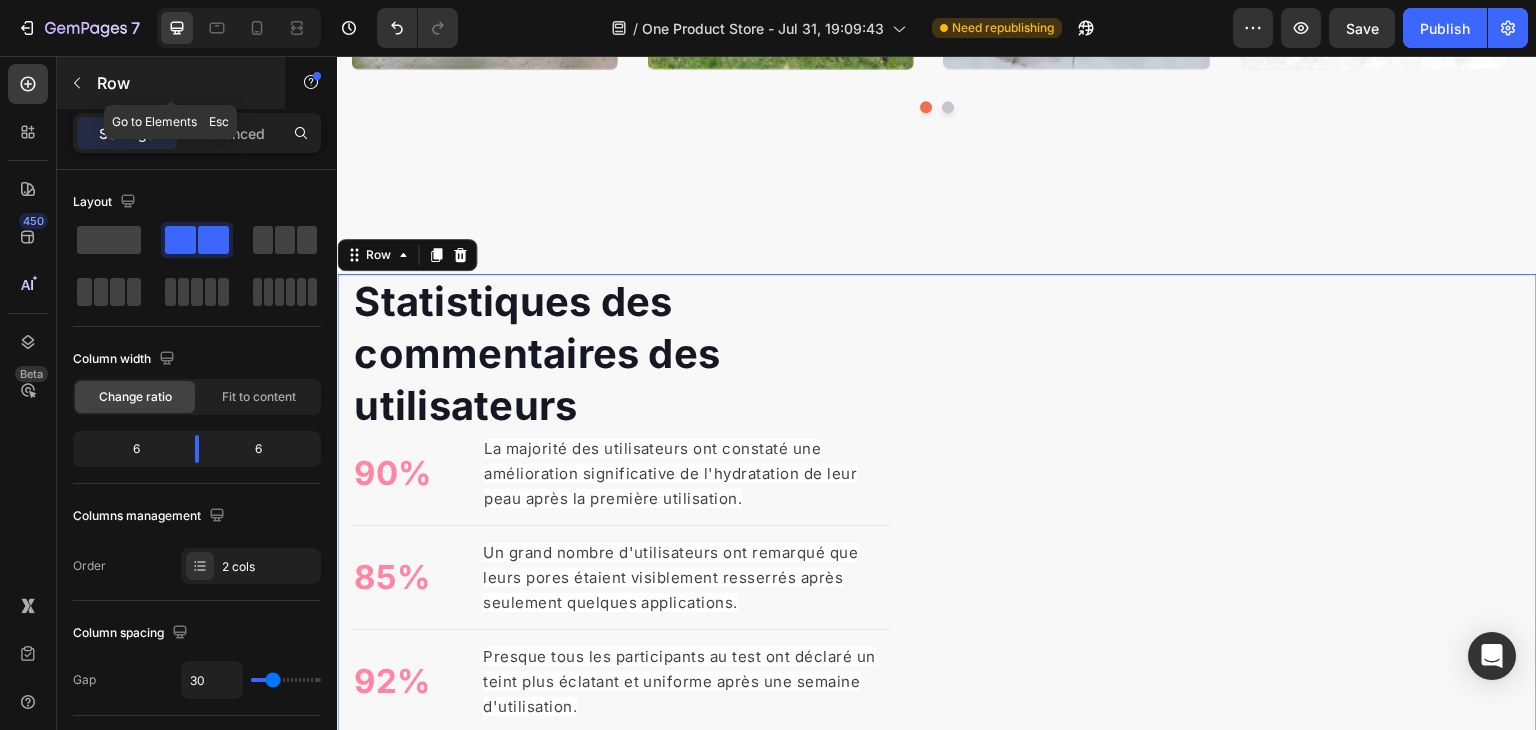 click 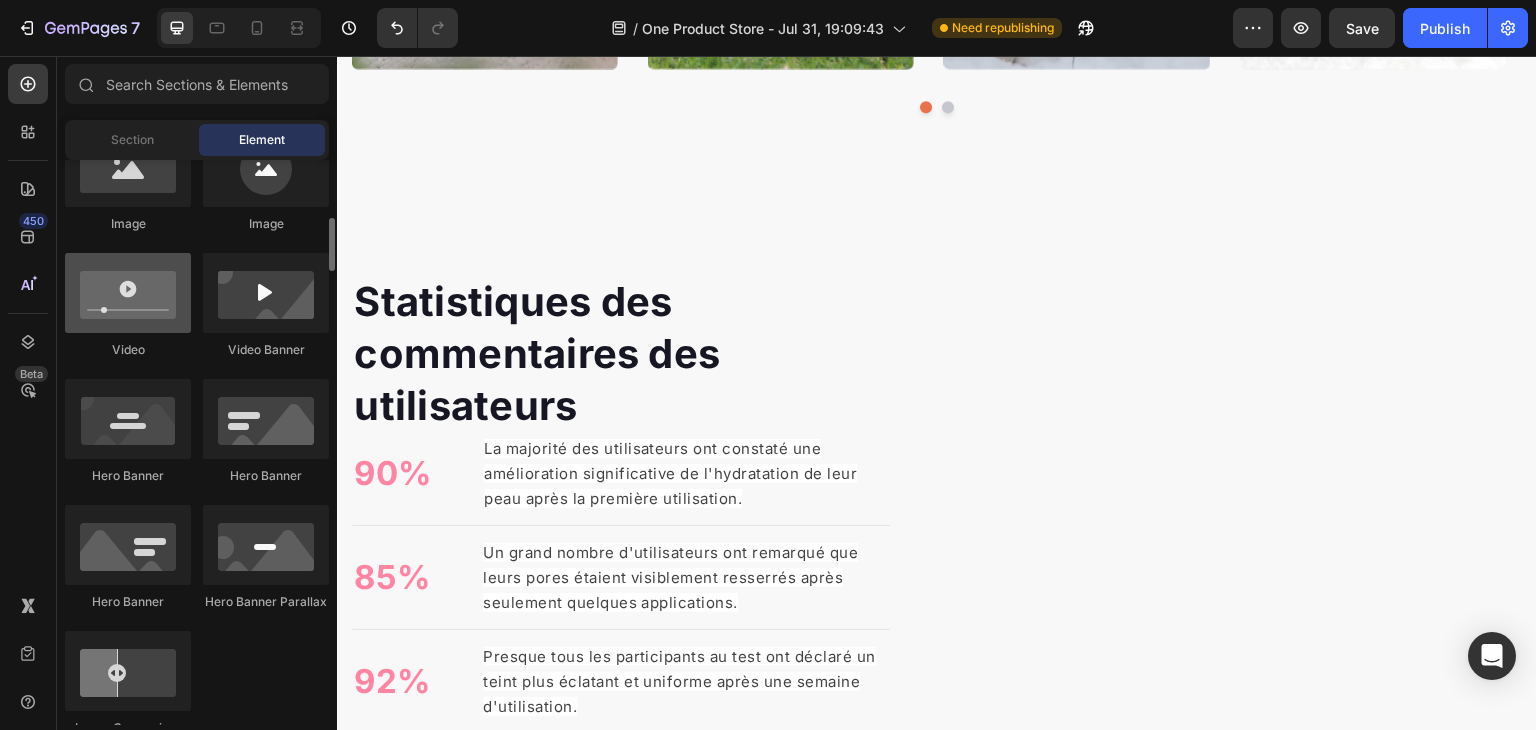 scroll, scrollTop: 688, scrollLeft: 0, axis: vertical 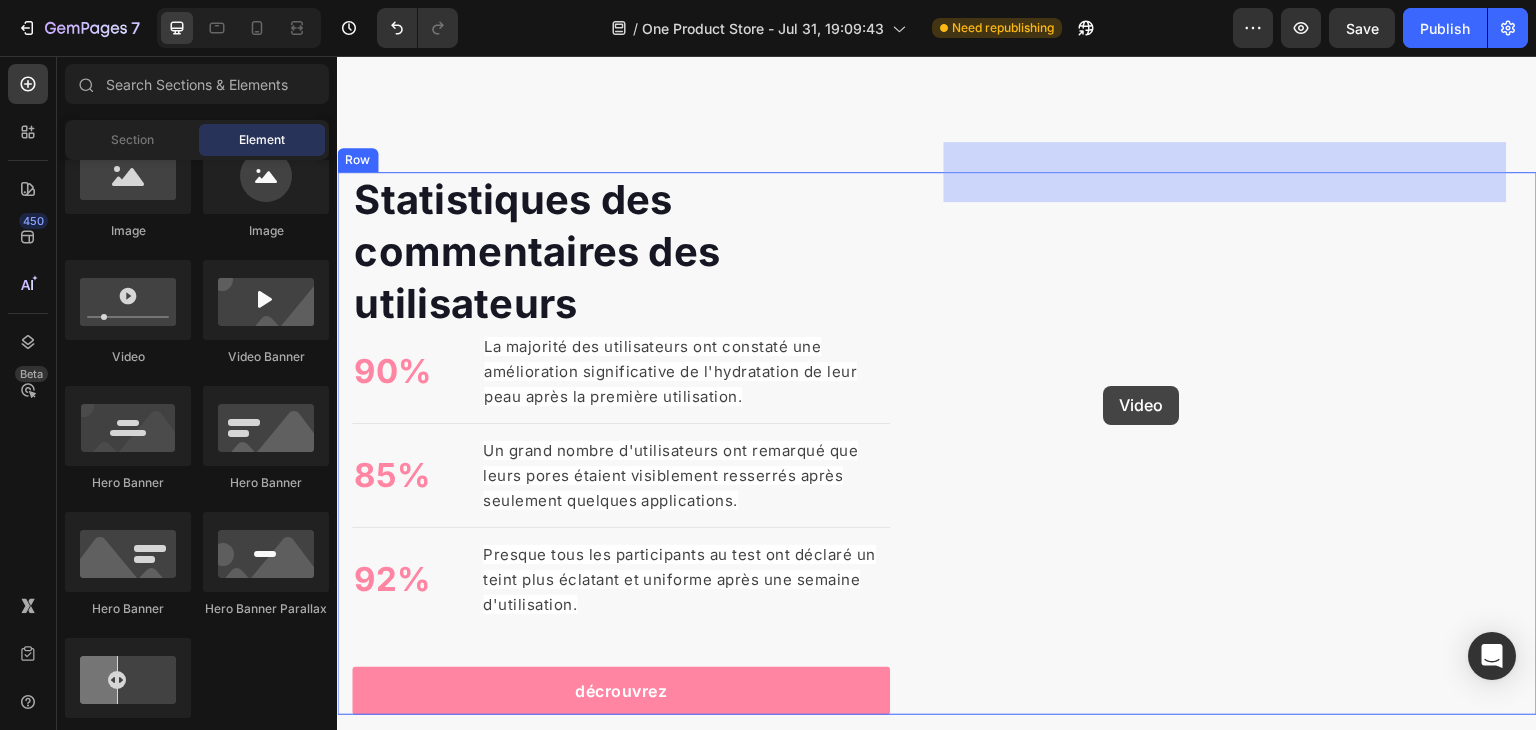drag, startPoint x: 456, startPoint y: 391, endPoint x: 1121, endPoint y: 377, distance: 665.14734 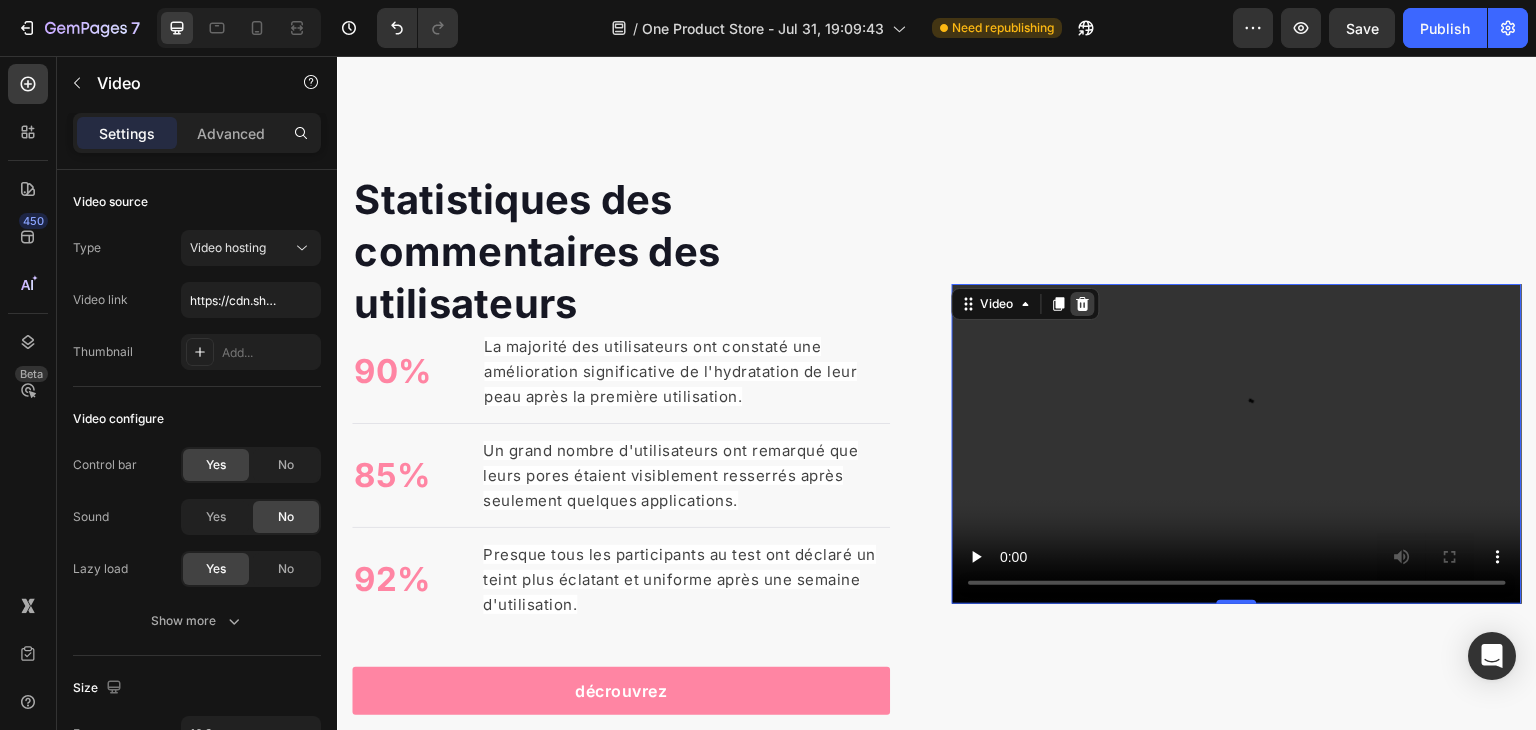 click 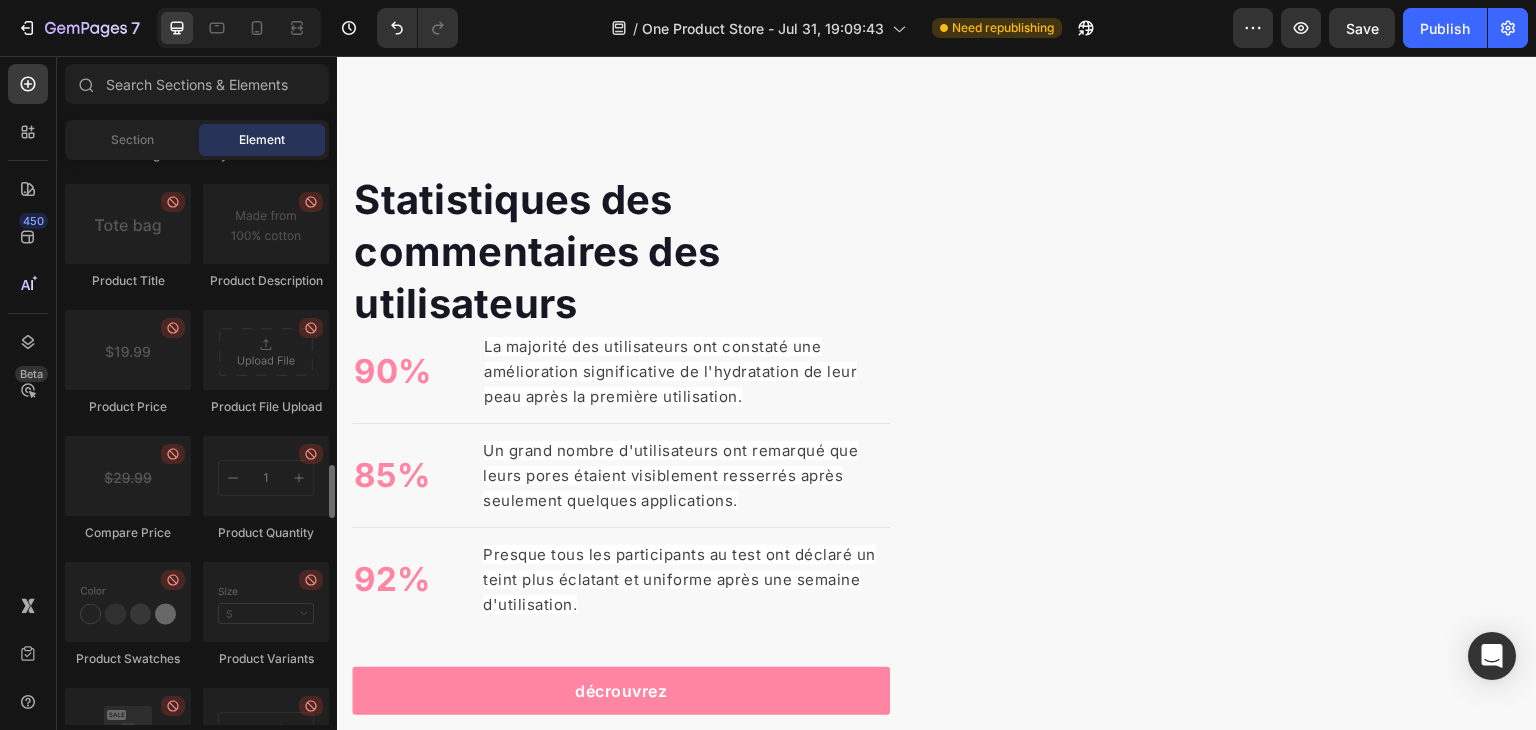 scroll, scrollTop: 3197, scrollLeft: 0, axis: vertical 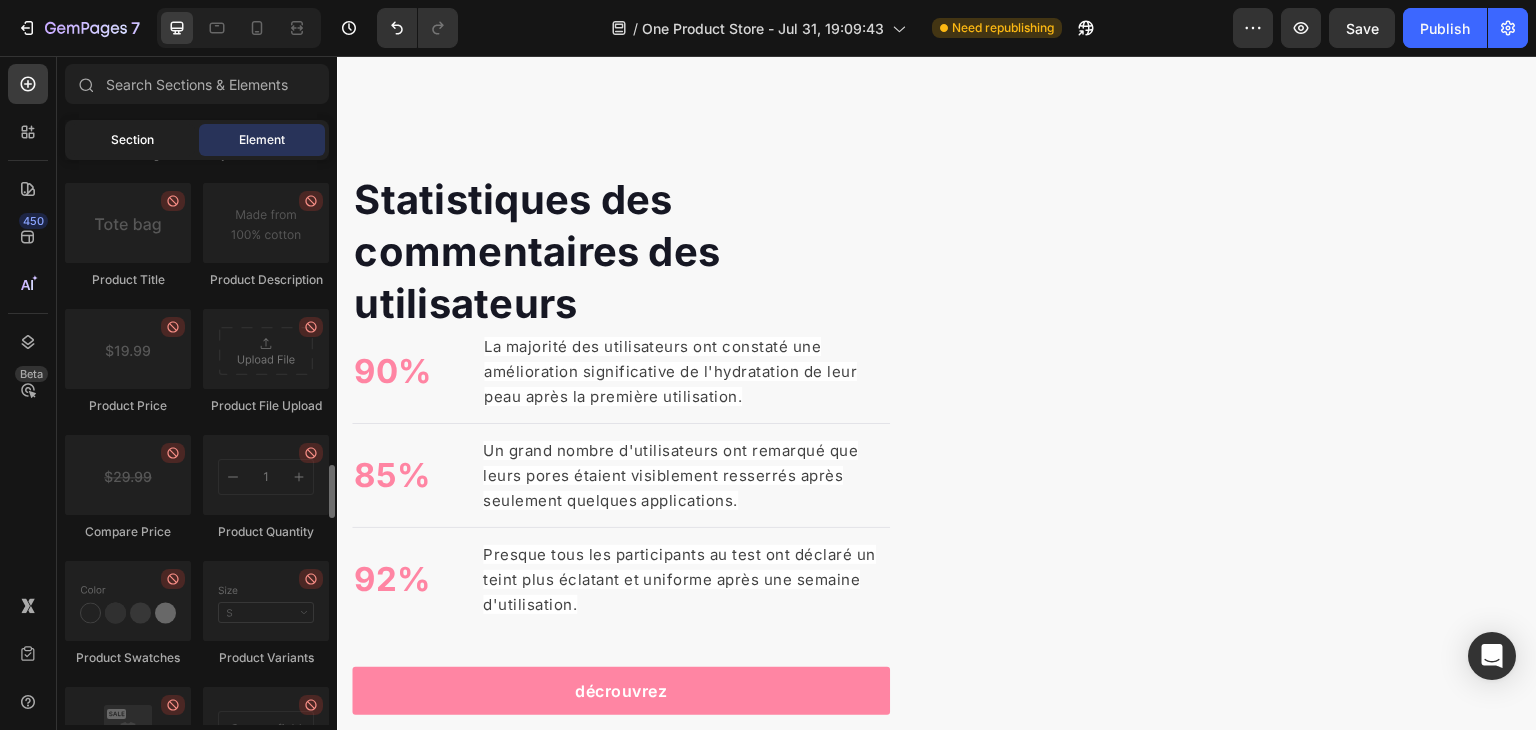 click on "Section" 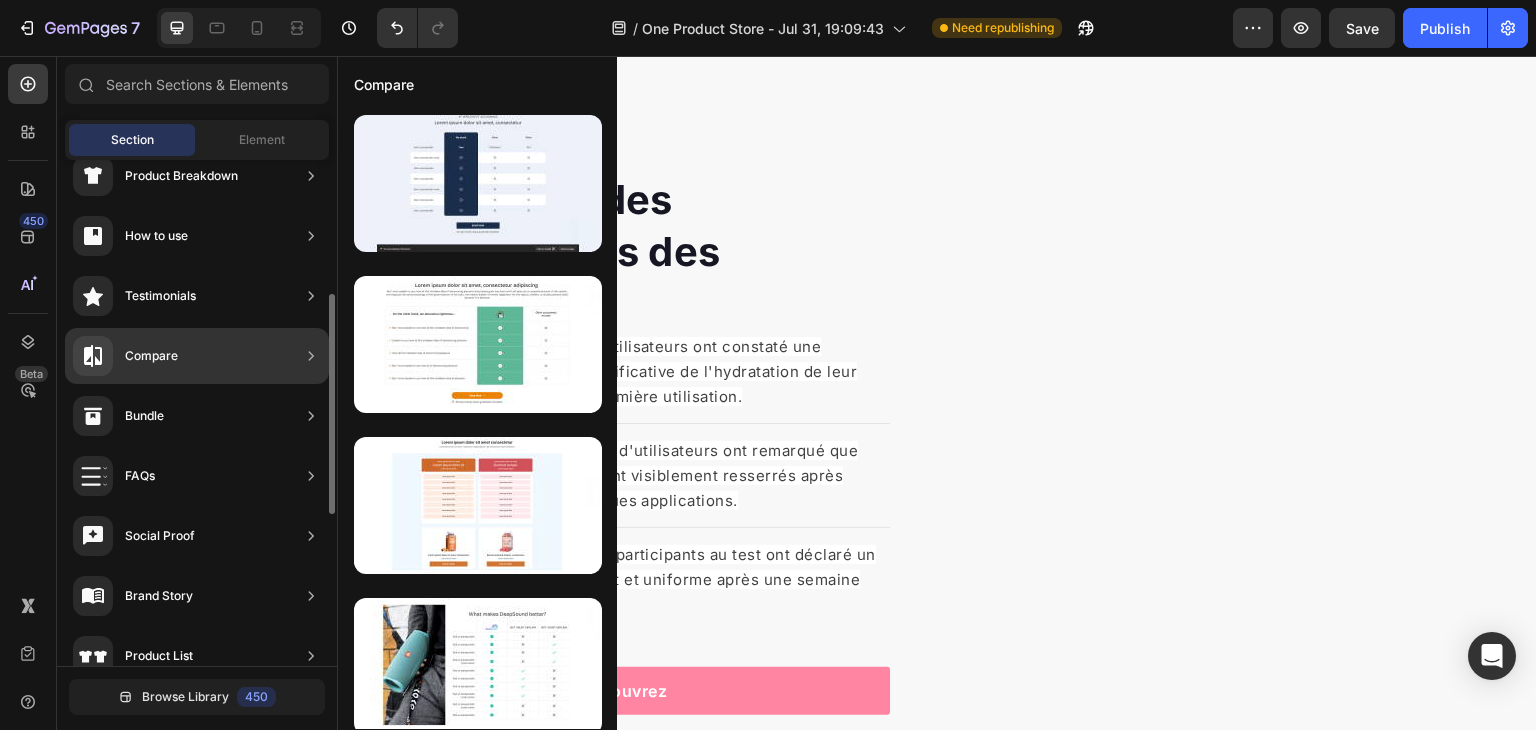 scroll, scrollTop: 322, scrollLeft: 0, axis: vertical 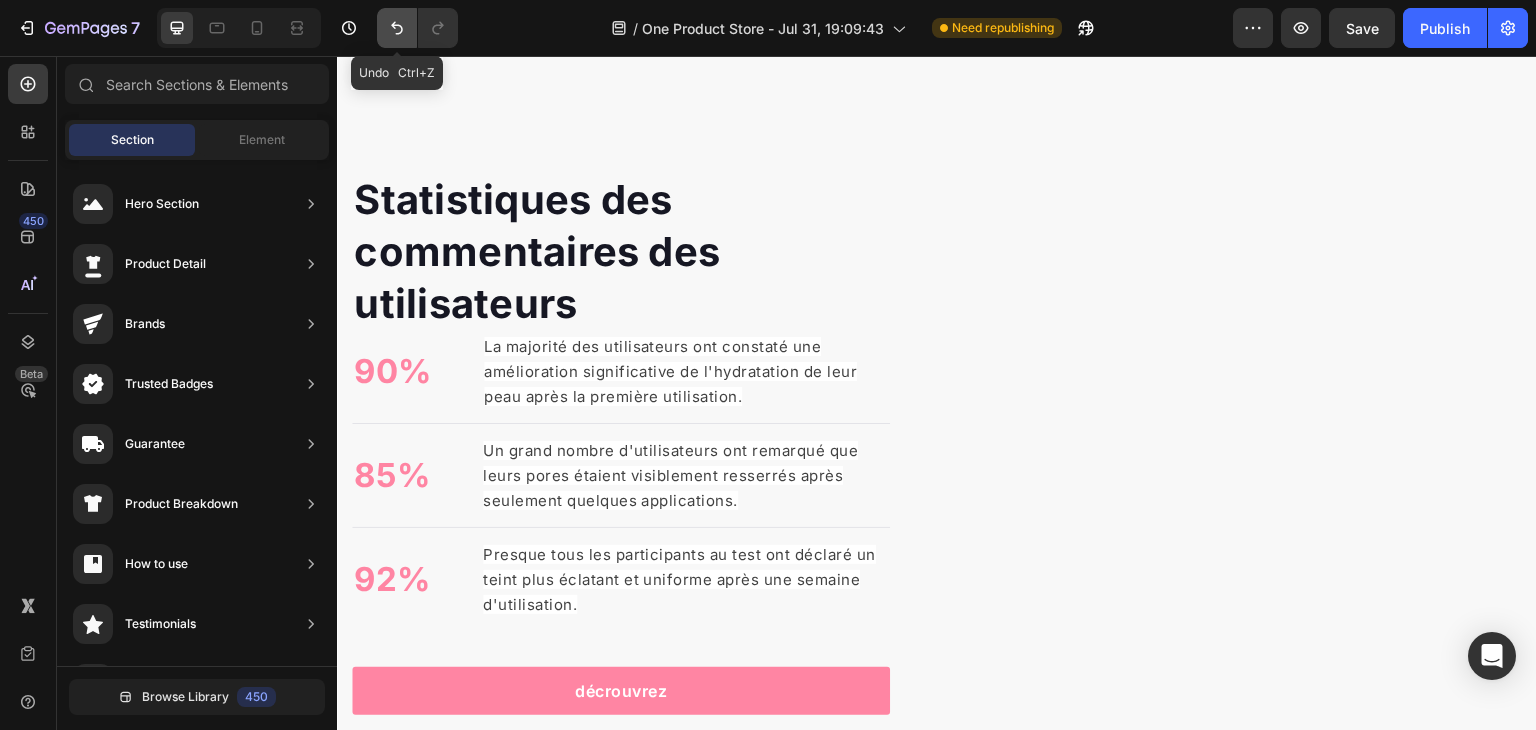 click 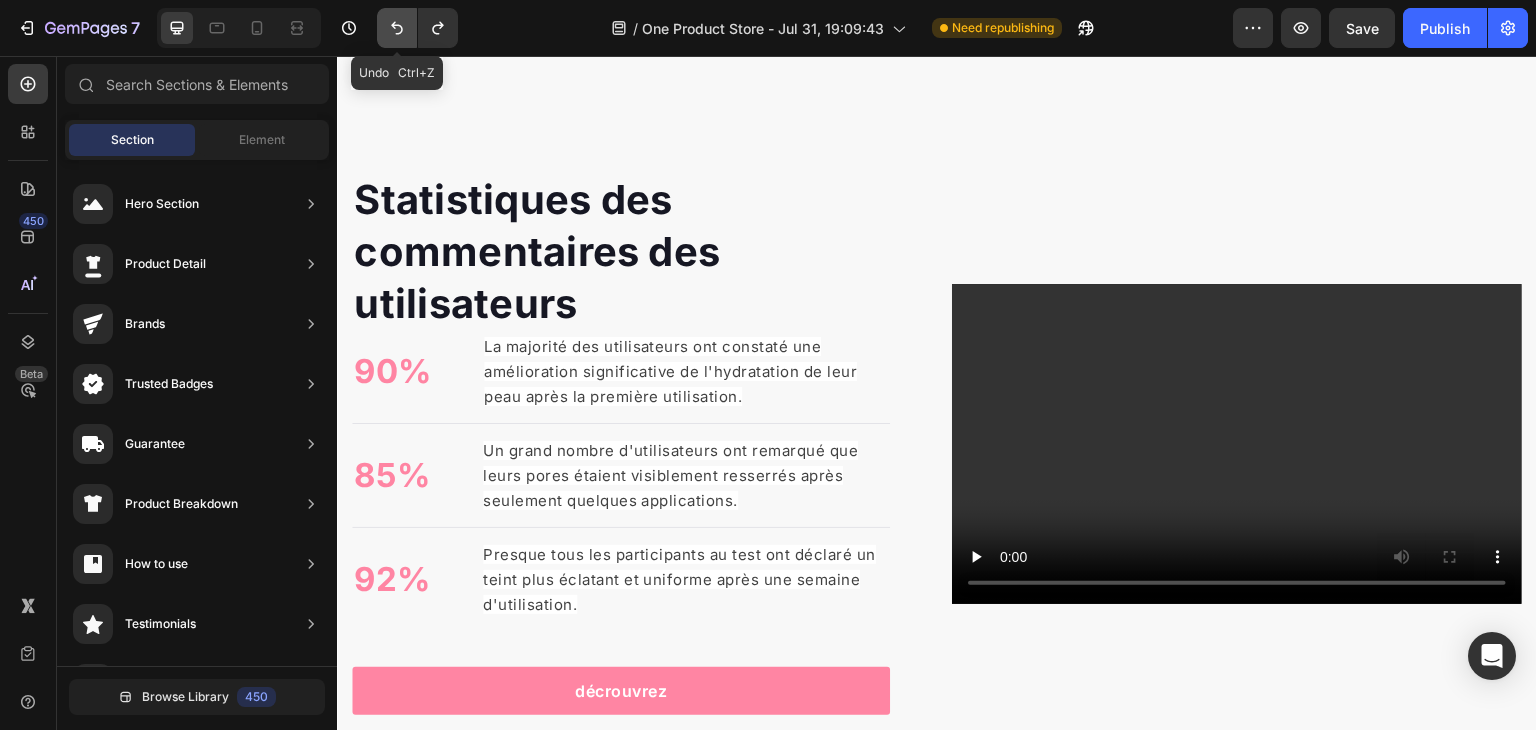 click 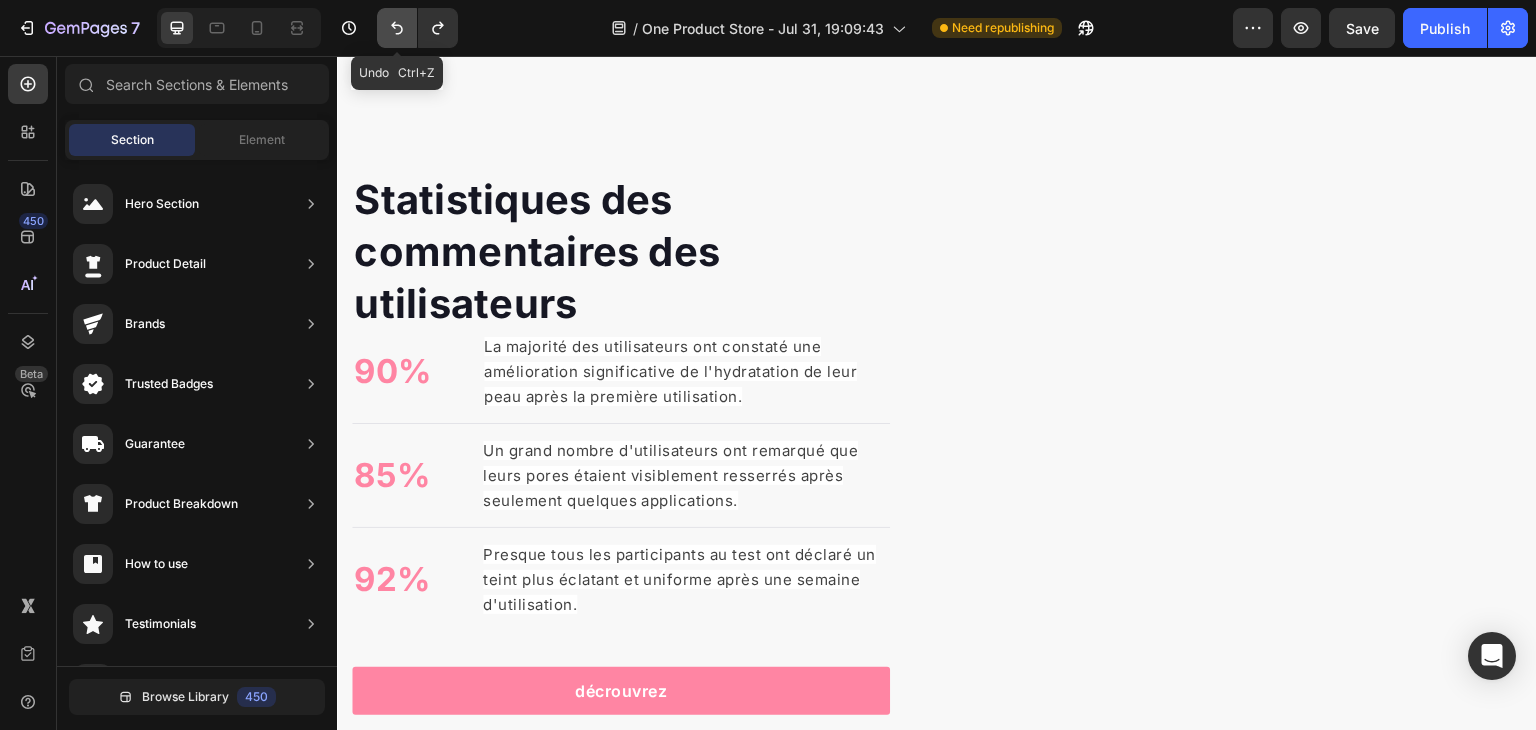 click 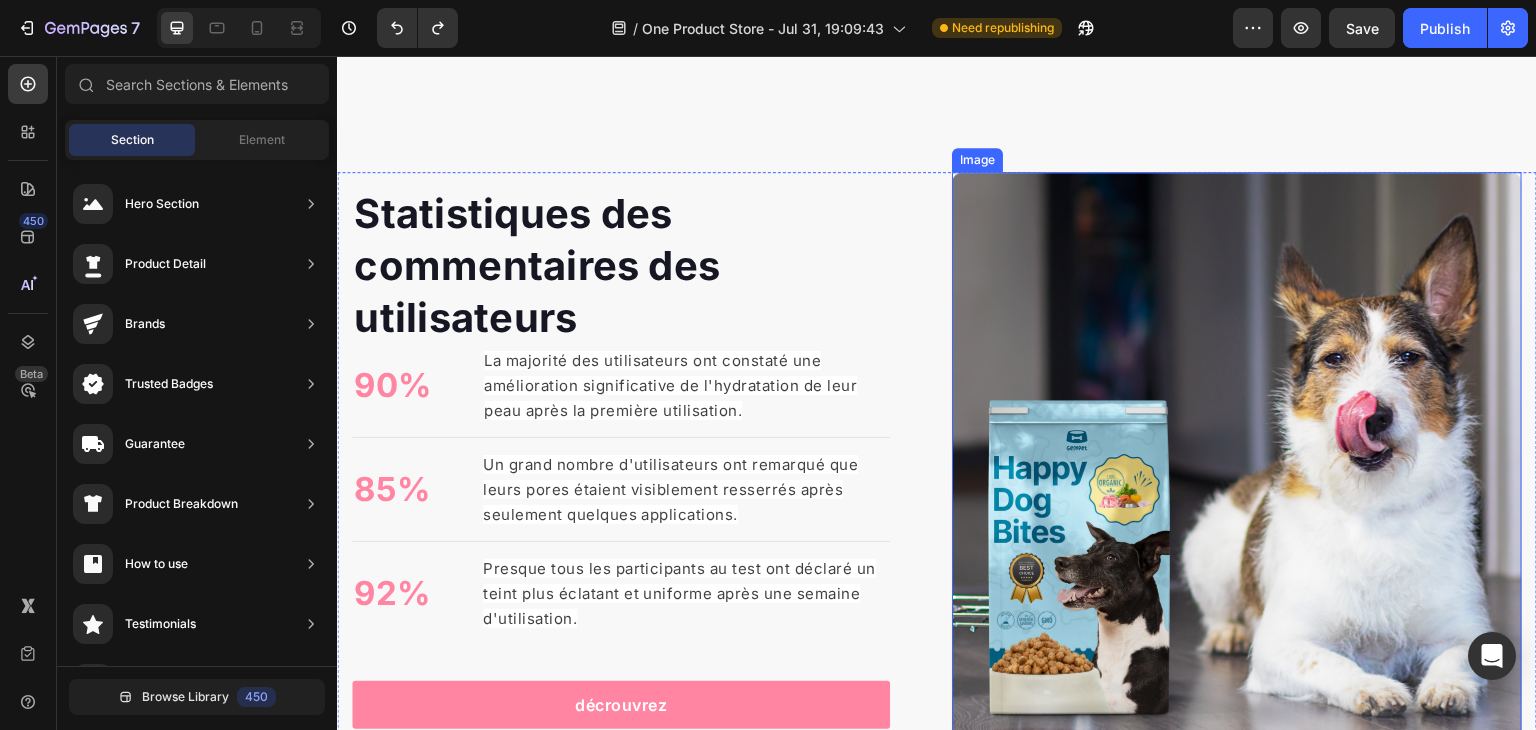 click at bounding box center (1237, 457) 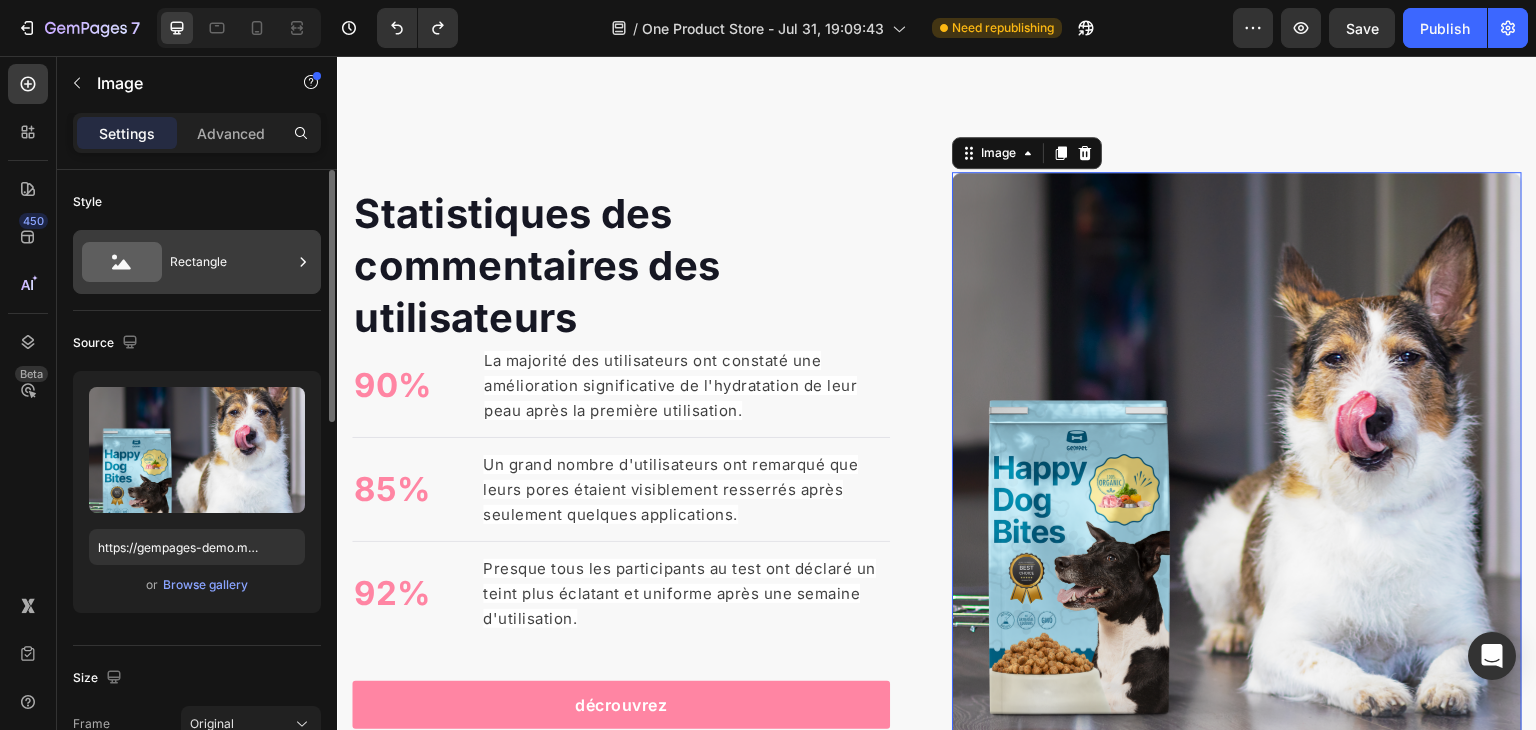 click on "Rectangle" at bounding box center [197, 262] 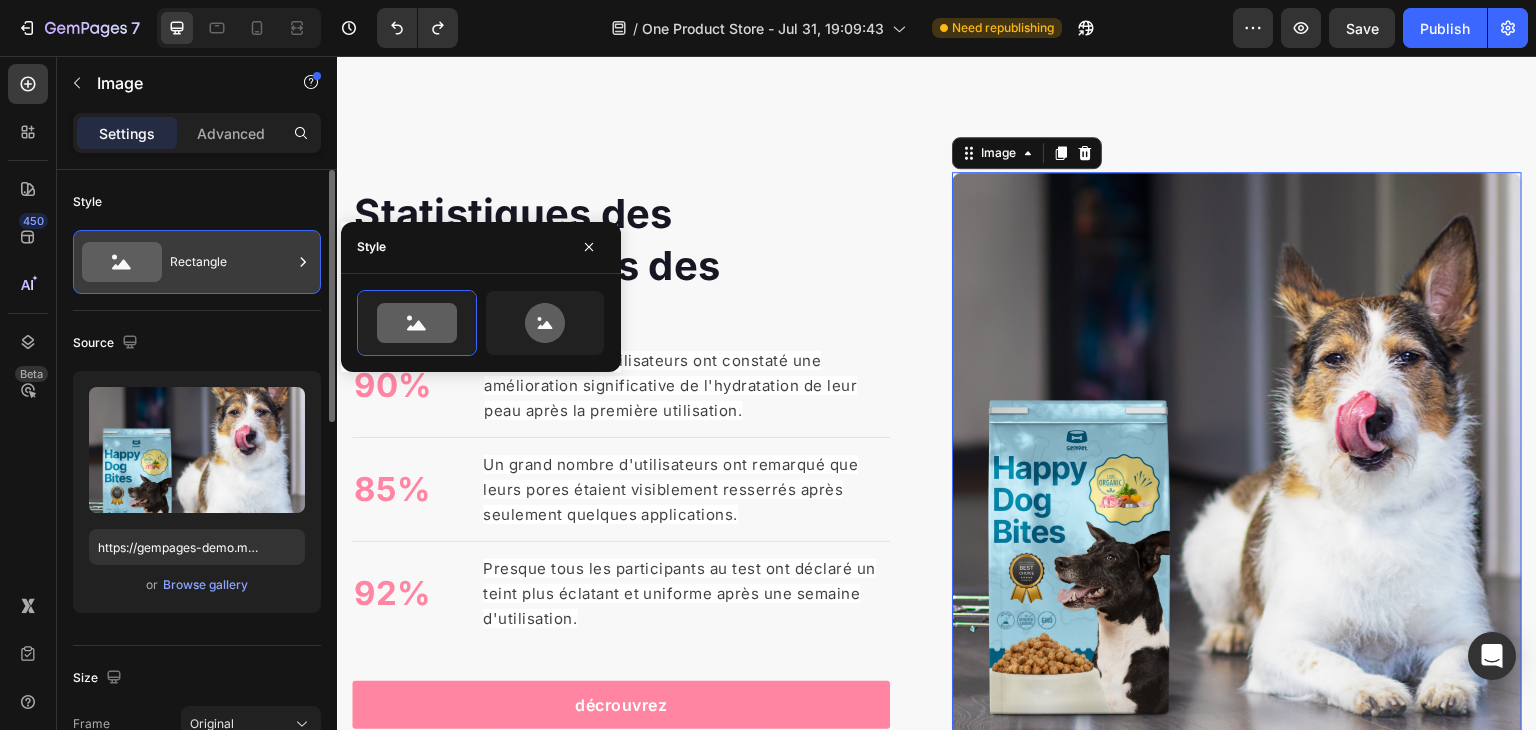 click on "Rectangle" at bounding box center (197, 262) 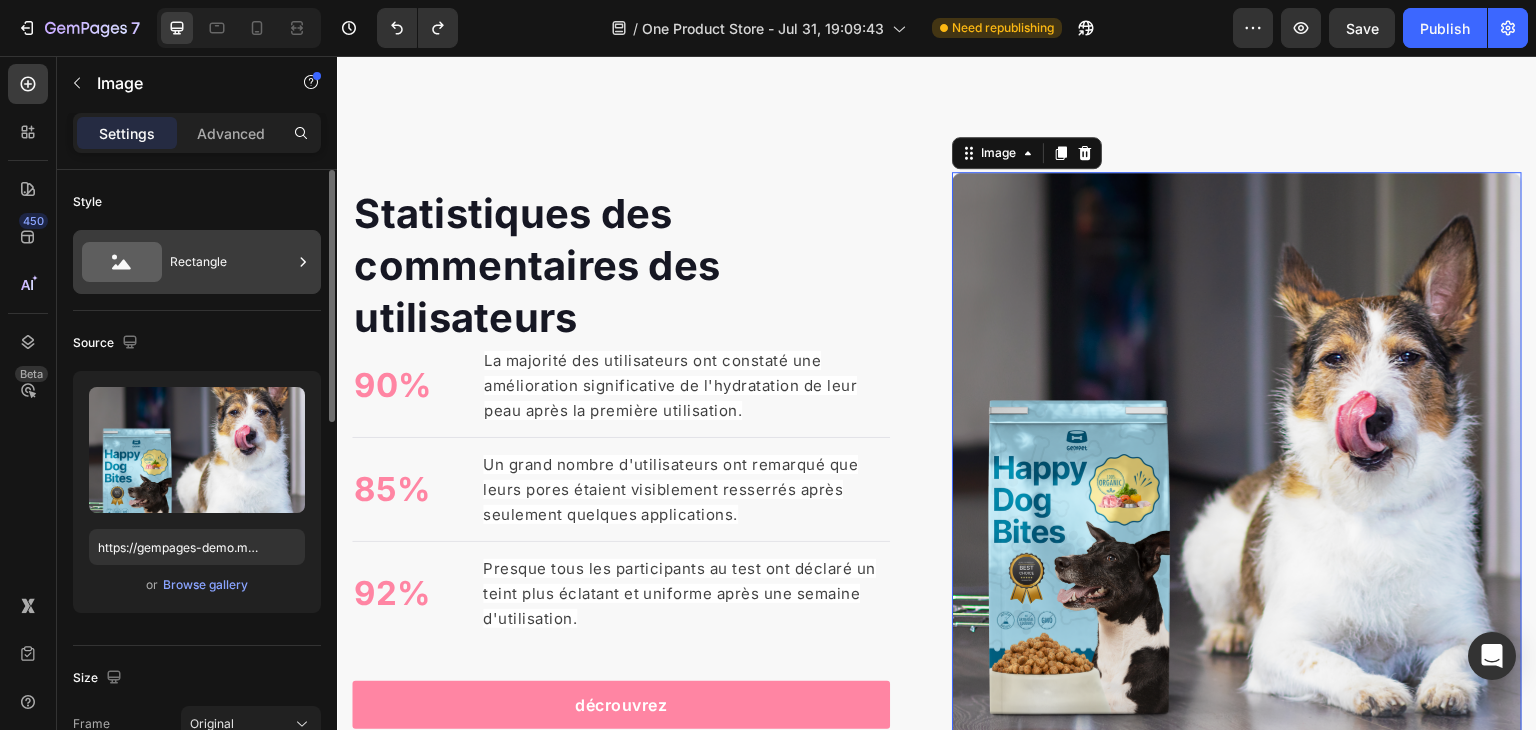 click on "Rectangle" at bounding box center (197, 262) 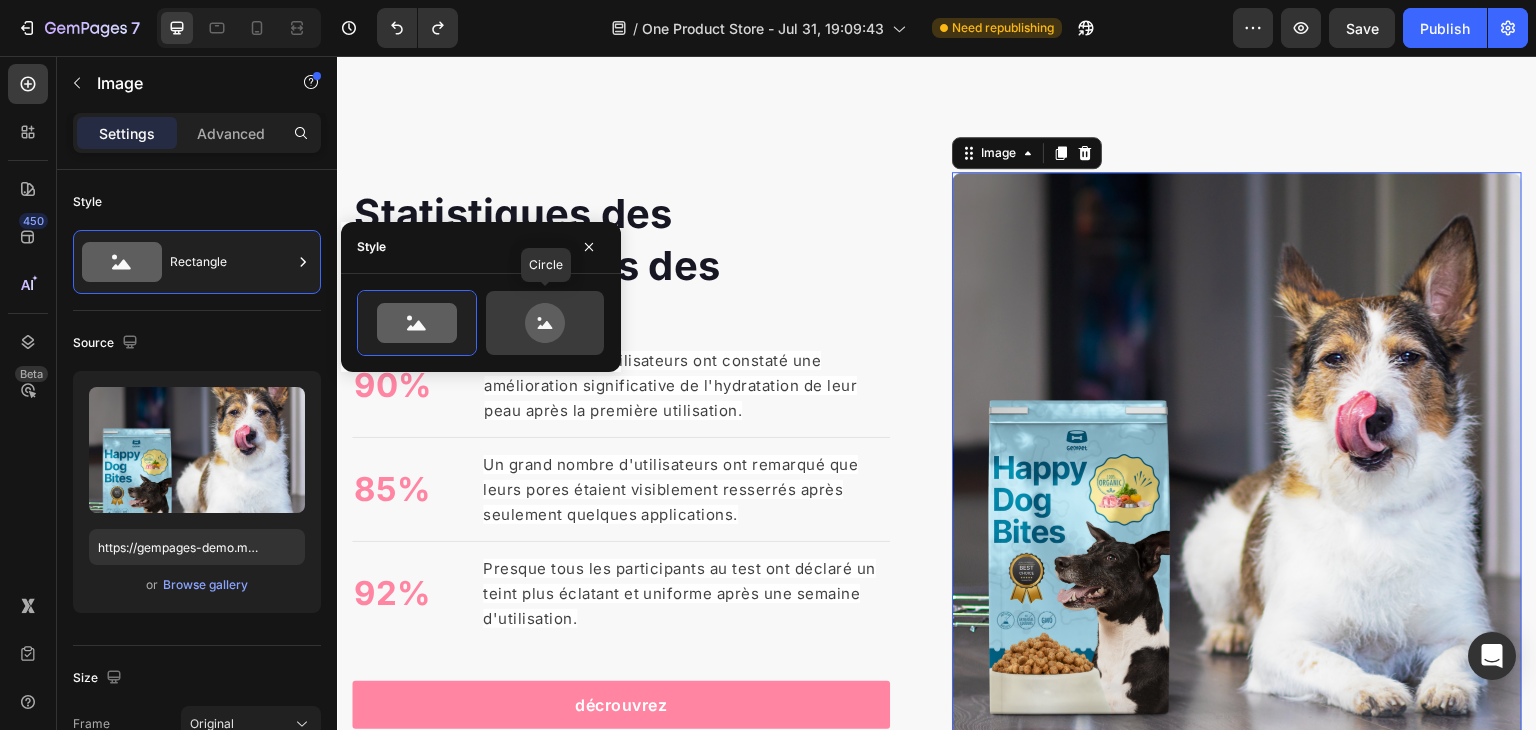 click 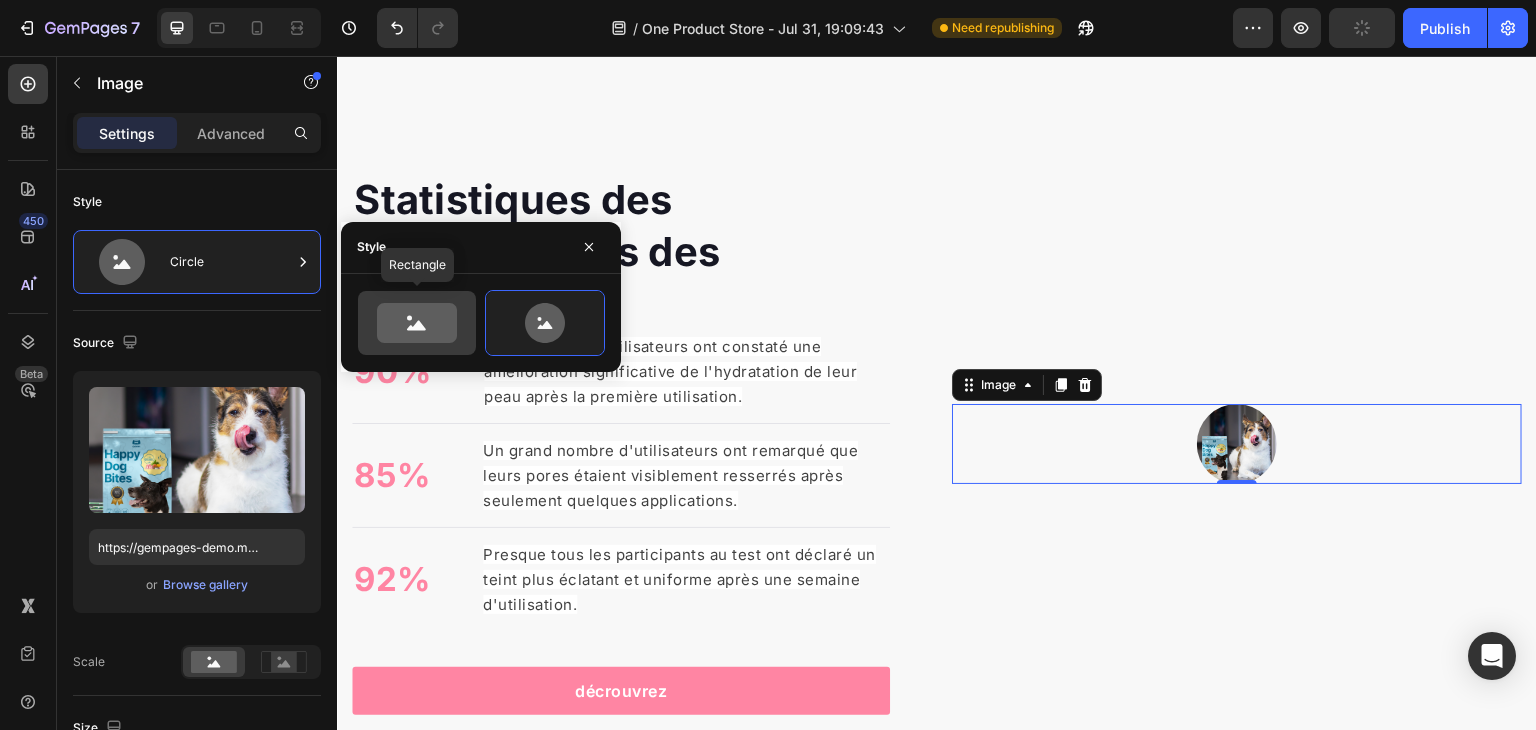 click 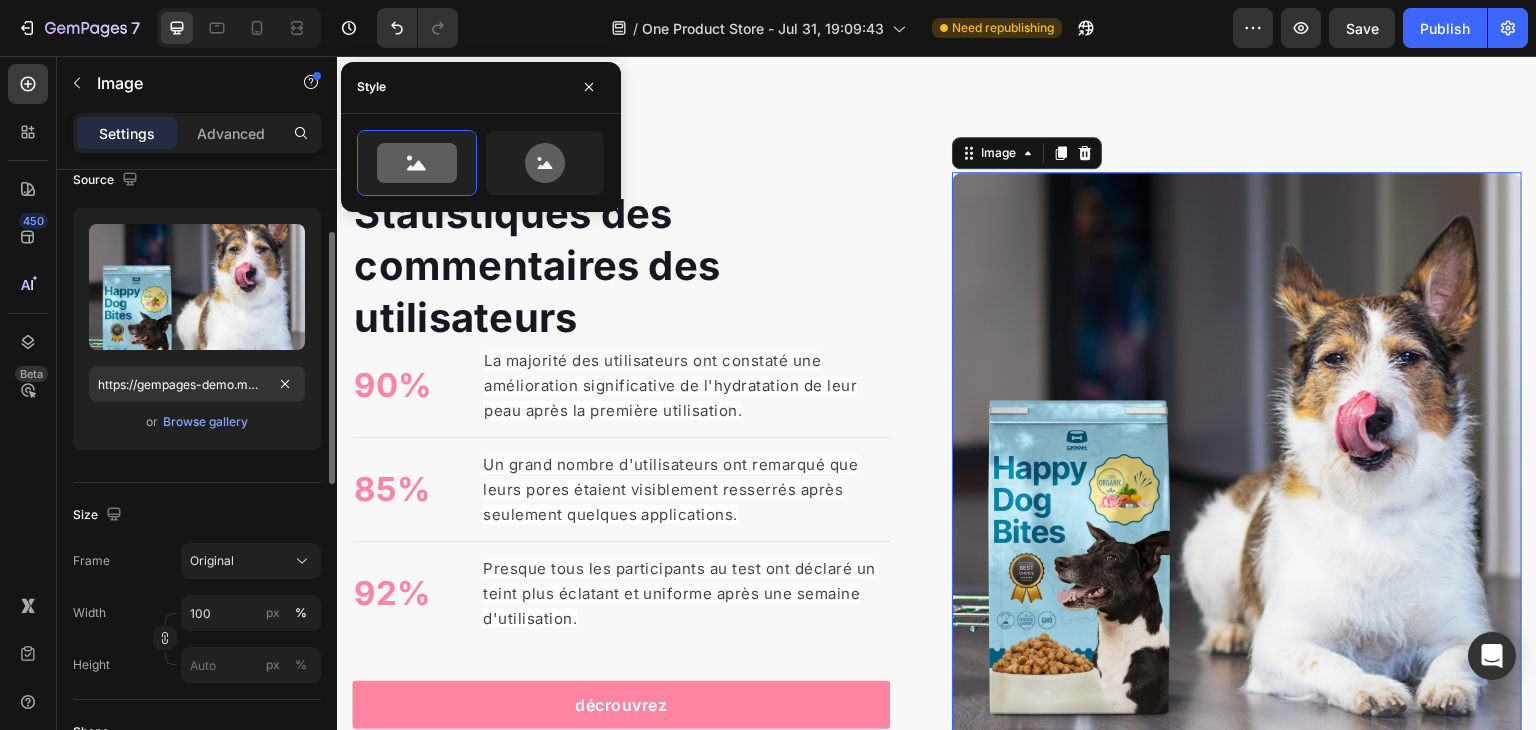 scroll, scrollTop: 170, scrollLeft: 0, axis: vertical 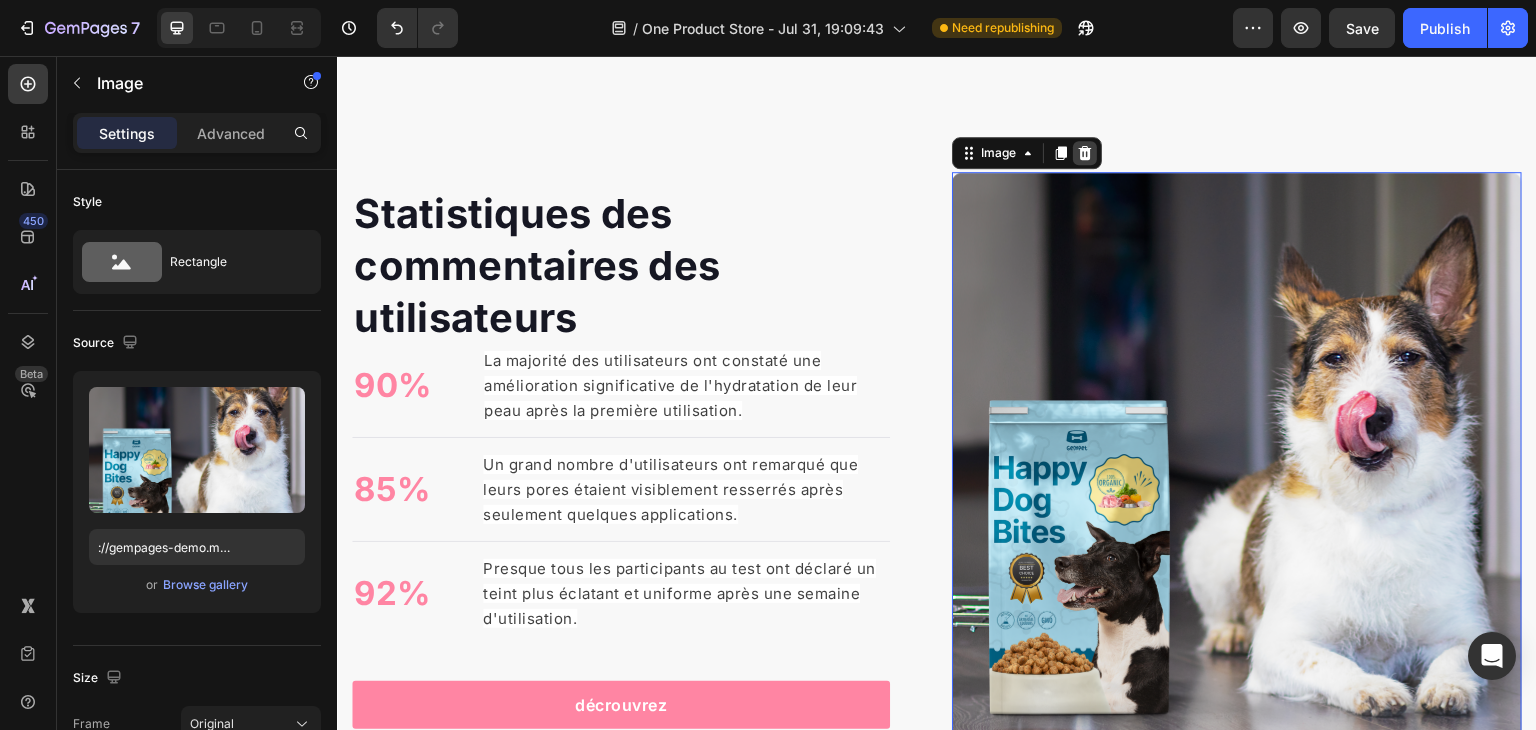 click 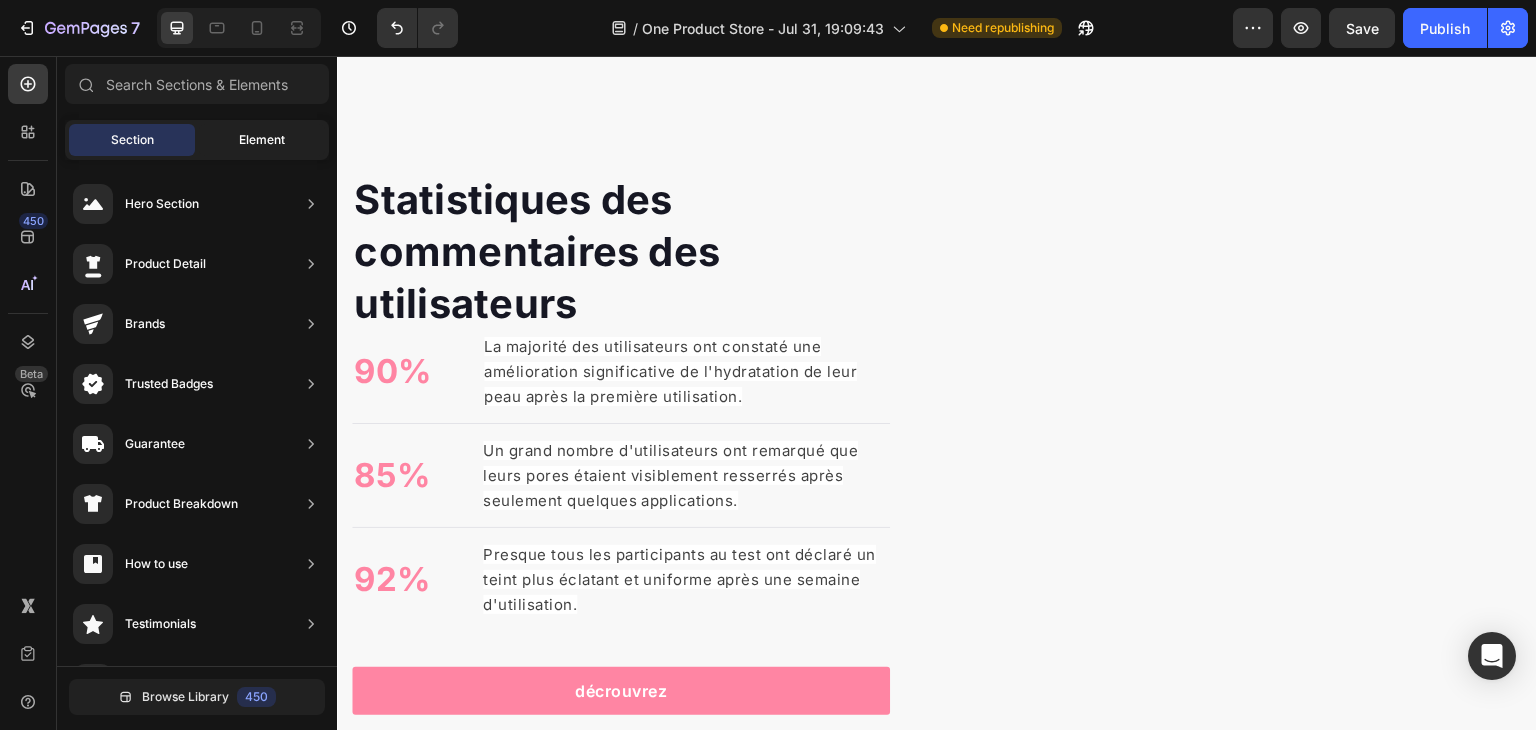click on "Element" at bounding box center (262, 140) 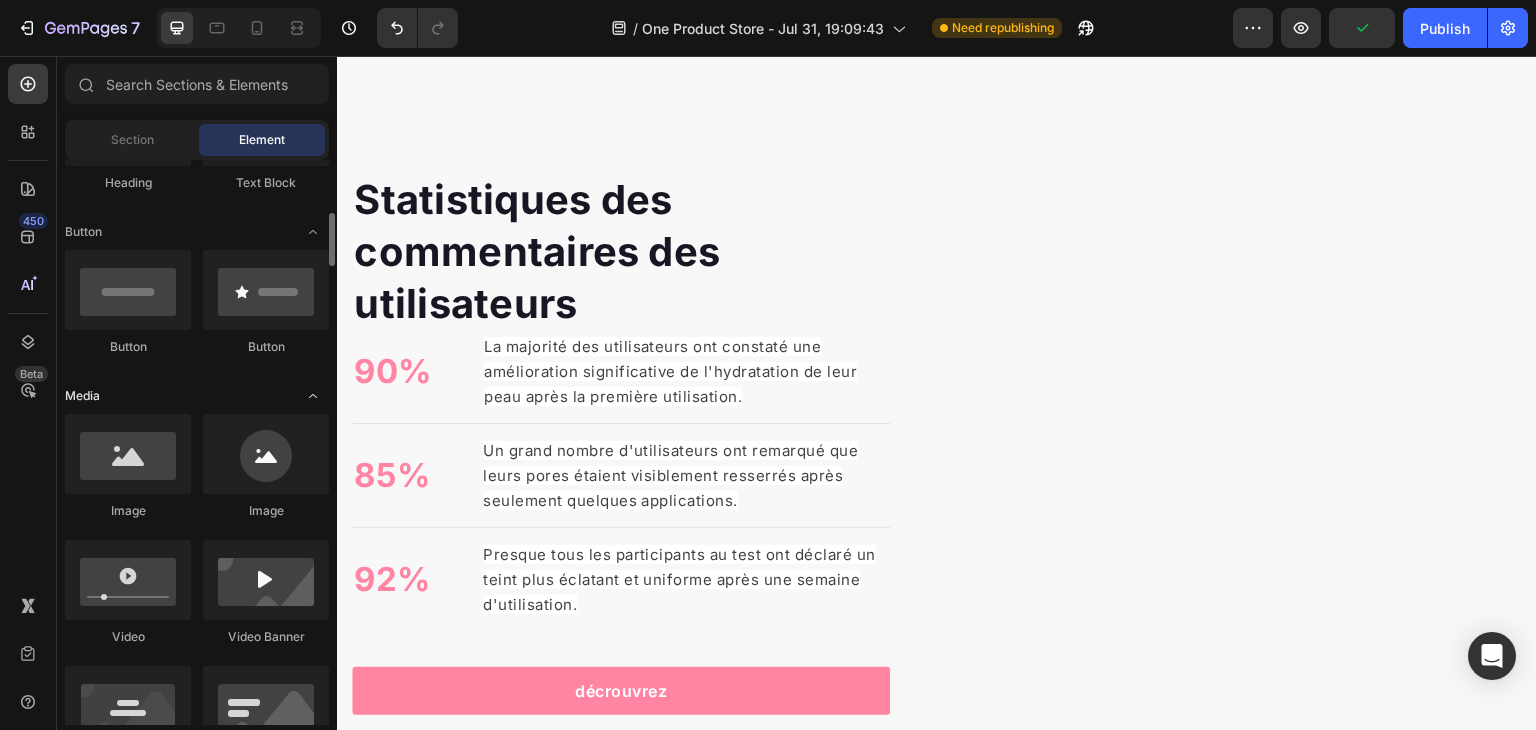 scroll, scrollTop: 443, scrollLeft: 0, axis: vertical 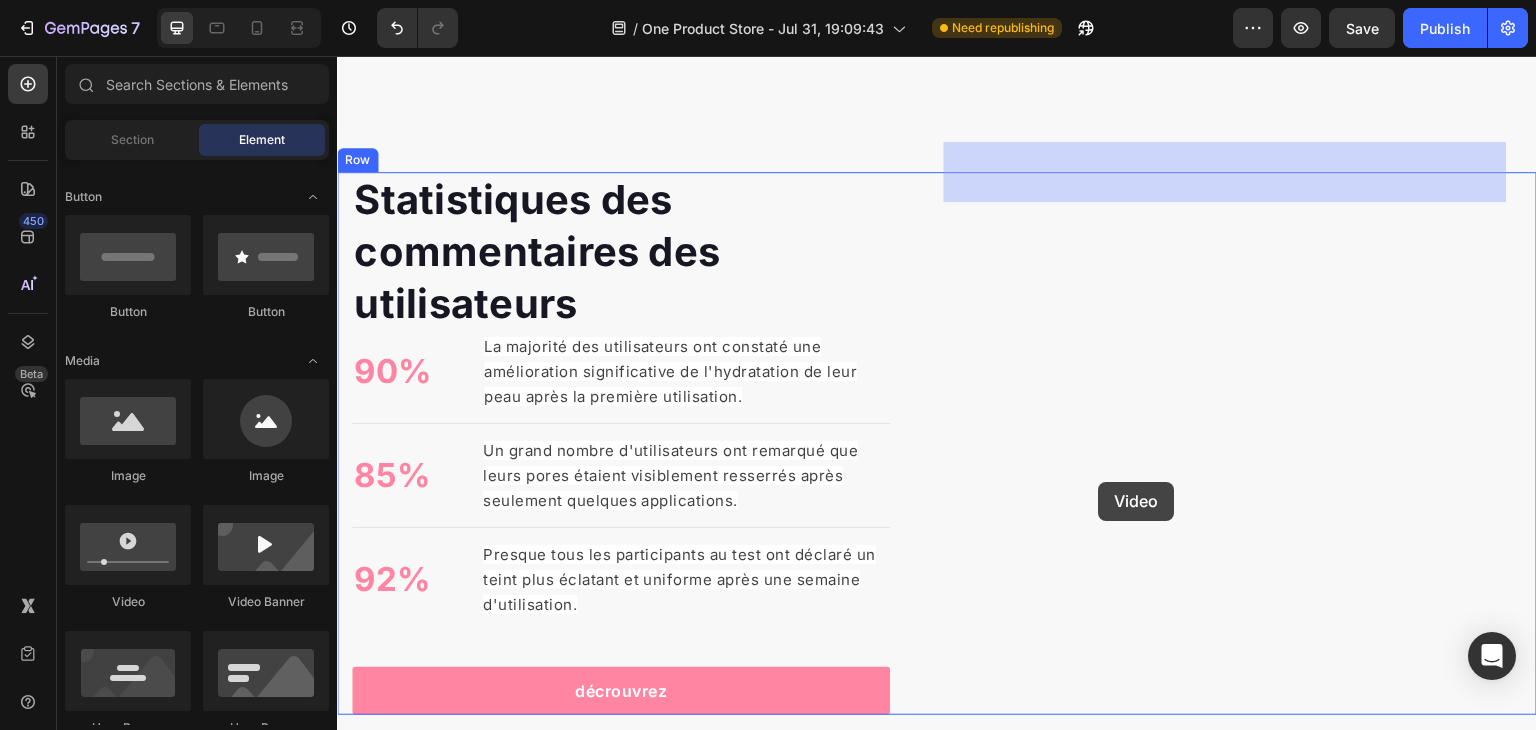 drag, startPoint x: 473, startPoint y: 634, endPoint x: 1151, endPoint y: 457, distance: 700.7232 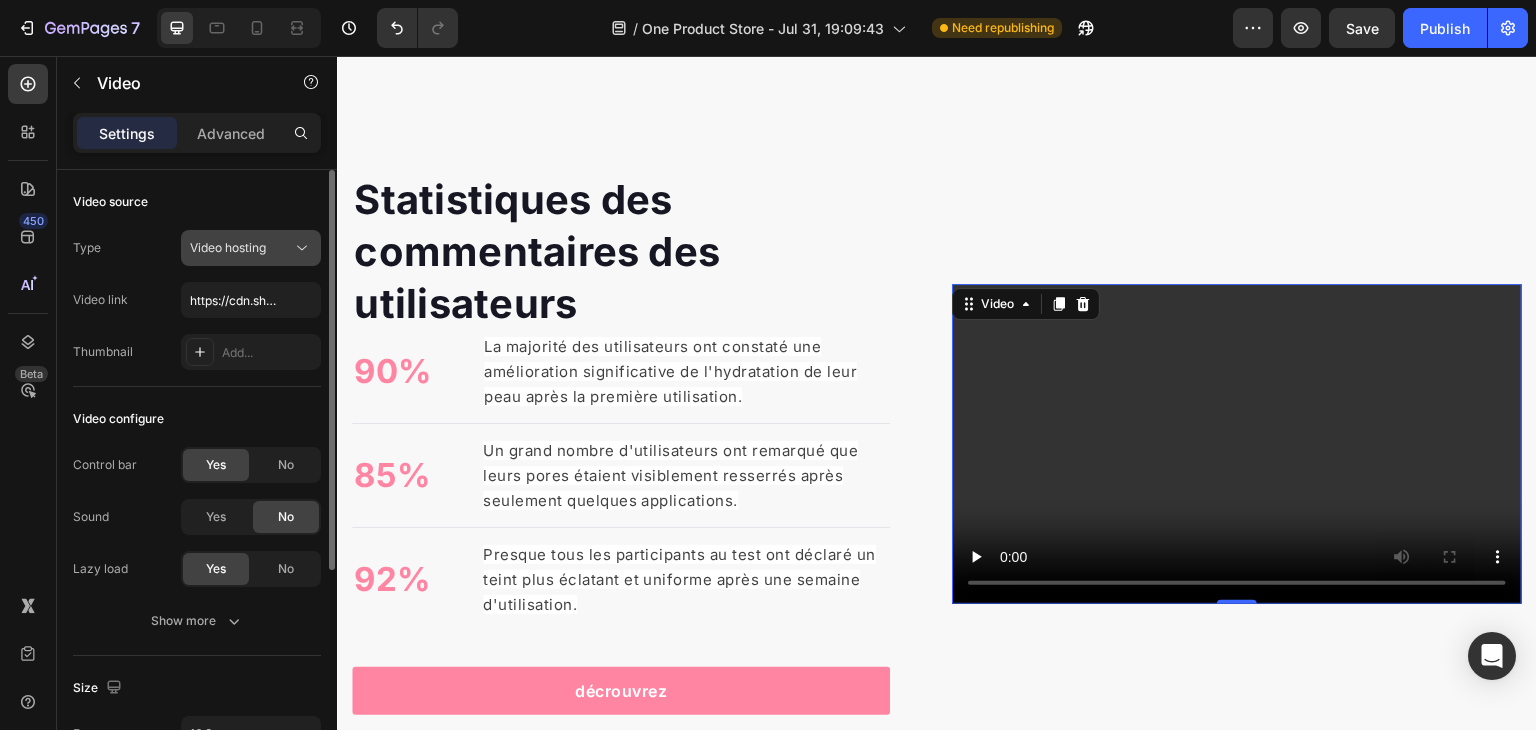 click on "Video hosting" at bounding box center [228, 247] 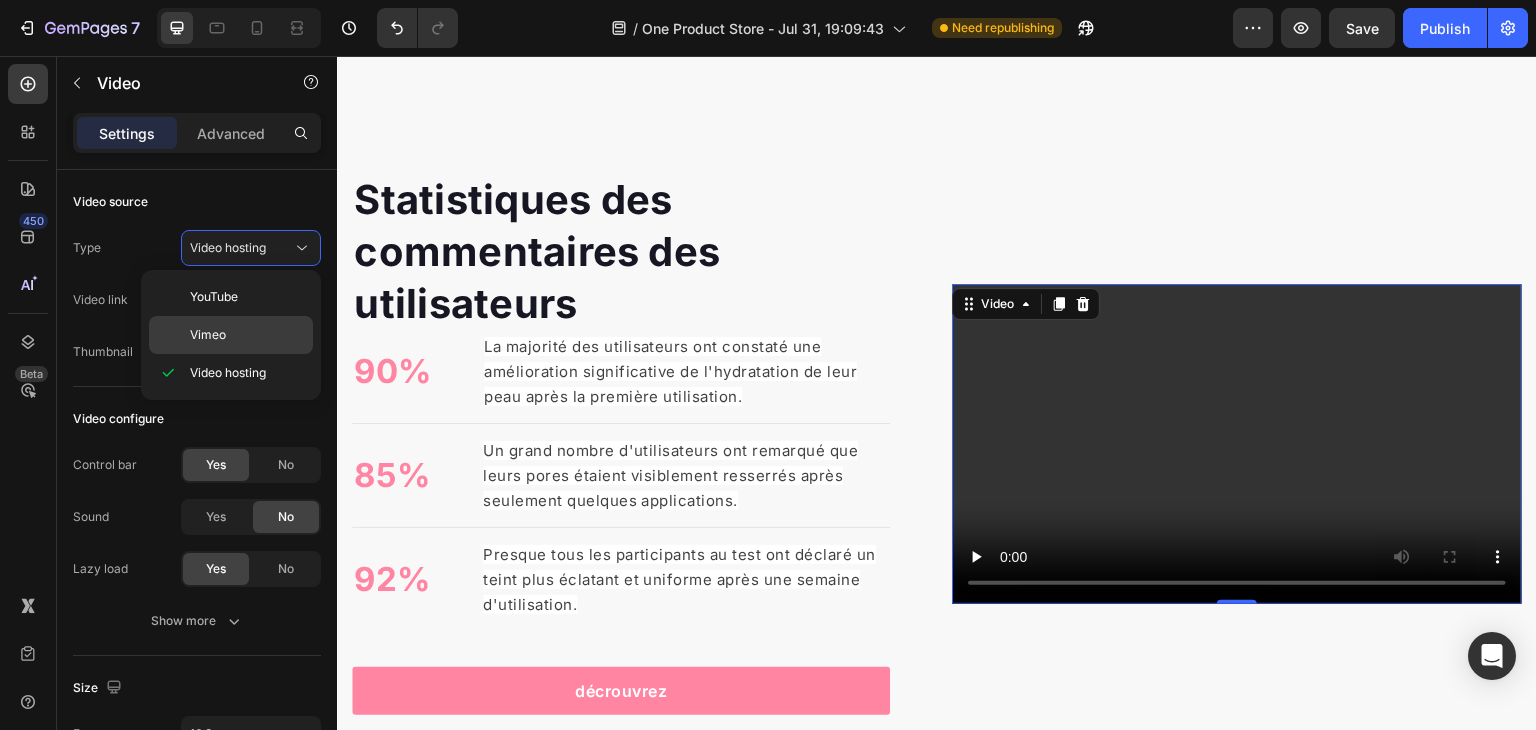 click on "Vimeo" 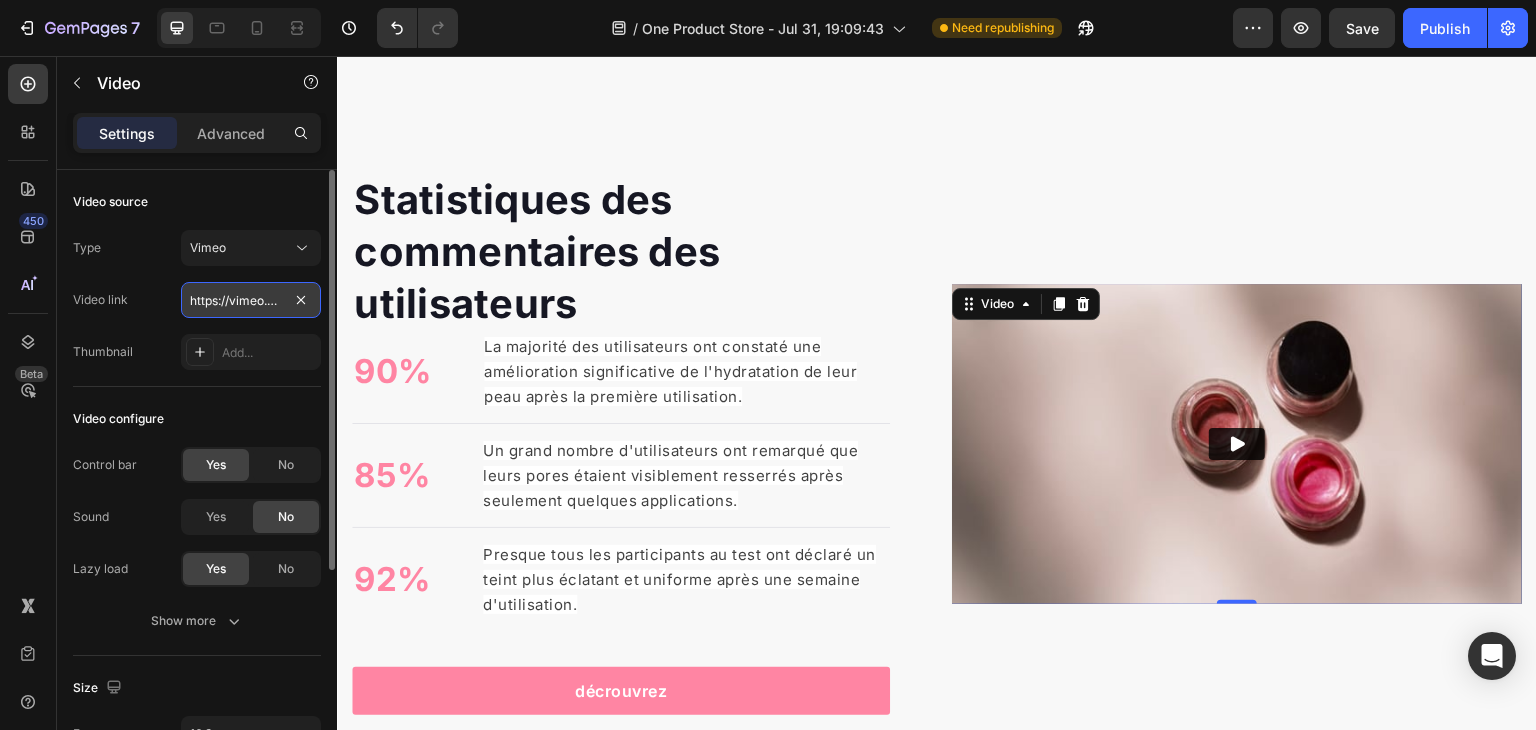 click on "https://vimeo.com/1095883398" at bounding box center [251, 300] 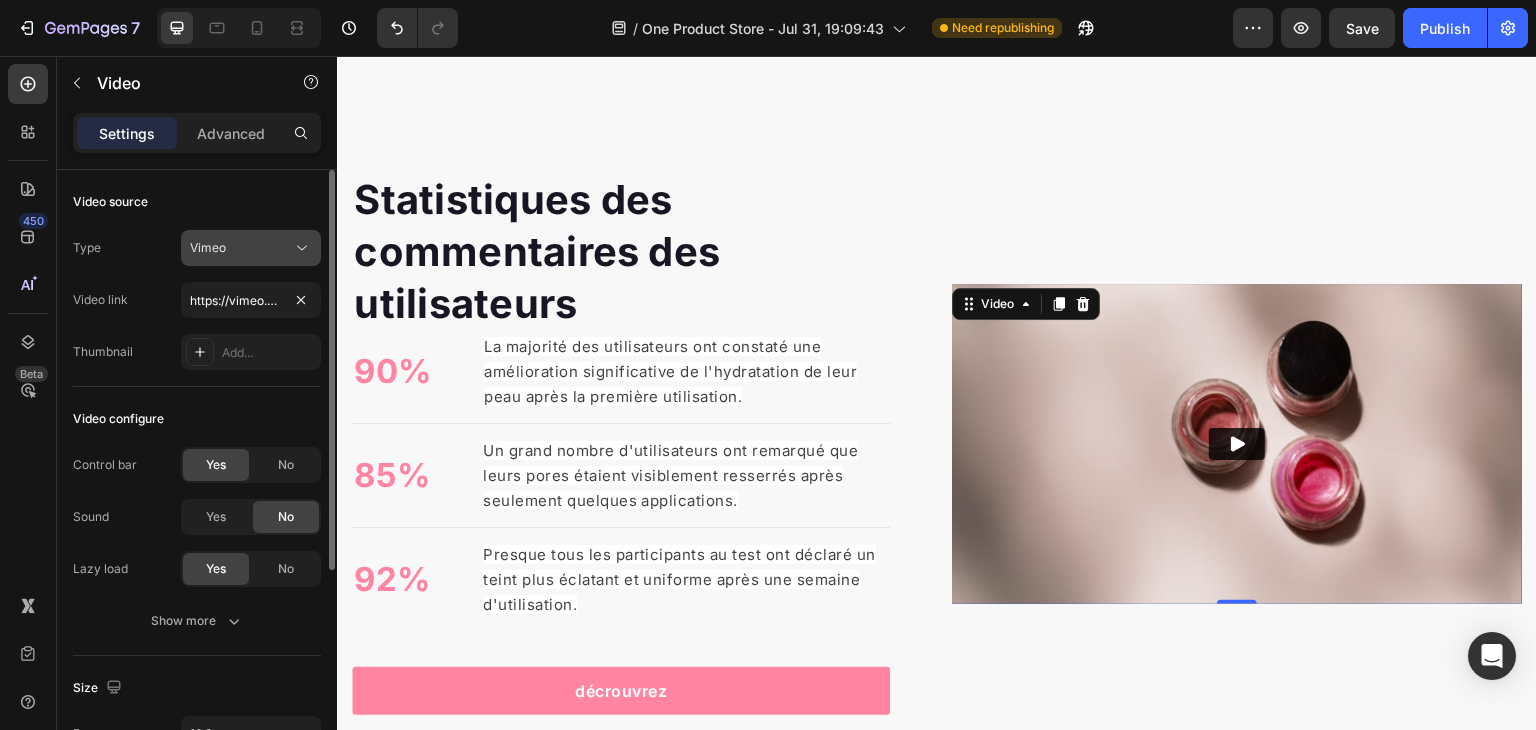click on "Vimeo" 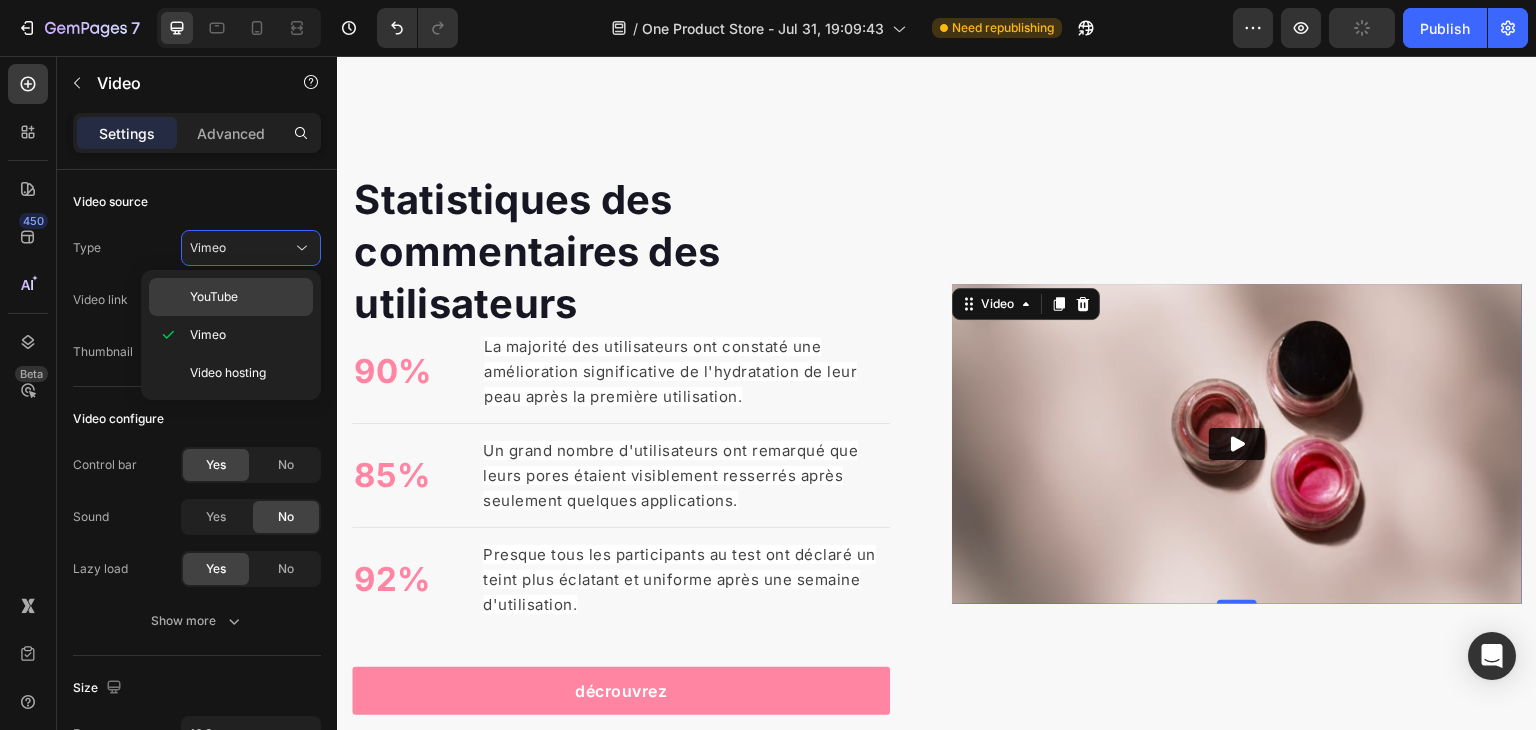 click on "YouTube" at bounding box center (214, 297) 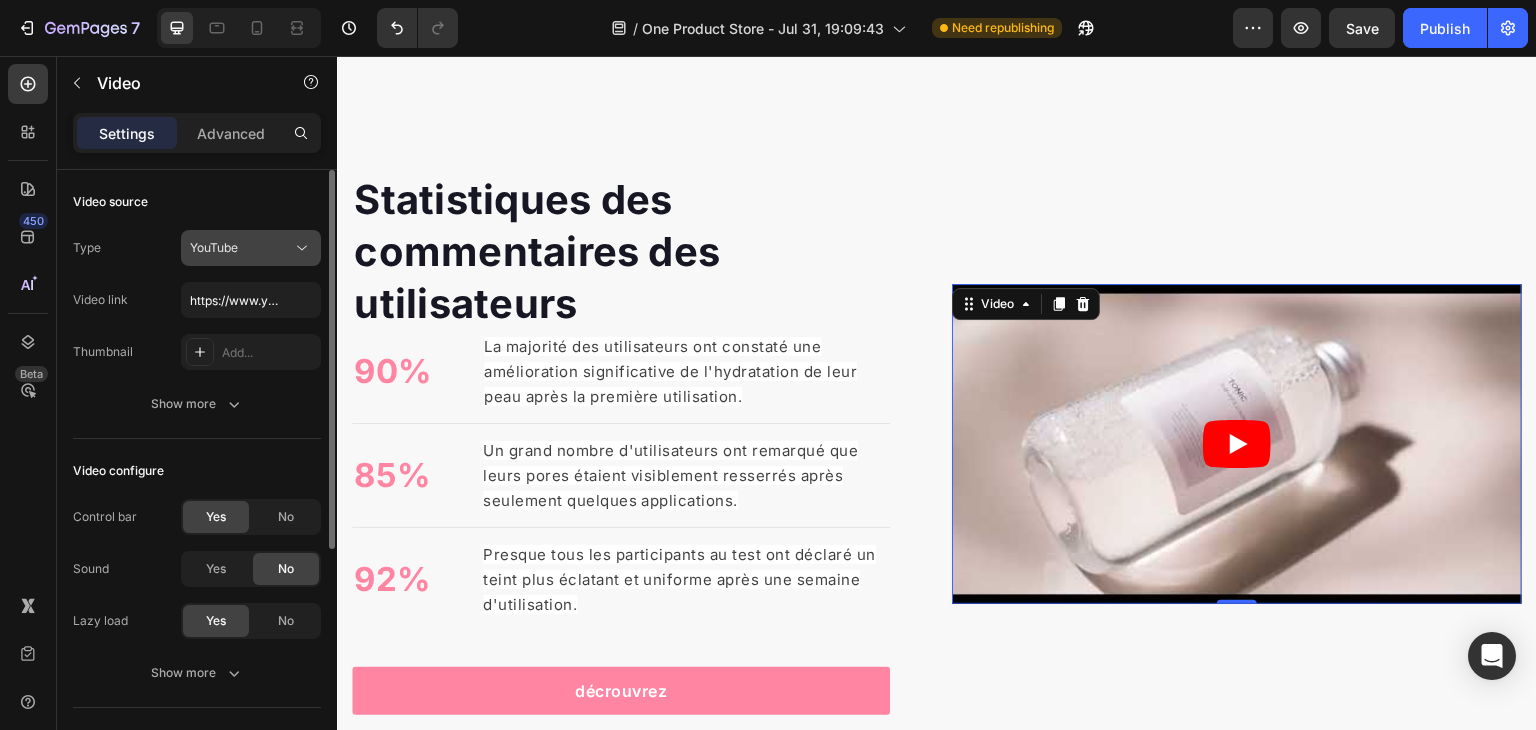 click on "YouTube" 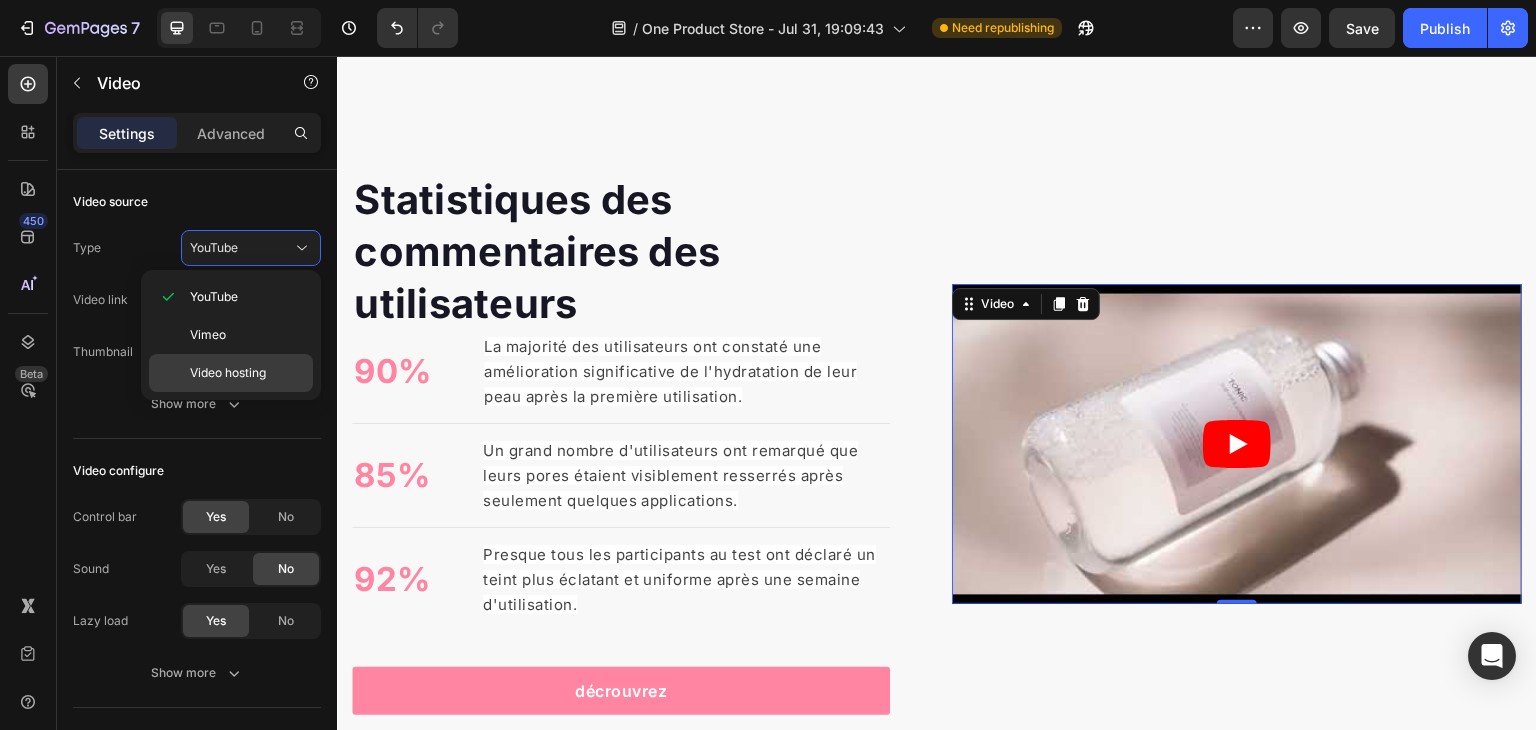 click on "Video hosting" at bounding box center [228, 373] 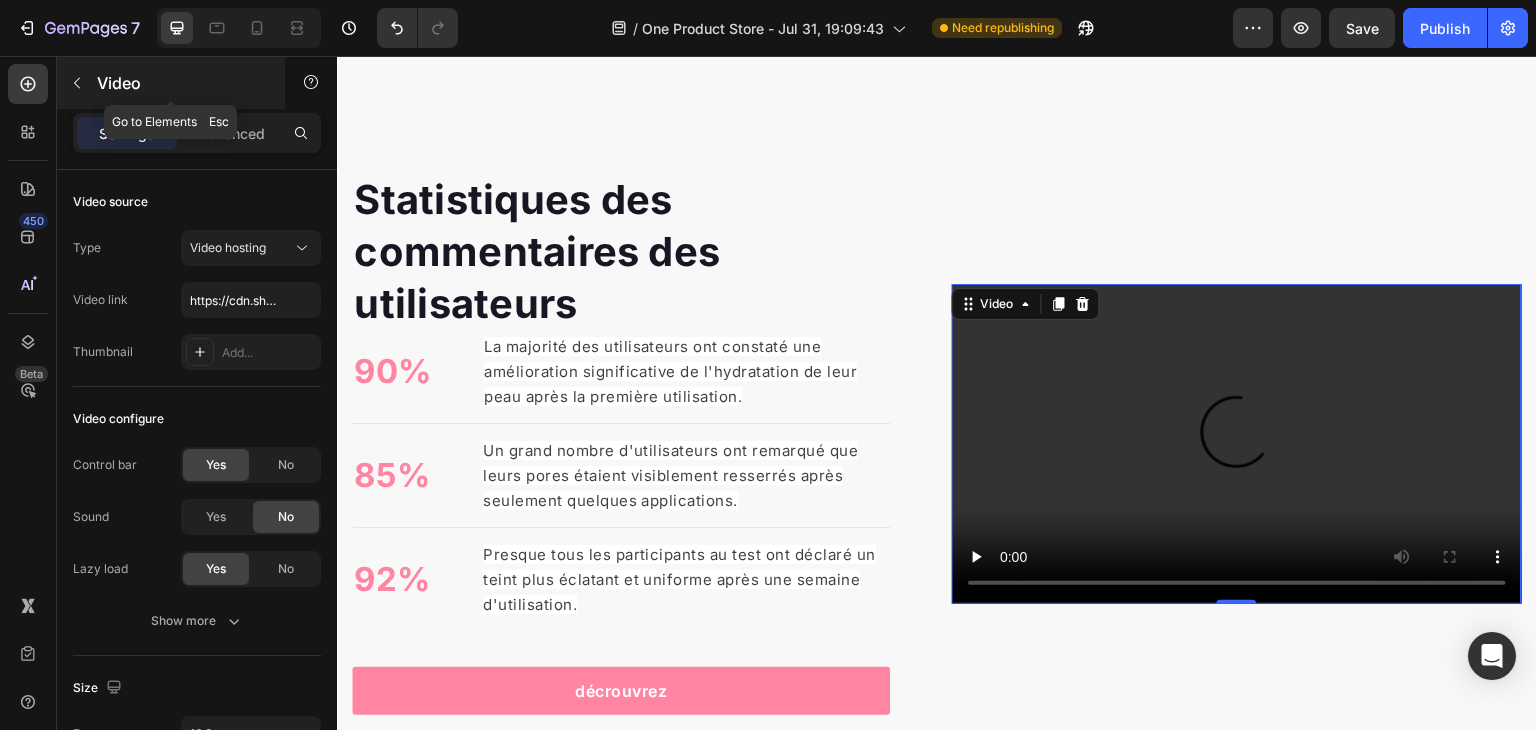 click on "Video" at bounding box center [182, 83] 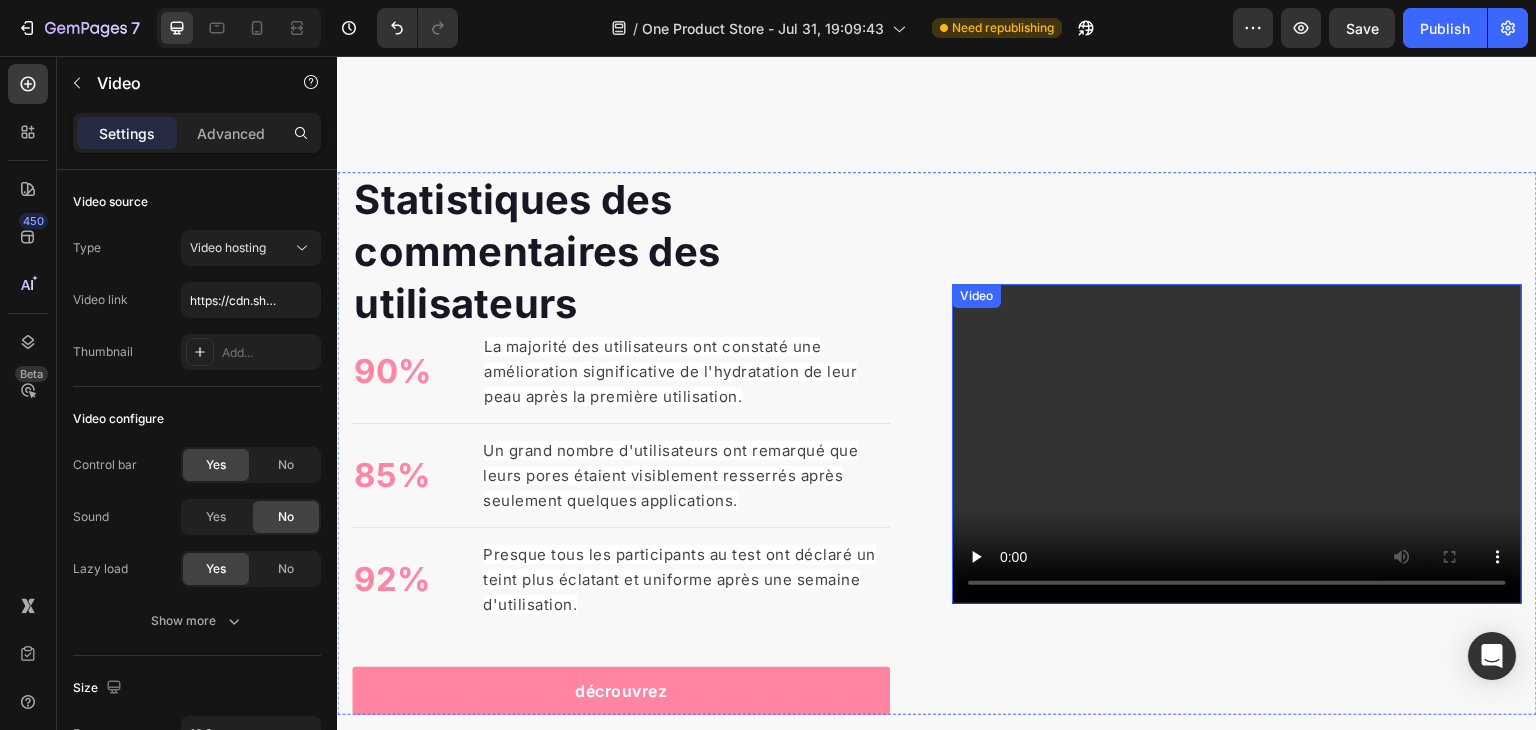 click at bounding box center [1237, 444] 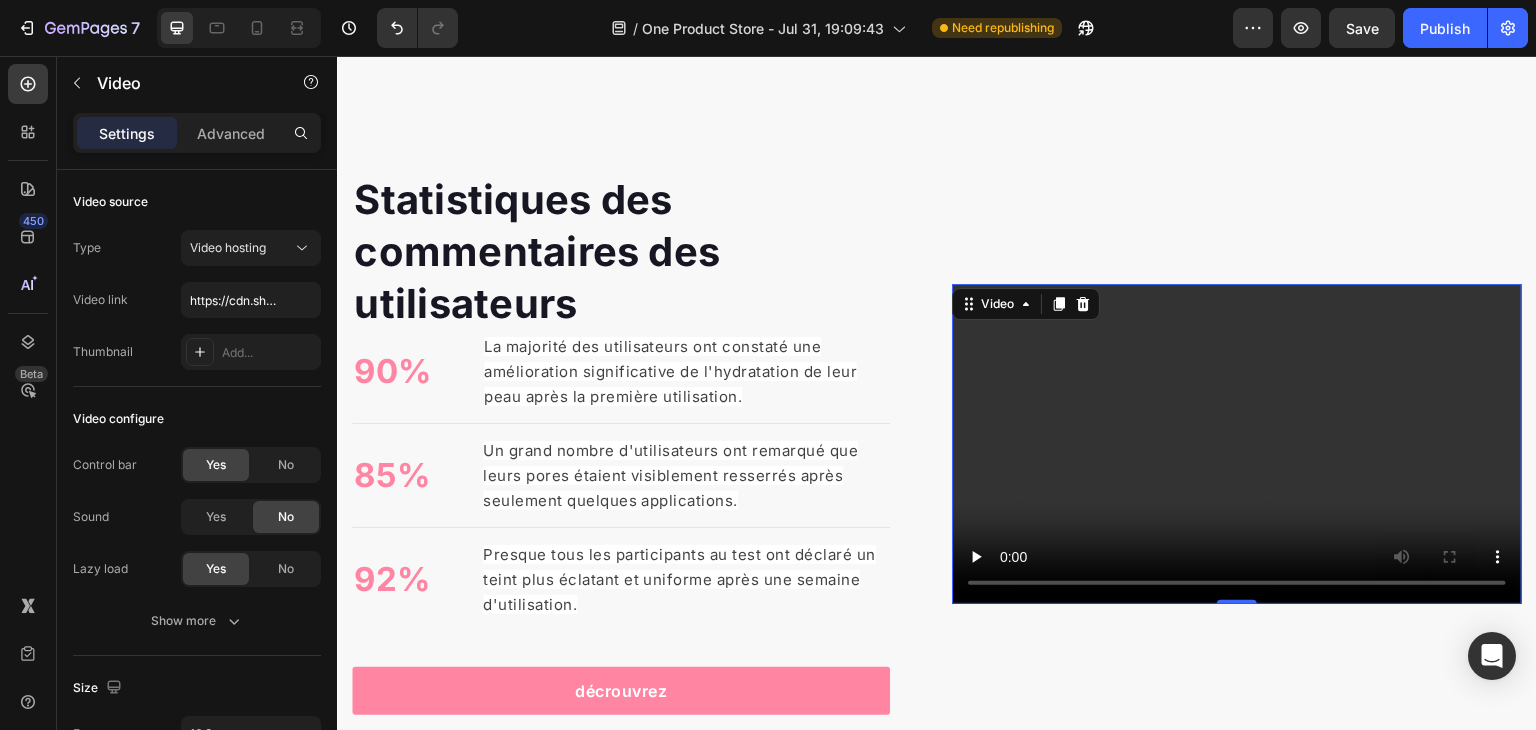 click at bounding box center [1237, 444] 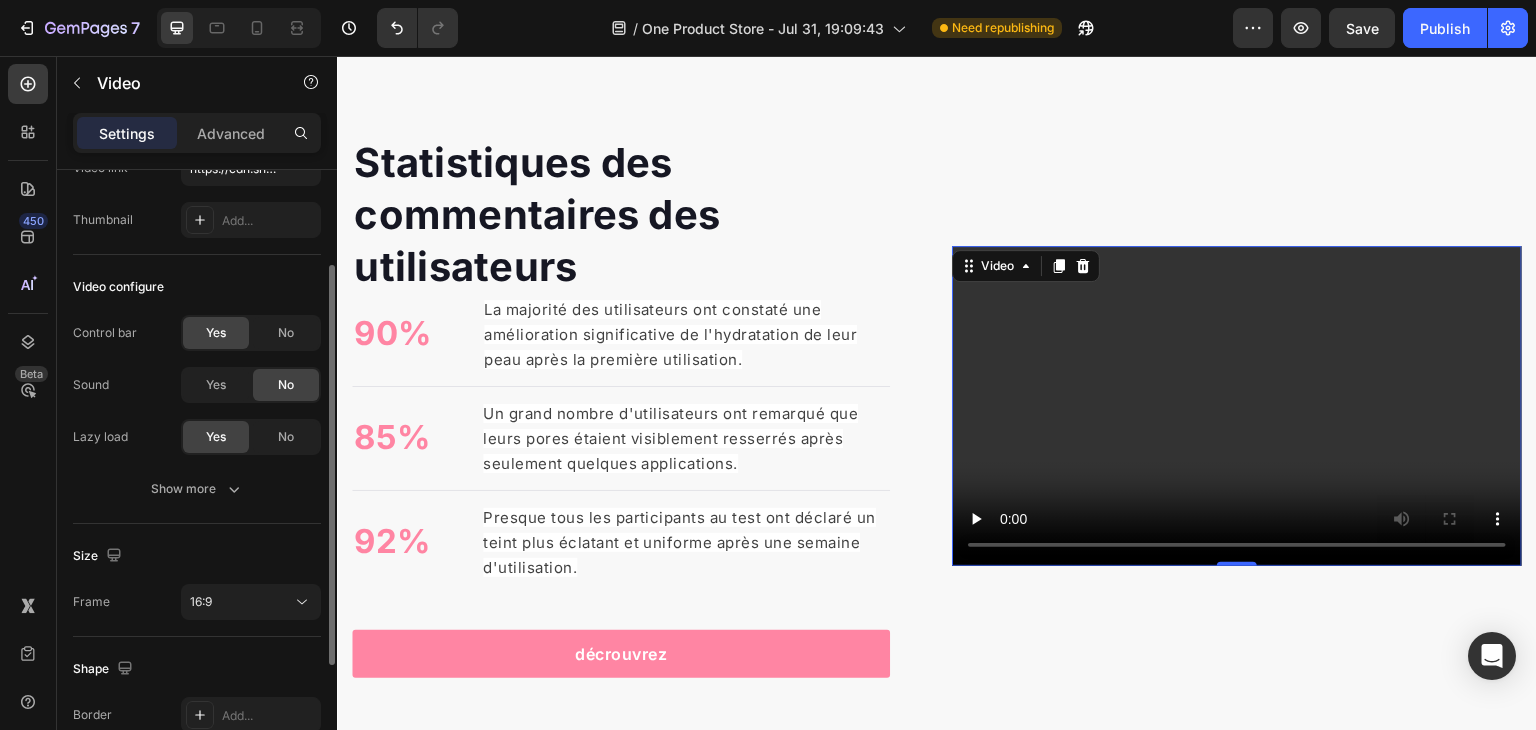 scroll, scrollTop: 140, scrollLeft: 0, axis: vertical 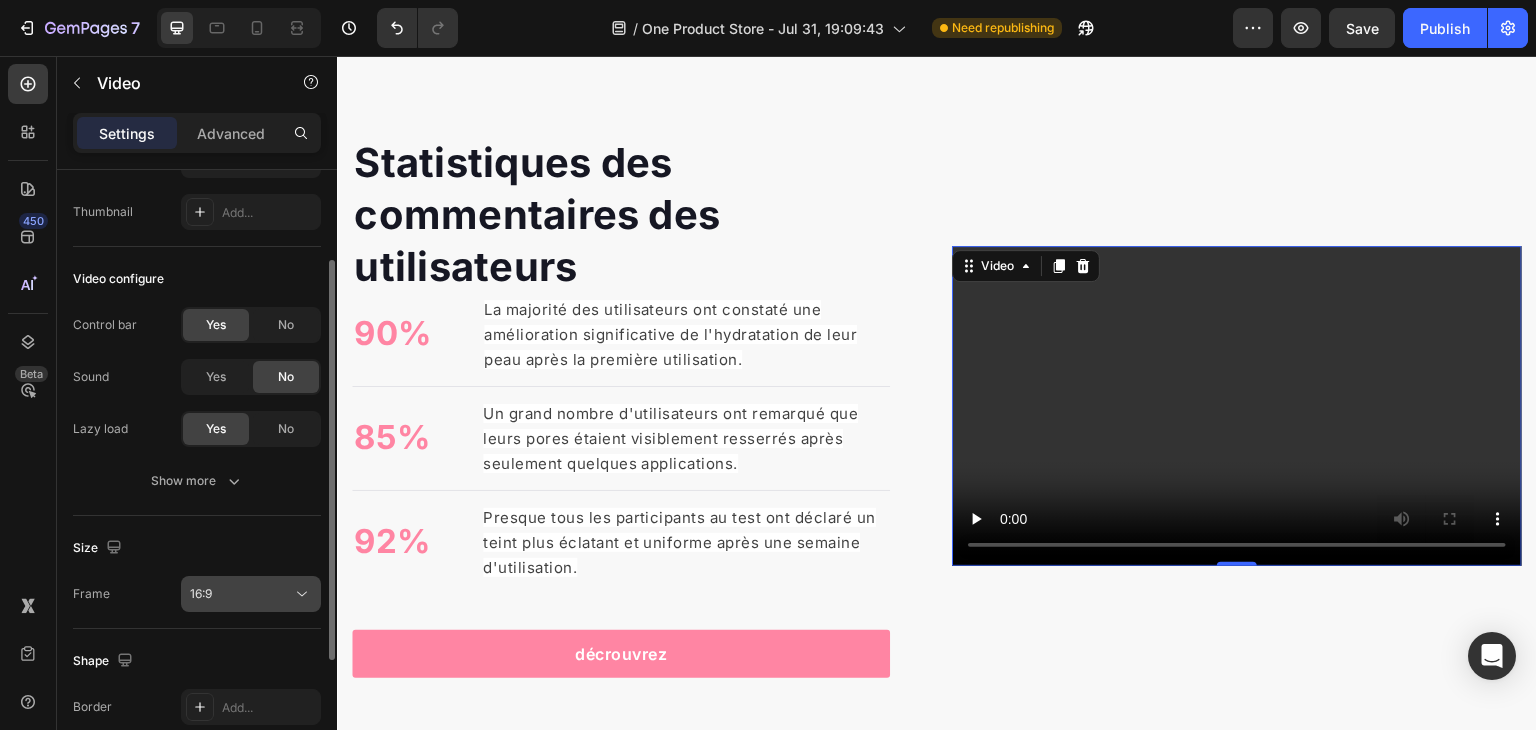 click on "16:9" at bounding box center (251, 594) 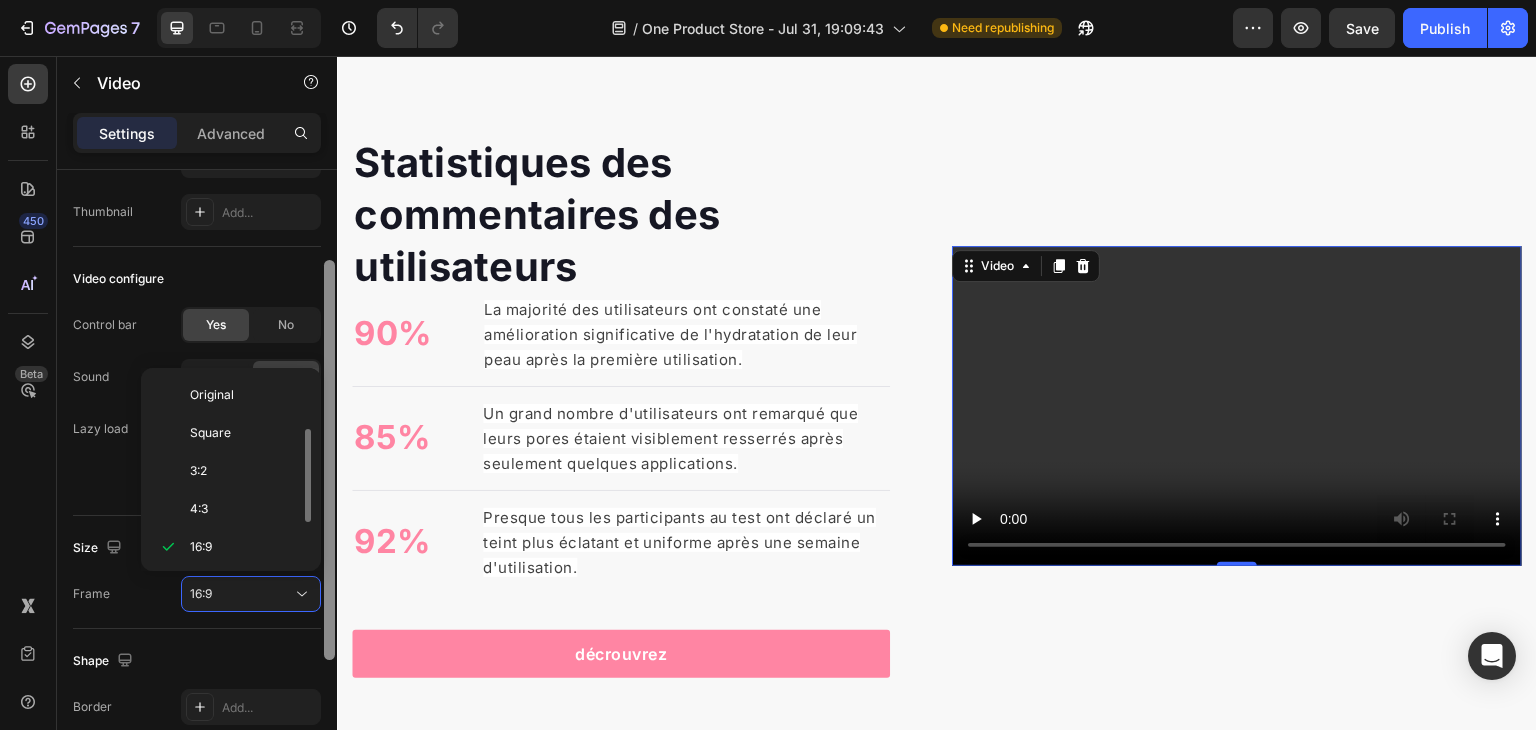 scroll, scrollTop: 36, scrollLeft: 0, axis: vertical 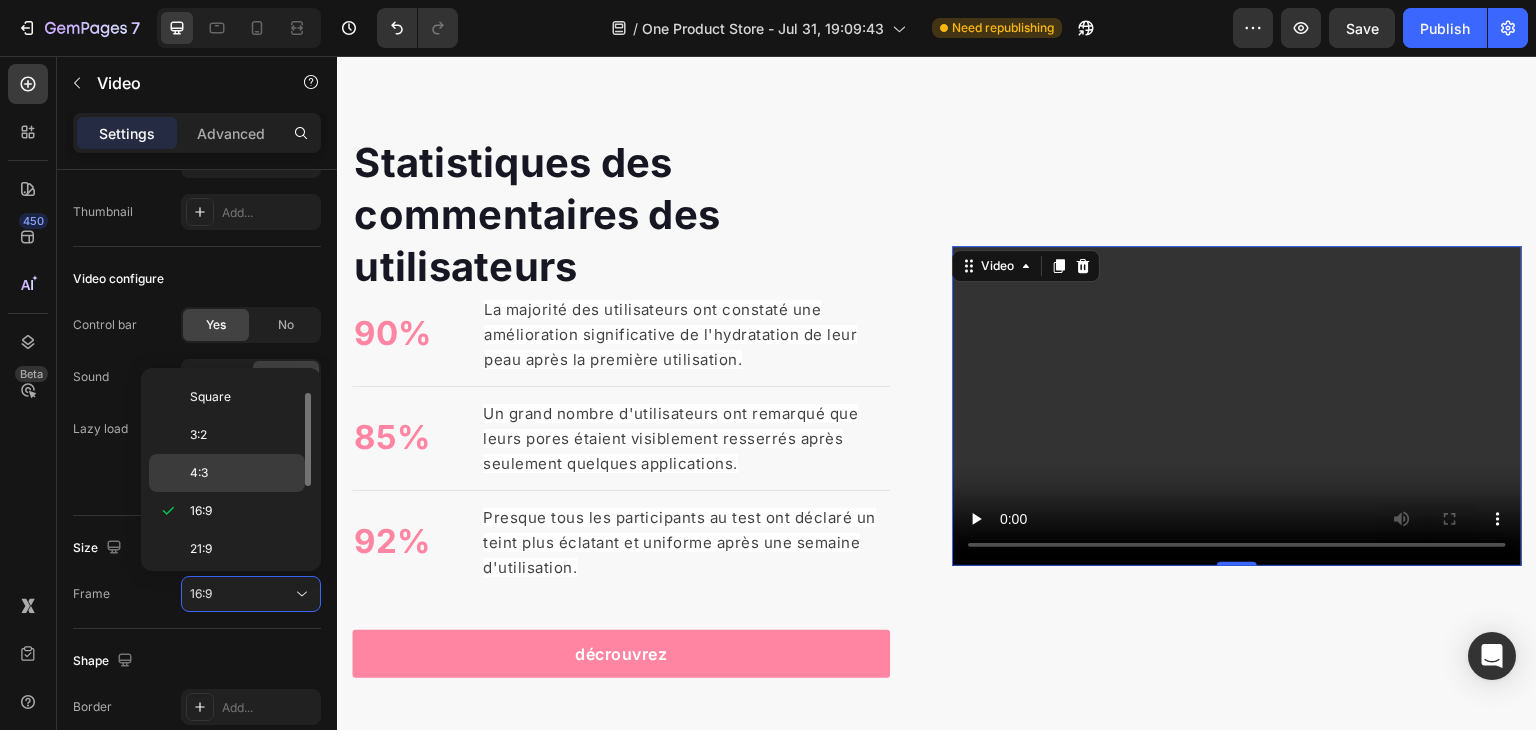 click on "4:3" 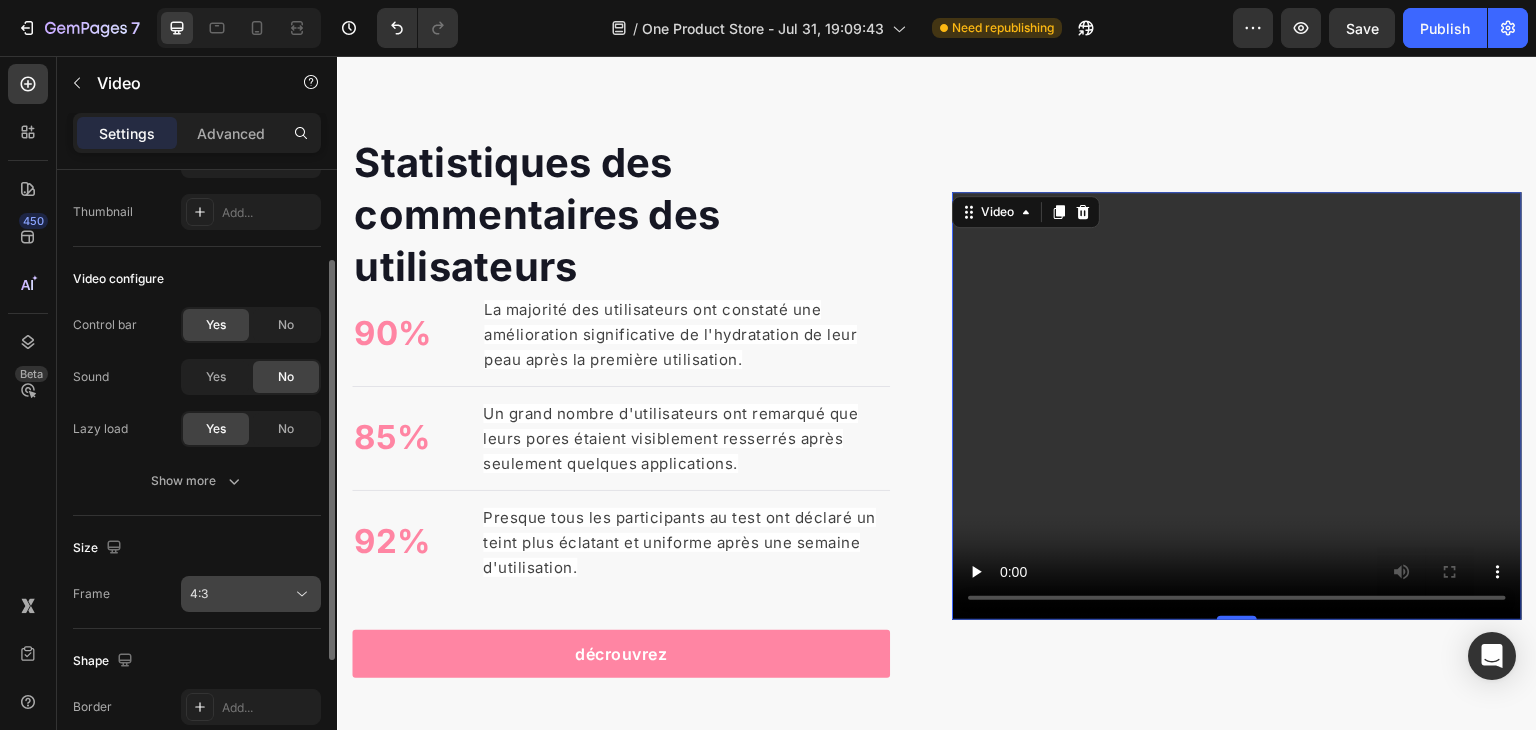 click on "4:3" 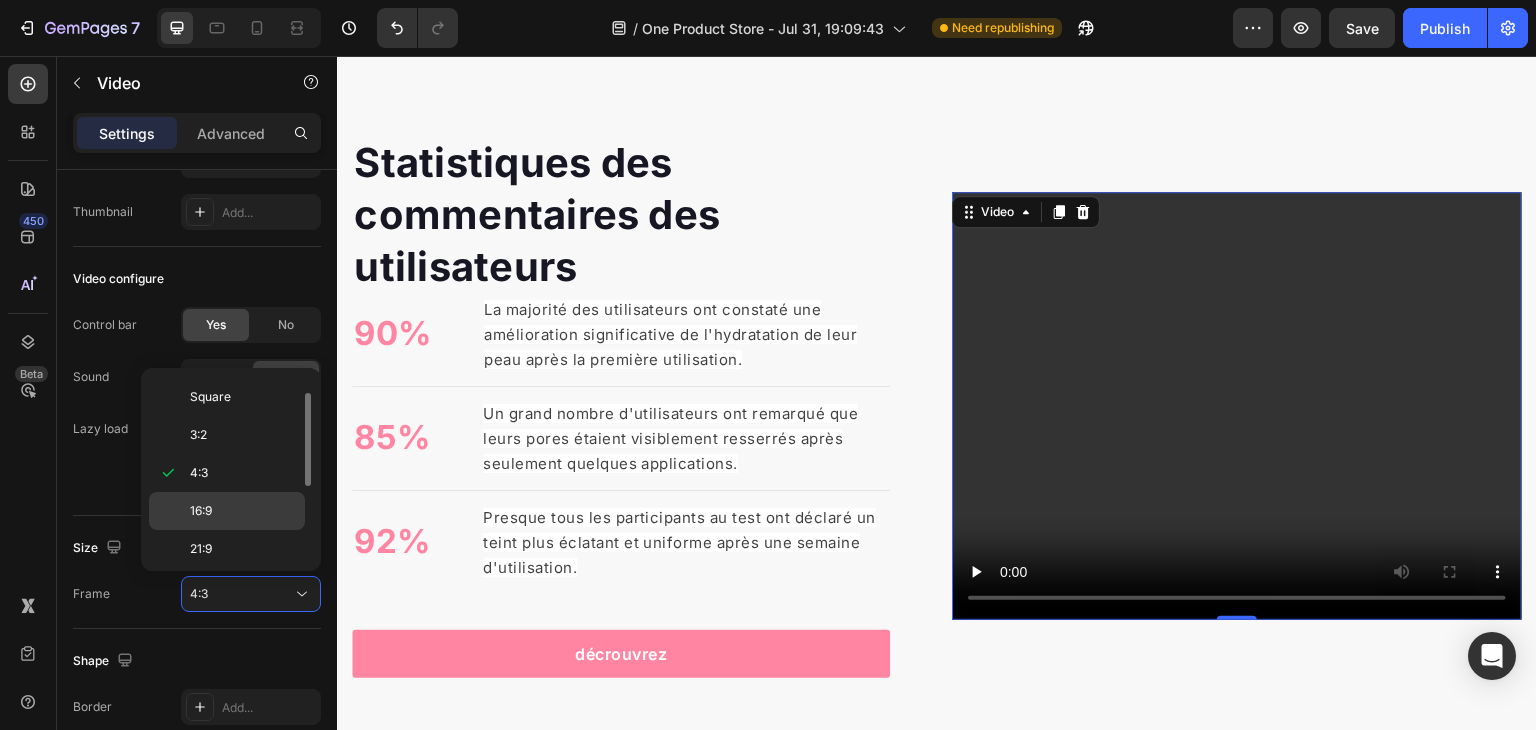 click on "16:9" at bounding box center [201, 511] 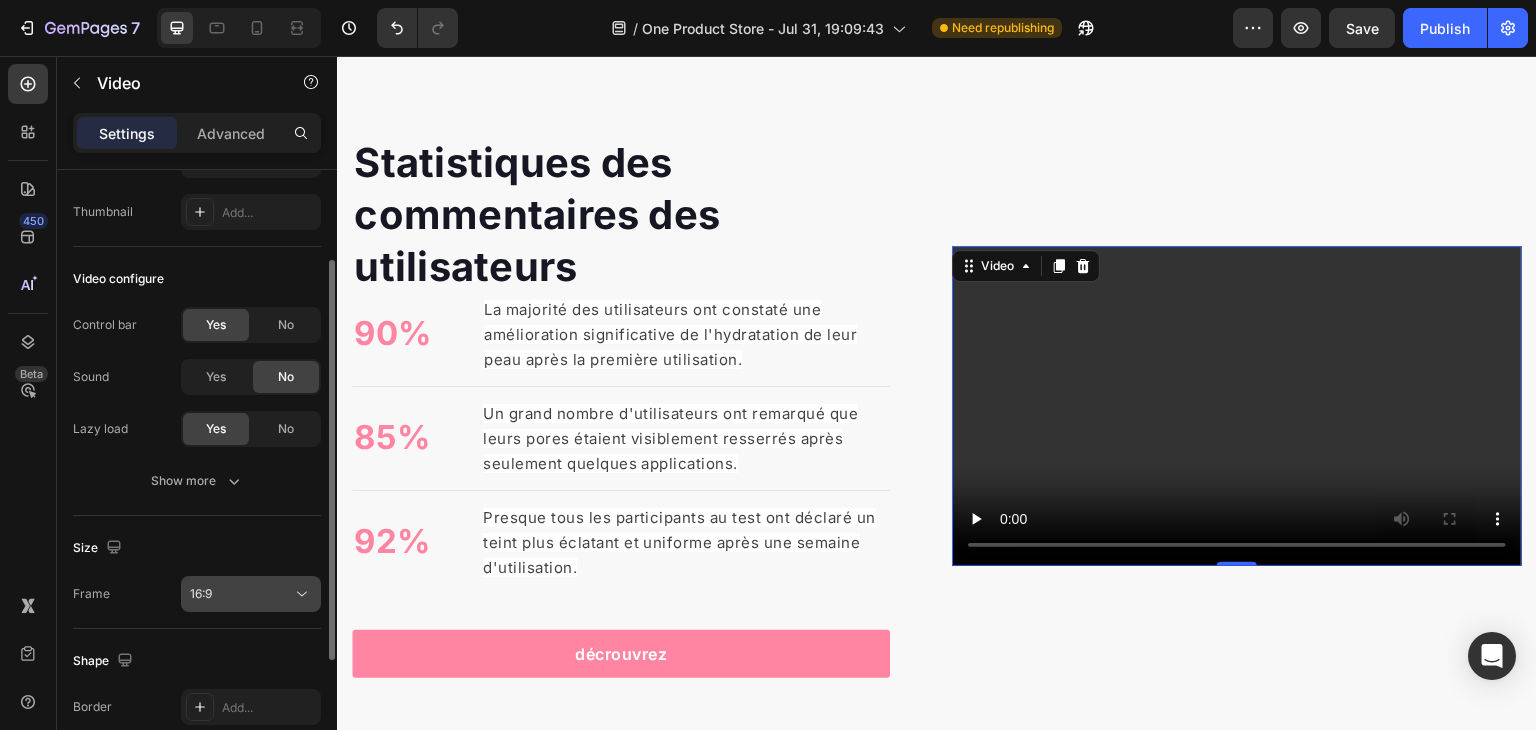 click on "16:9" 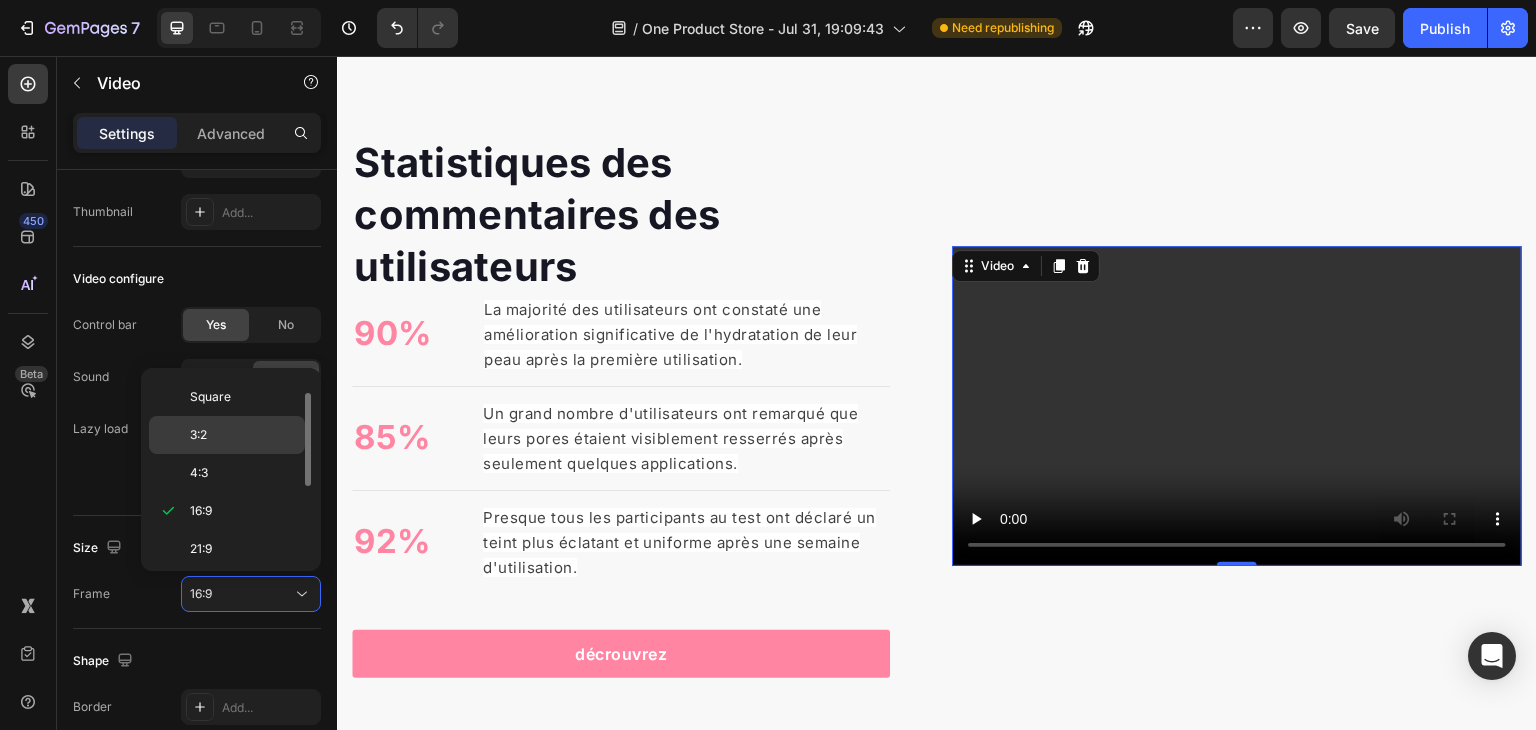 click on "3:2" 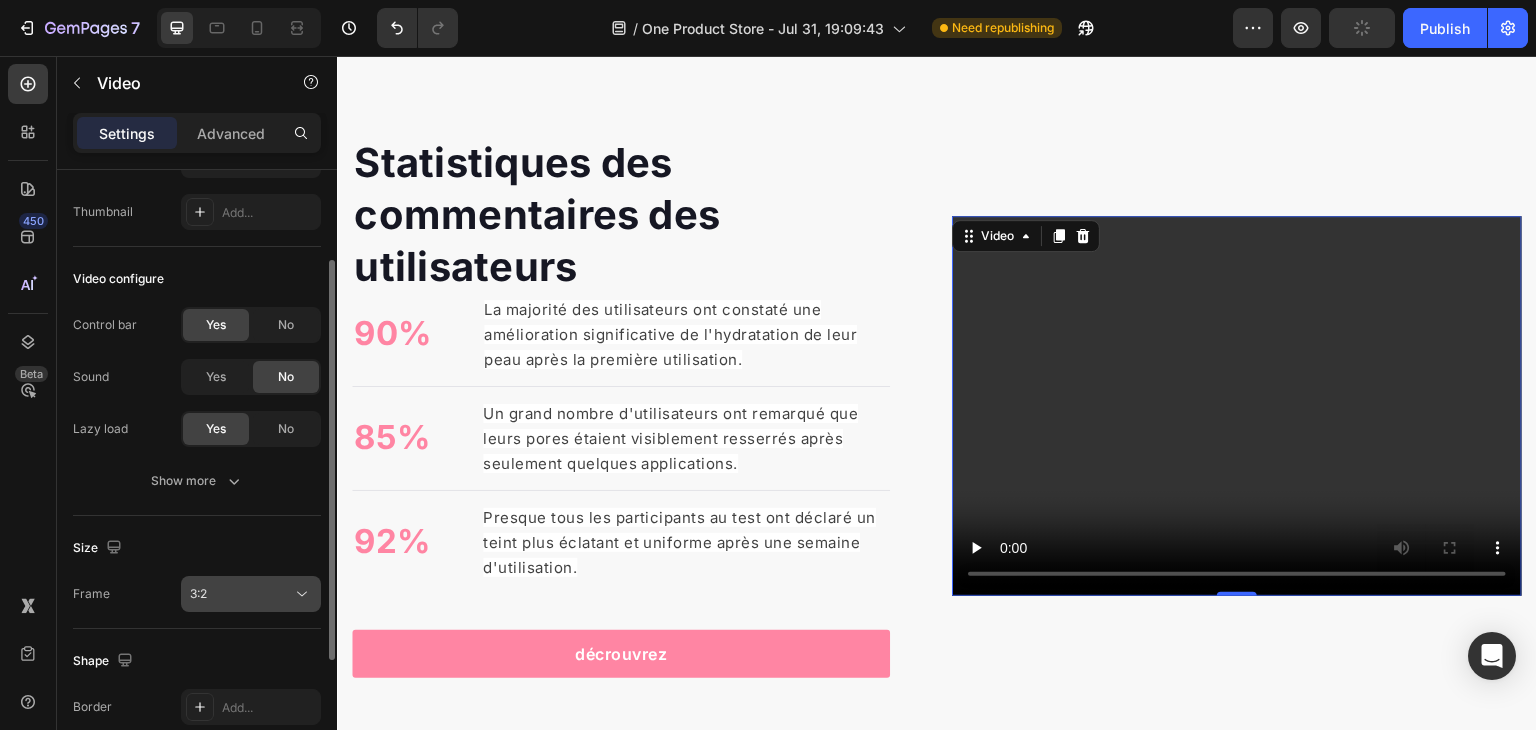 click on "3:2" at bounding box center [241, 594] 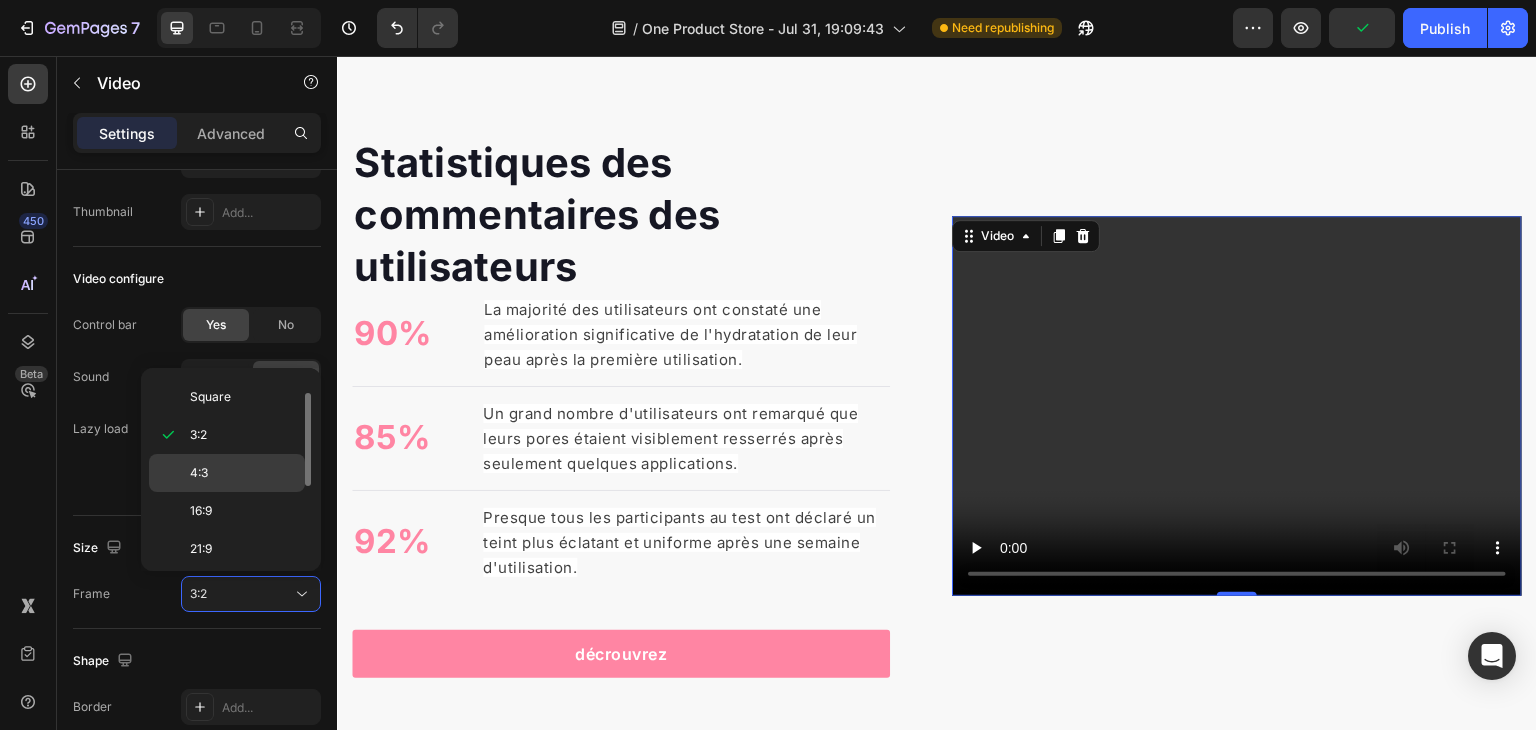 click on "4:3" 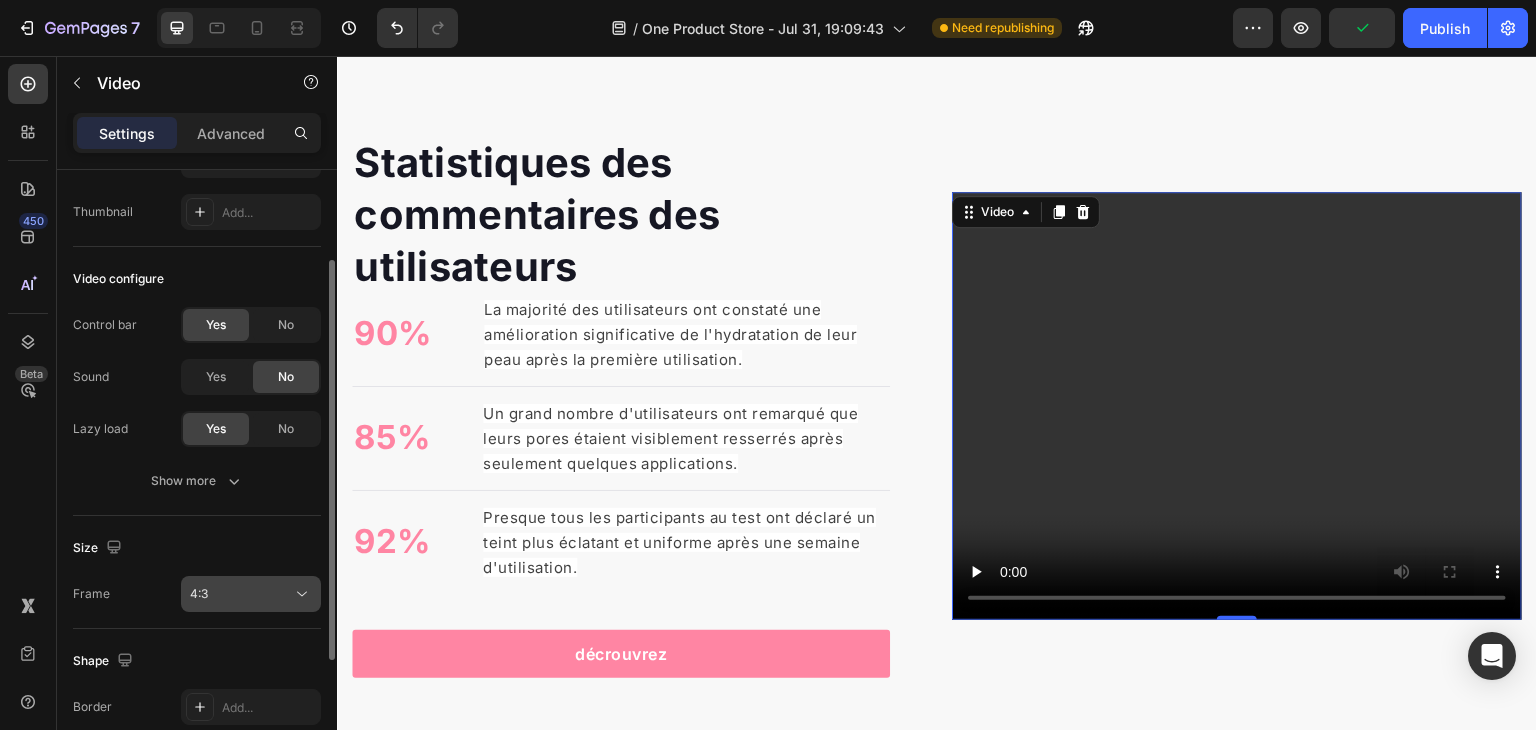 click on "4:3" at bounding box center [241, 594] 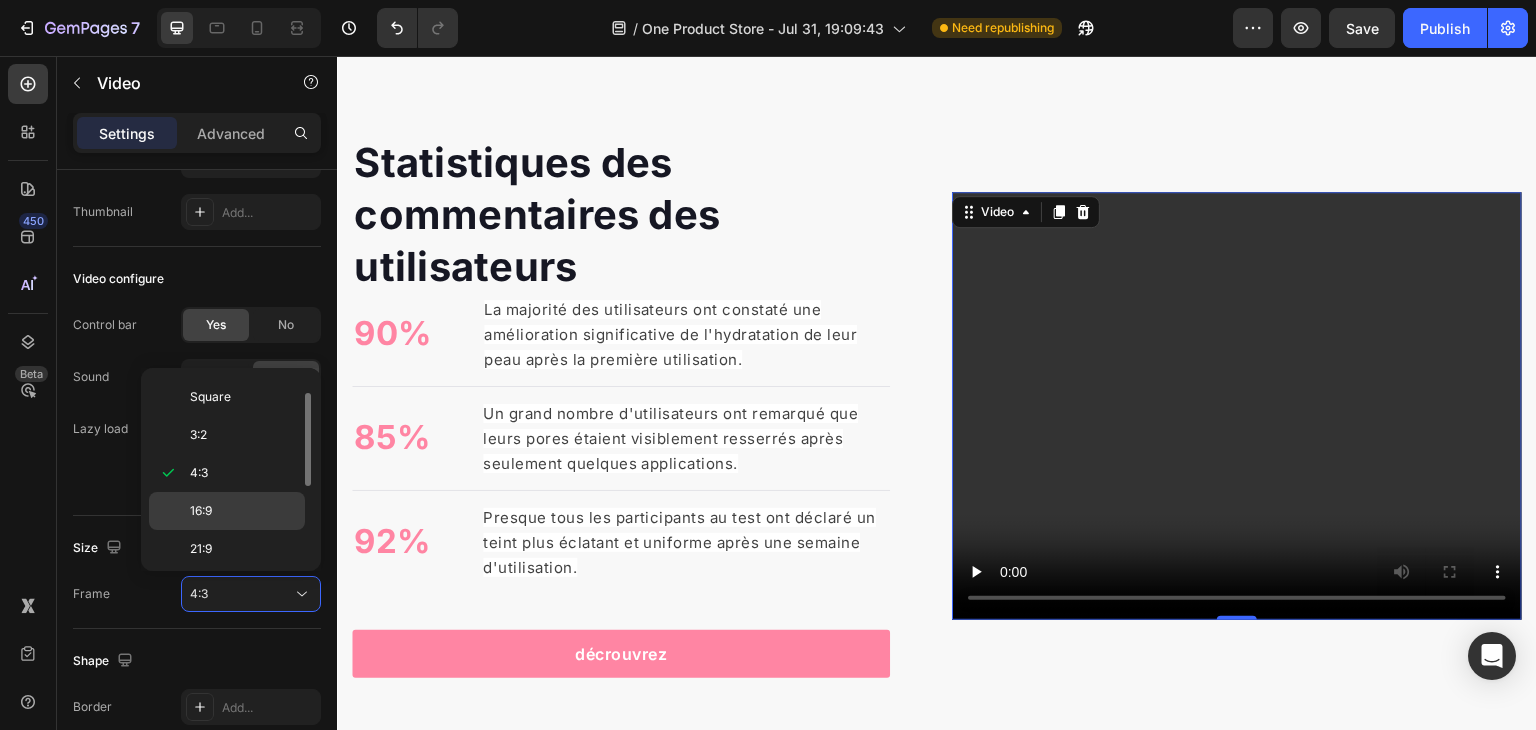 click on "16:9" 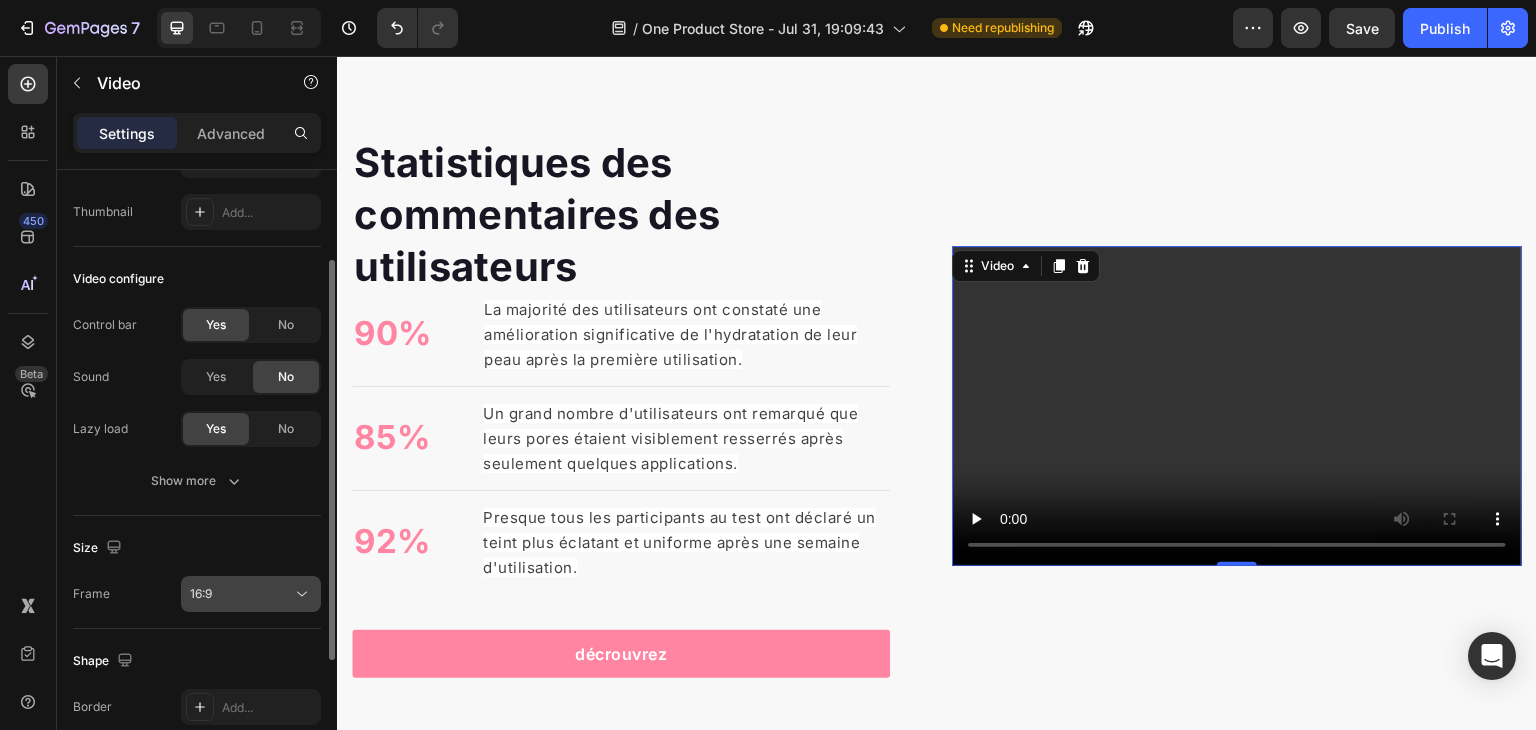 click on "16:9" 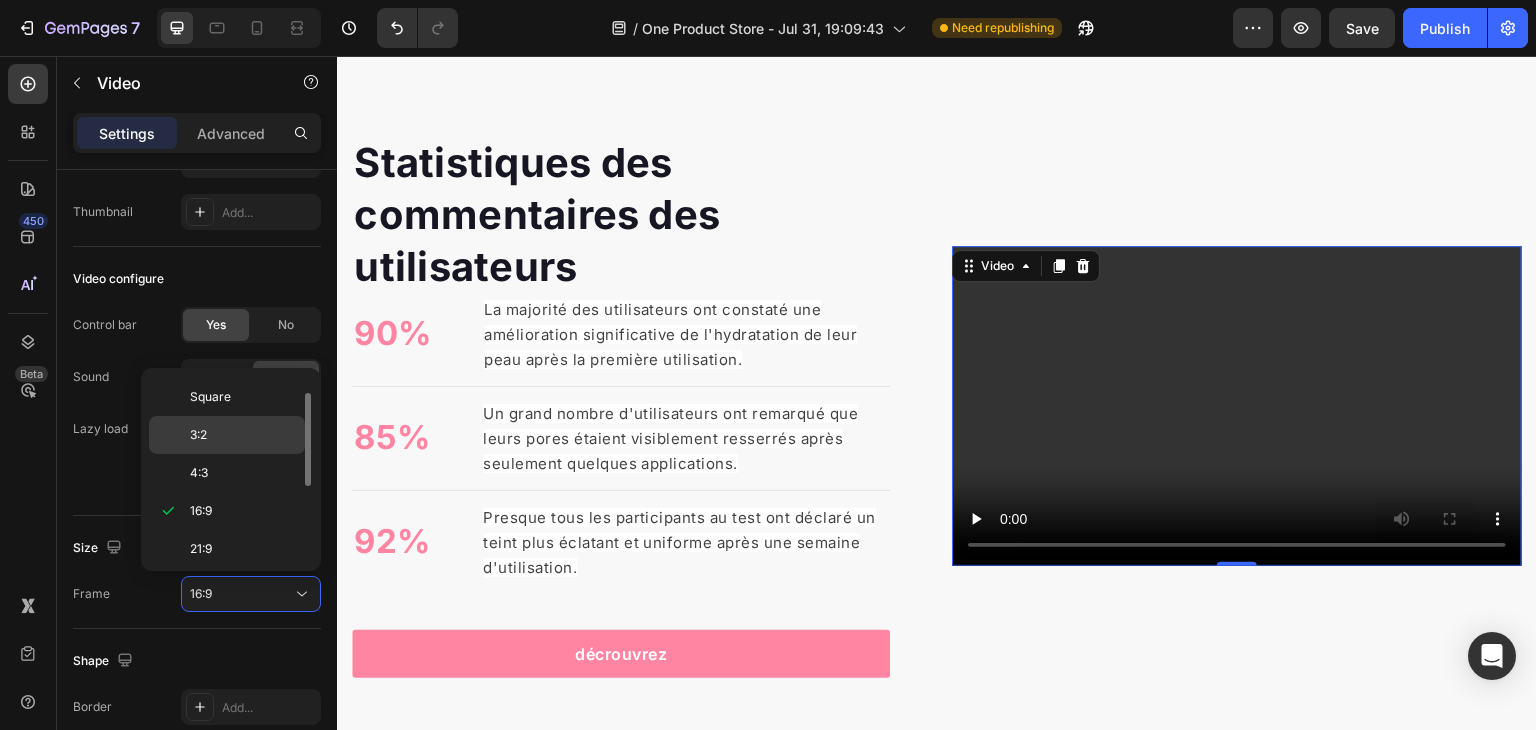 click on "3:2" at bounding box center (198, 435) 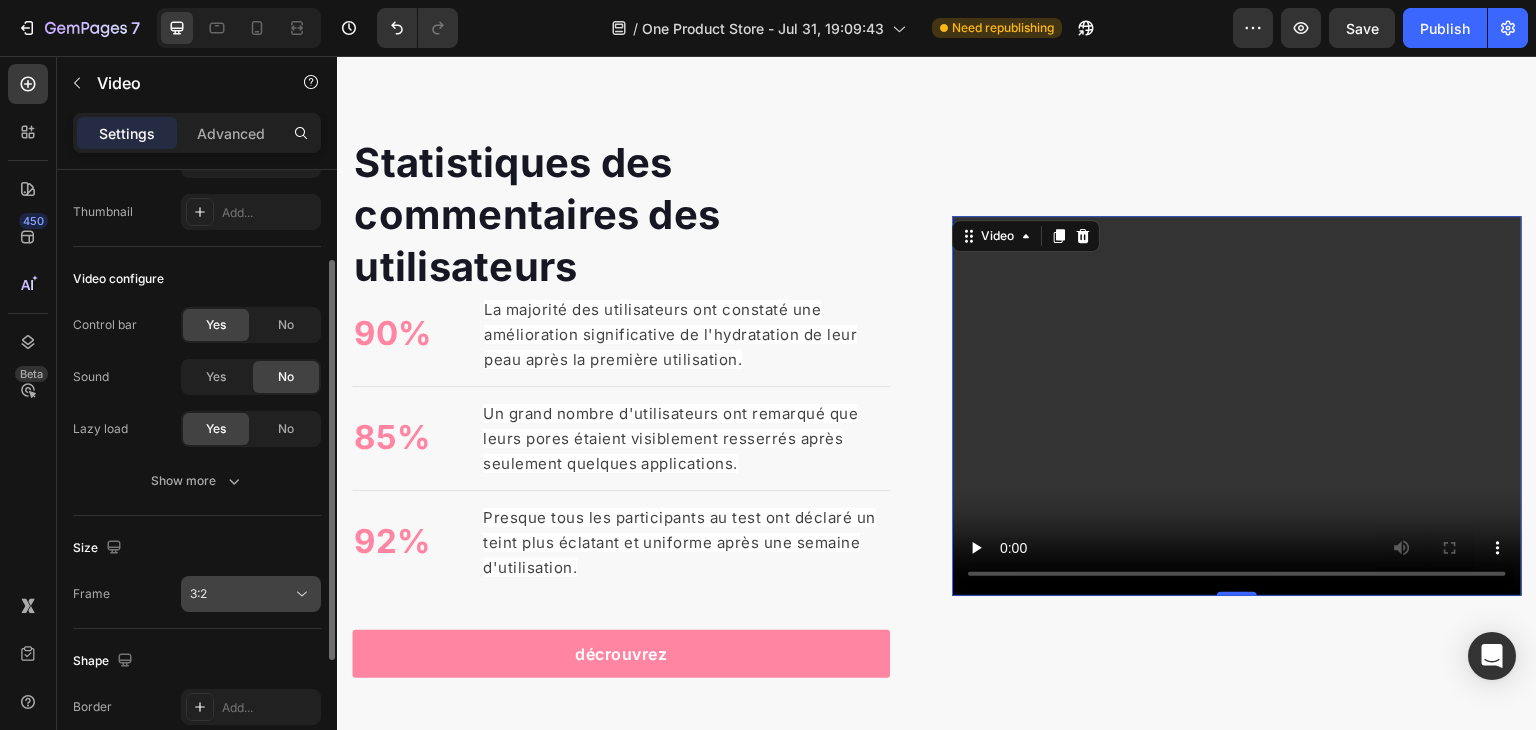 click on "3:2" at bounding box center [241, 594] 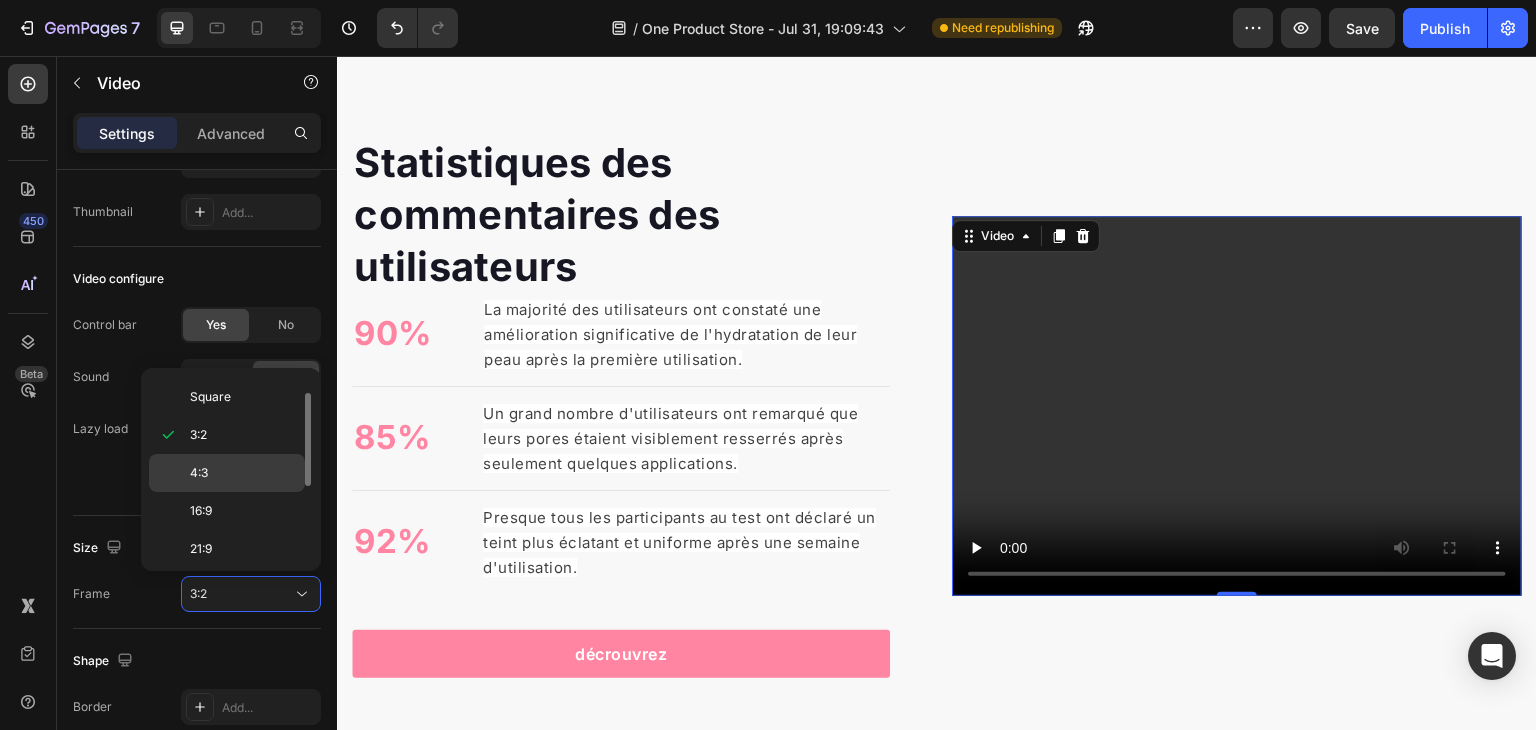 click on "4:3" 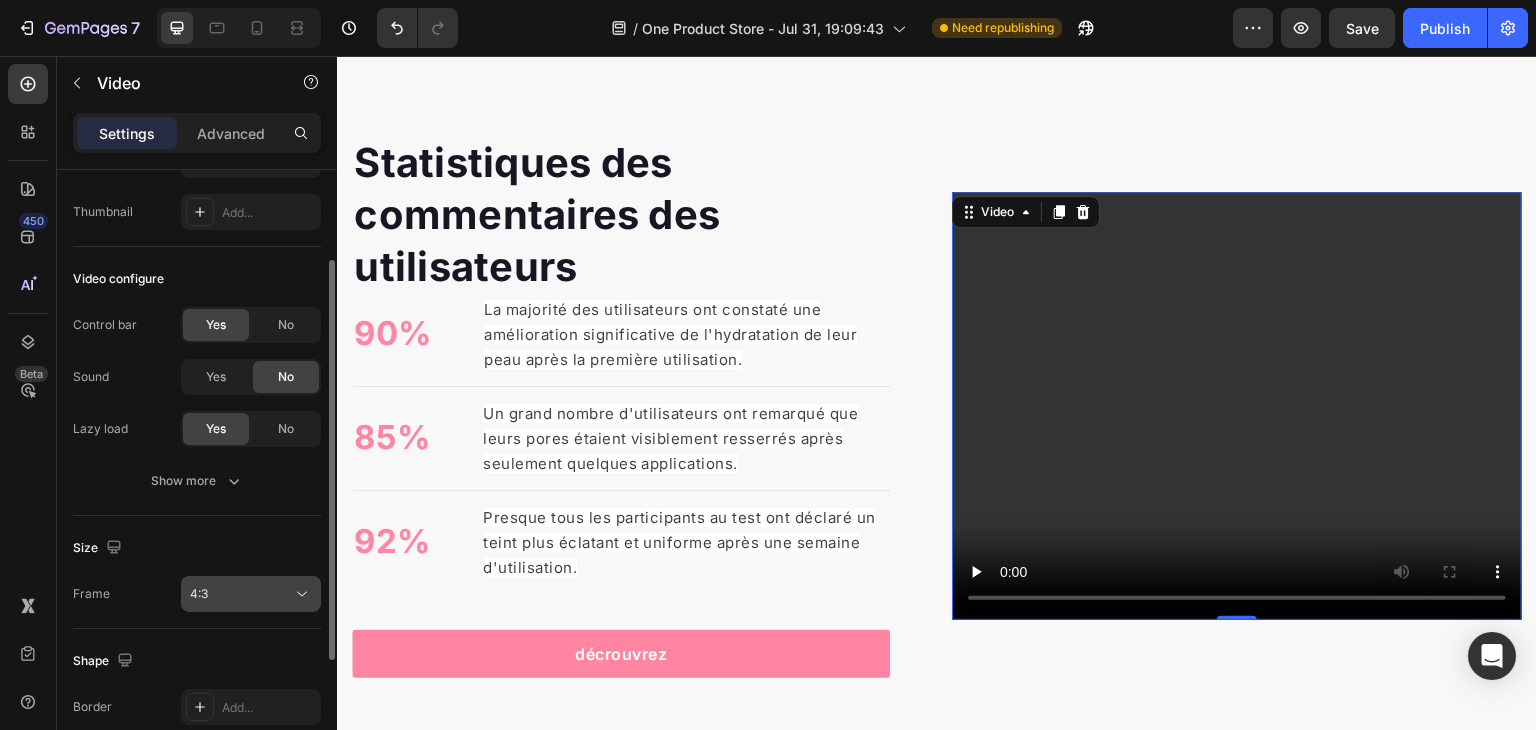click on "4:3" at bounding box center [241, 594] 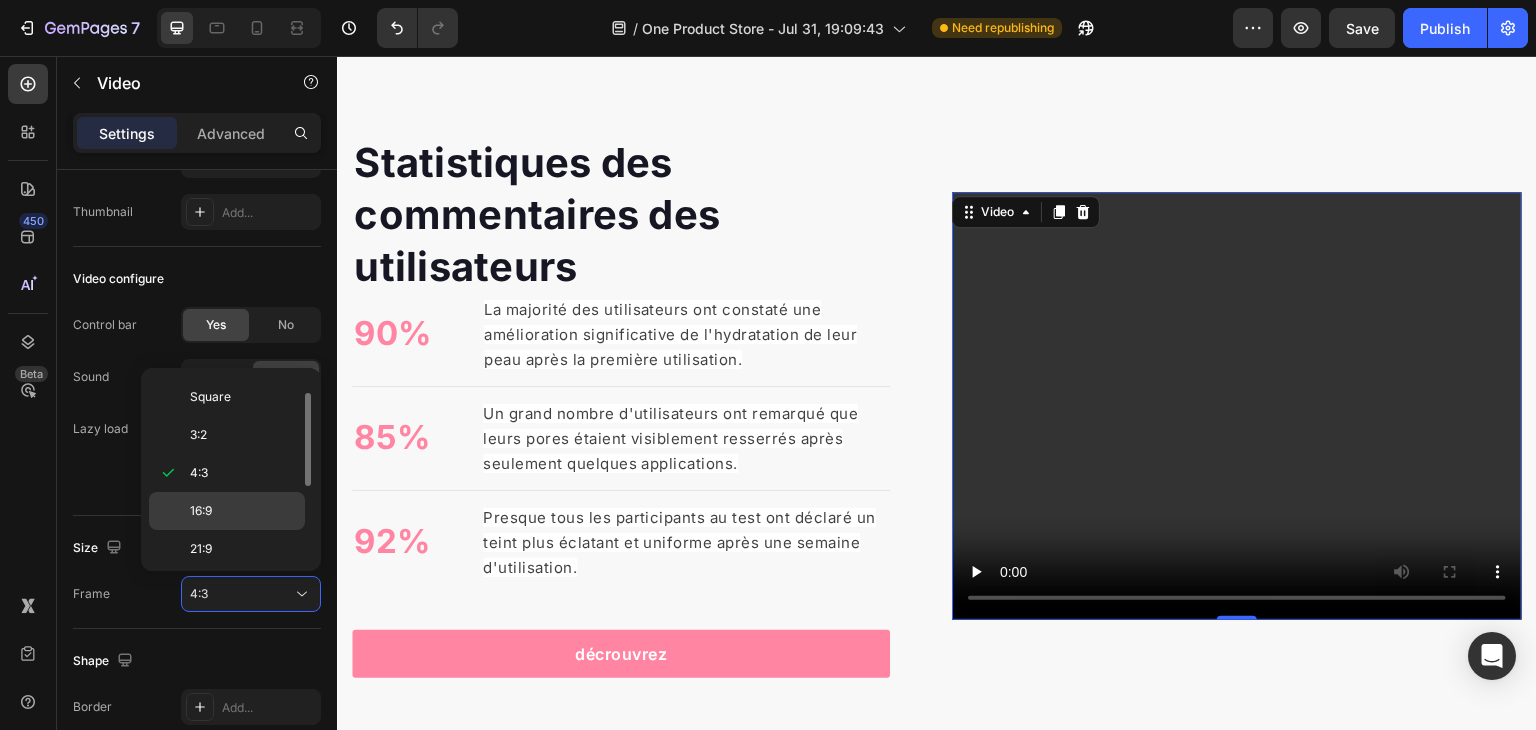 click on "16:9" at bounding box center [201, 511] 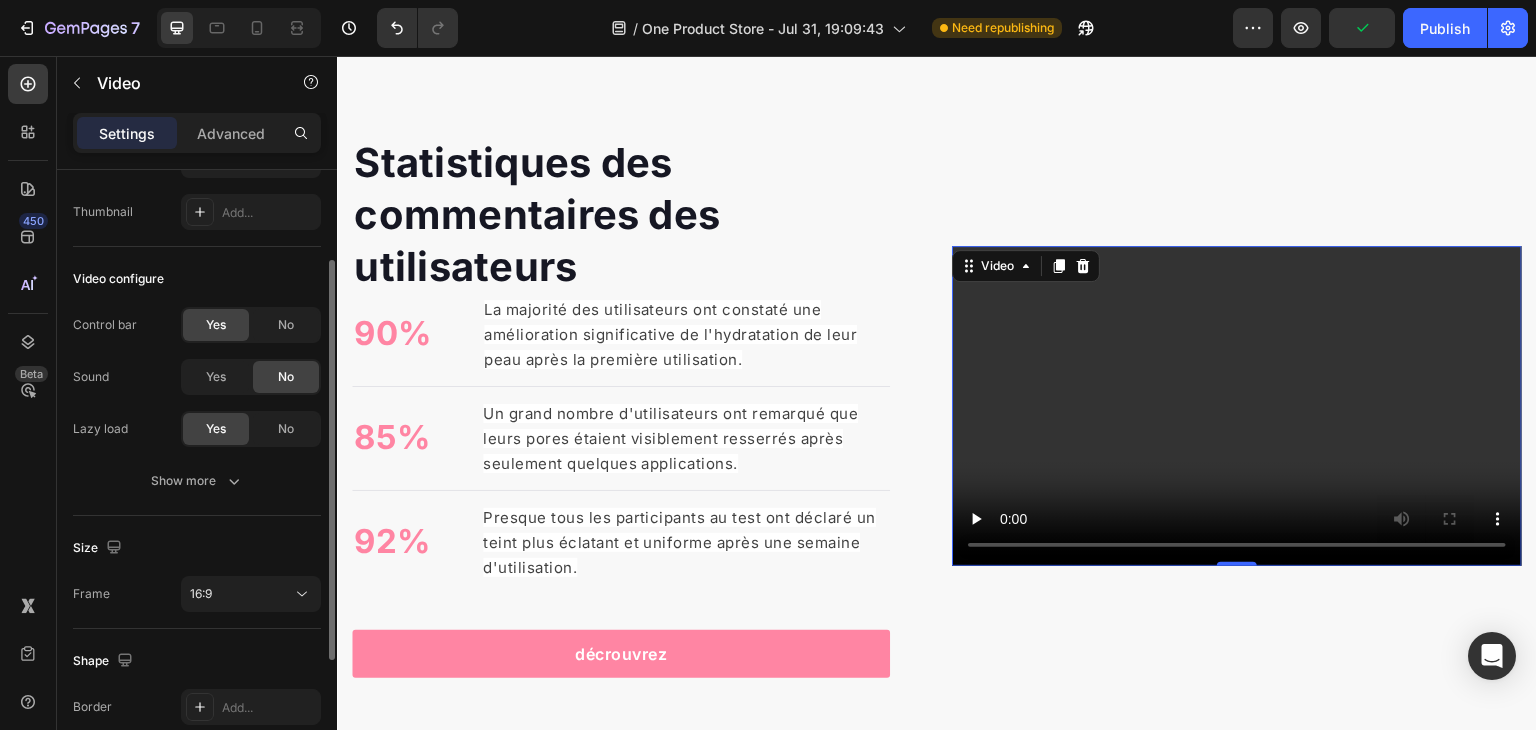click on "Size Frame 16:9" 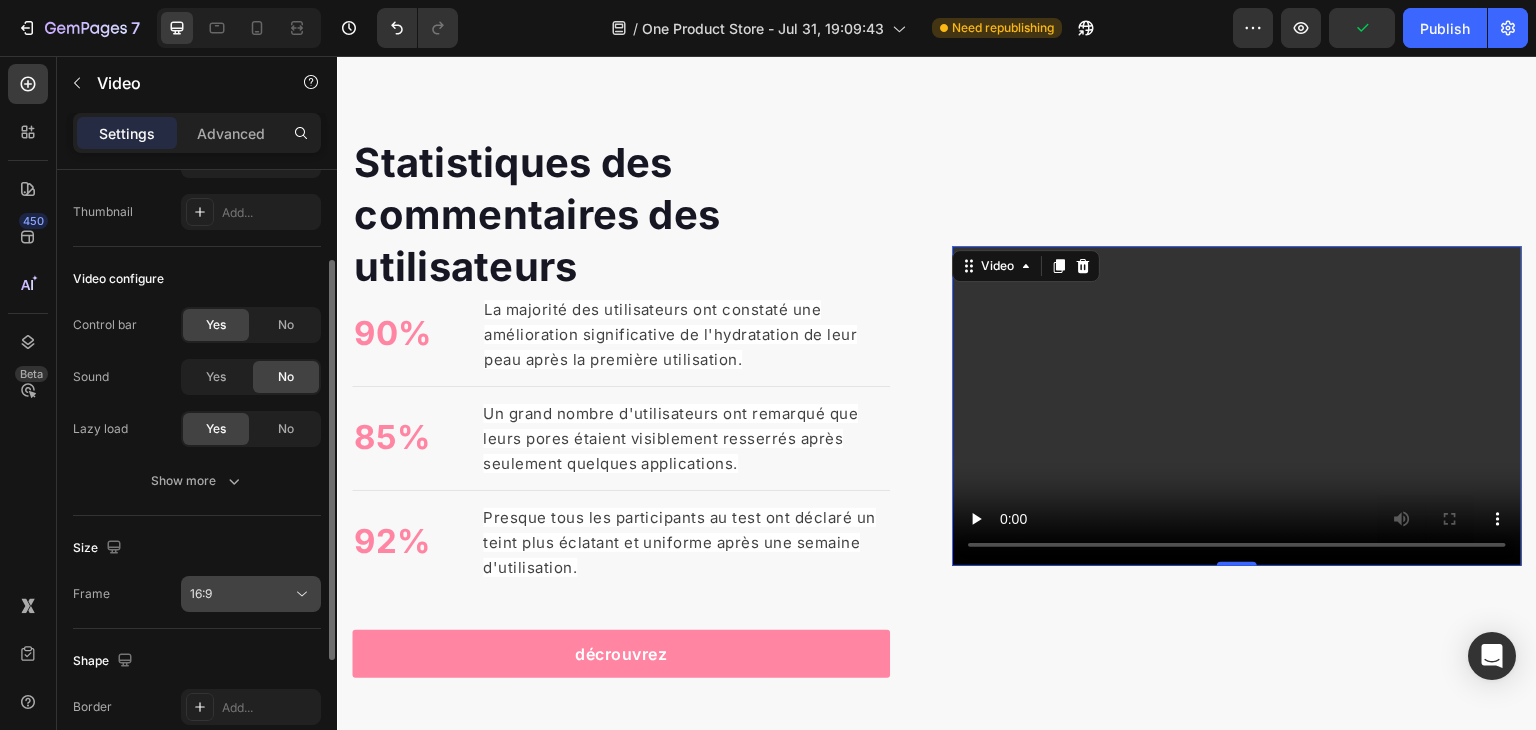 click on "16:9" 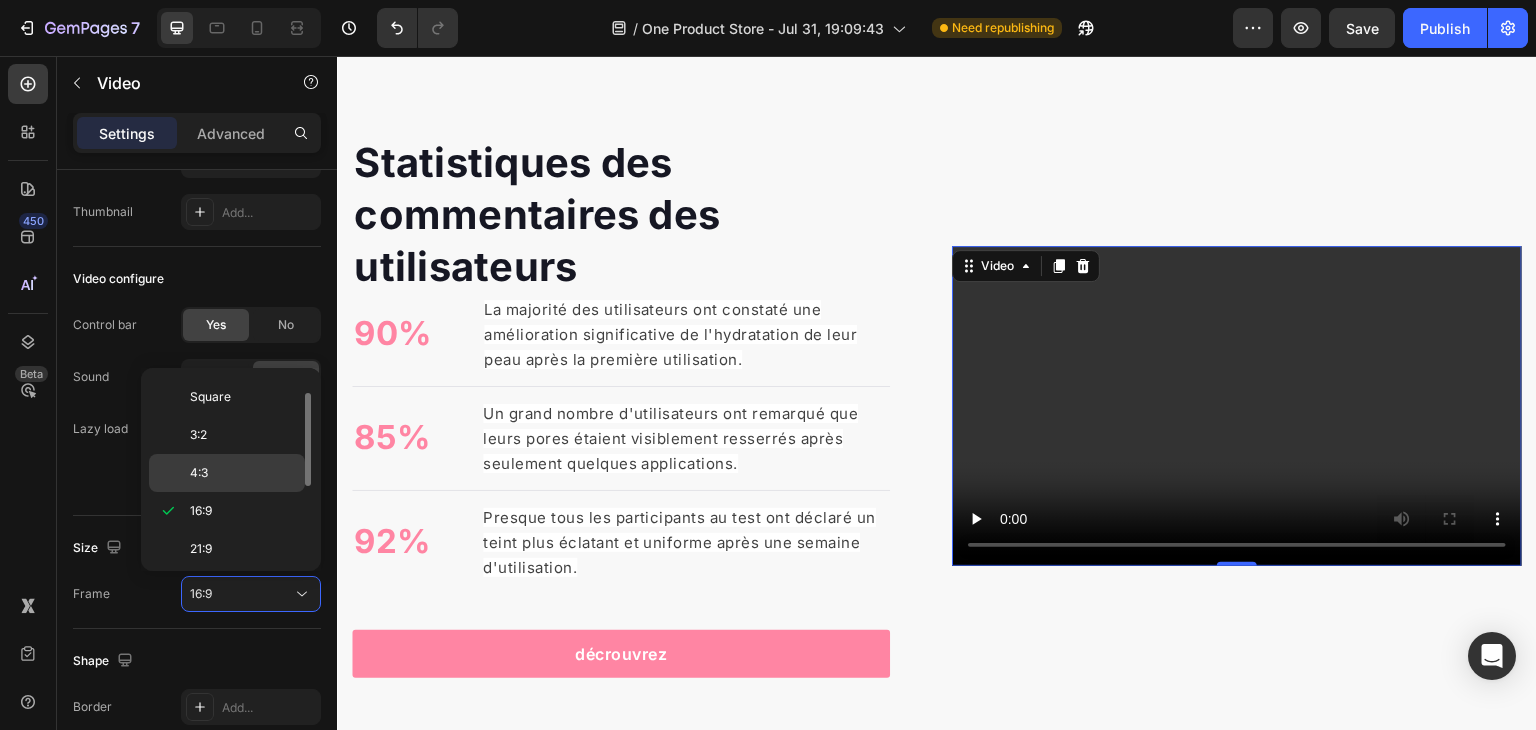 click on "4:3" at bounding box center [243, 473] 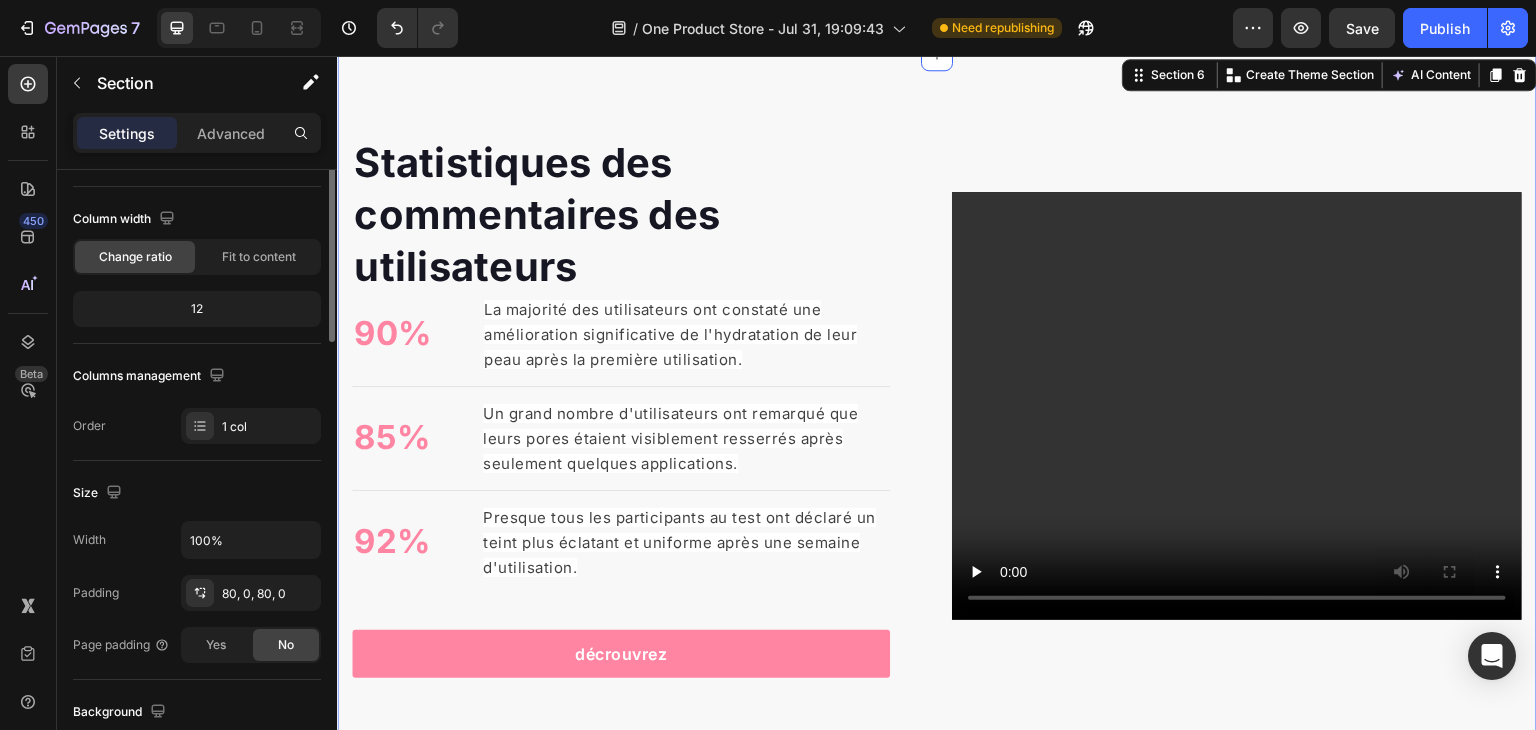scroll, scrollTop: 0, scrollLeft: 0, axis: both 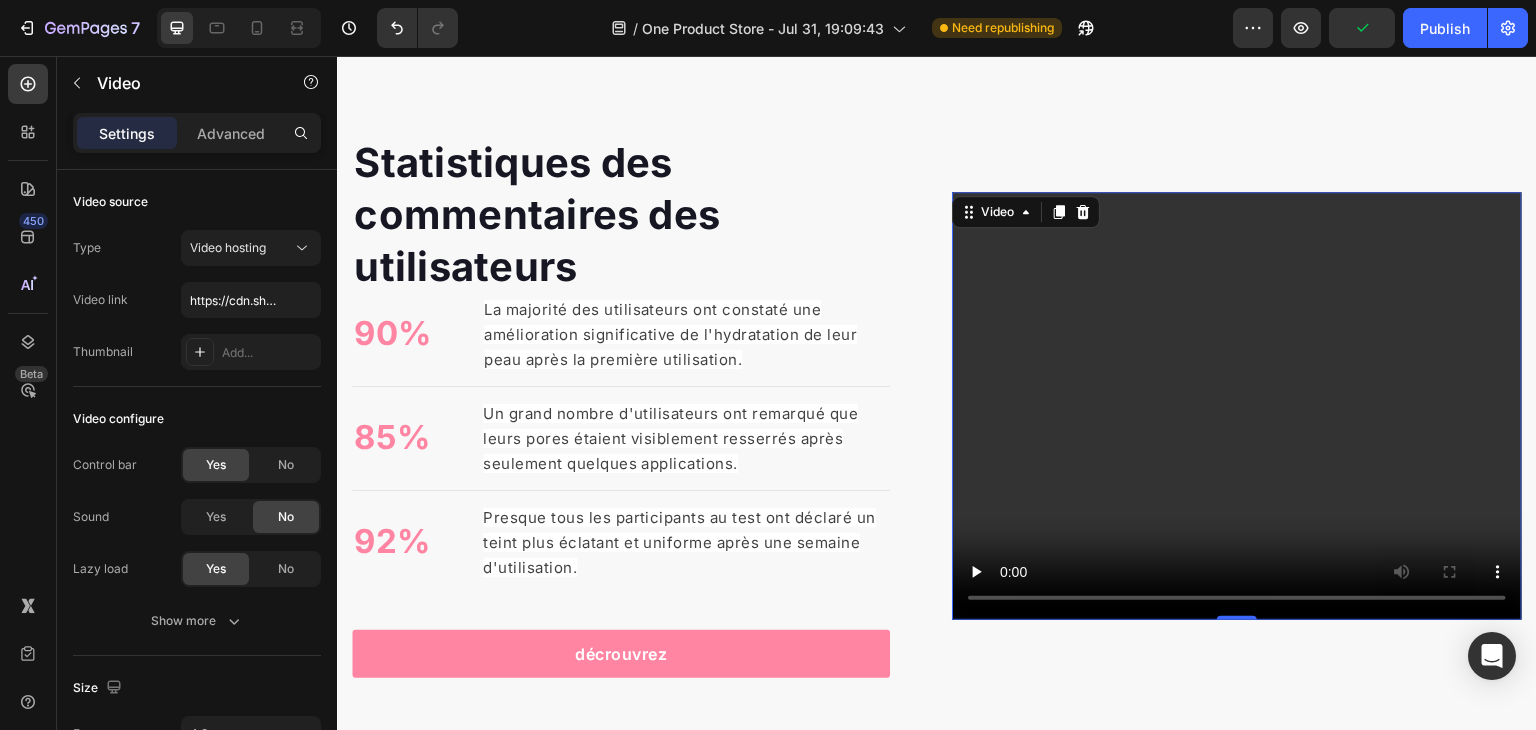click at bounding box center (1237, 406) 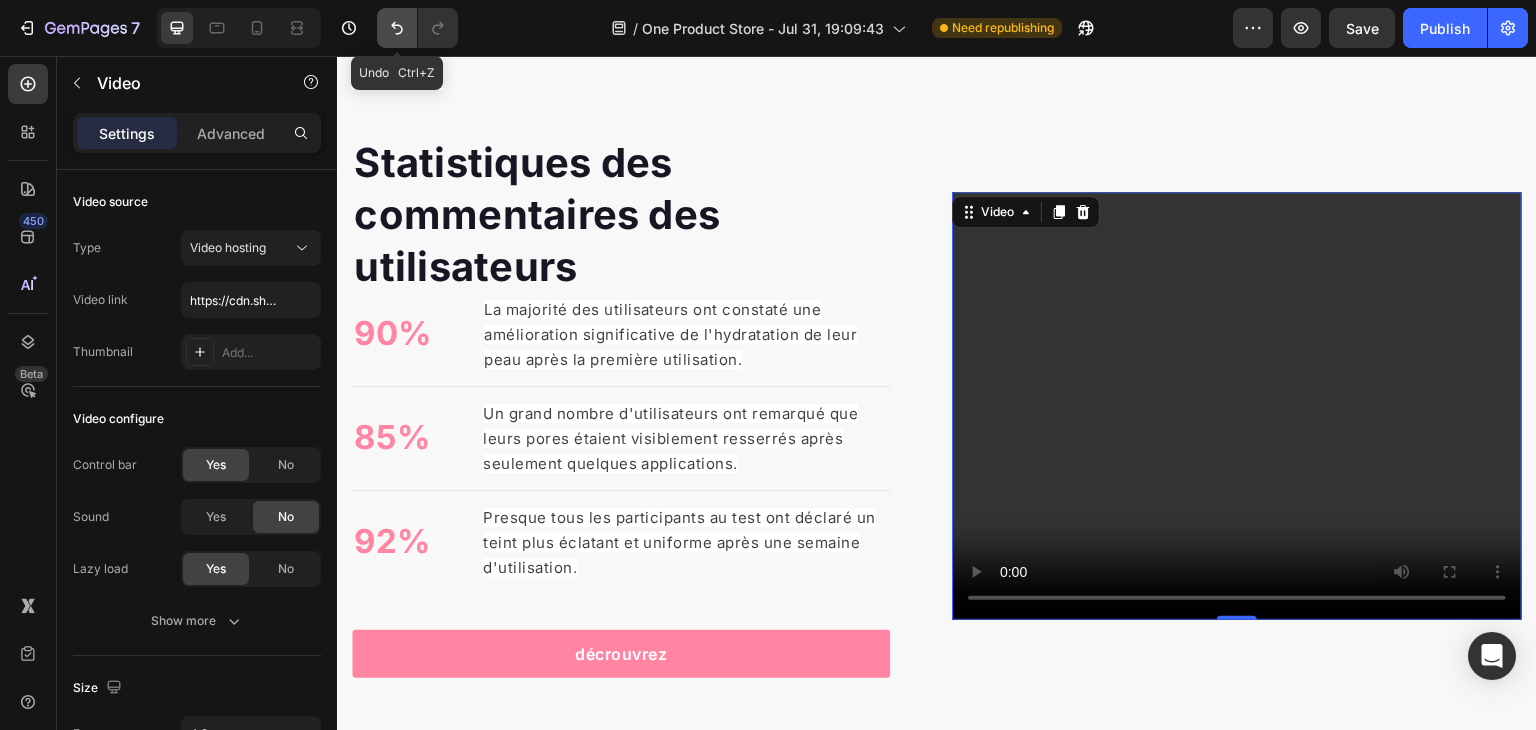 click 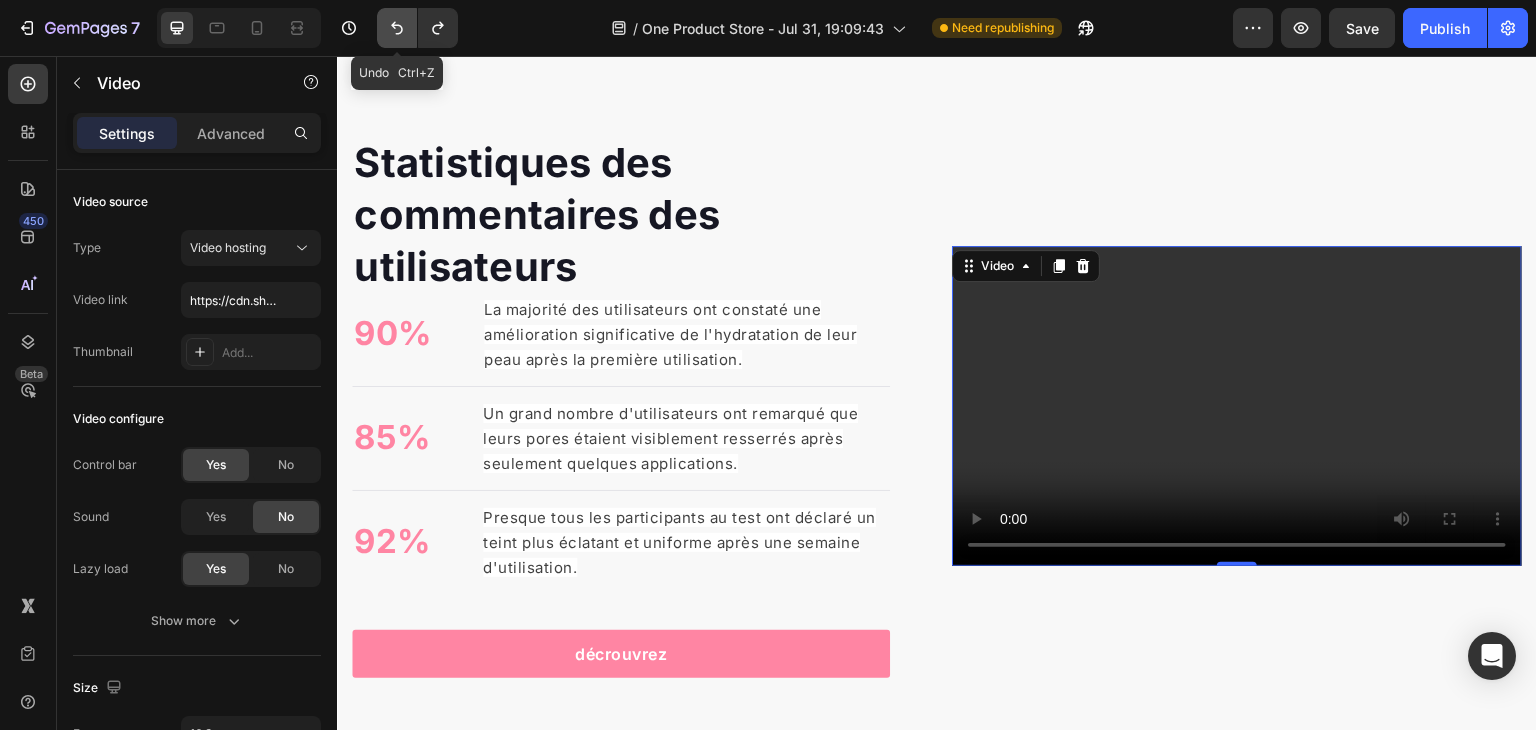 click 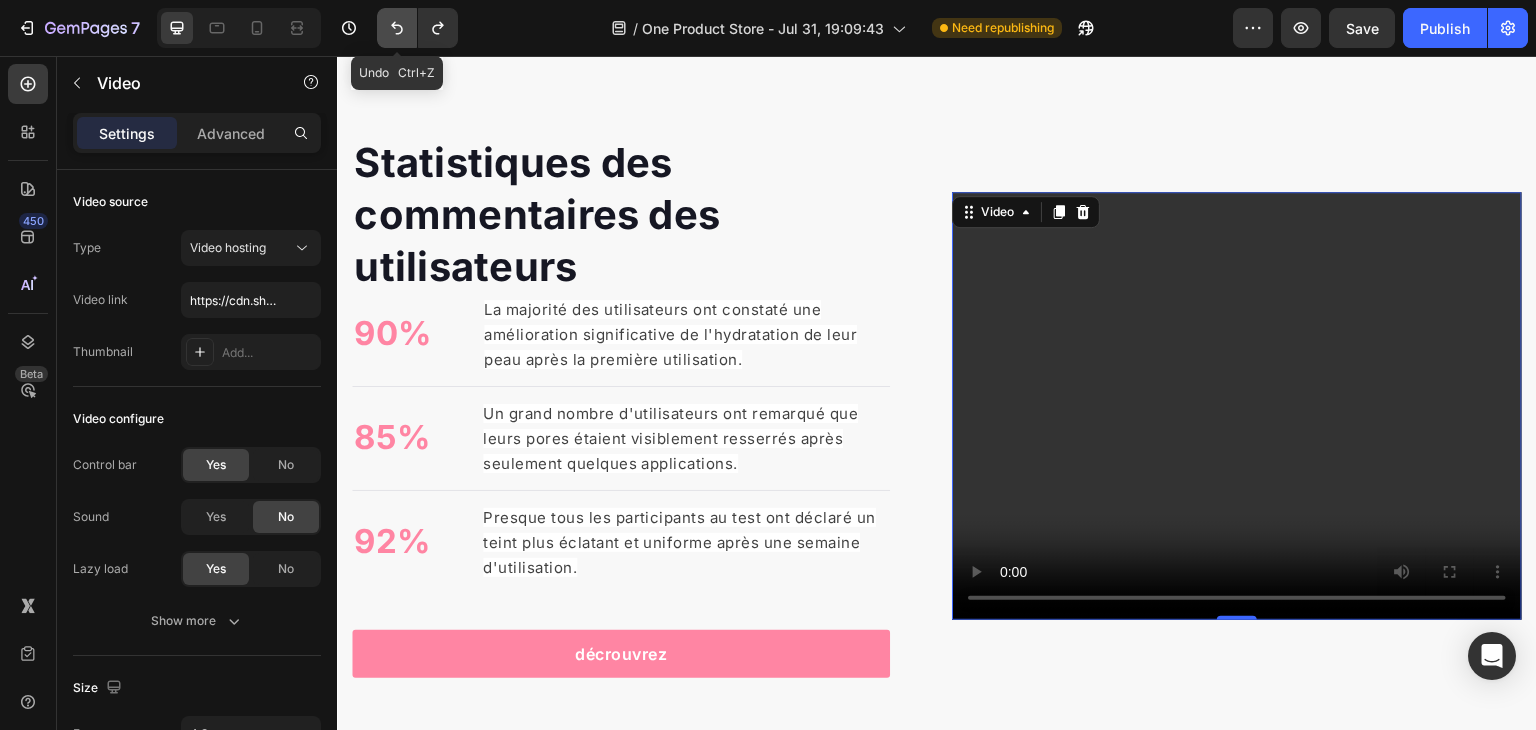 click 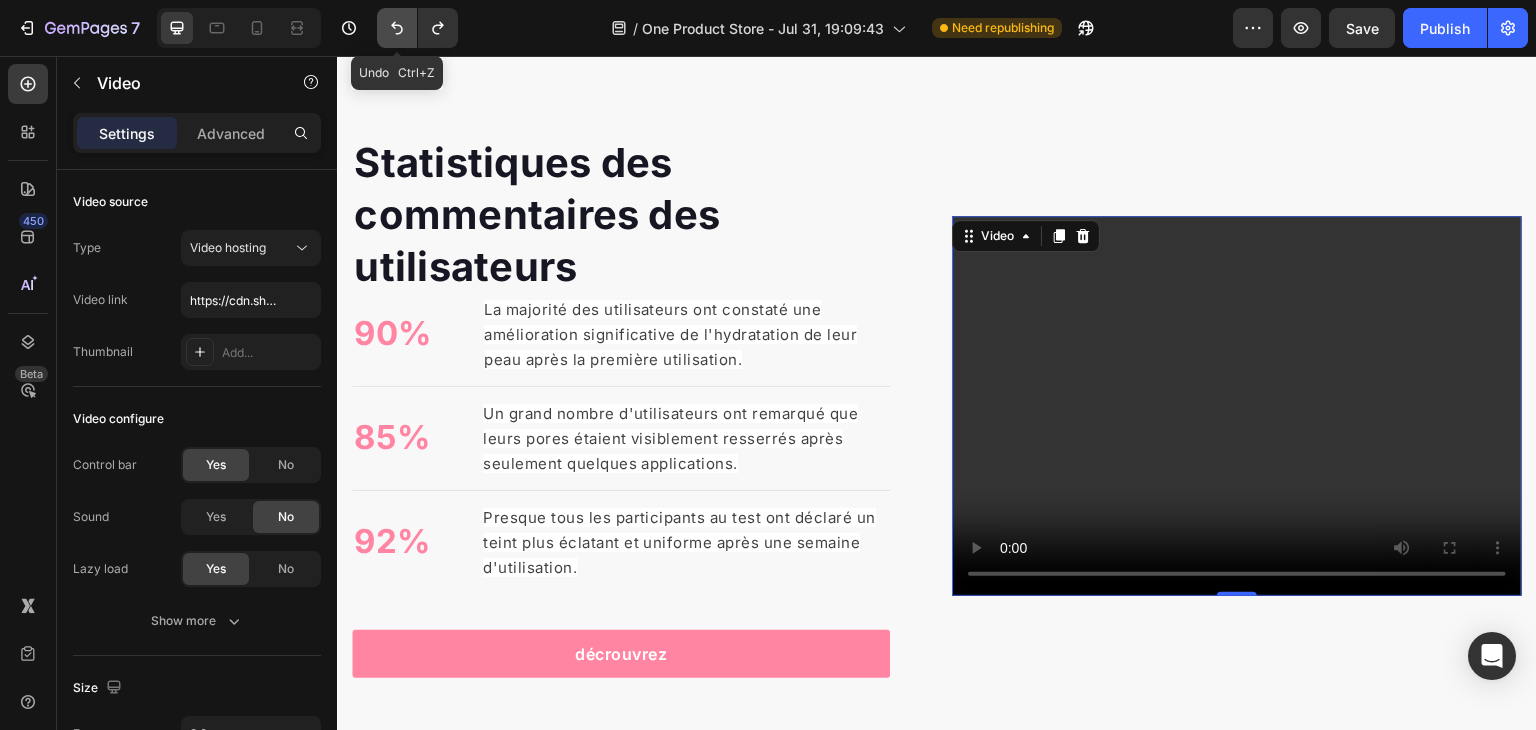 click 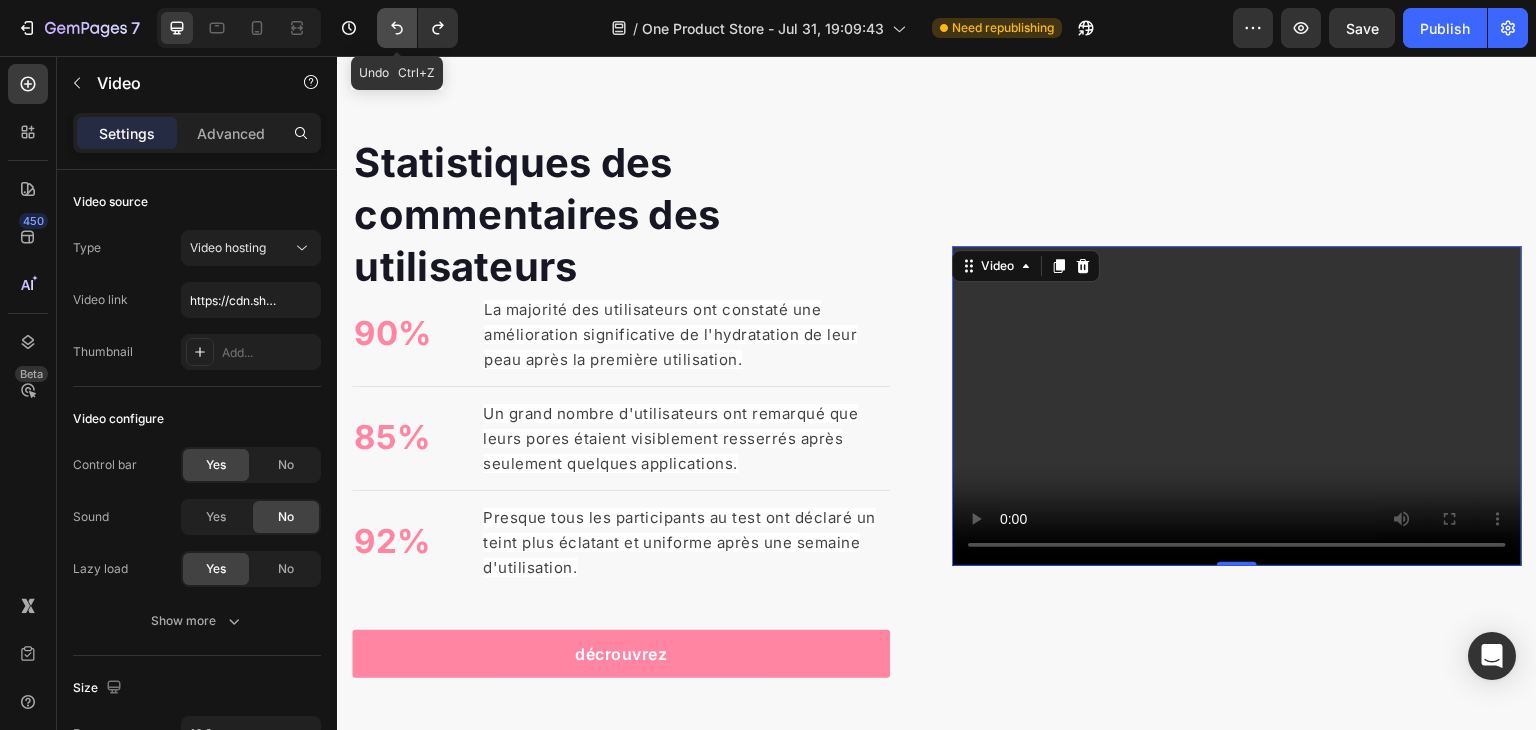 click 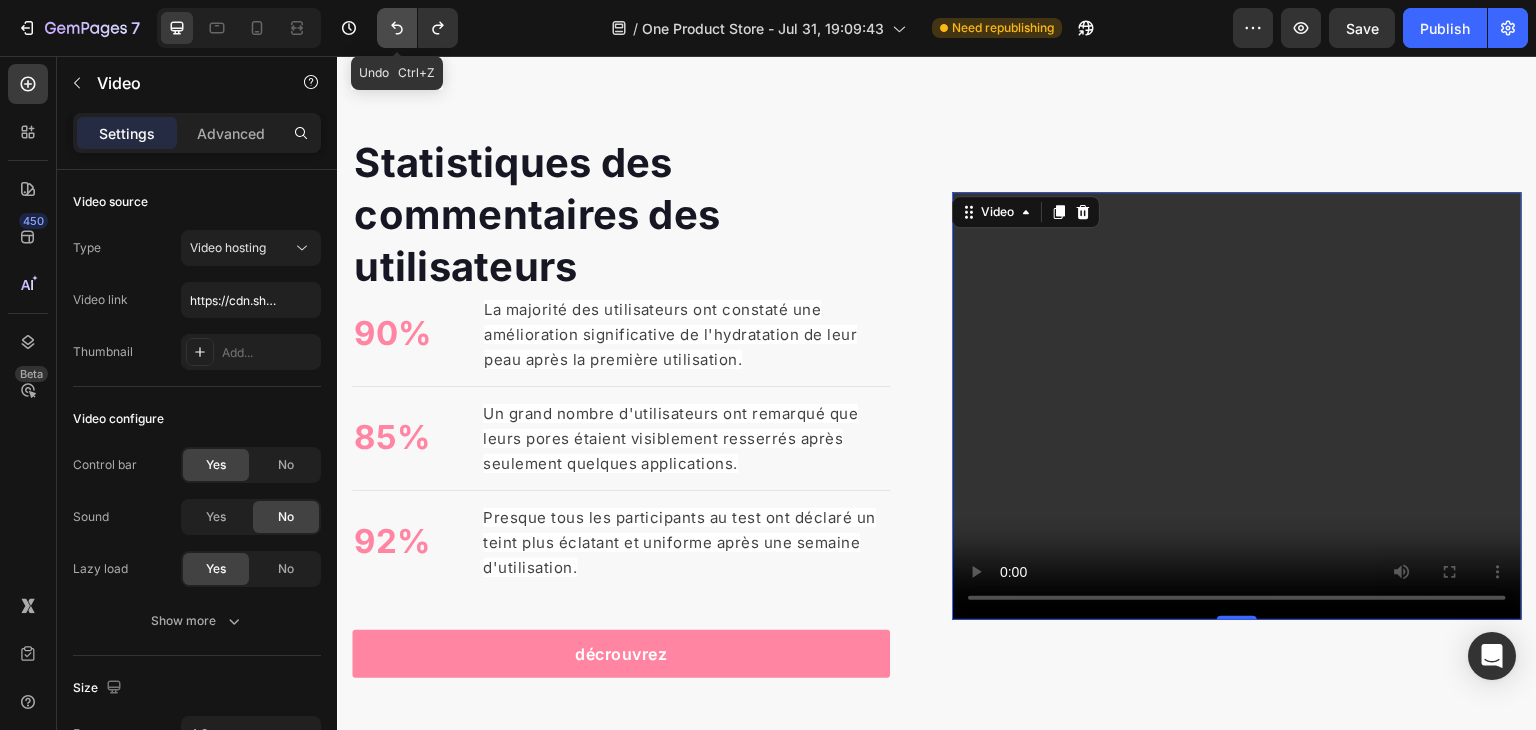 click 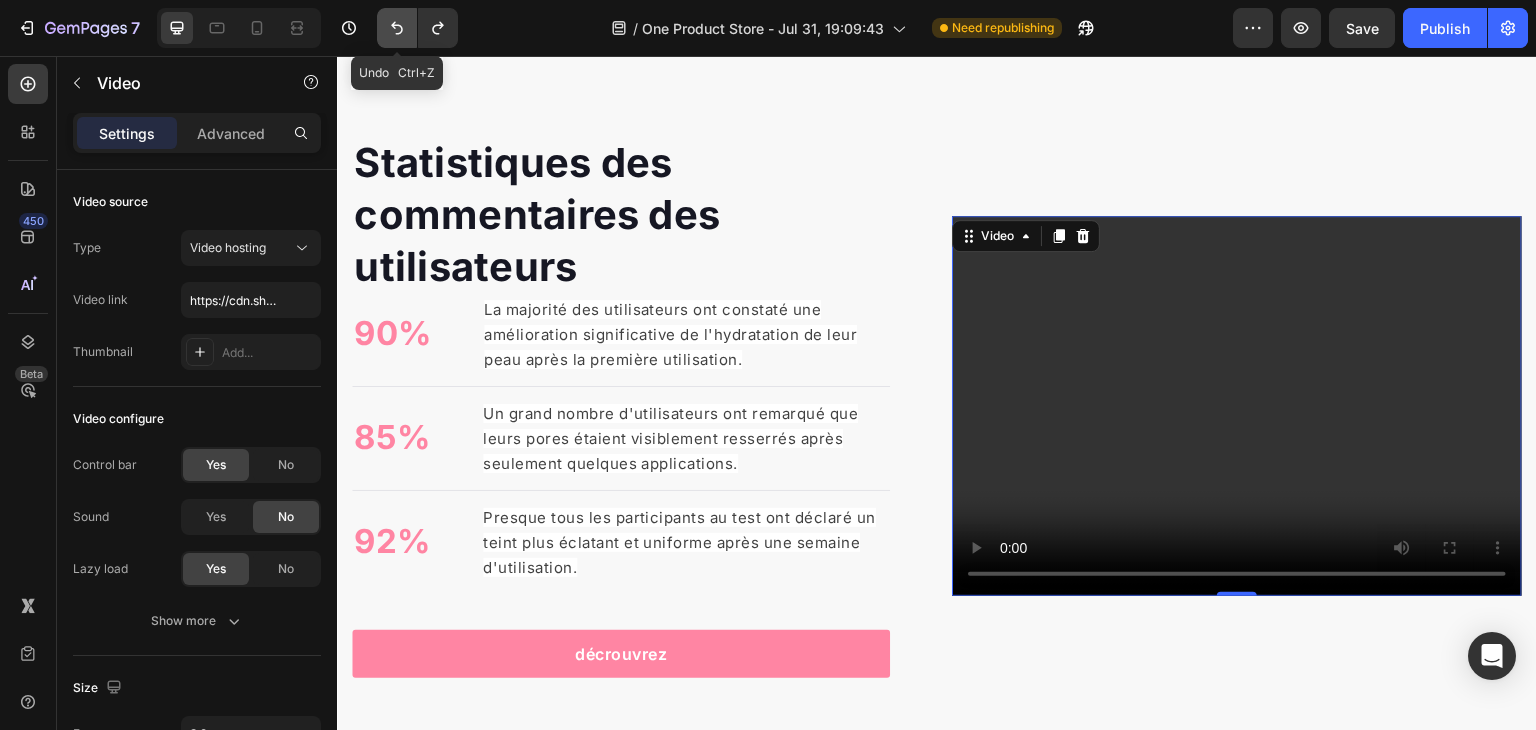 click 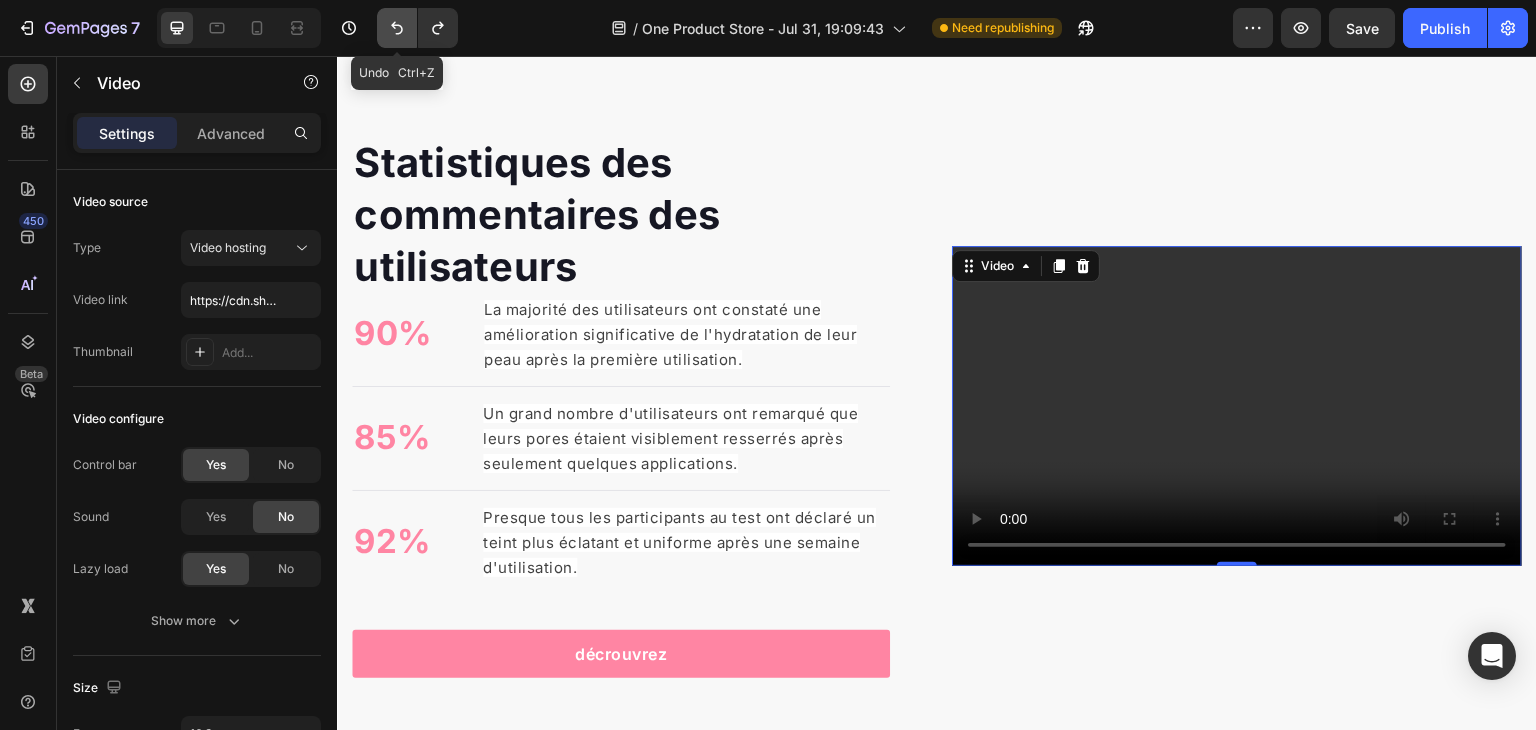click 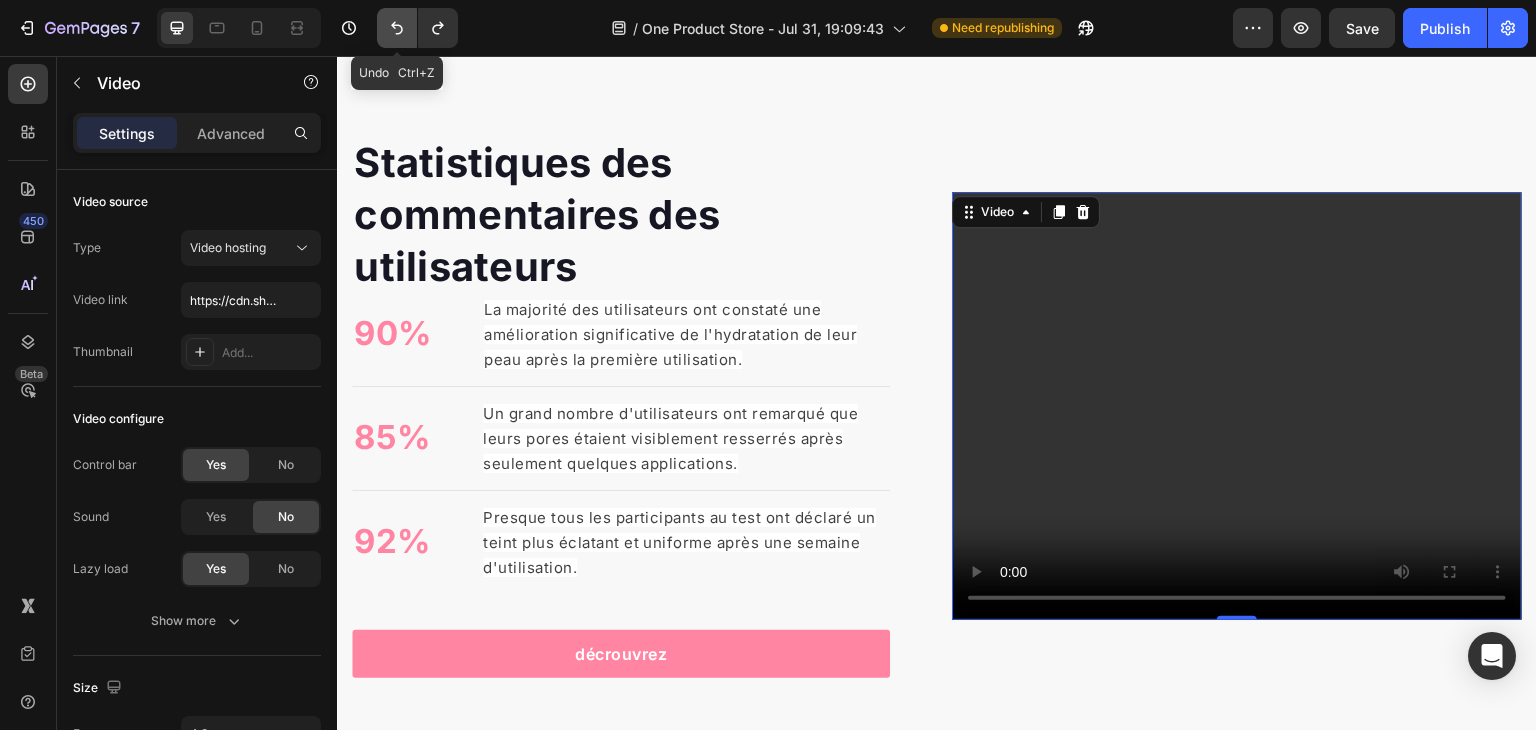 click 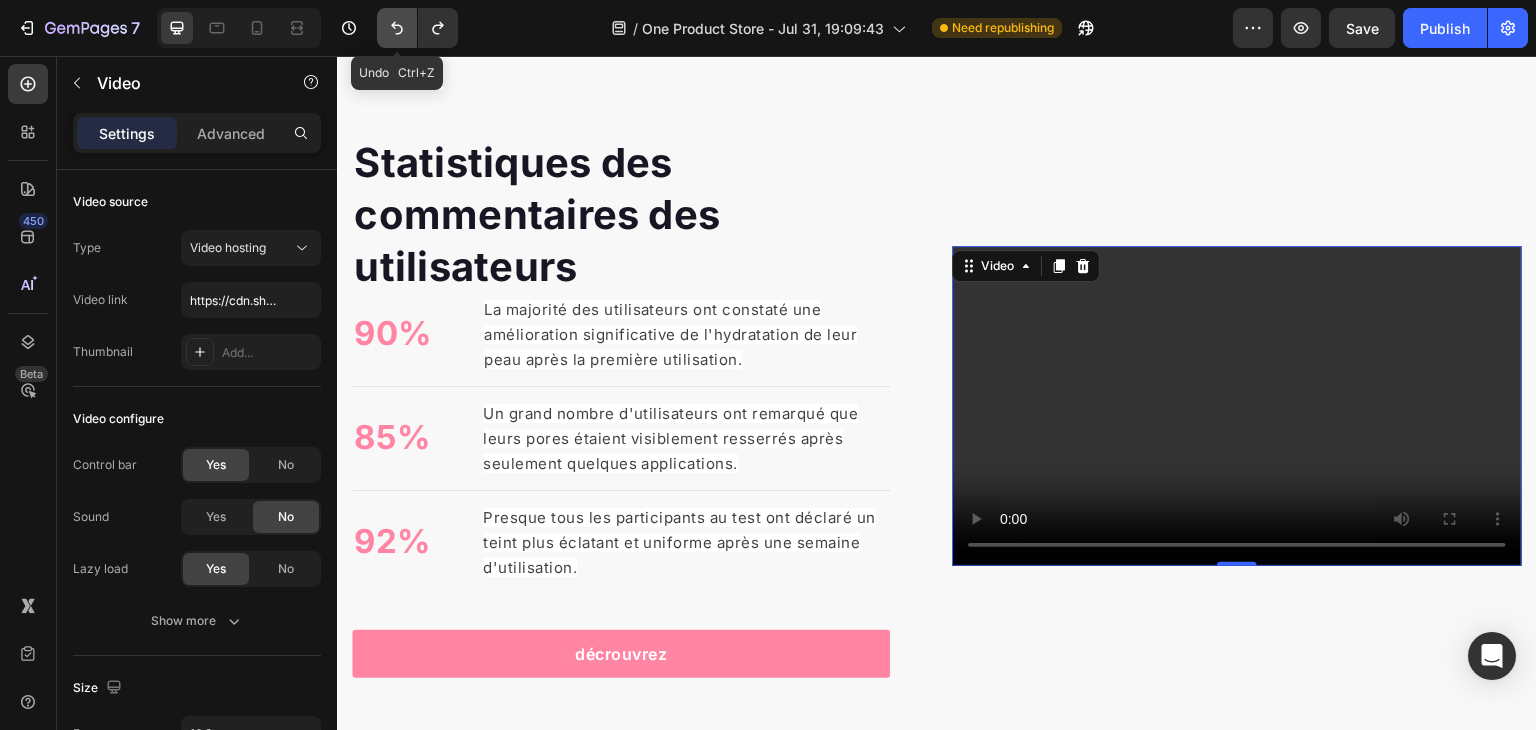 click 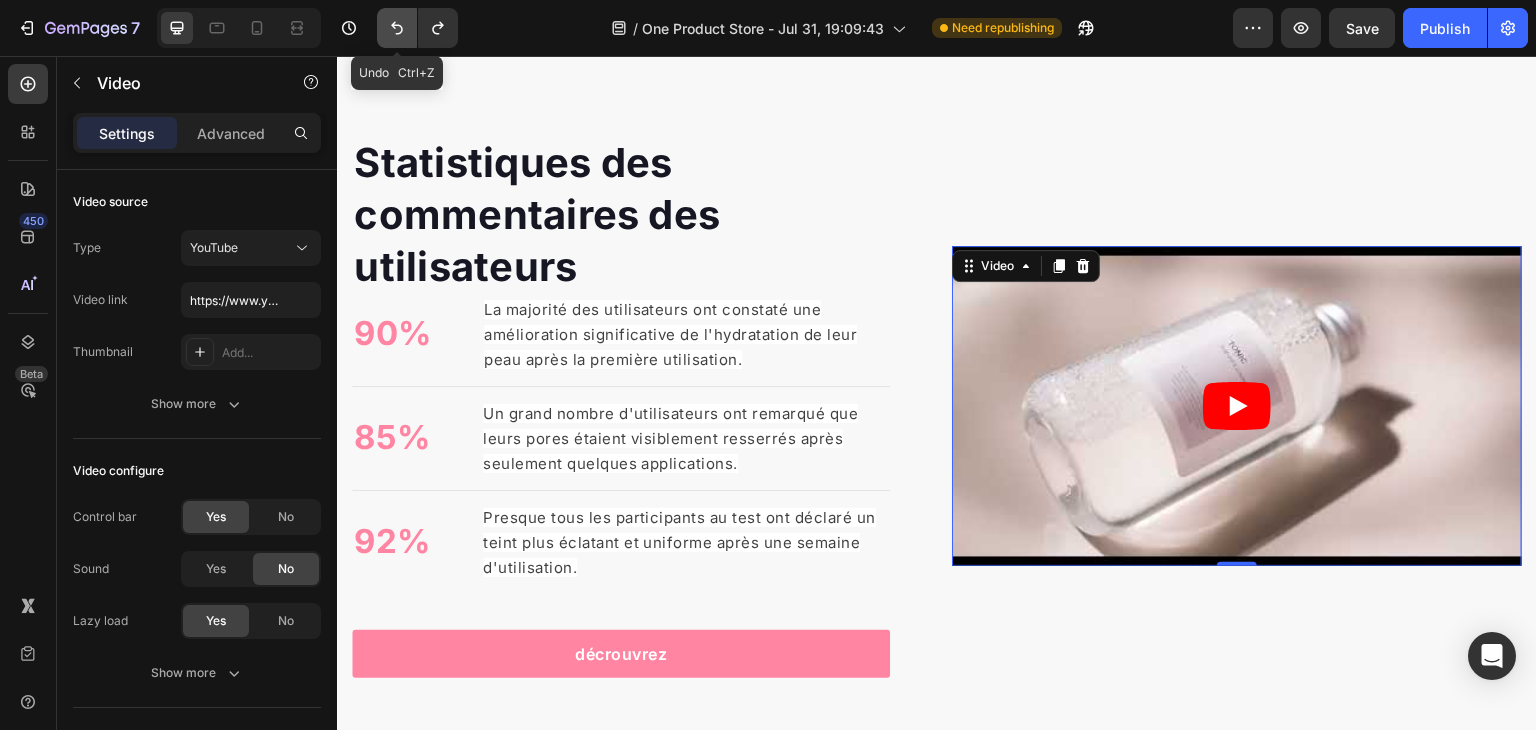 click 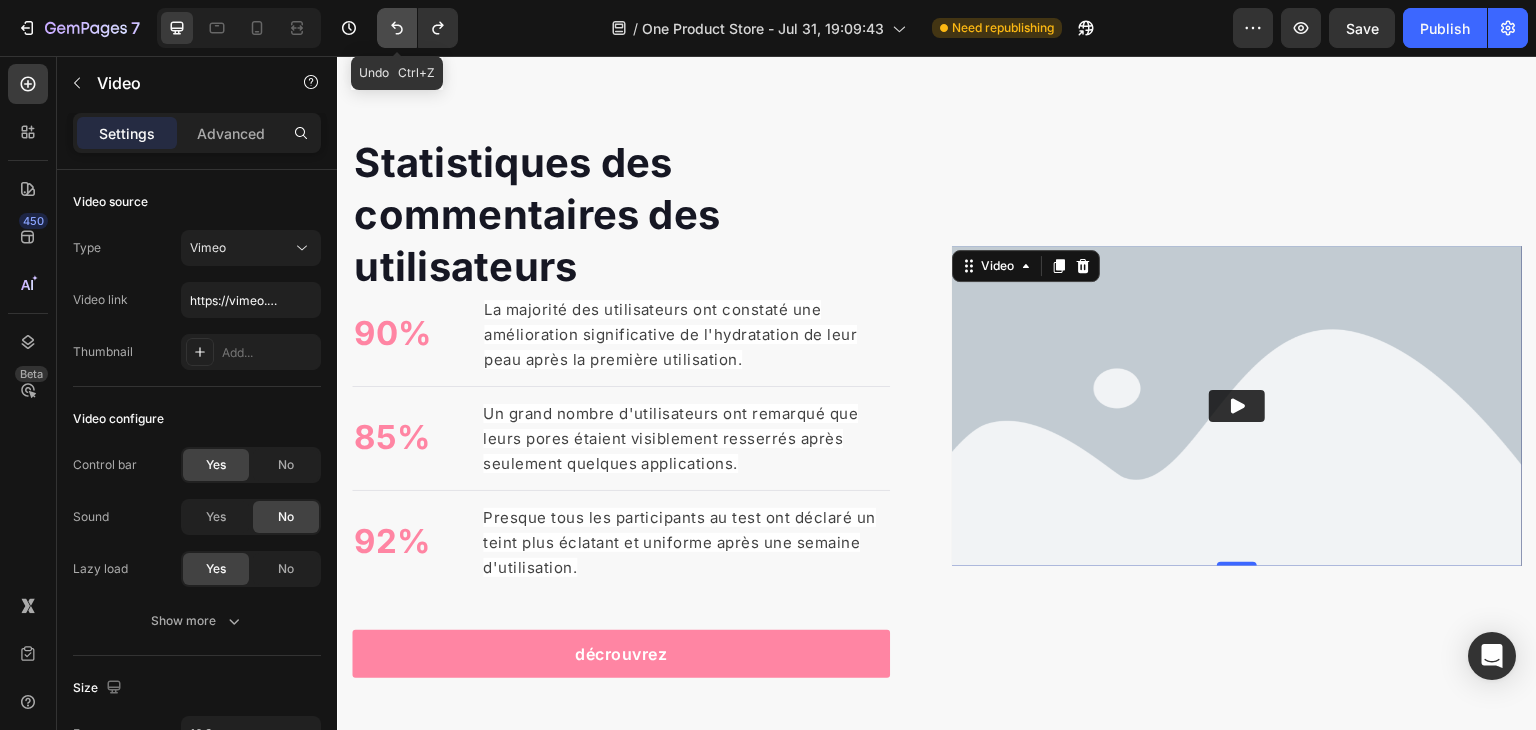 click 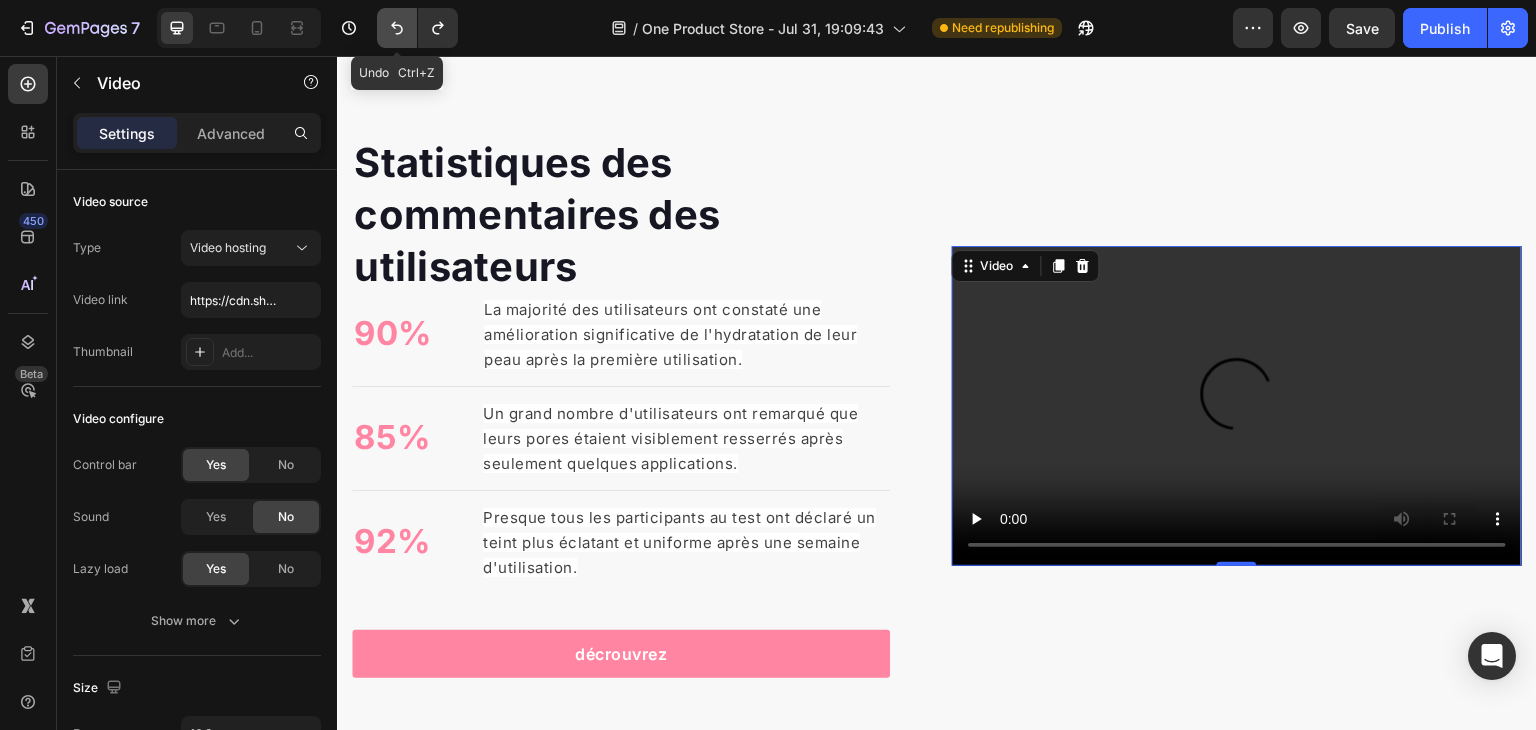 click 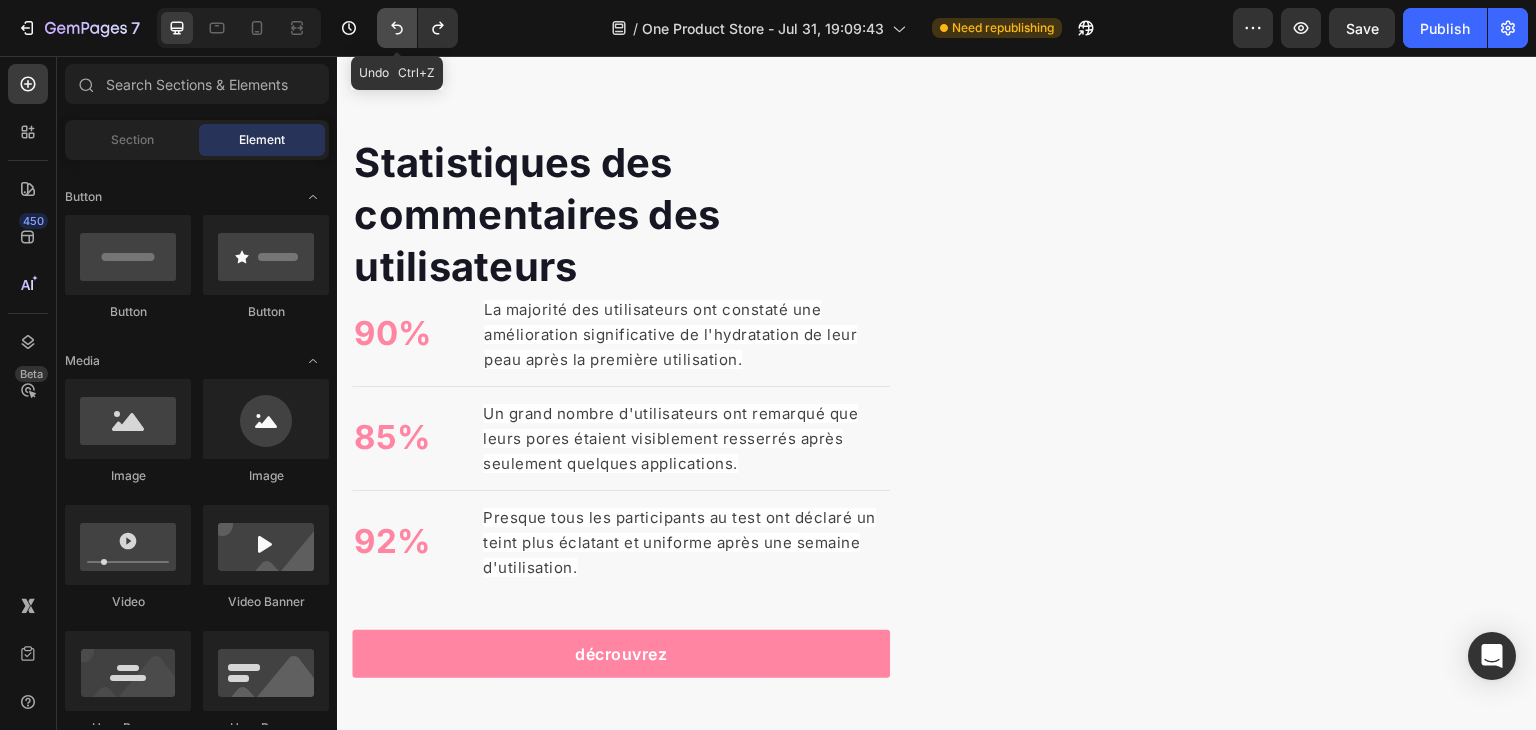 click 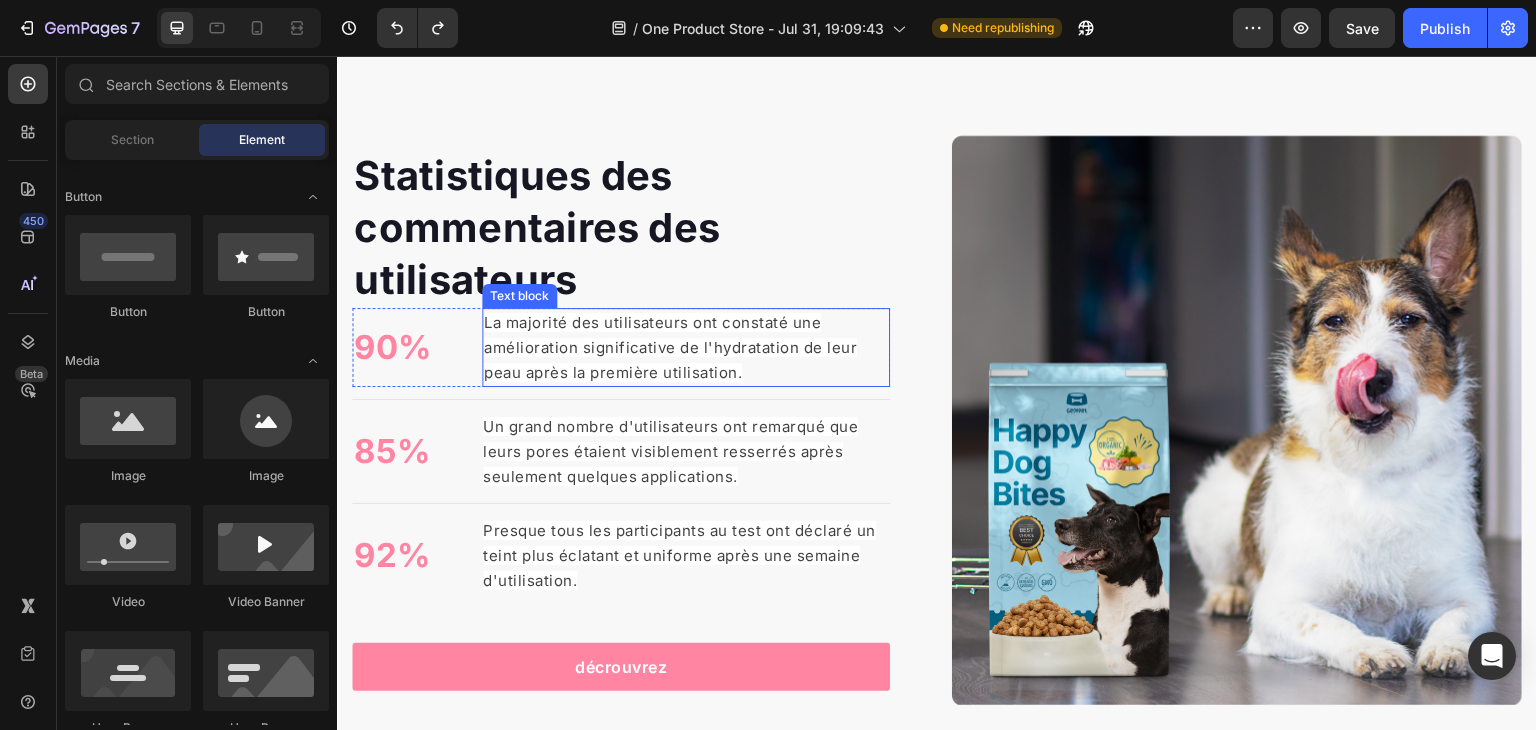 click at bounding box center (1237, 420) 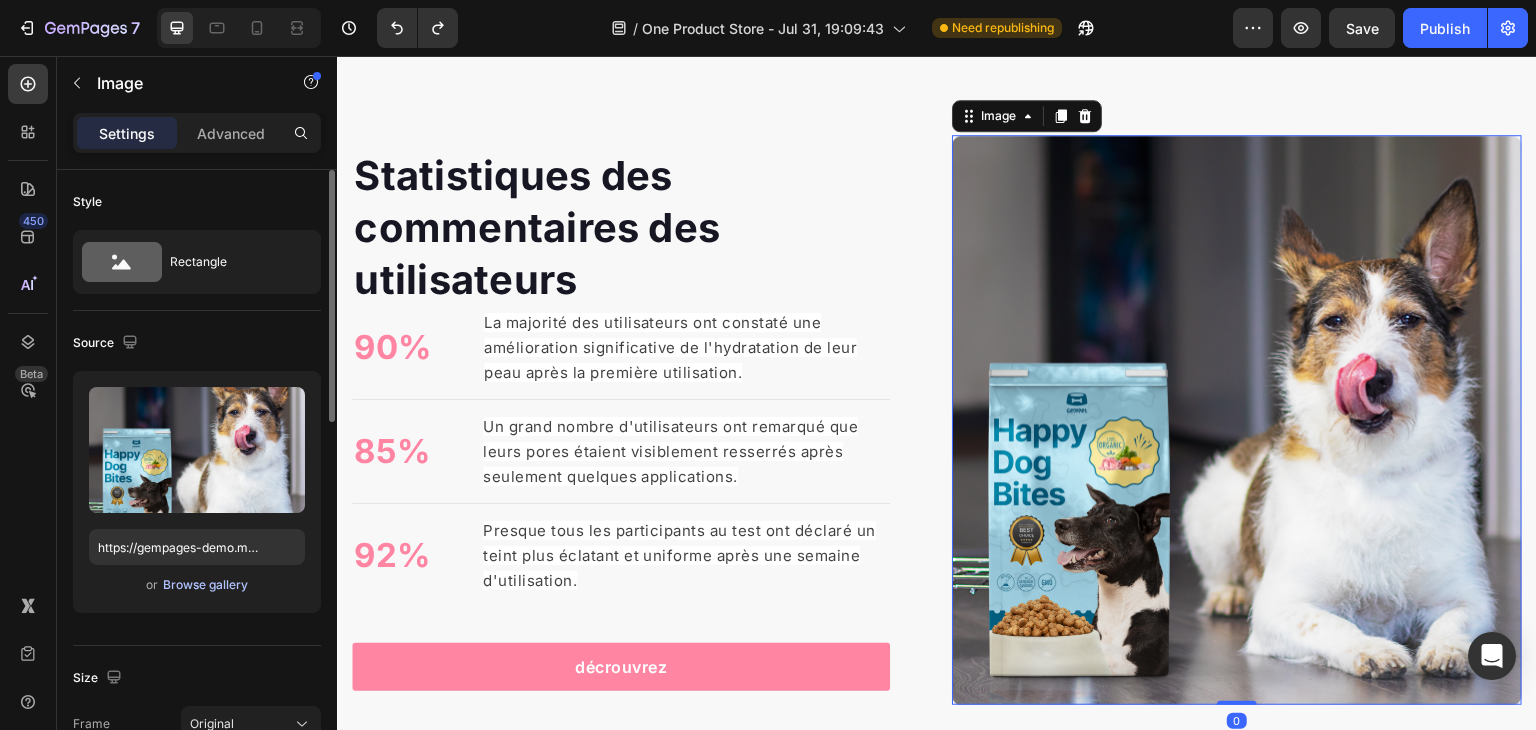 click on "Browse gallery" at bounding box center (205, 585) 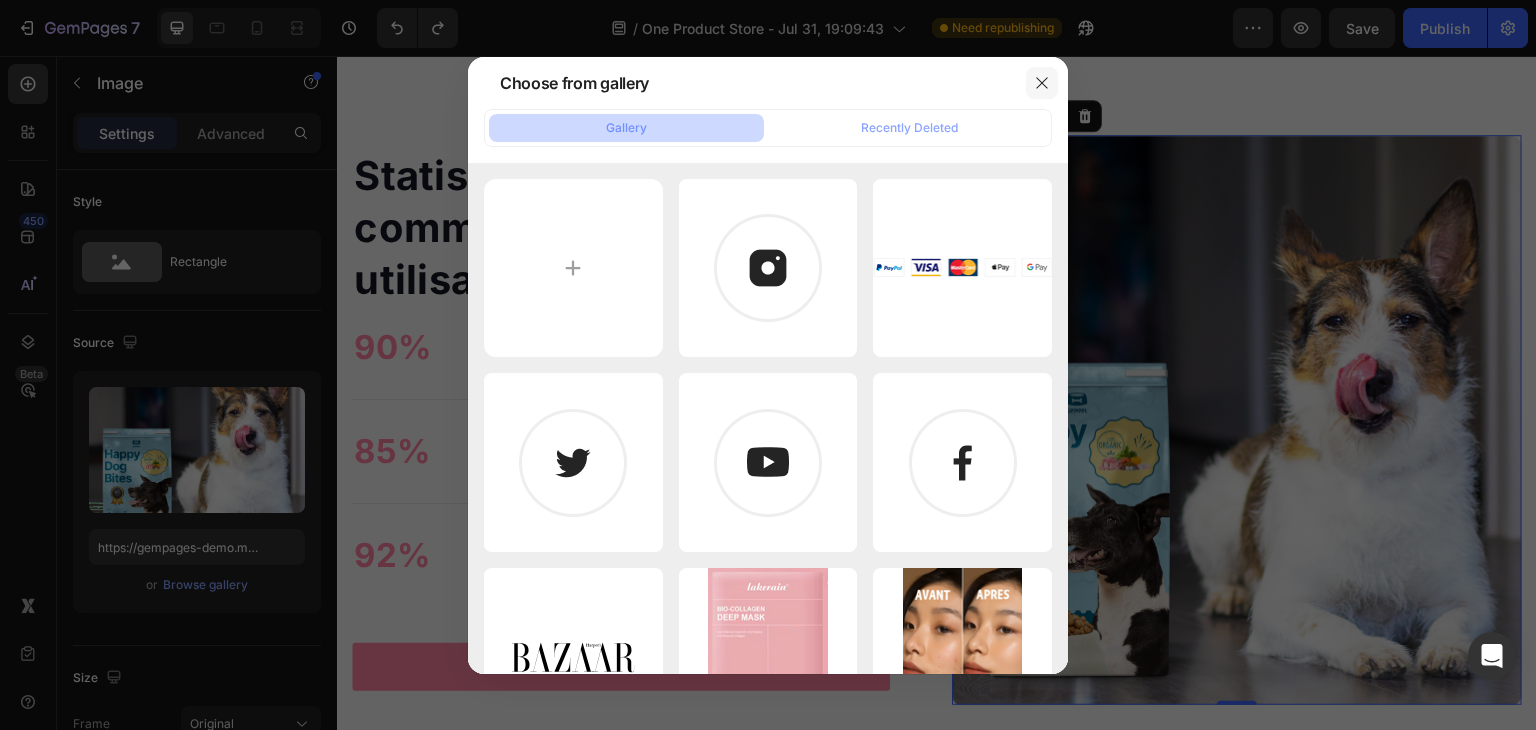 click 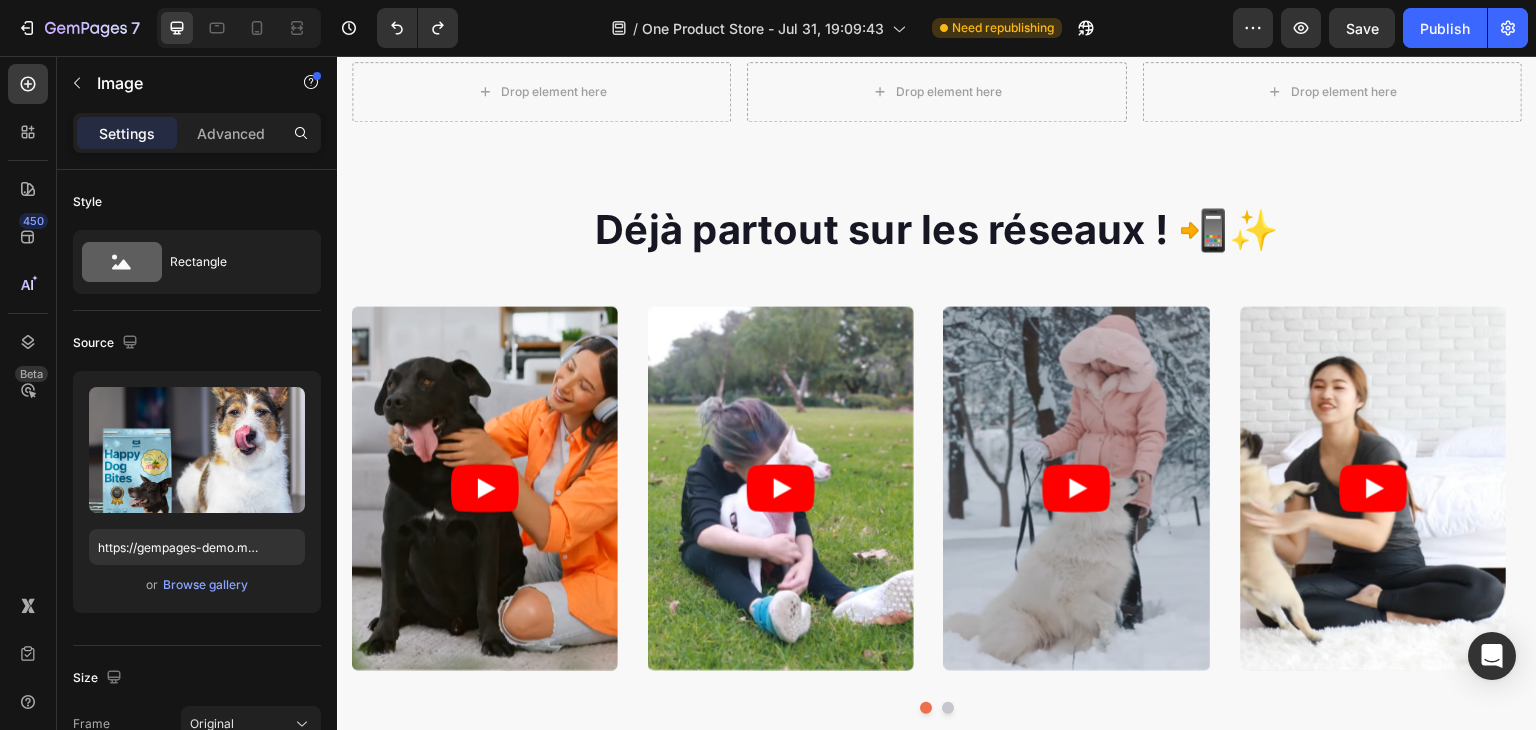 scroll, scrollTop: 1471, scrollLeft: 0, axis: vertical 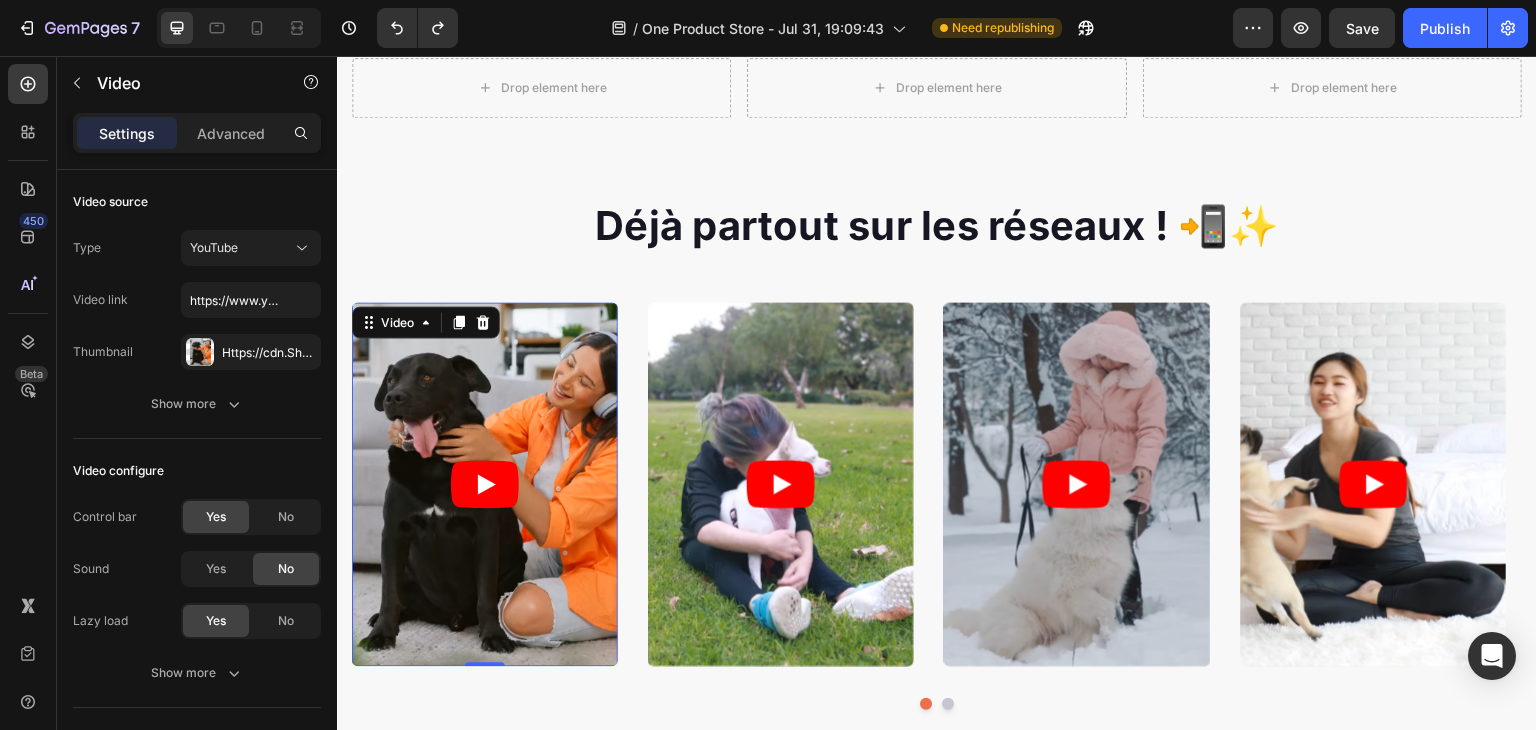 click at bounding box center [485, 484] 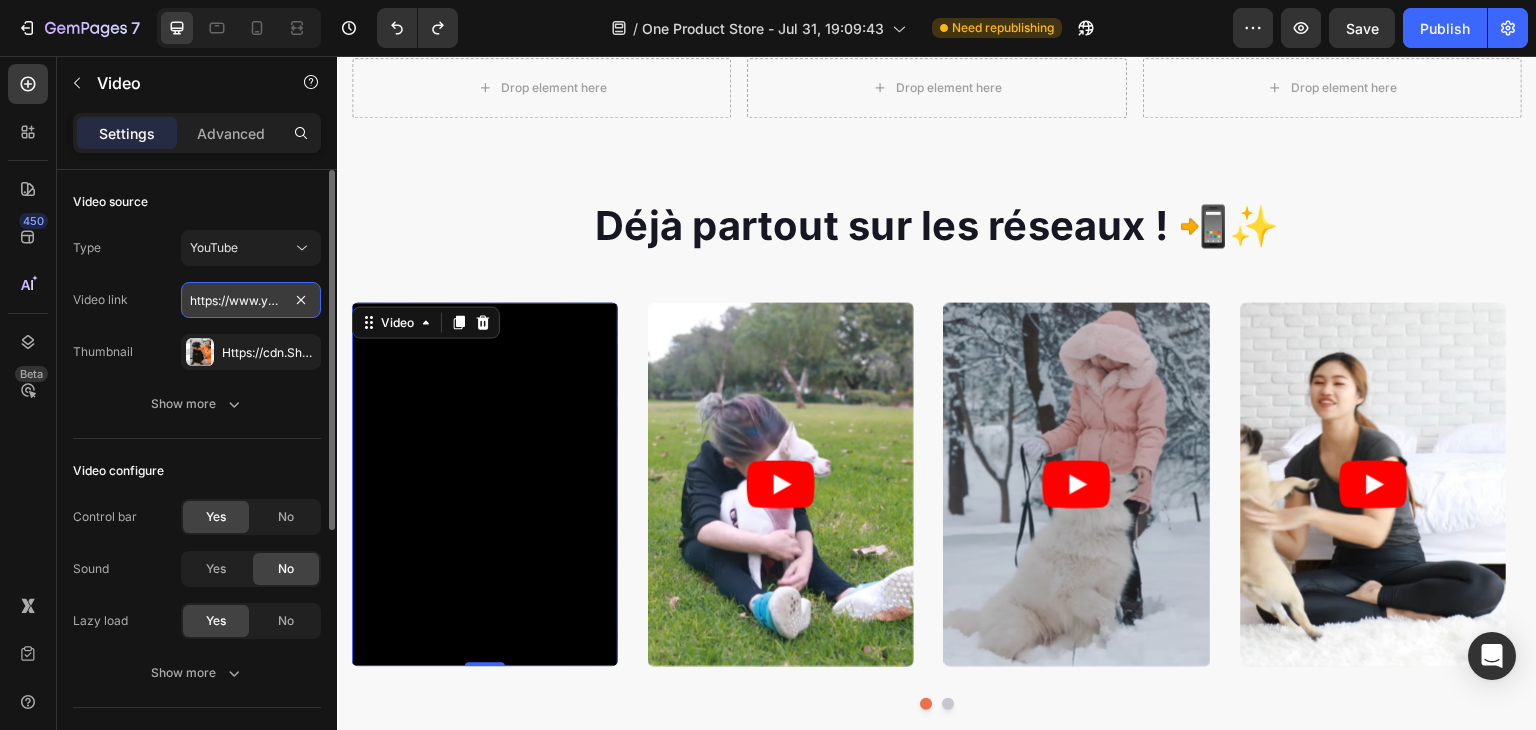 click on "https://www.youtube.com/watch?v=UCba3qQ1I10" at bounding box center [251, 300] 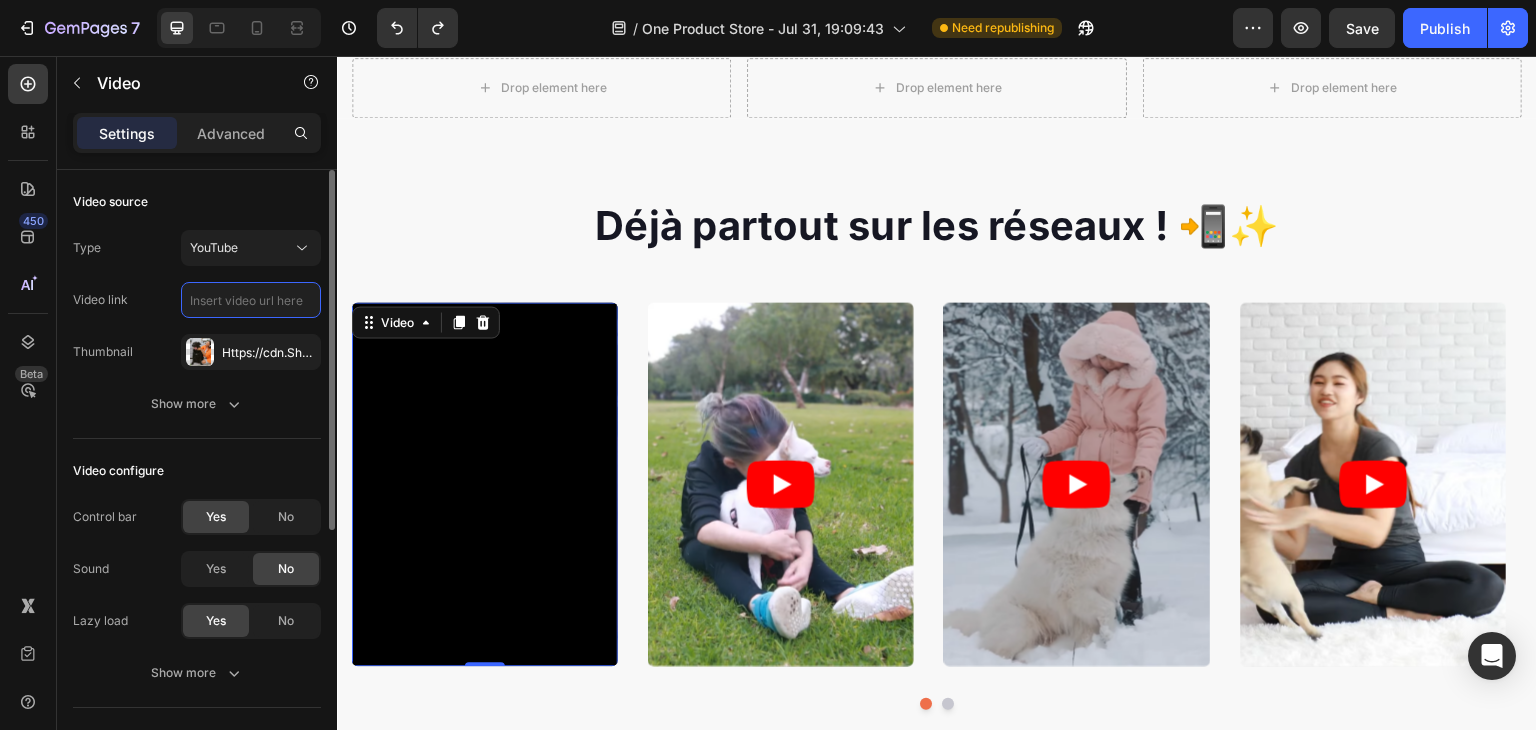 paste on "https://www.tiktok.com/@mynaturia.com/video/7490729414825757974?q=masque%20collag%C3%A8ne&t=1754139827327" 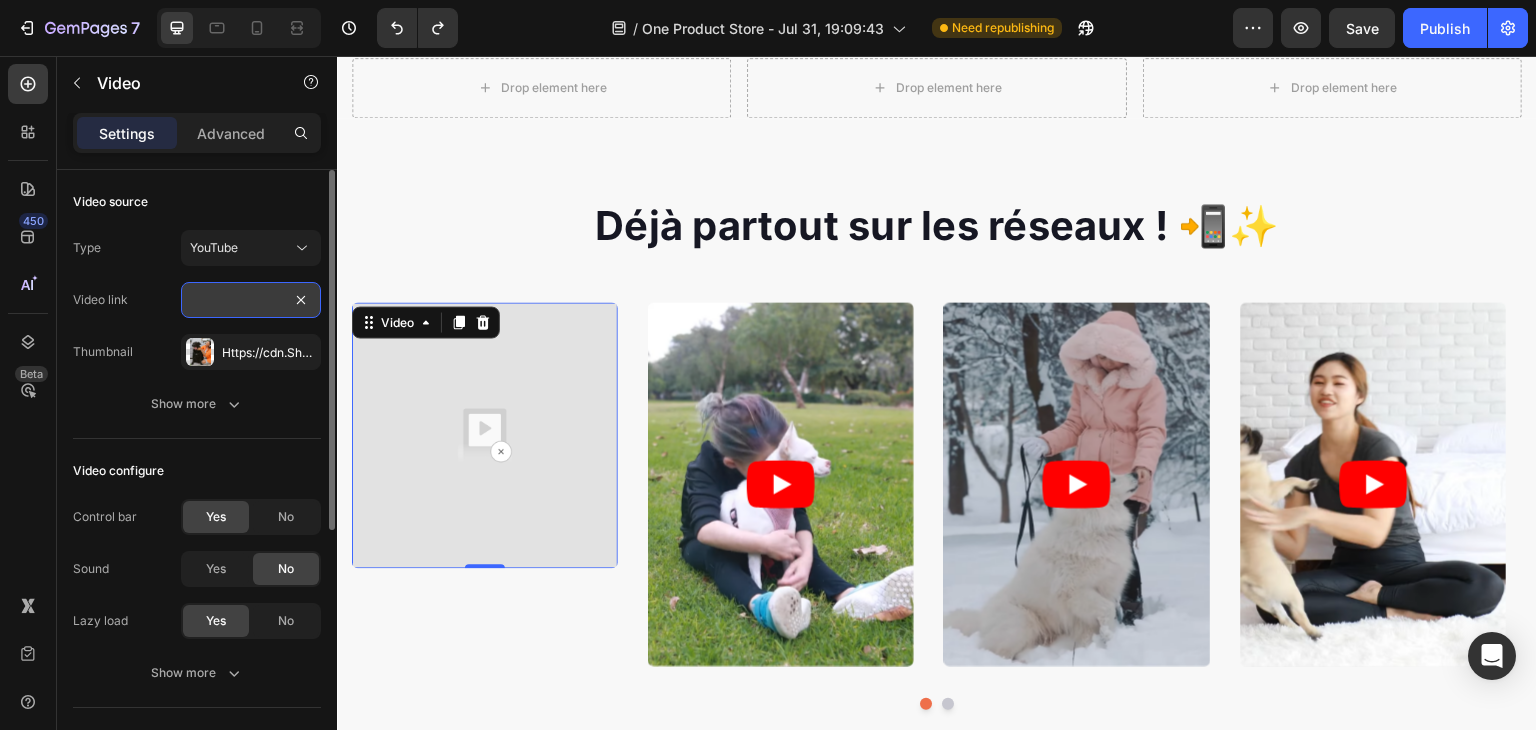 scroll, scrollTop: 0, scrollLeft: 486, axis: horizontal 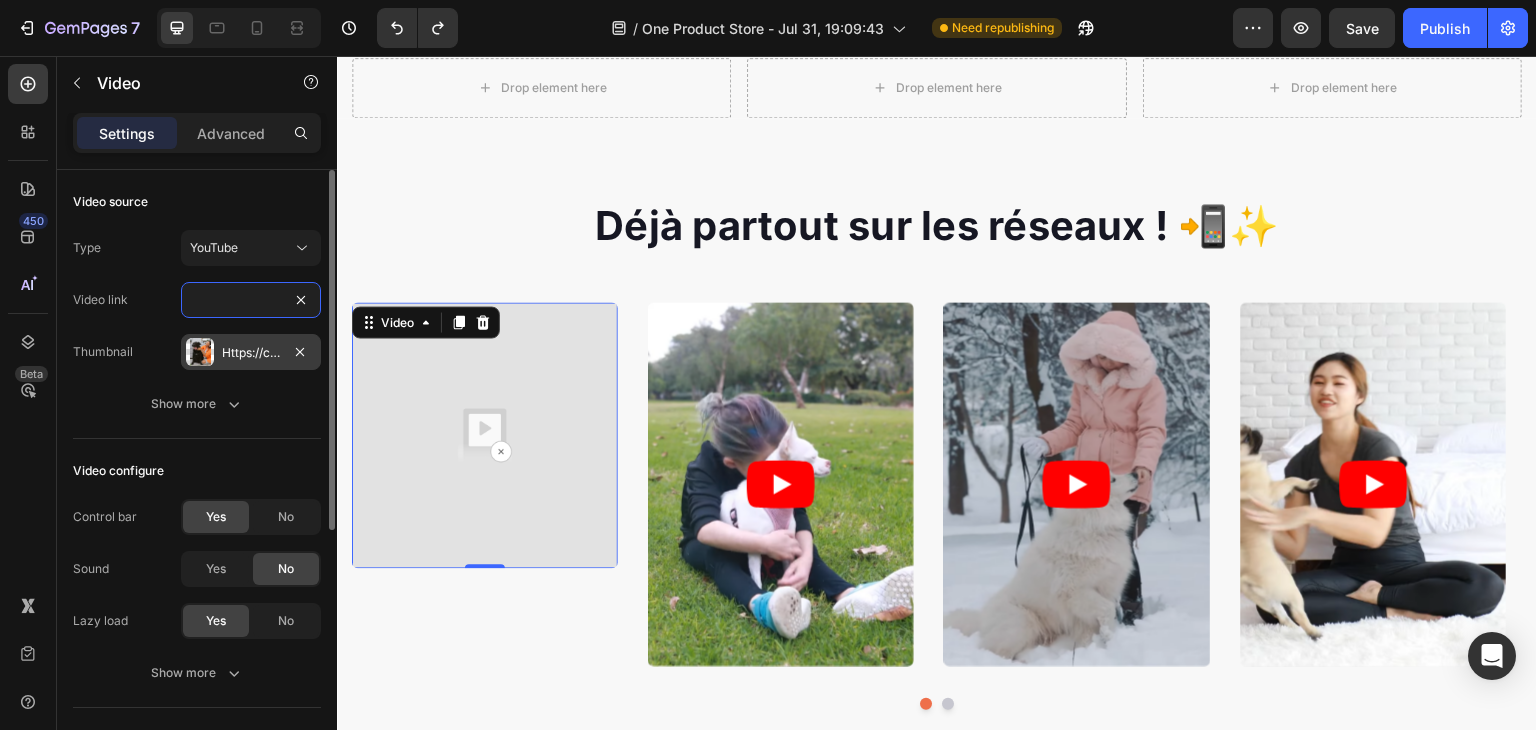 type on "https://www.tiktok.com/@mynaturia.com/video/7490729414825757974?q=masque%20collag%C3%A8ne&t=1754139827327" 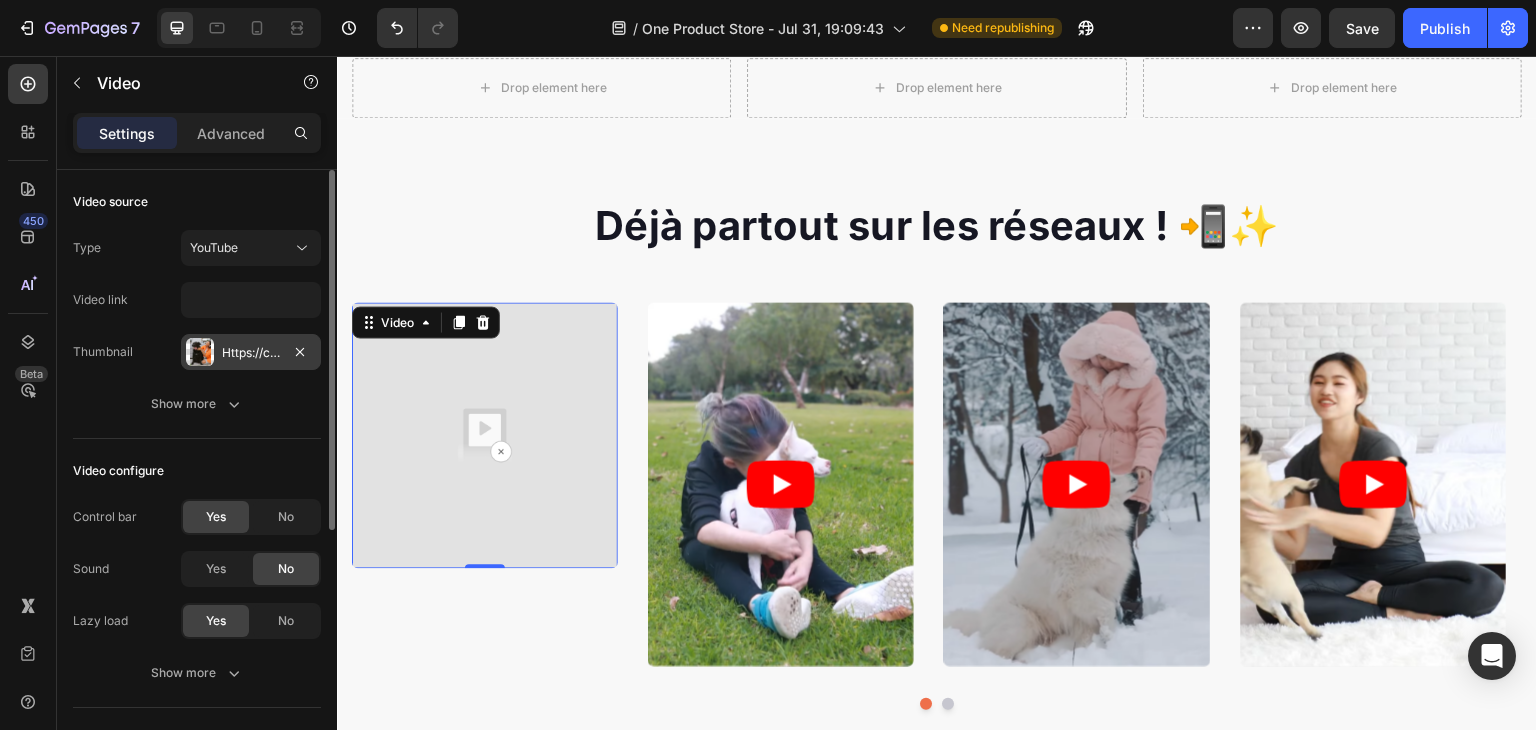 scroll, scrollTop: 0, scrollLeft: 0, axis: both 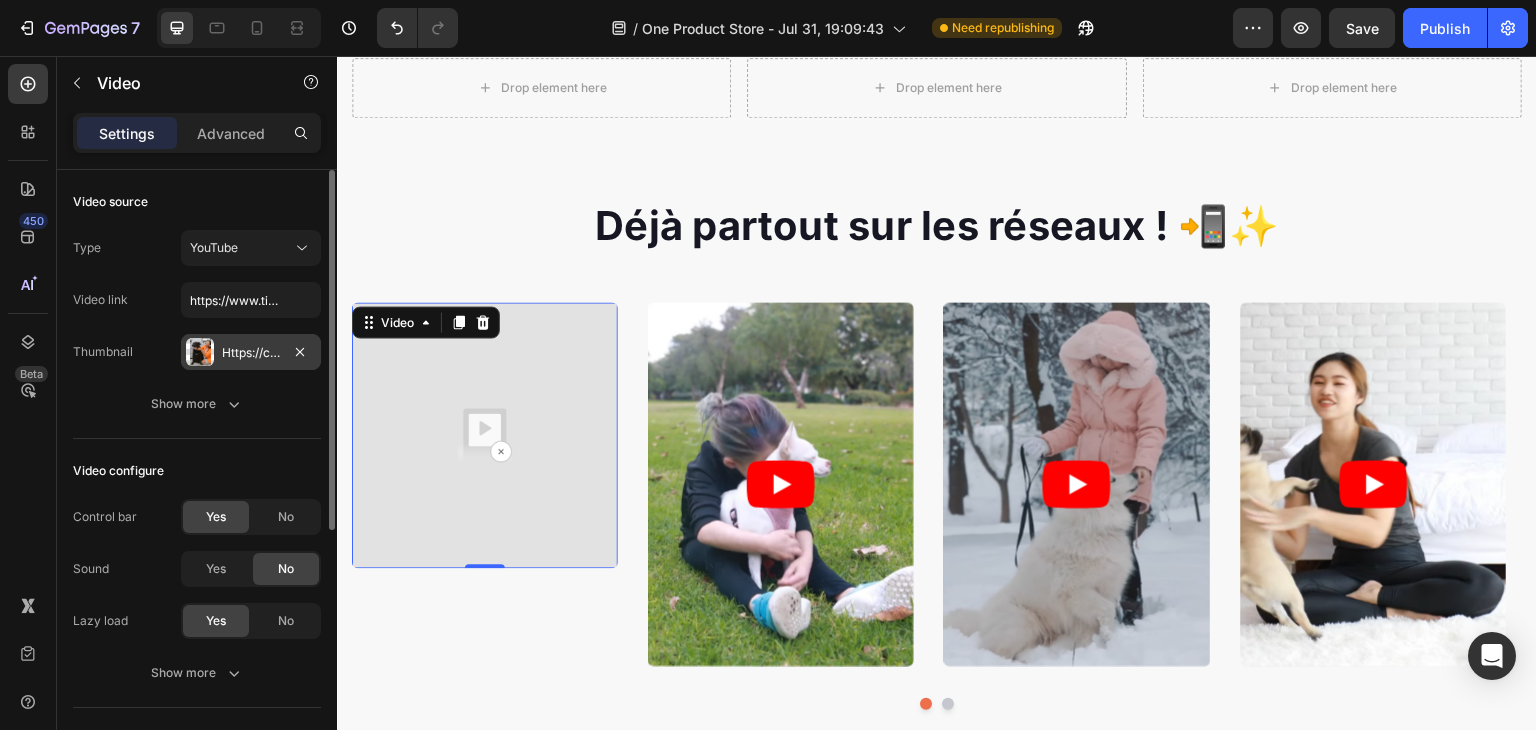 click on "Https://cdn.Shopify.Com/s/files/1/0329/7647/0151/files/31cbd8d73b114e62a9df534684c49c07_0-0_screenshot.Png?V=1718870083" at bounding box center [251, 352] 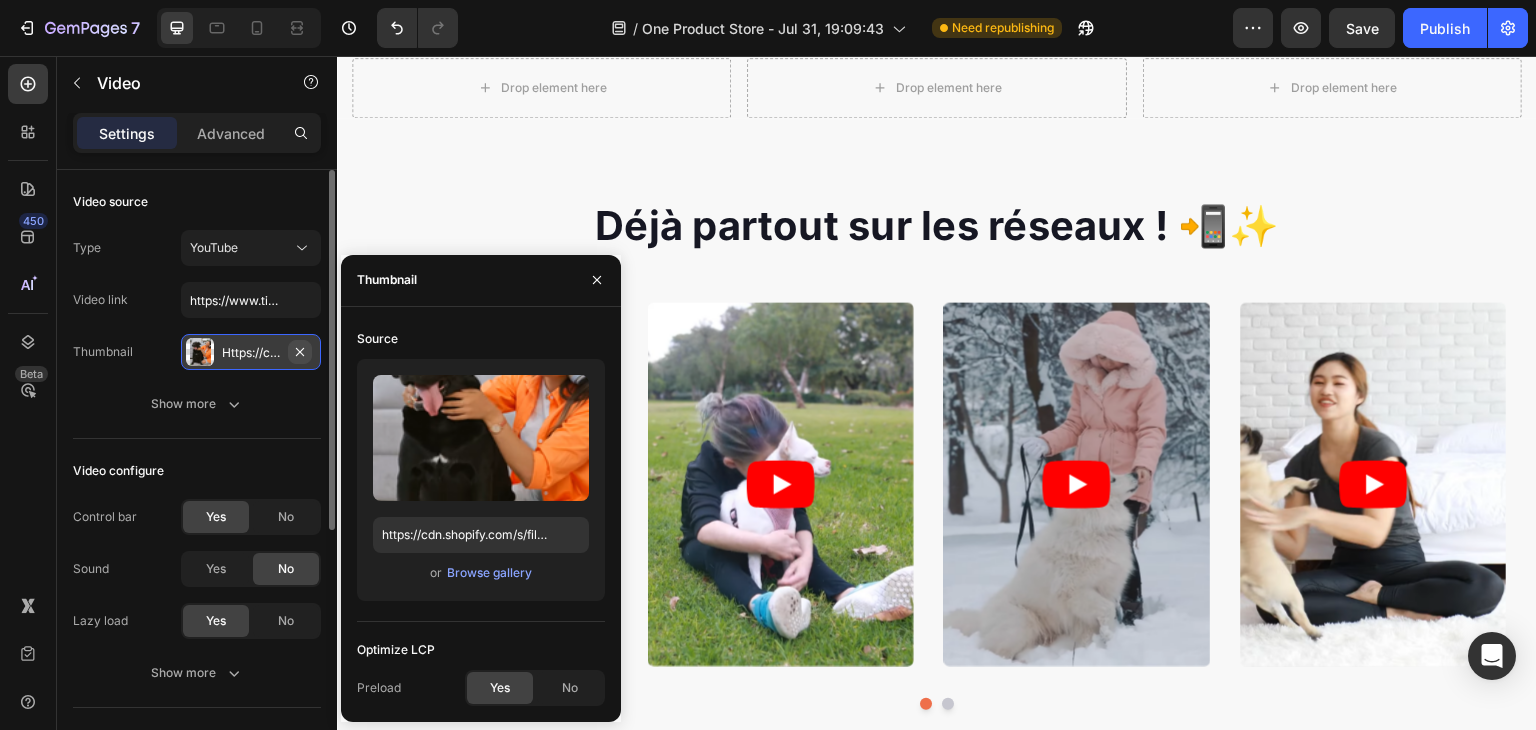 click 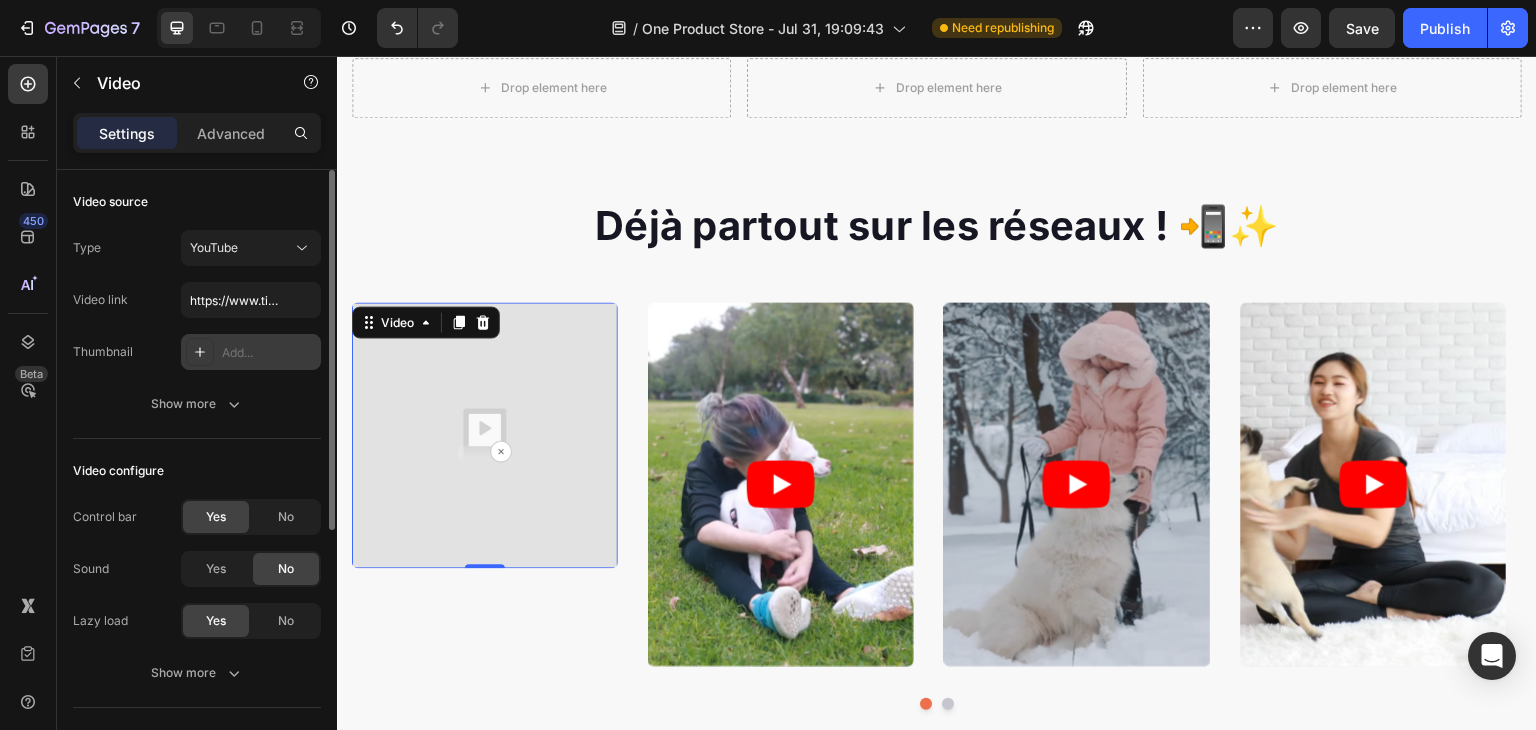 click on "Add..." at bounding box center (269, 353) 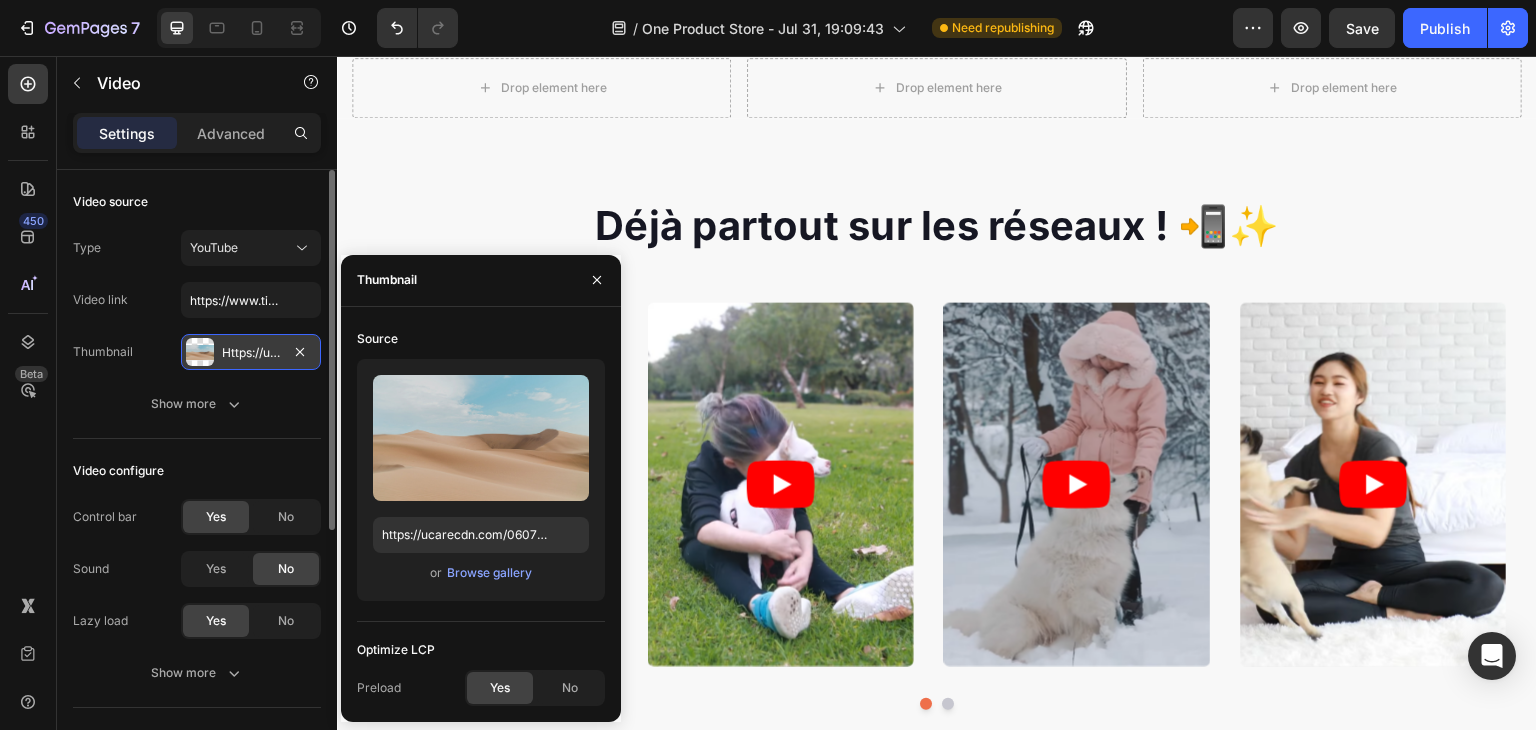 click on "Https://ucarecdn.Com/06075225-af9e-460c-8e3c-6be63c0b773a/-/format/auto/" at bounding box center [251, 353] 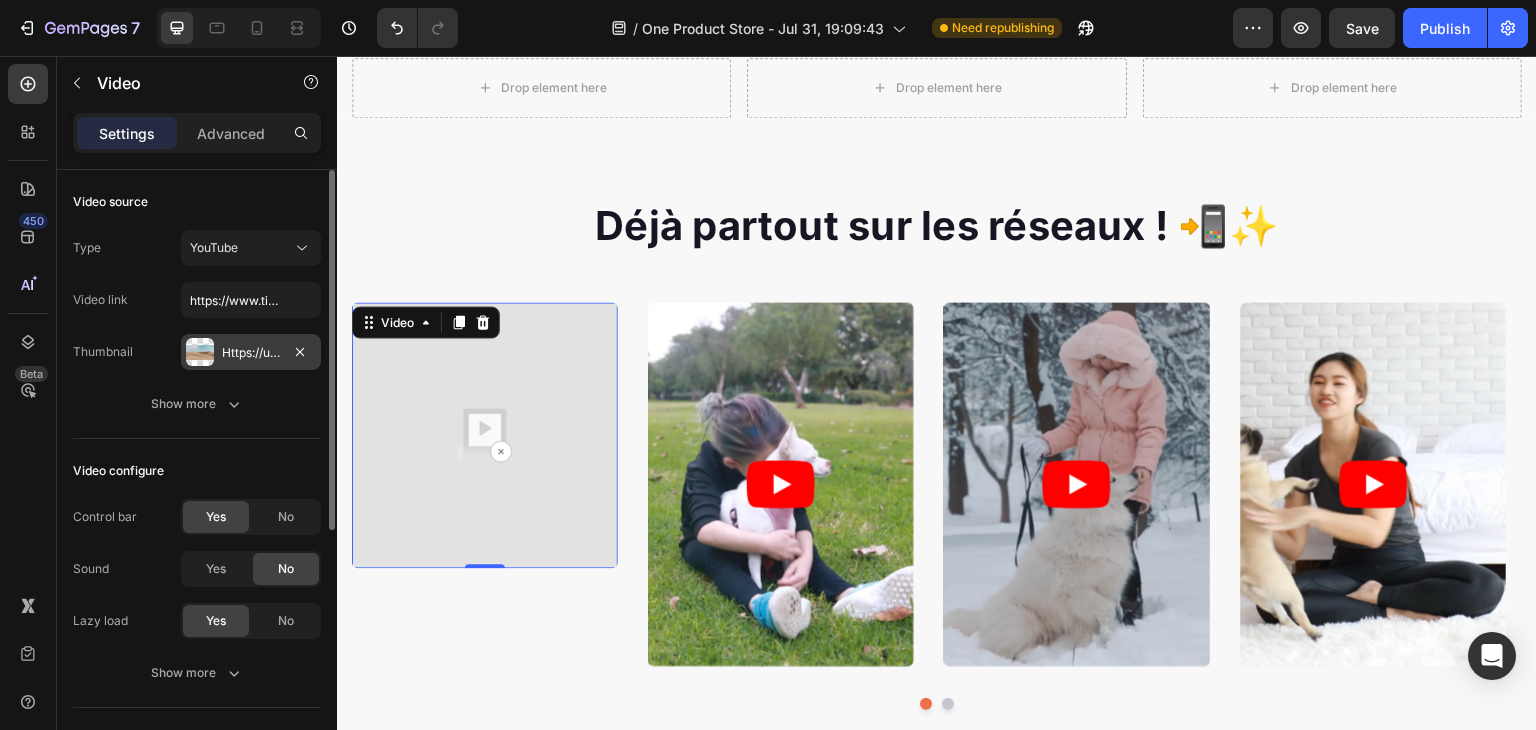 click on "Https://ucarecdn.Com/06075225-af9e-460c-8e3c-6be63c0b773a/-/format/auto/" at bounding box center [251, 353] 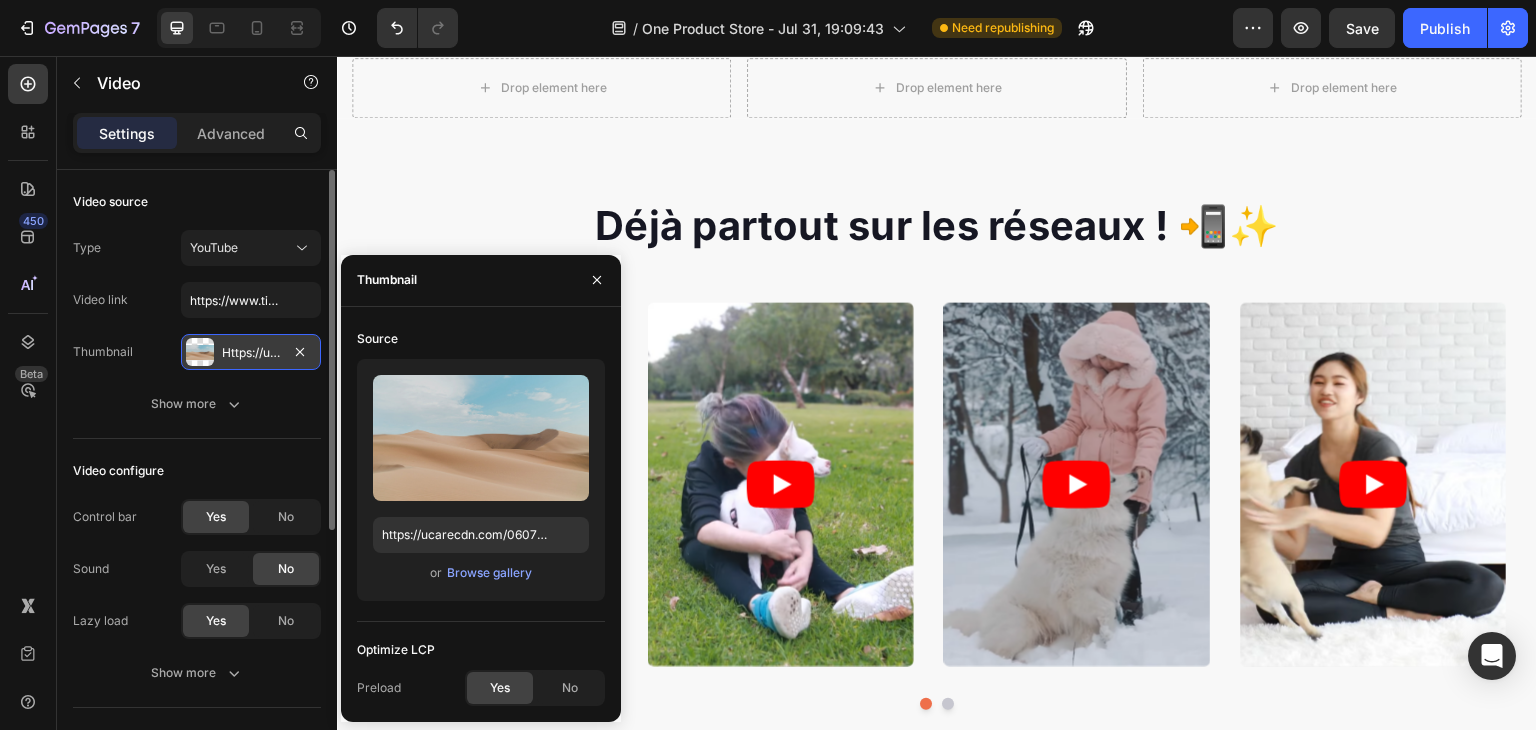 click on "Https://ucarecdn.Com/06075225-af9e-460c-8e3c-6be63c0b773a/-/format/auto/" at bounding box center [251, 353] 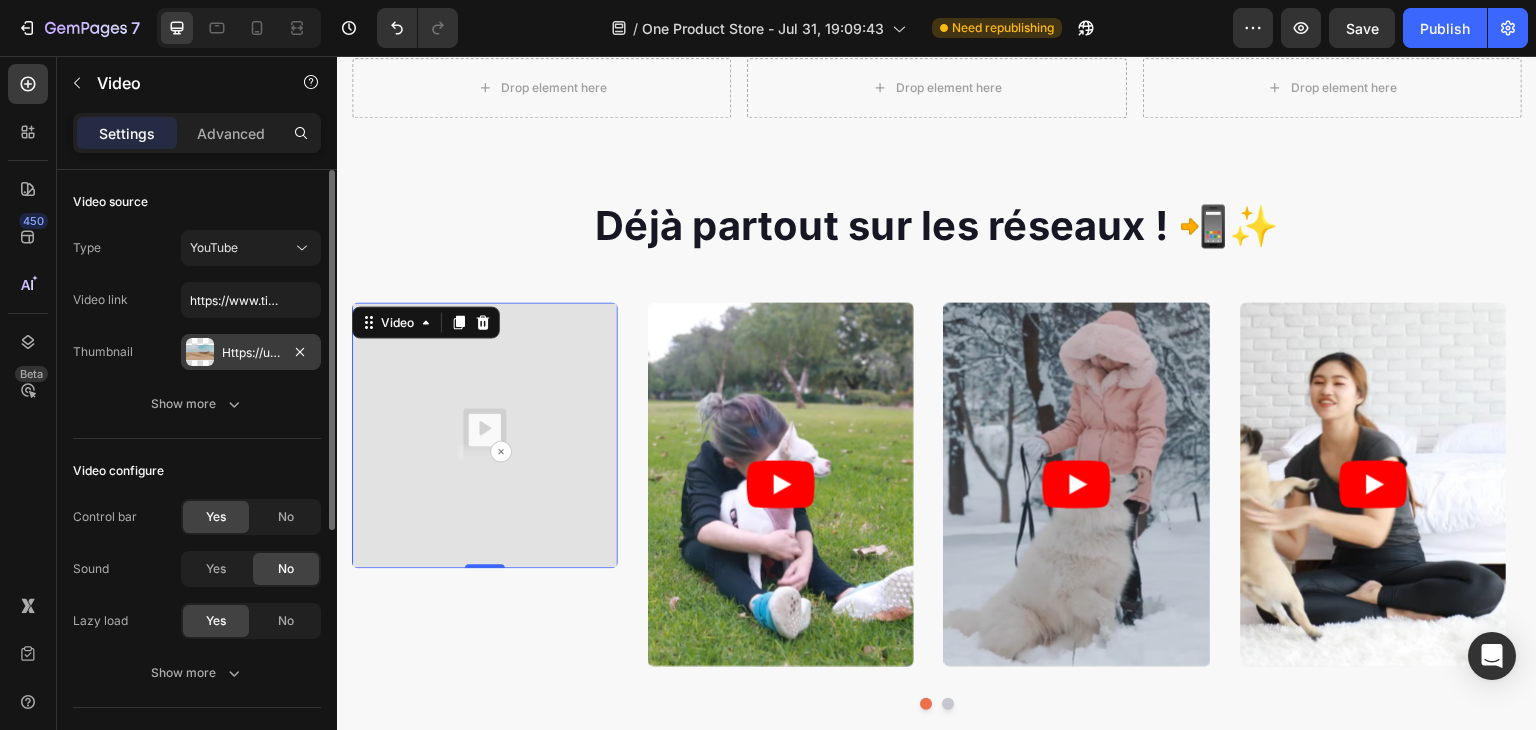 click on "Https://ucarecdn.Com/06075225-af9e-460c-8e3c-6be63c0b773a/-/format/auto/" at bounding box center [251, 353] 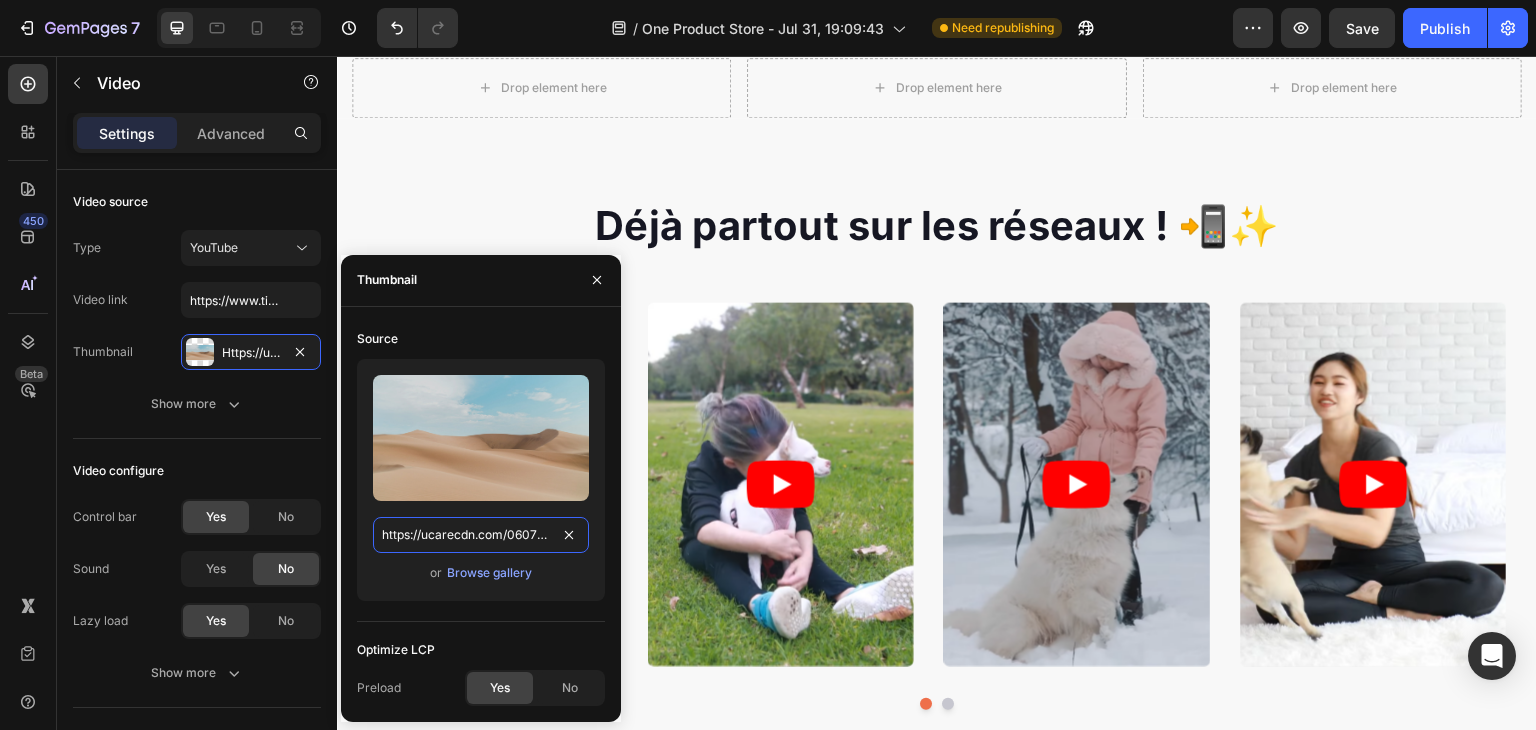 click on "https://ucarecdn.com/06075225-af9e-460c-8e3c-6be63c0b773a/-/format/auto/" at bounding box center [481, 535] 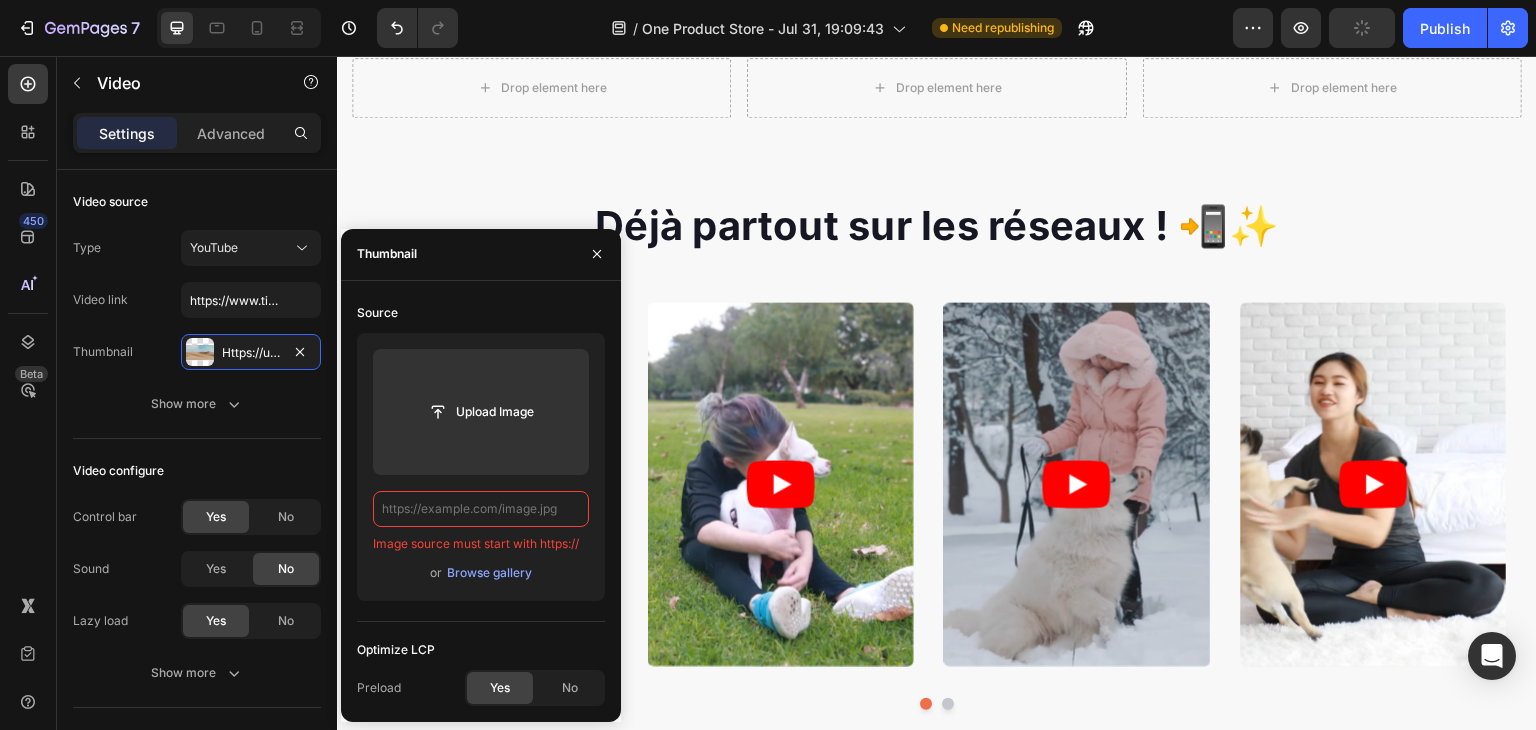 type on "https://ucarecdn.com/06075225-af9e-460c-8e3c-6be63c0b773a/-/format/auto/" 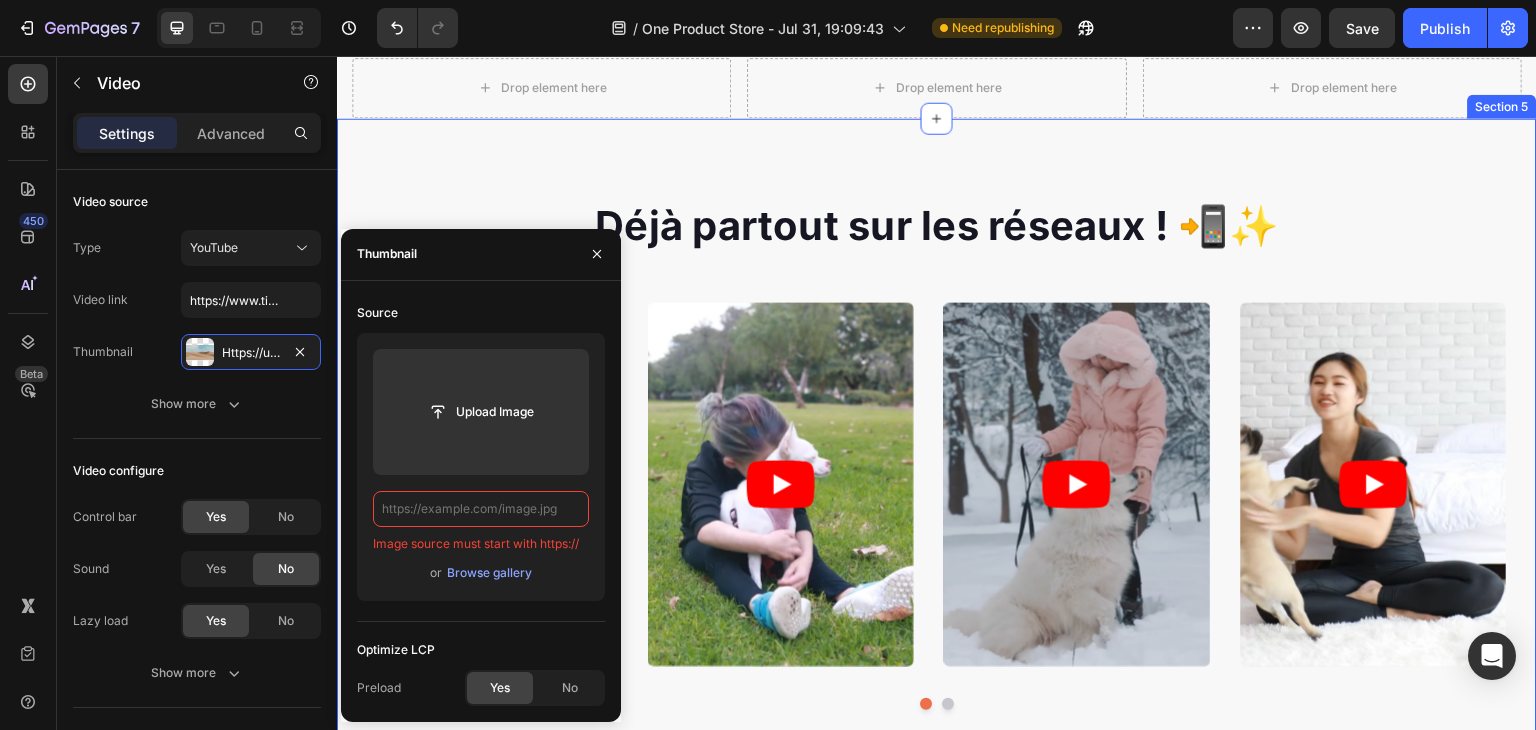paste on "https://www.tiktok.com/@mynaturia.com/video/7490729414825757974?q=masque%20collag%C3%A8ne&t=1754139827327" 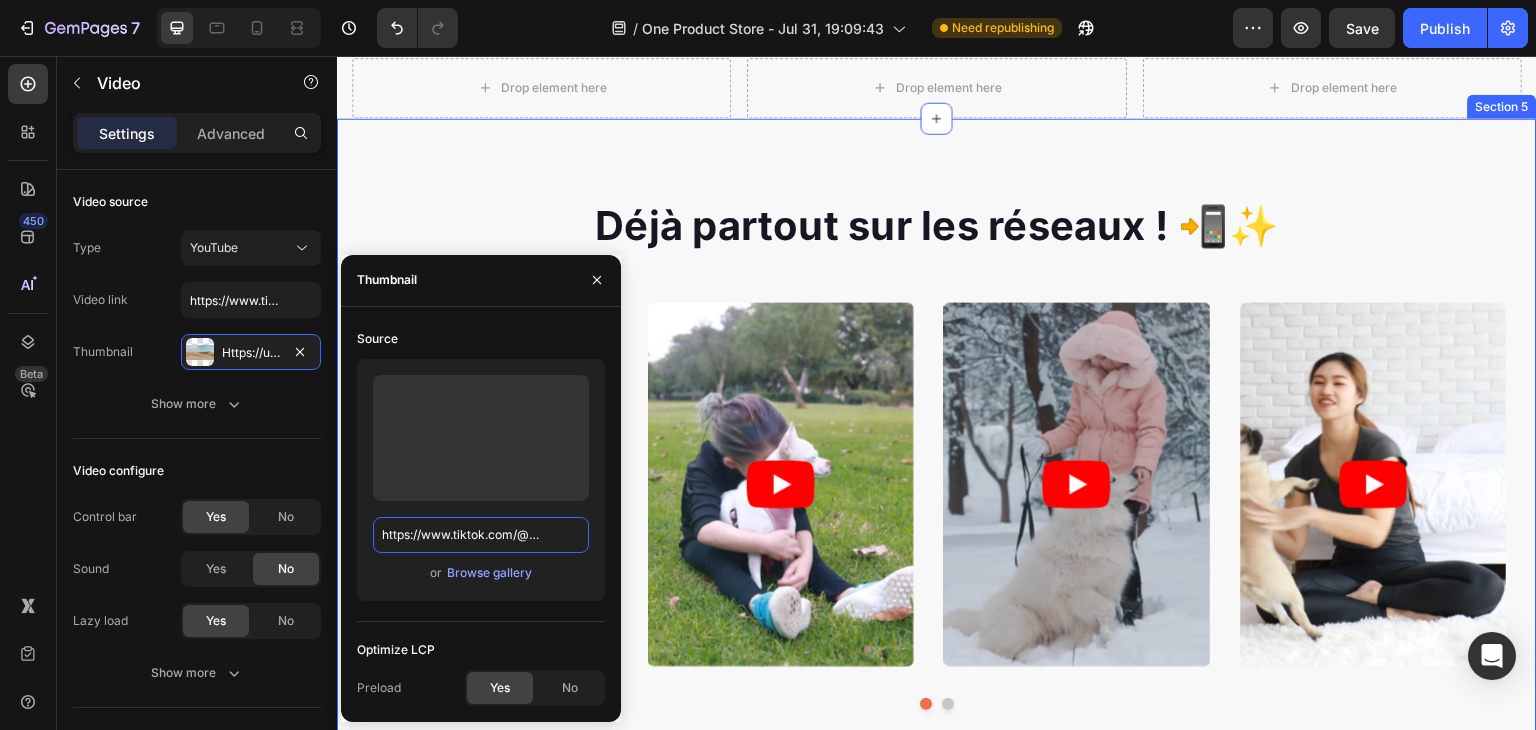 scroll, scrollTop: 0, scrollLeft: 544, axis: horizontal 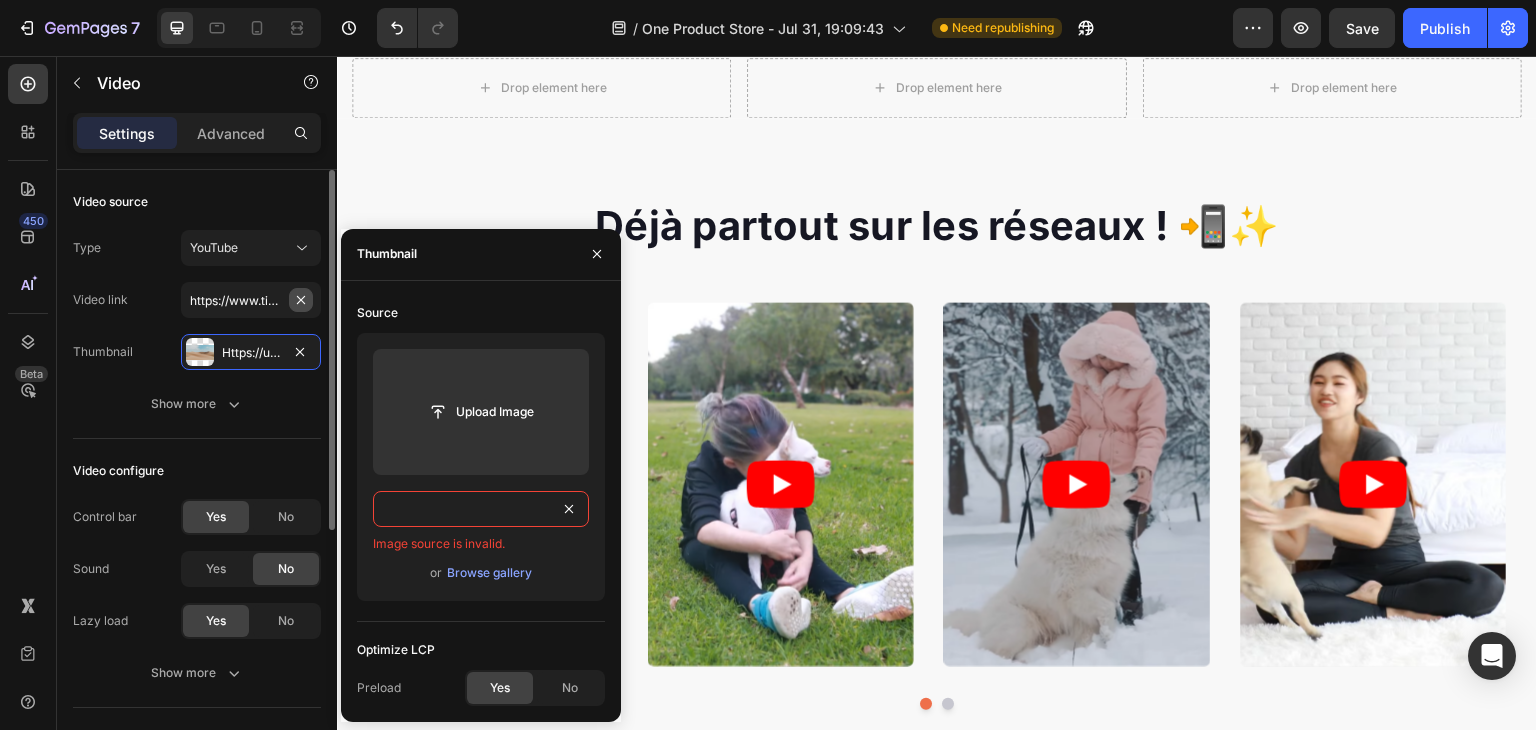 type on "https://www.tiktok.com/@mynaturia.com/video/7490729414825757974?q=masque%20collag%C3%A8ne&t=1754139827327" 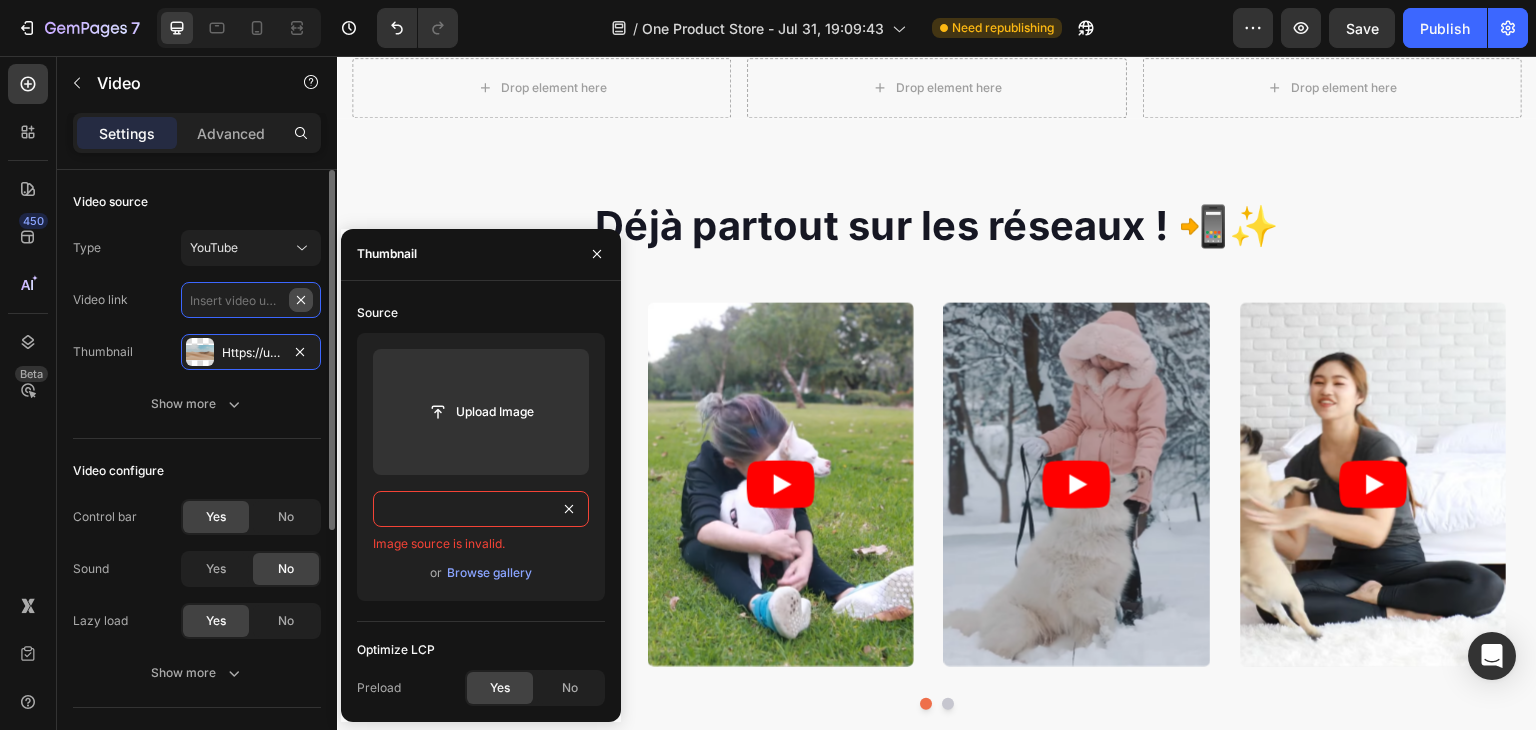 scroll, scrollTop: 0, scrollLeft: 0, axis: both 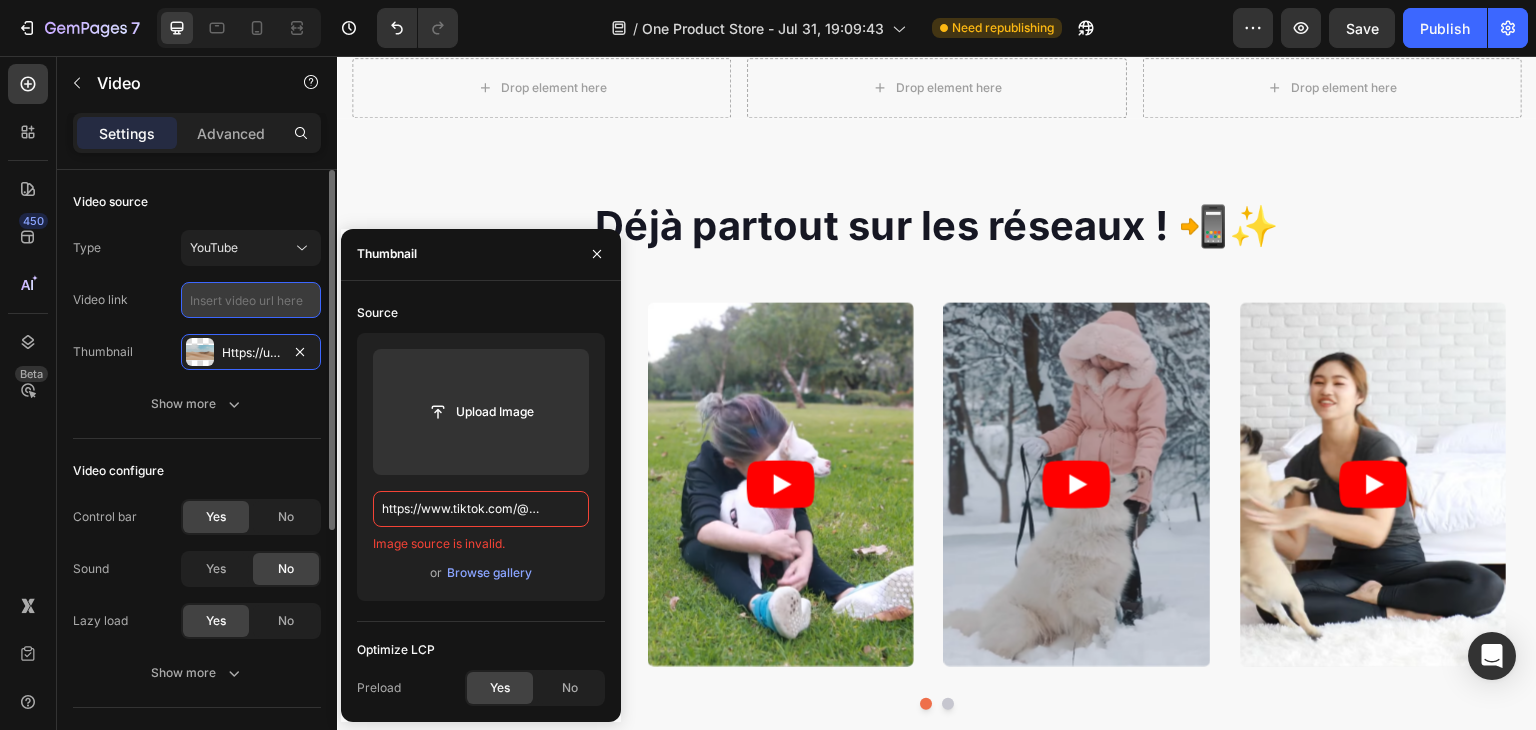 paste on "https://www.tiktok.com/@mynaturia.com/video/7490729414825757974?q=masque%20collag%C3%A8ne&t=1754139827327" 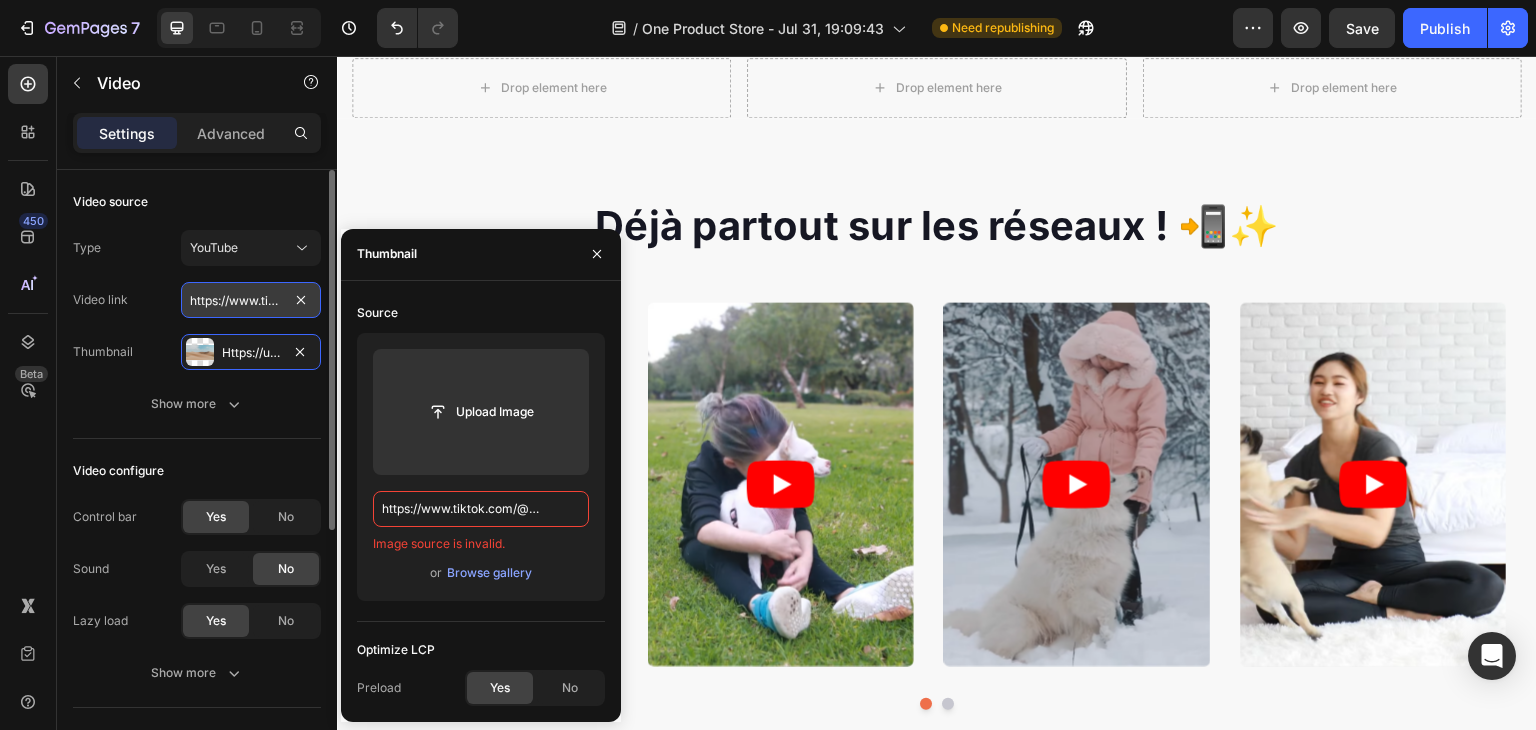 scroll, scrollTop: 0, scrollLeft: 620, axis: horizontal 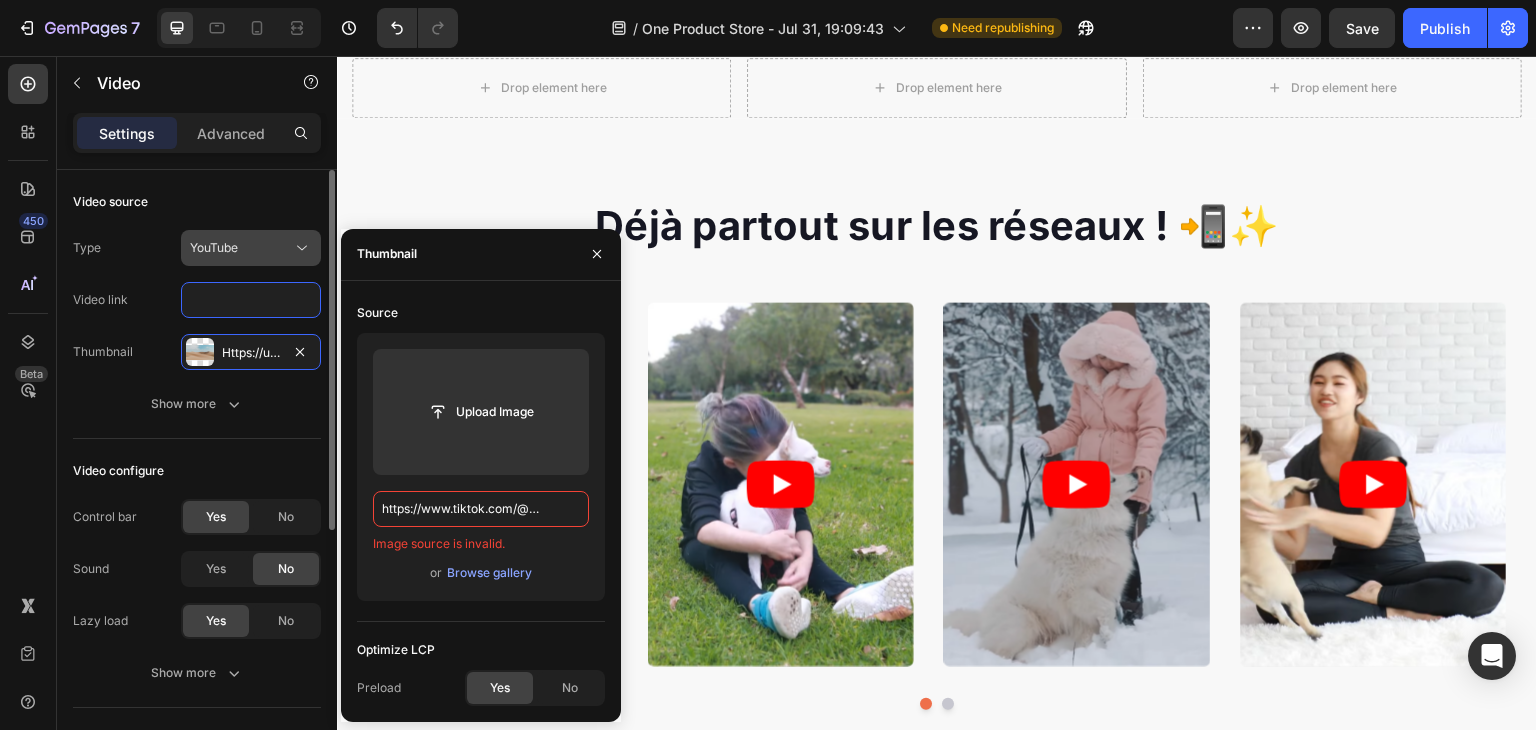 type on "https://www.tiktok.com/@mynaturia.com/video/7490729414825757974?q=masque%20collag%C3%A8ne&t=1754139827327" 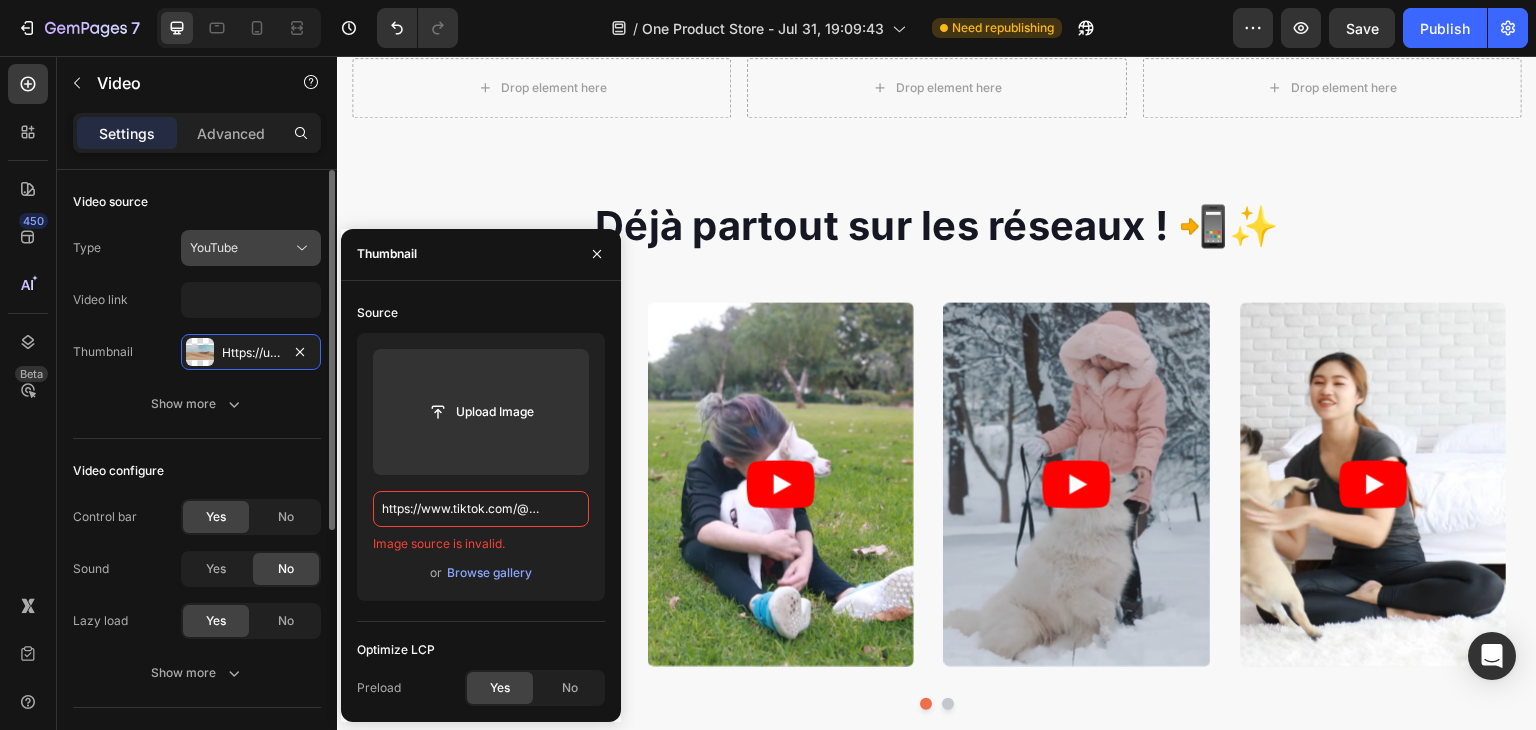 scroll, scrollTop: 0, scrollLeft: 0, axis: both 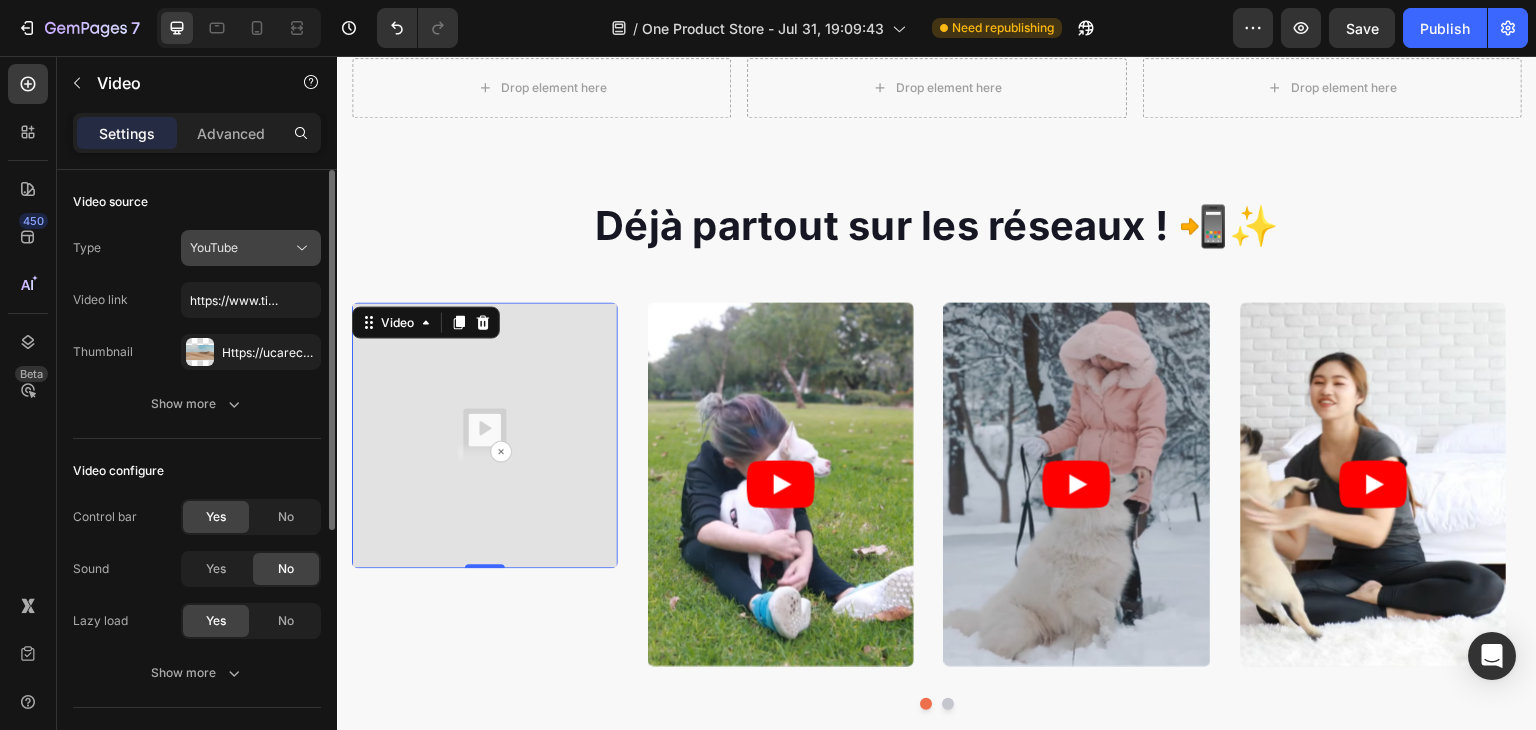 click on "YouTube" at bounding box center [241, 248] 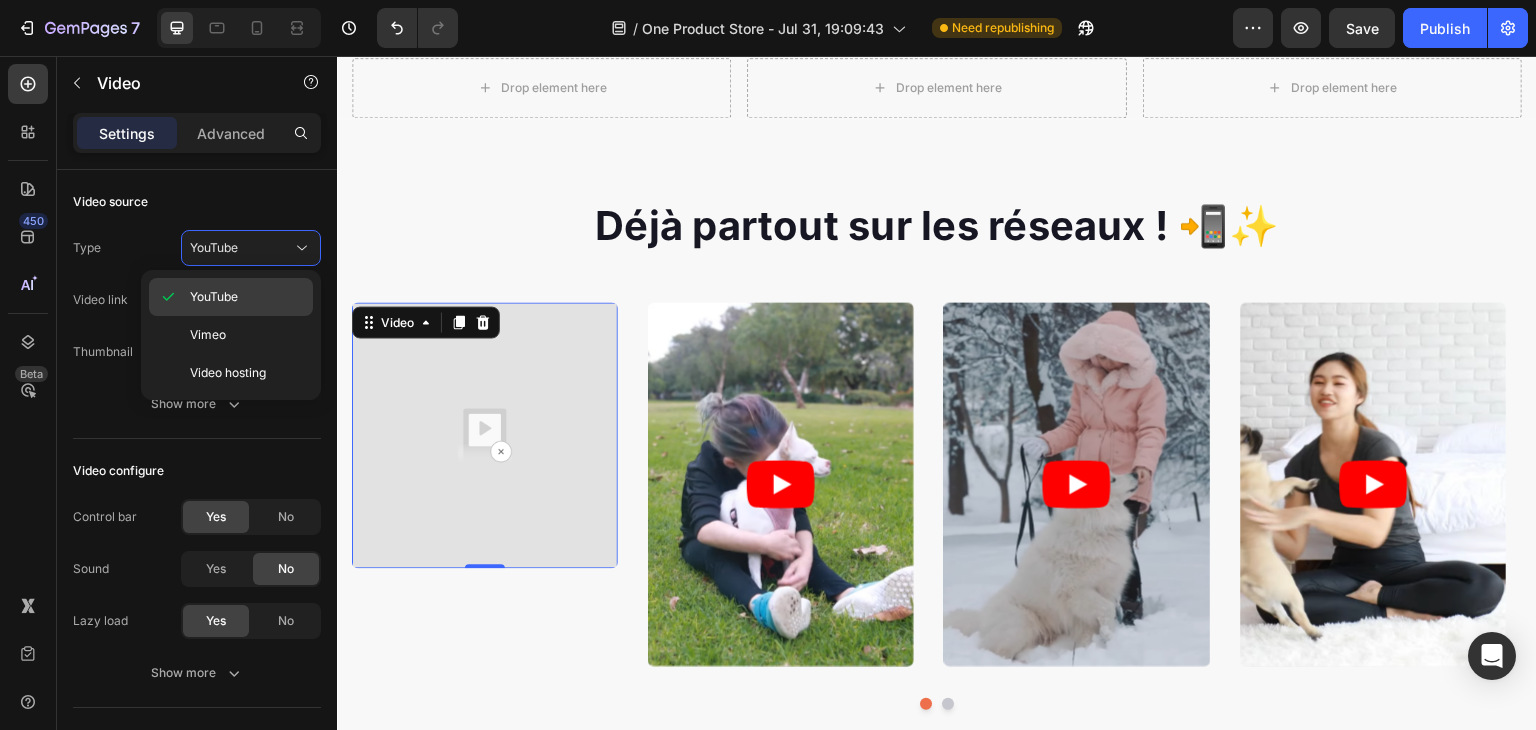 click on "YouTube" at bounding box center (214, 297) 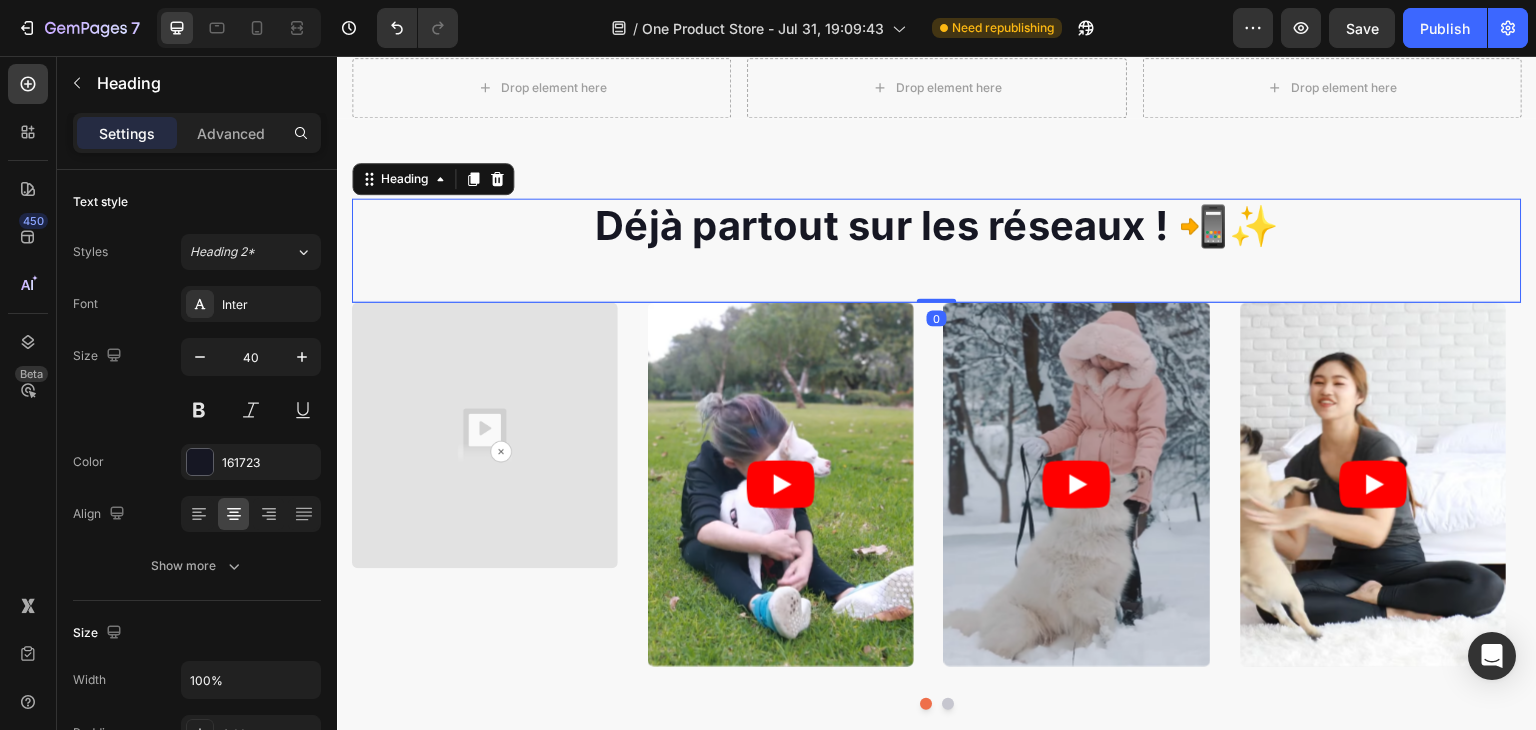 click on "Déjà partout sur les réseaux ! 📲✨" at bounding box center [937, 226] 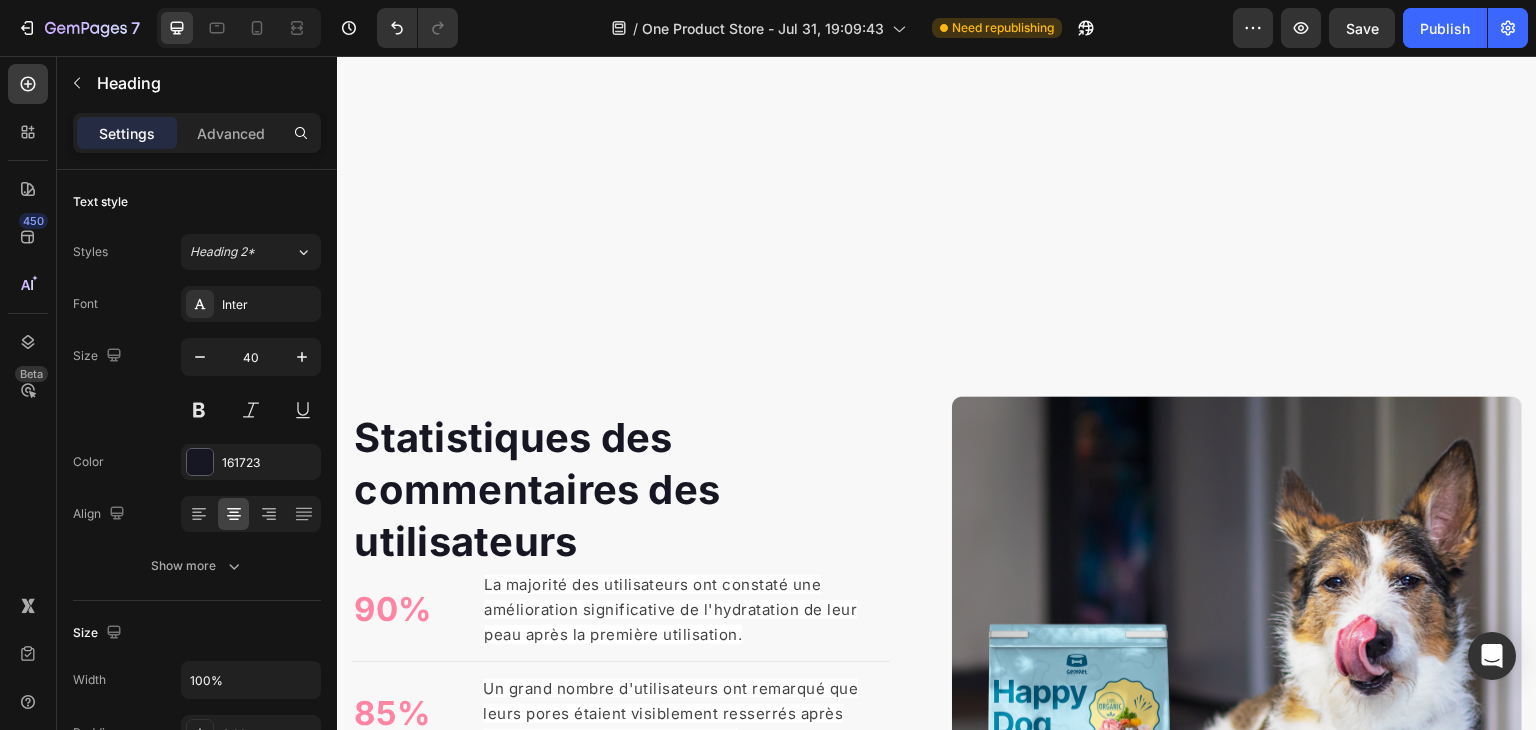 scroll, scrollTop: 2497, scrollLeft: 0, axis: vertical 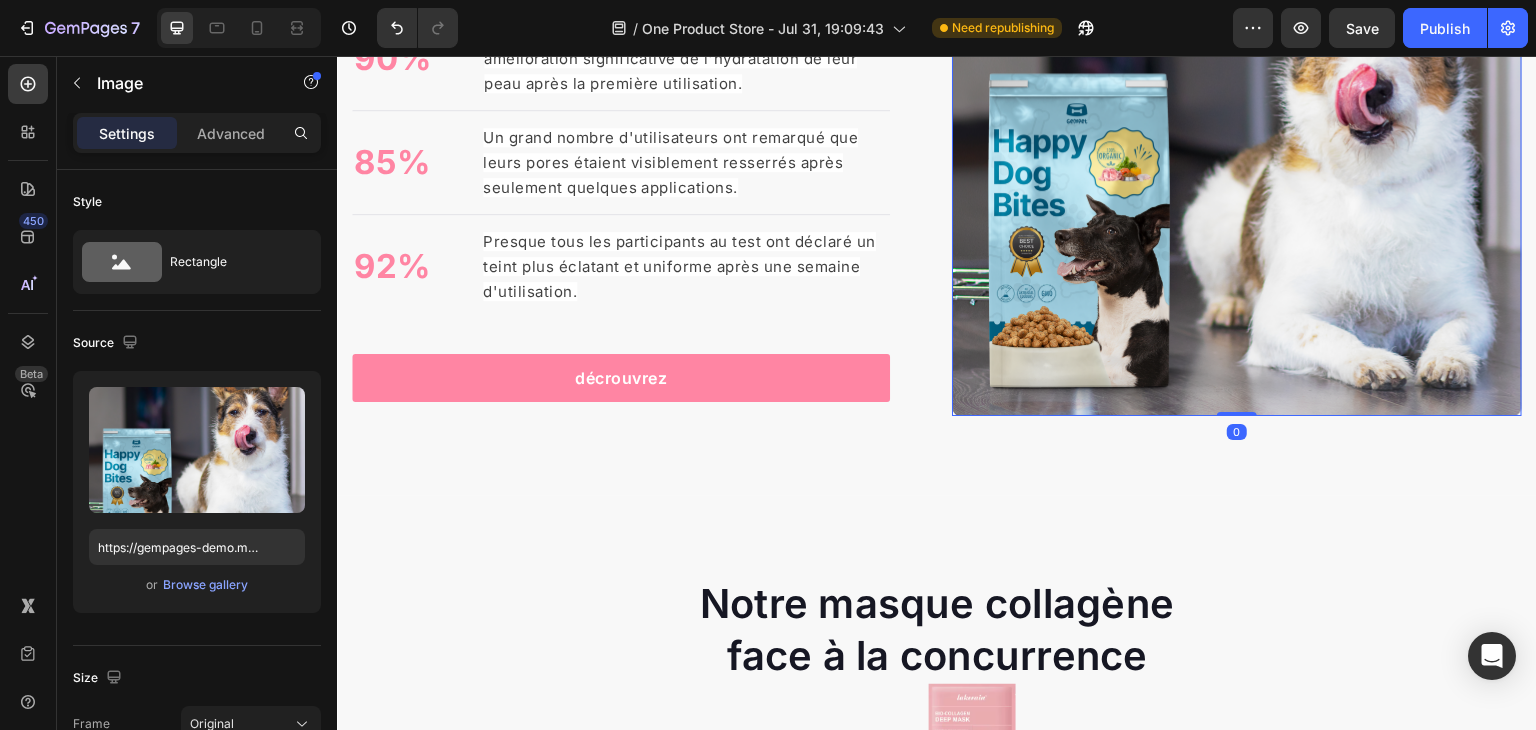 click at bounding box center (1237, 130) 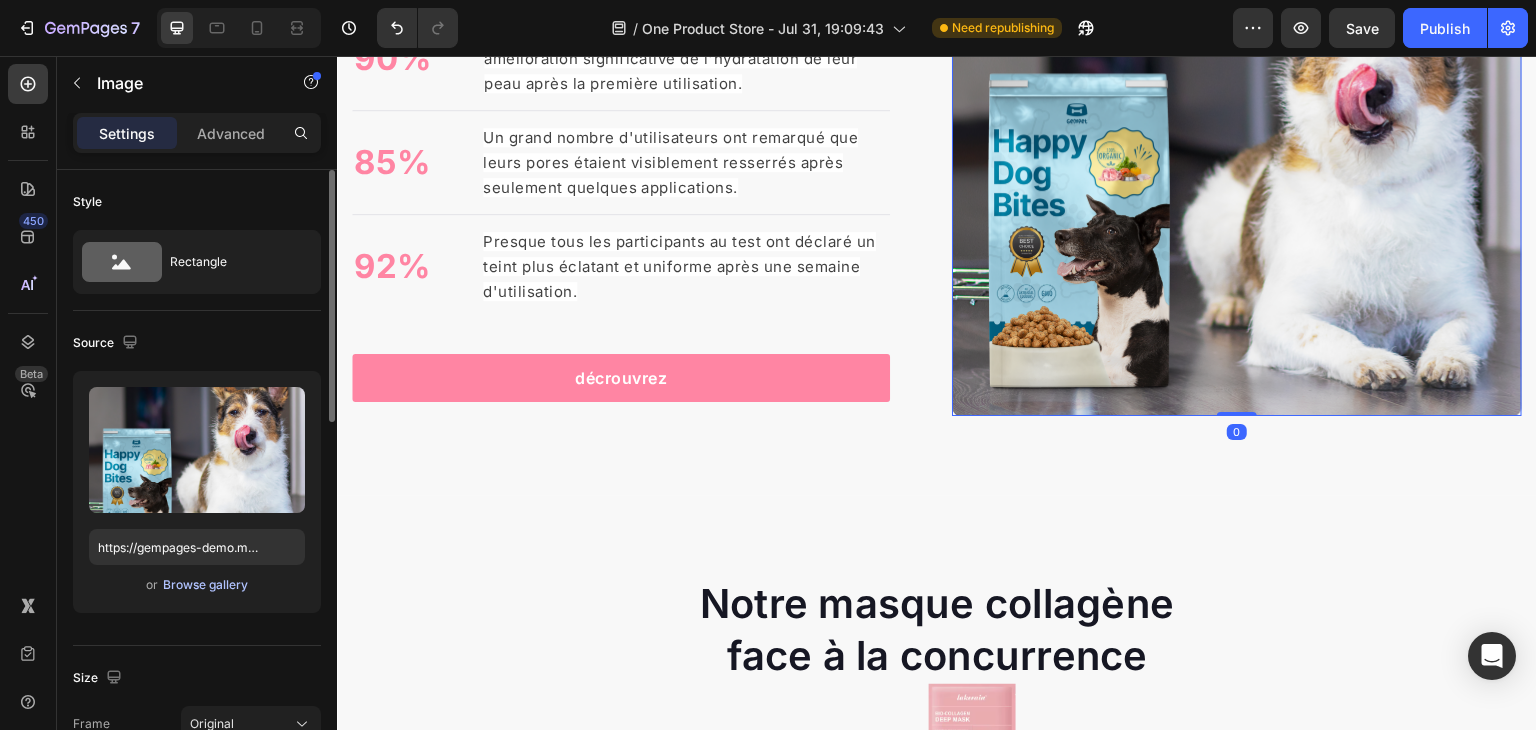 click on "Browse gallery" at bounding box center [205, 585] 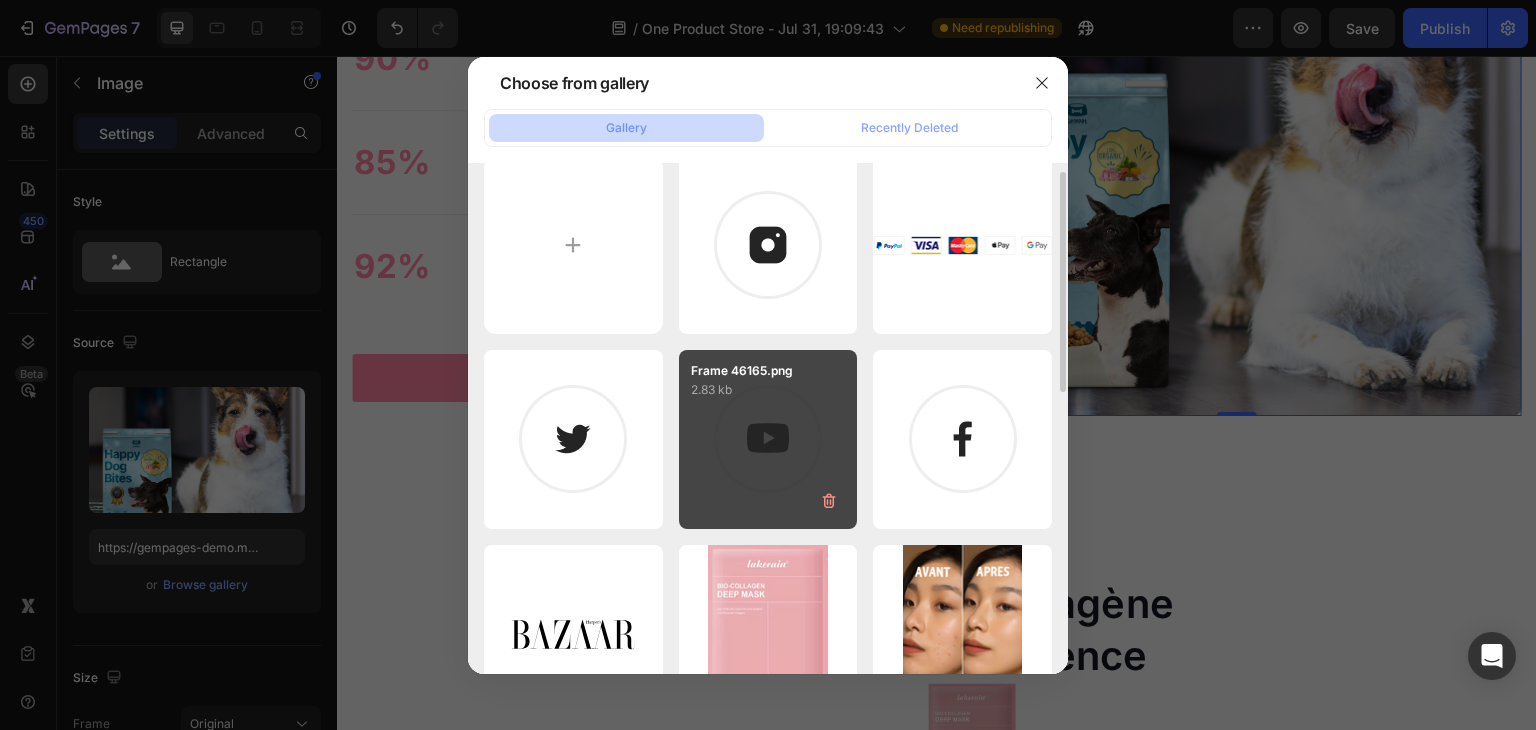 scroll, scrollTop: 0, scrollLeft: 0, axis: both 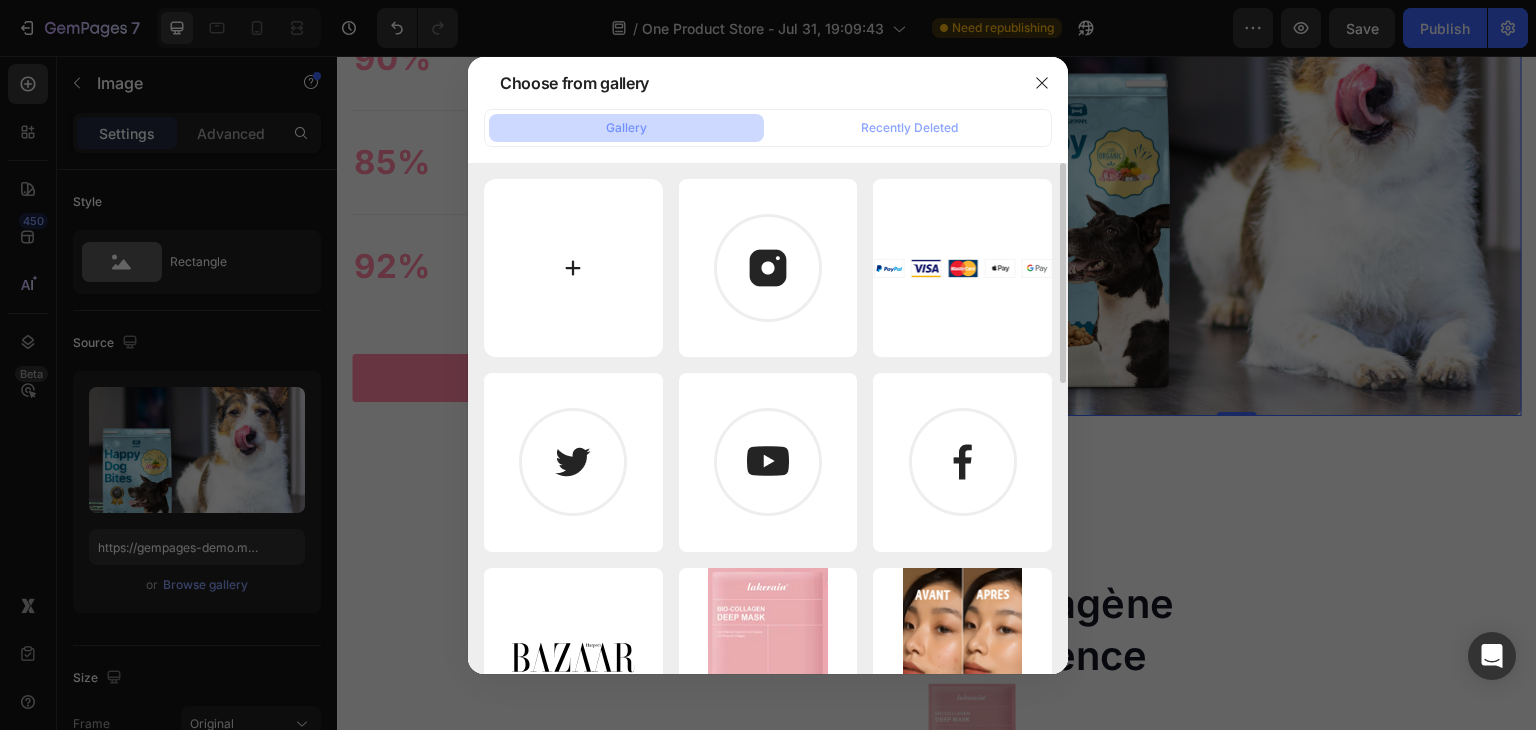 click at bounding box center [573, 268] 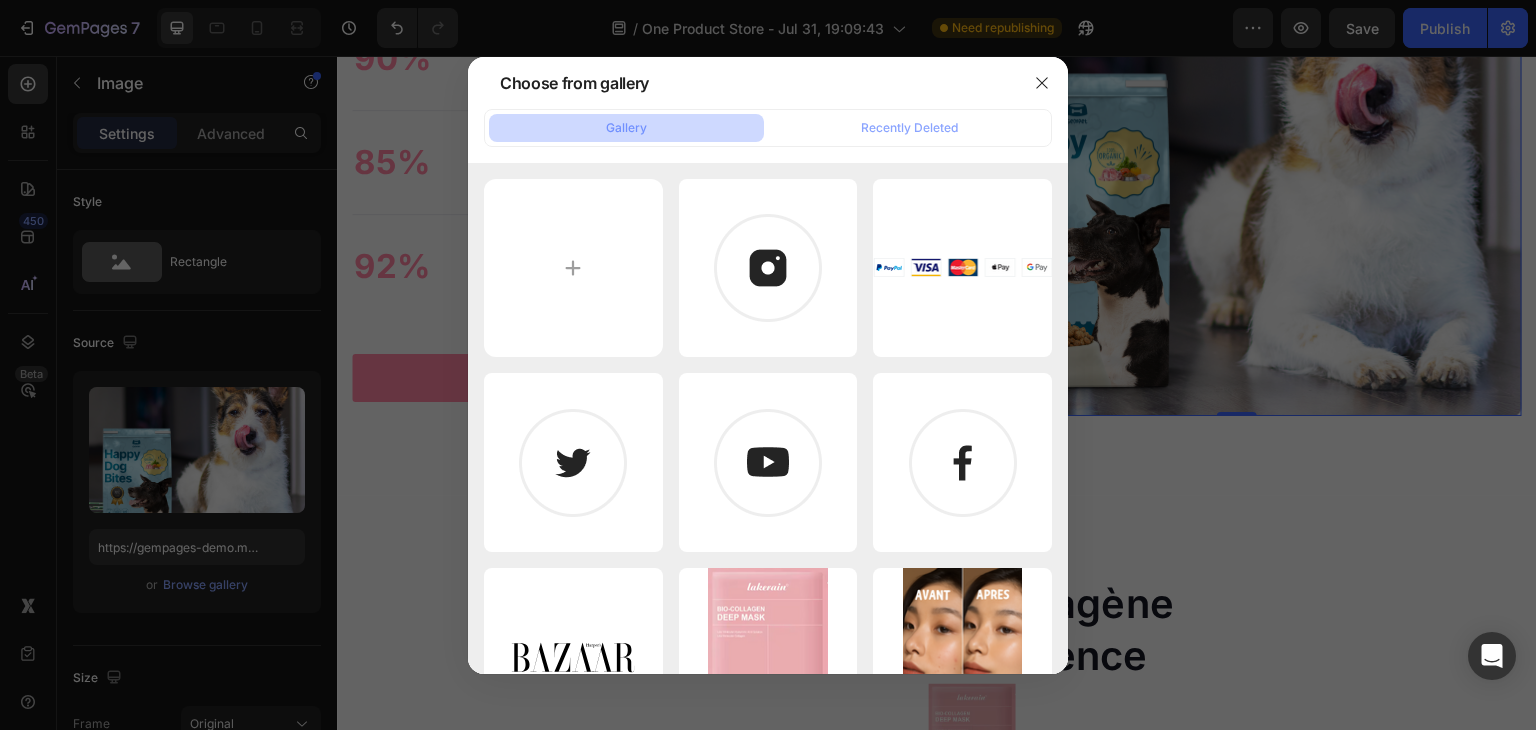 click at bounding box center [768, 365] 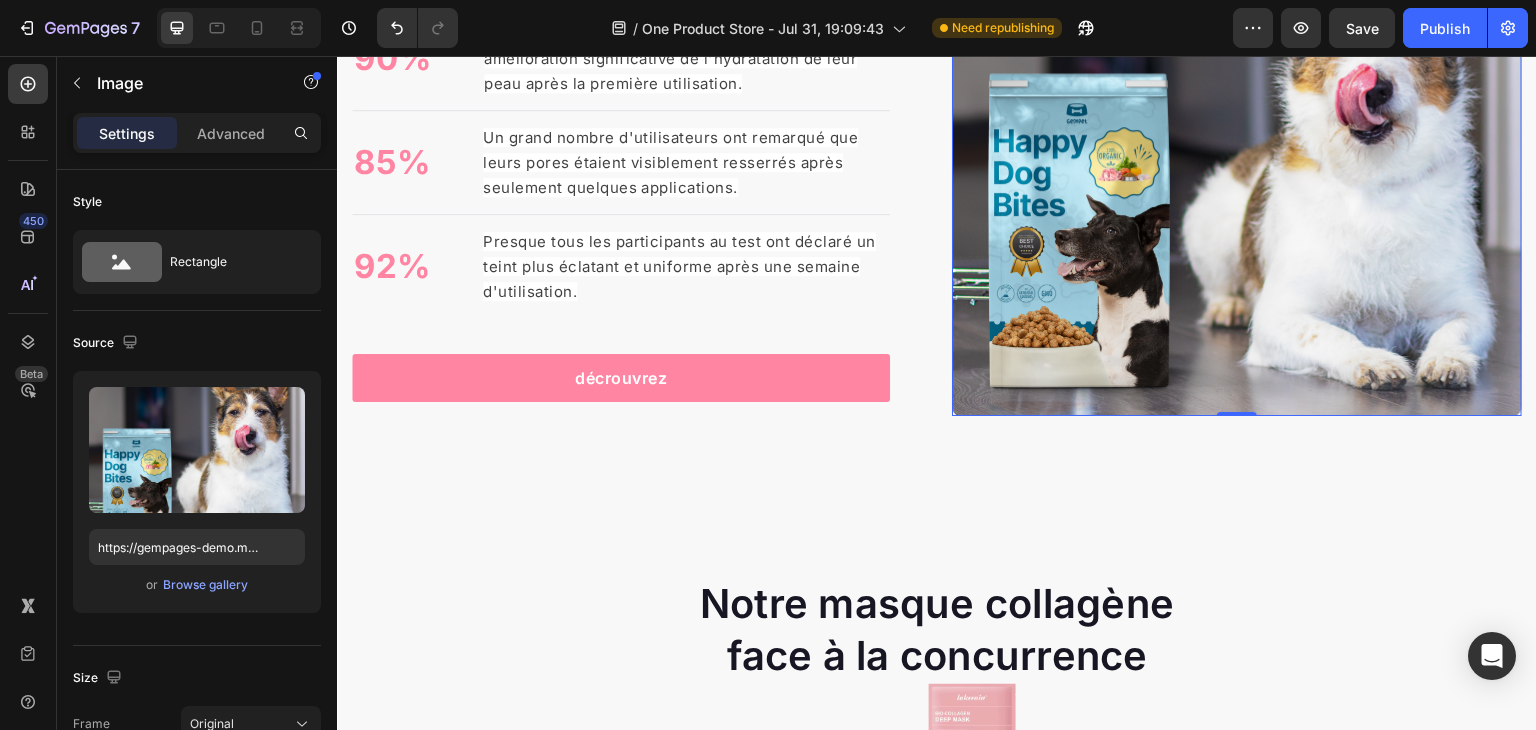 click at bounding box center [1237, 130] 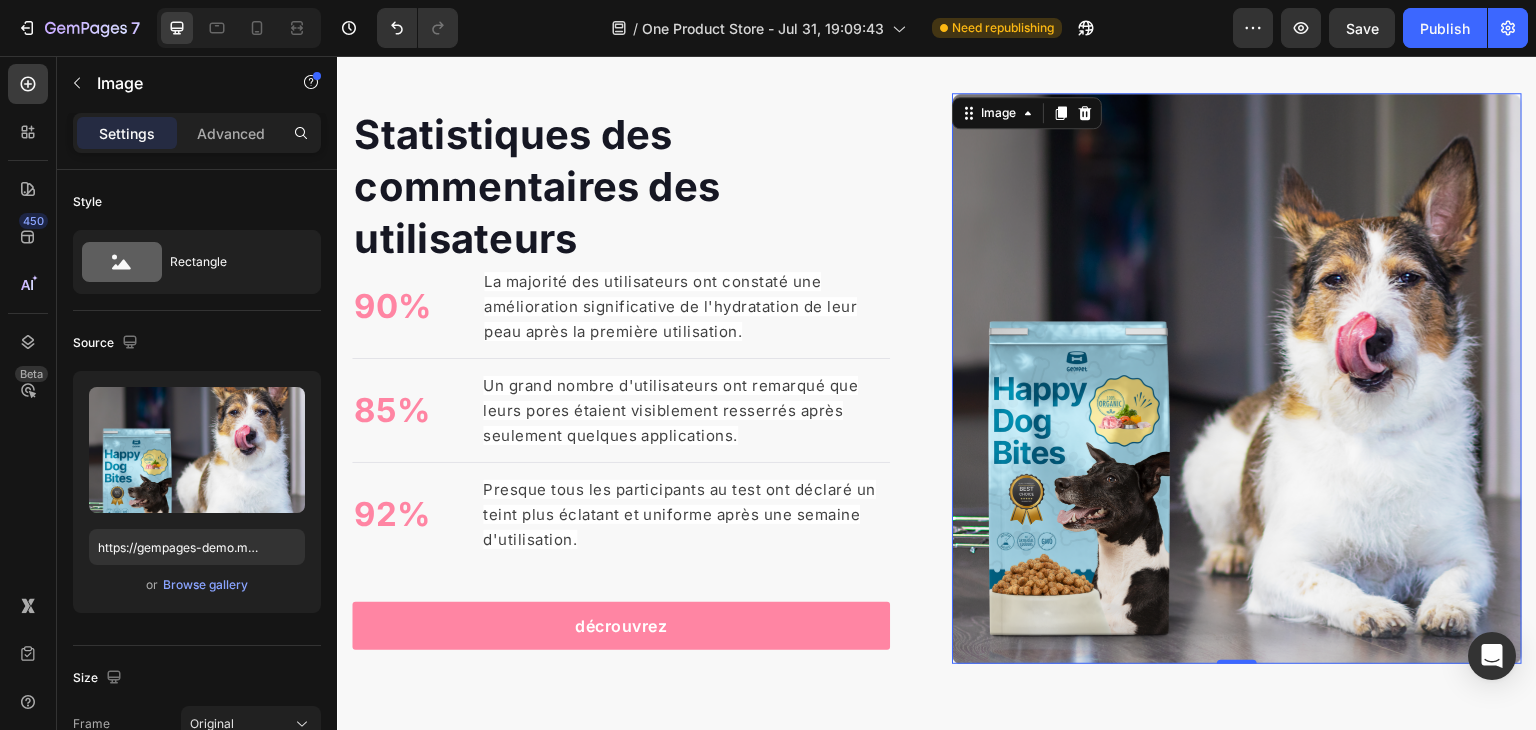 scroll, scrollTop: 2236, scrollLeft: 0, axis: vertical 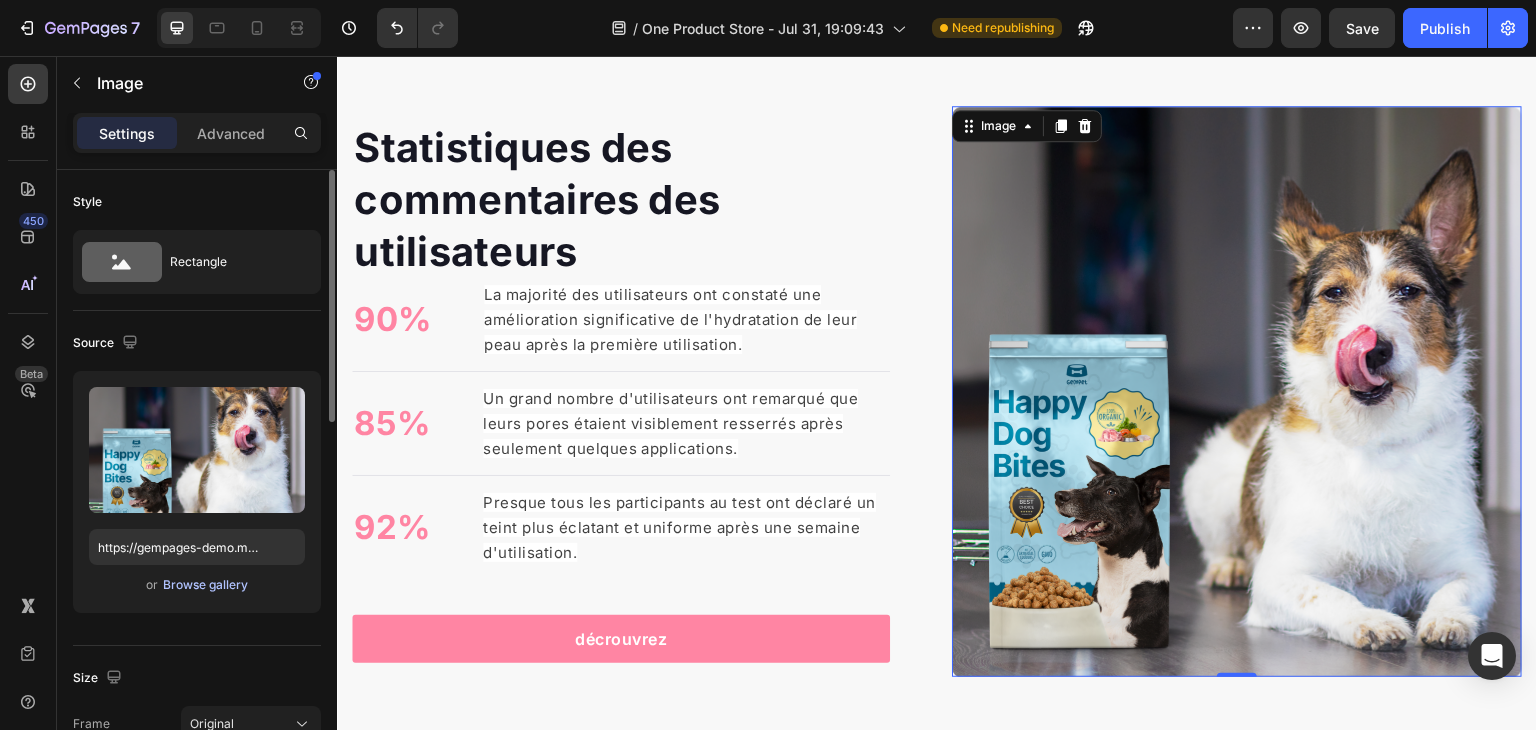 click on "Browse gallery" at bounding box center (205, 585) 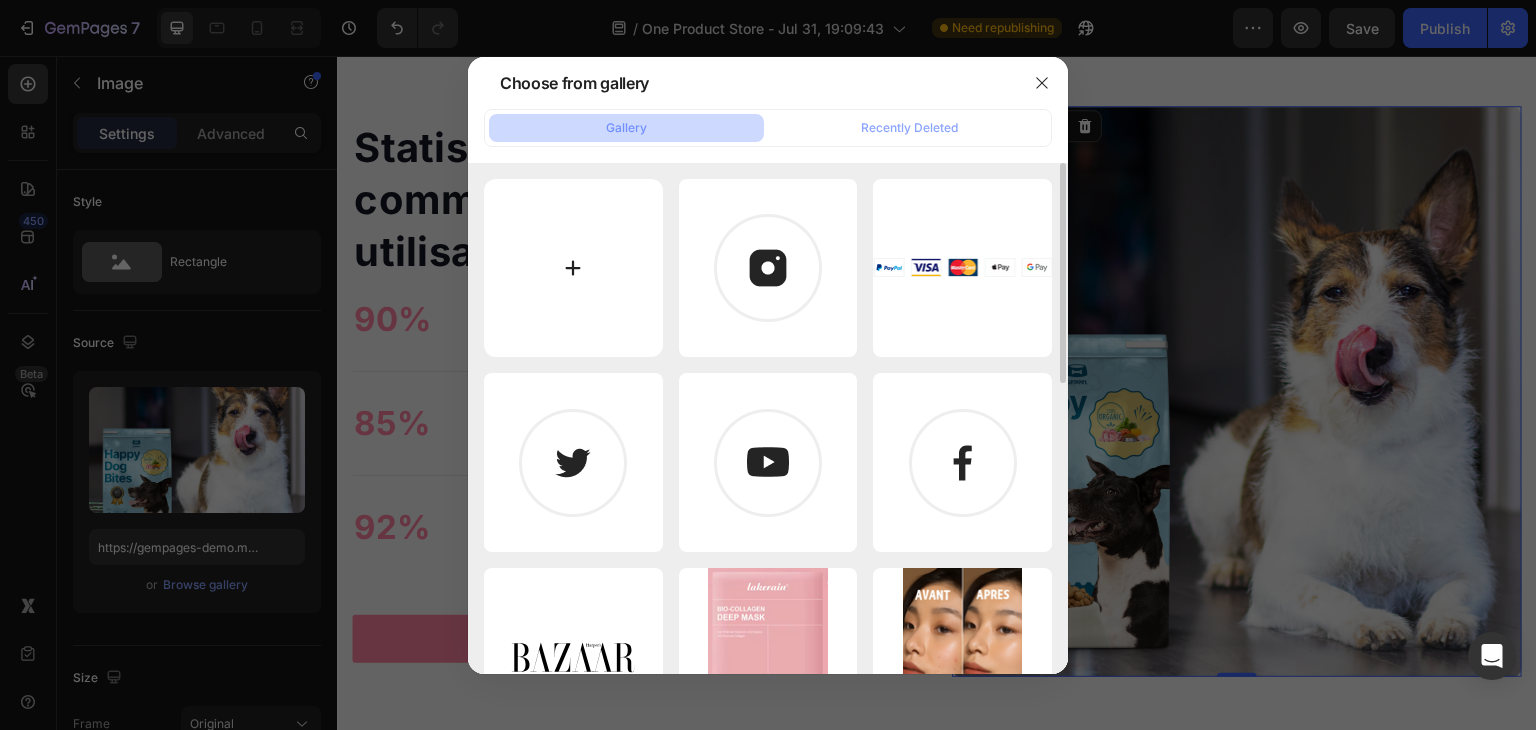 click at bounding box center [573, 268] 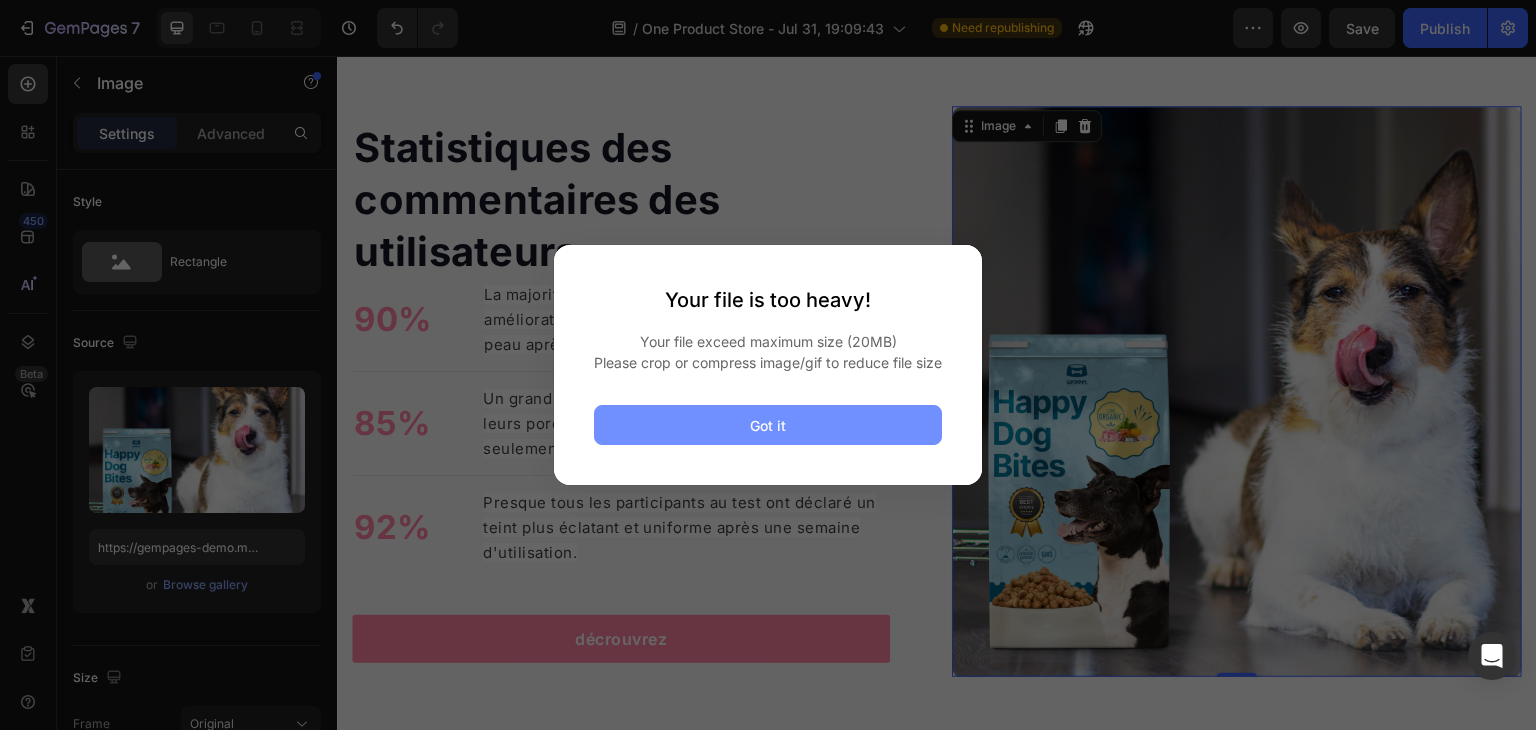 click on "Got it" at bounding box center (768, 425) 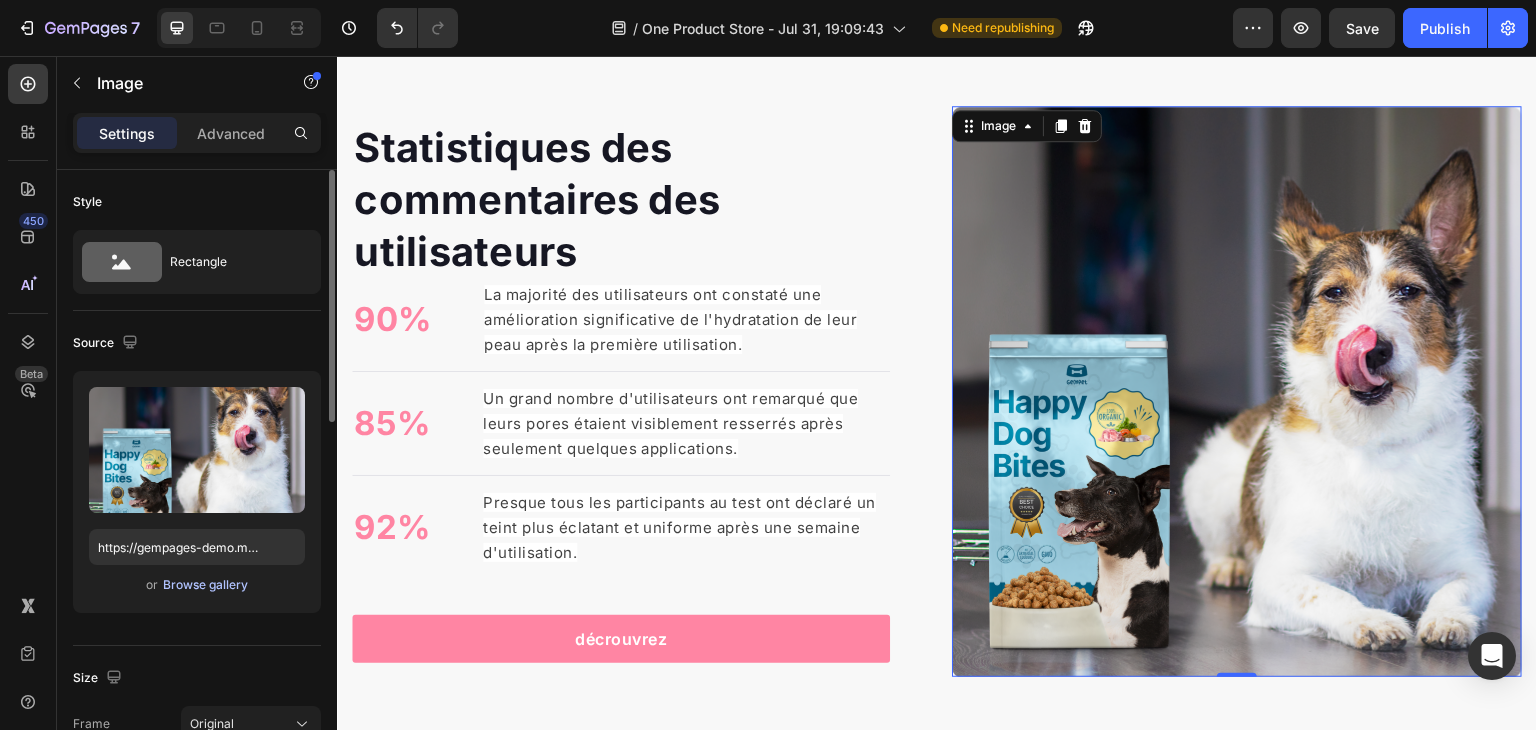 click on "Browse gallery" at bounding box center [205, 585] 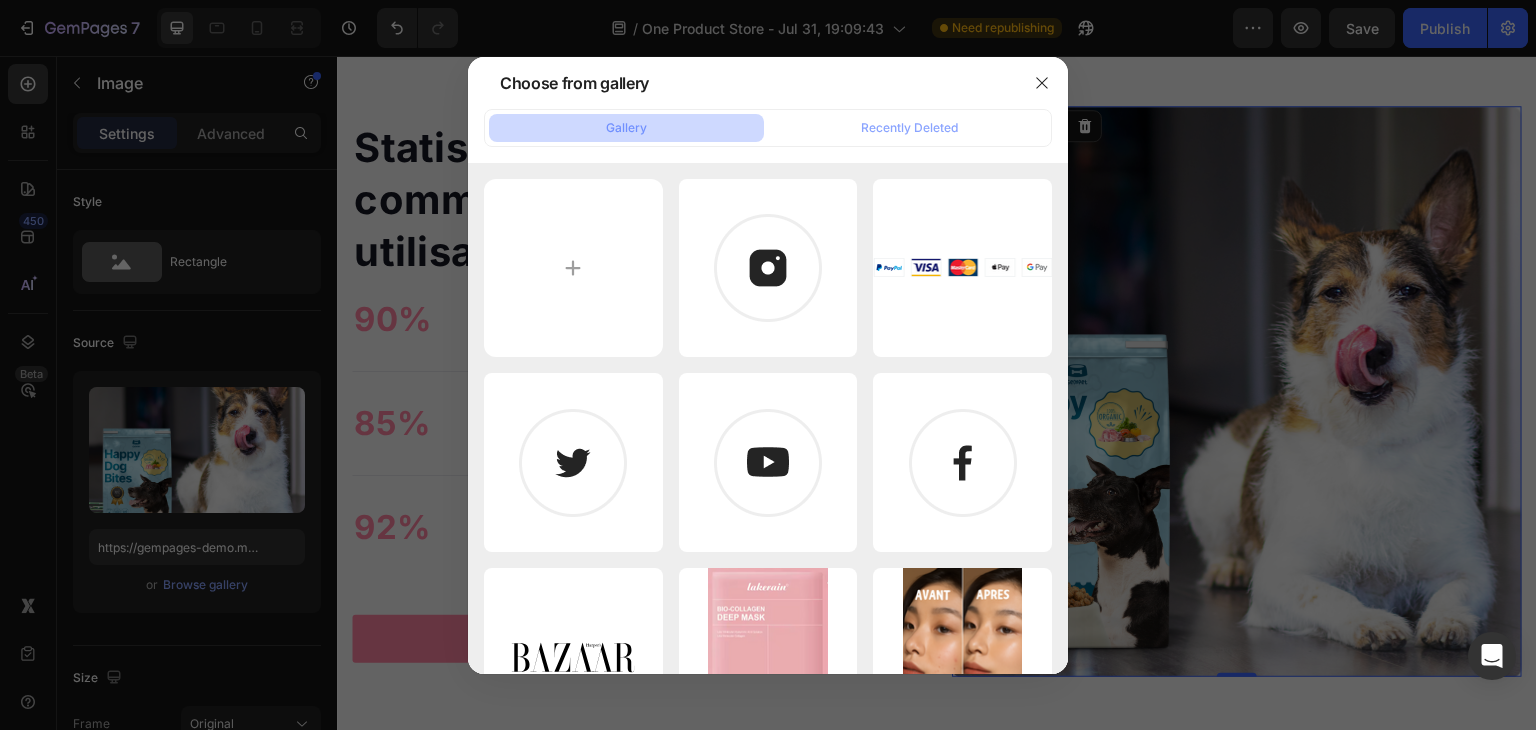 click at bounding box center (573, 268) 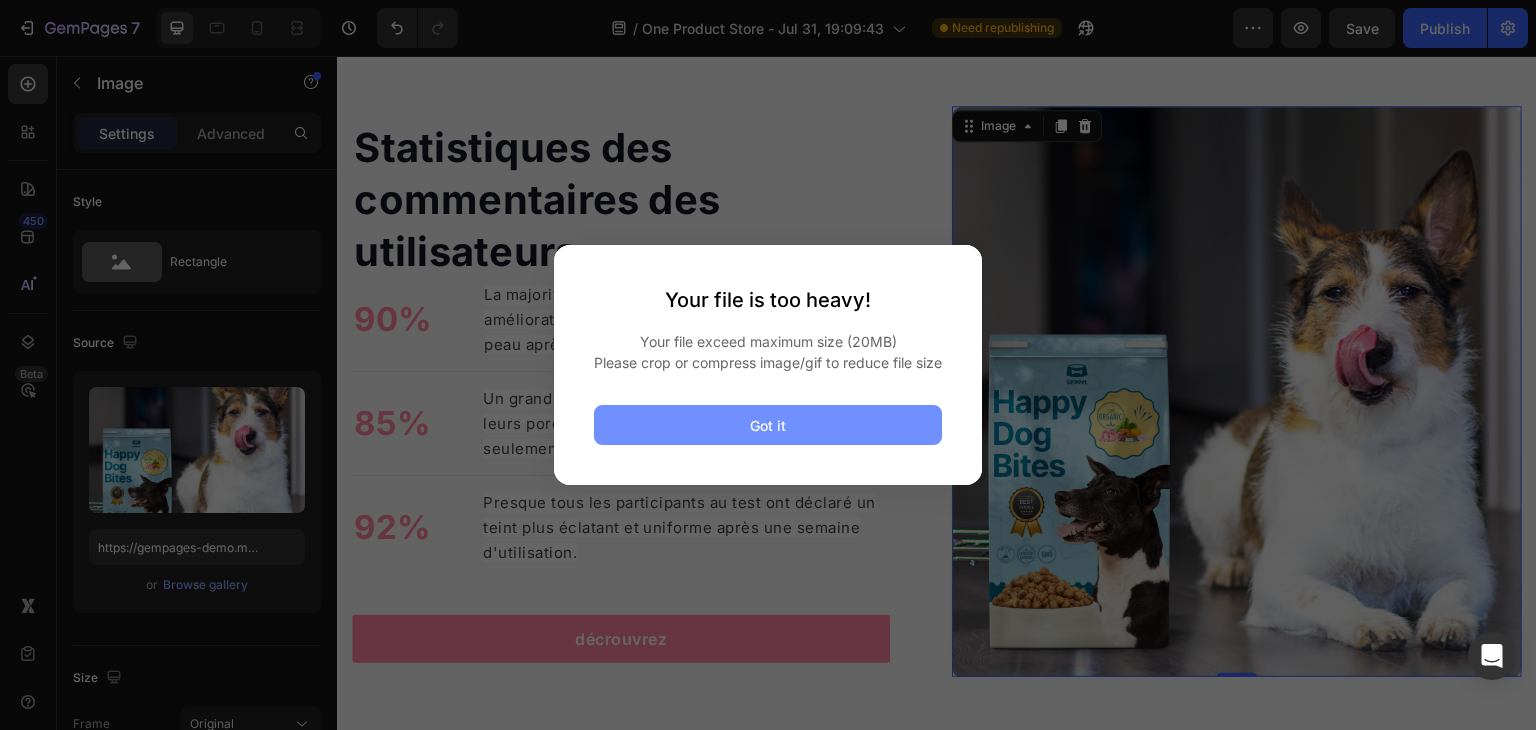click on "Got it" at bounding box center (768, 425) 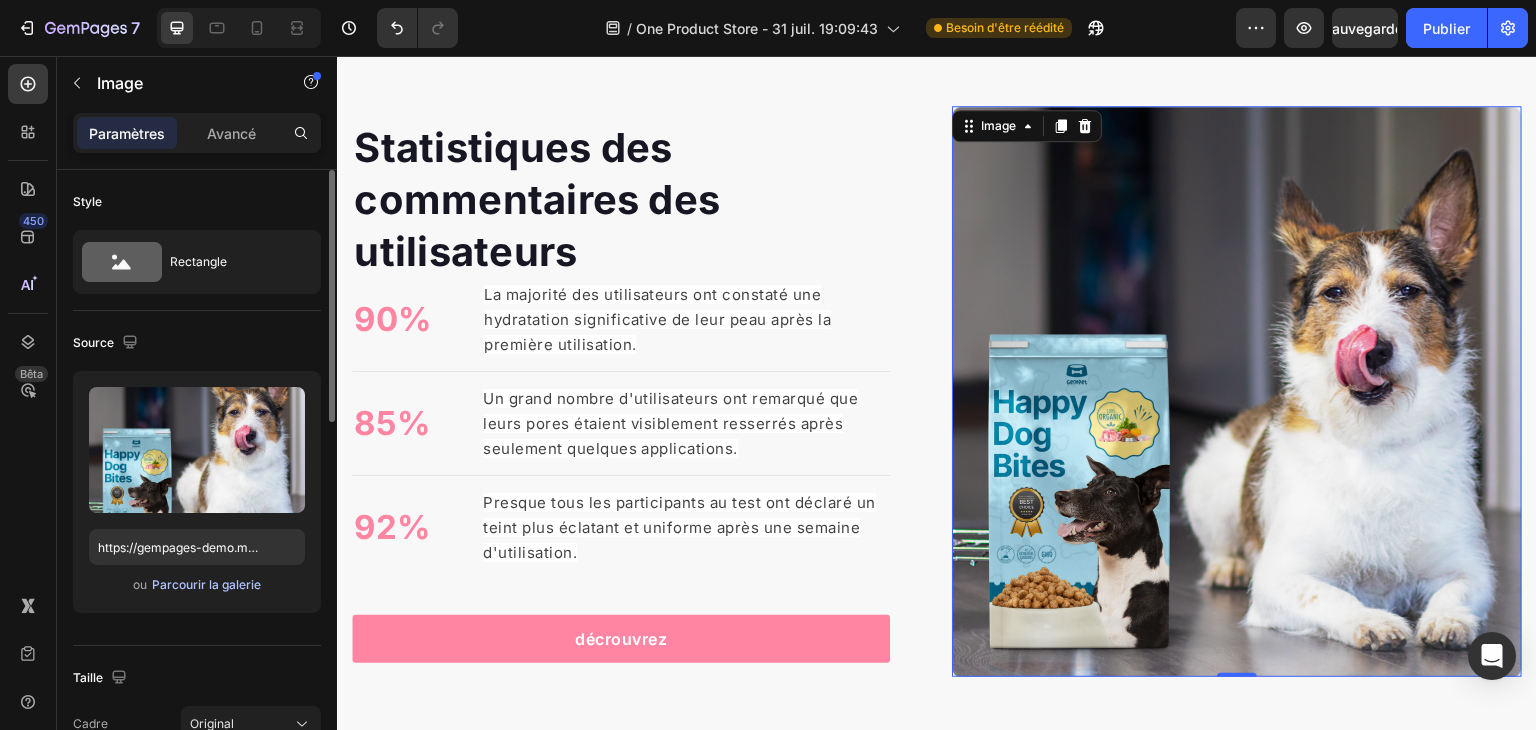 click on "Parcourir la galerie" at bounding box center [206, 584] 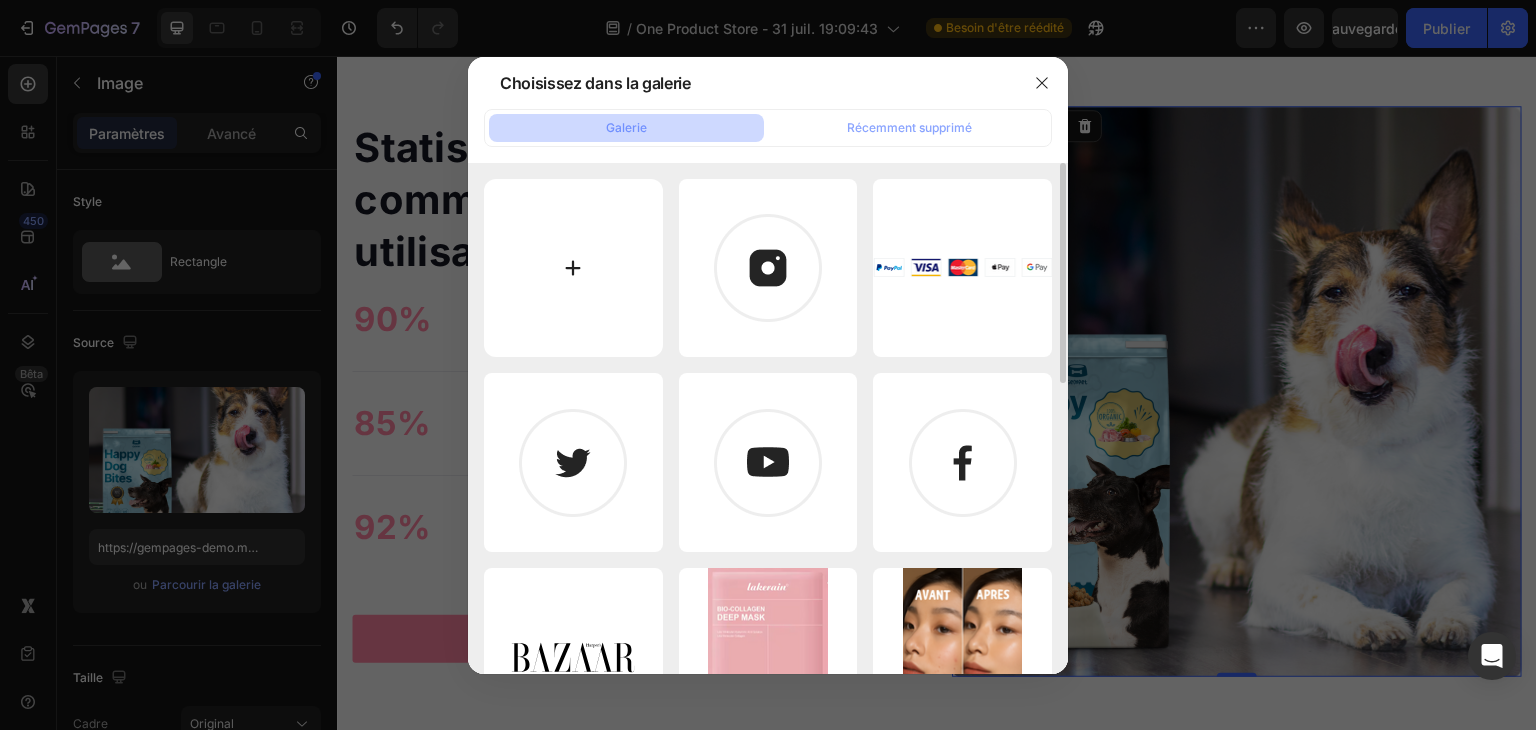 click at bounding box center (573, 268) 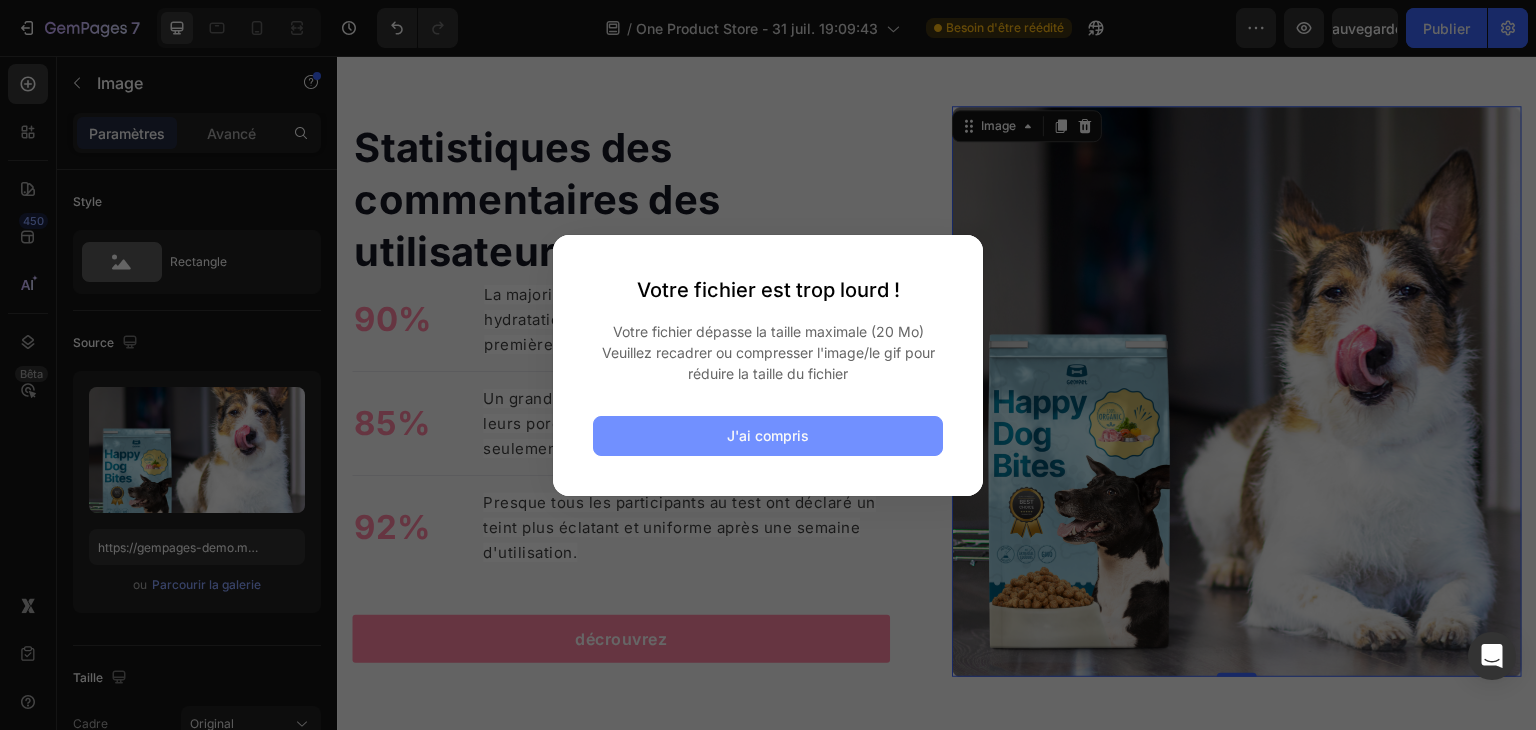 click on "J'ai compris" at bounding box center (768, 436) 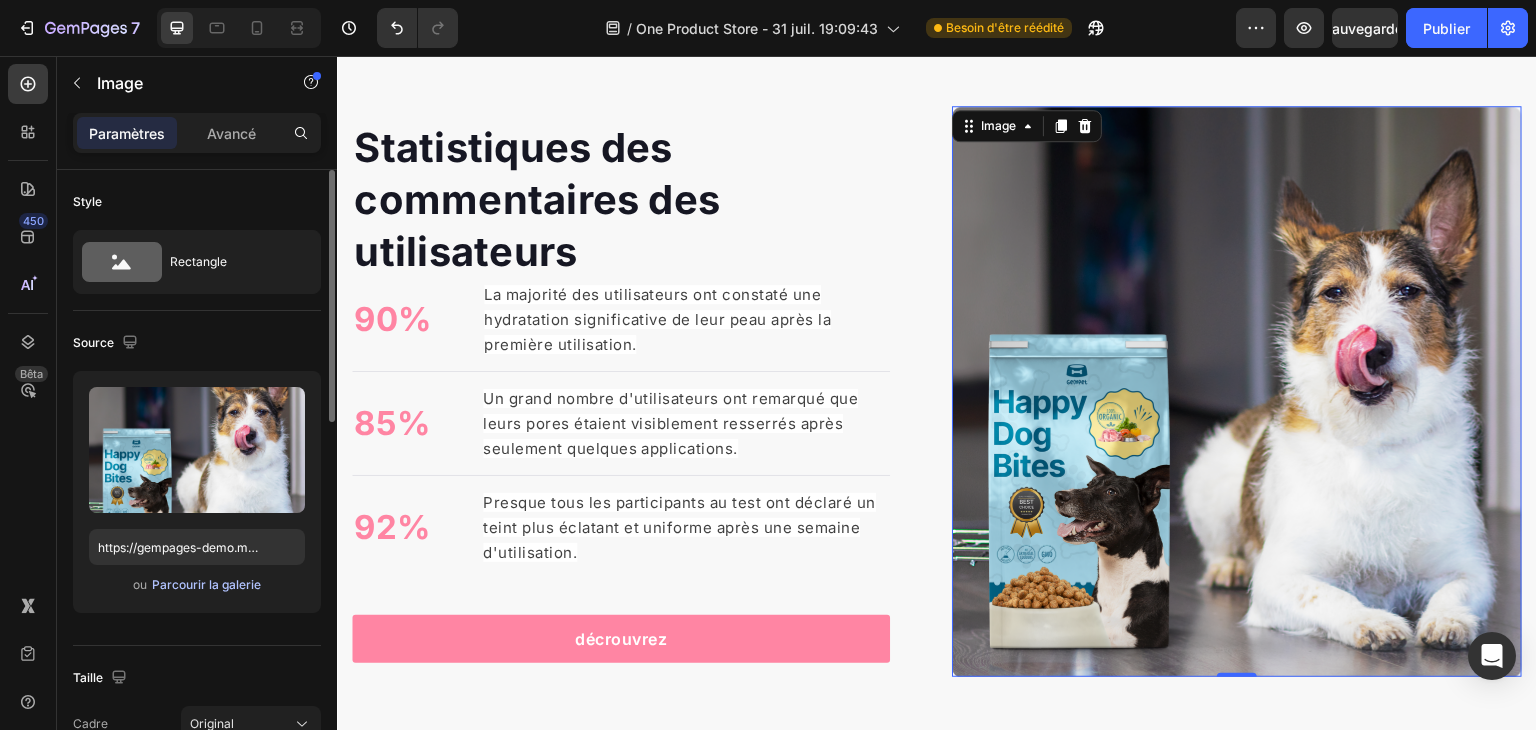 click on "Parcourir la galerie" at bounding box center (206, 584) 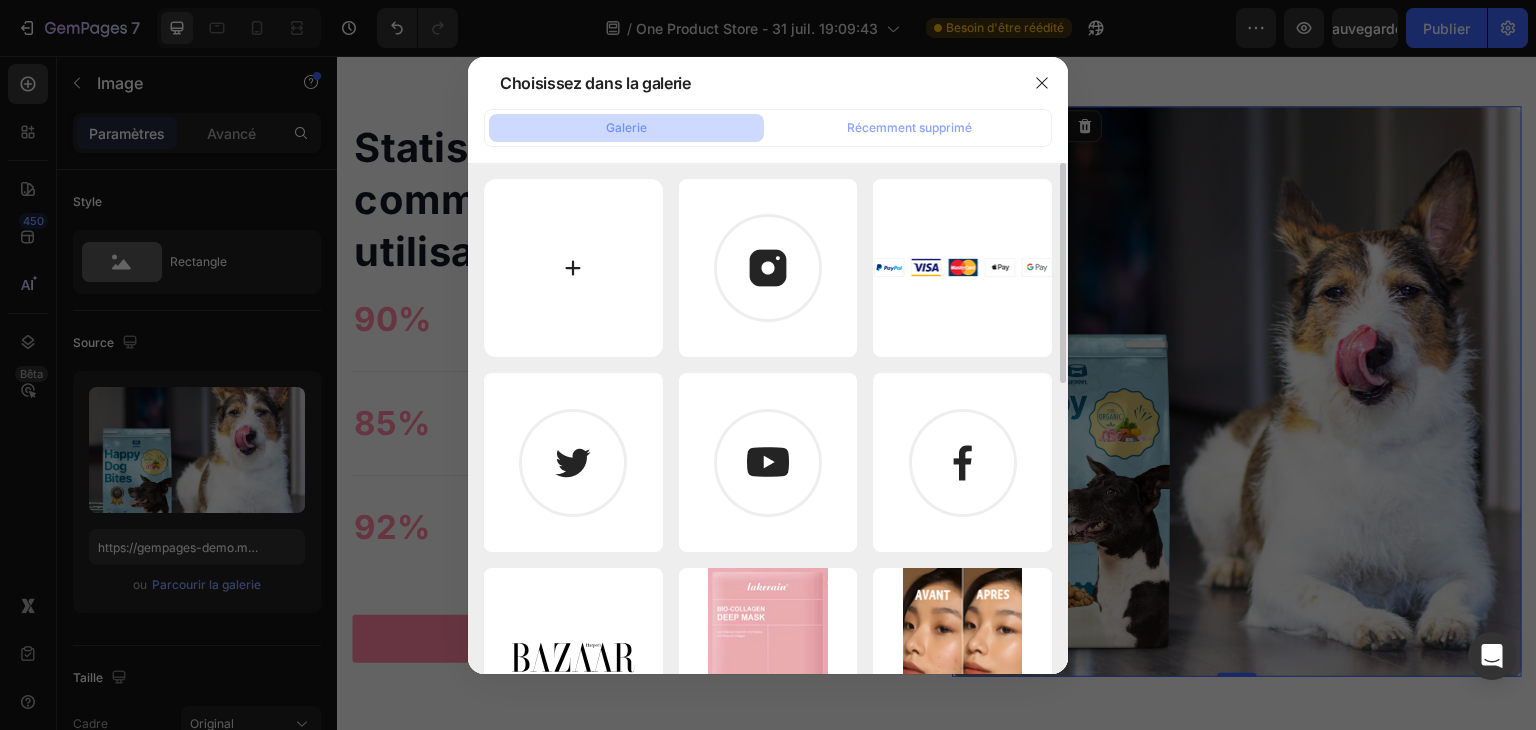 click at bounding box center [573, 268] 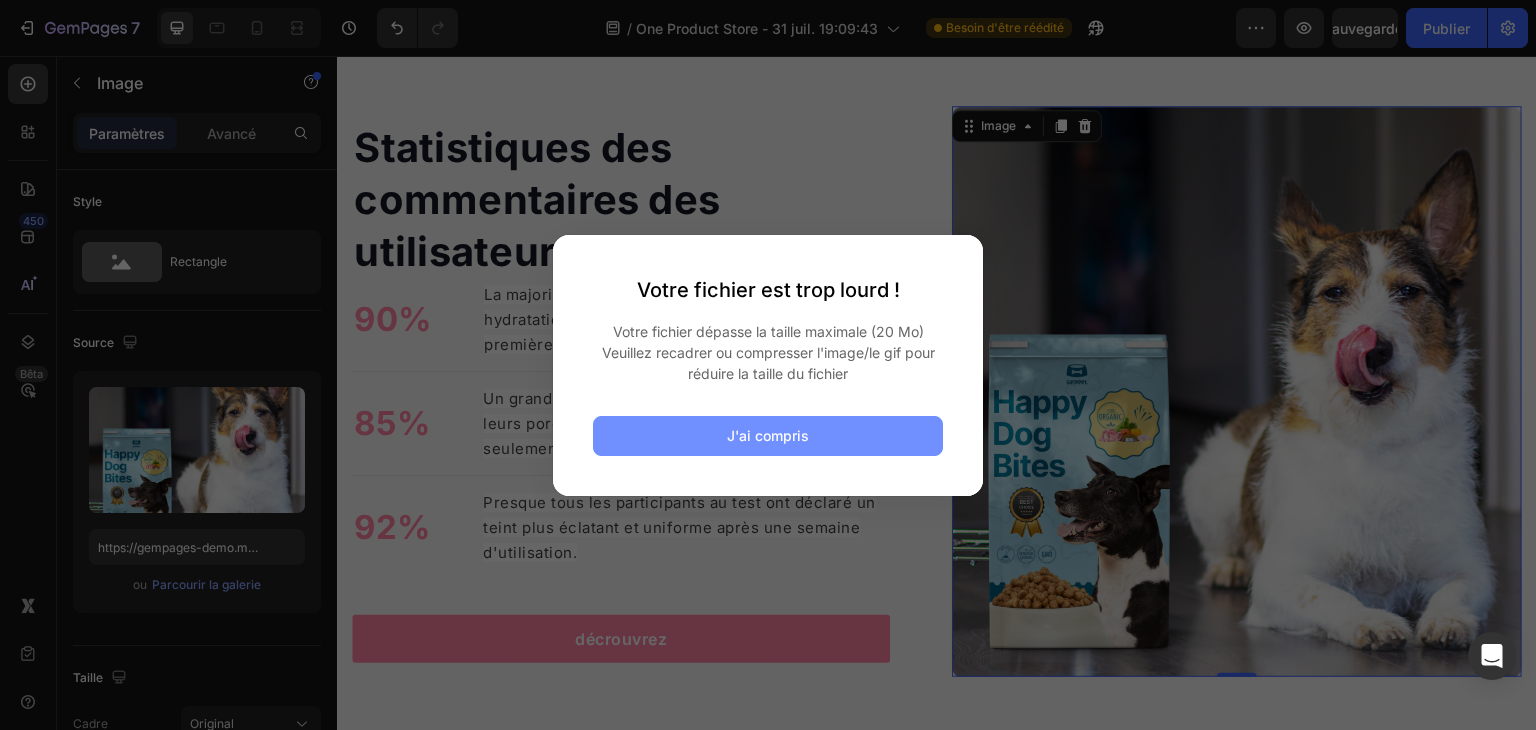 click on "J'ai compris" at bounding box center (768, 436) 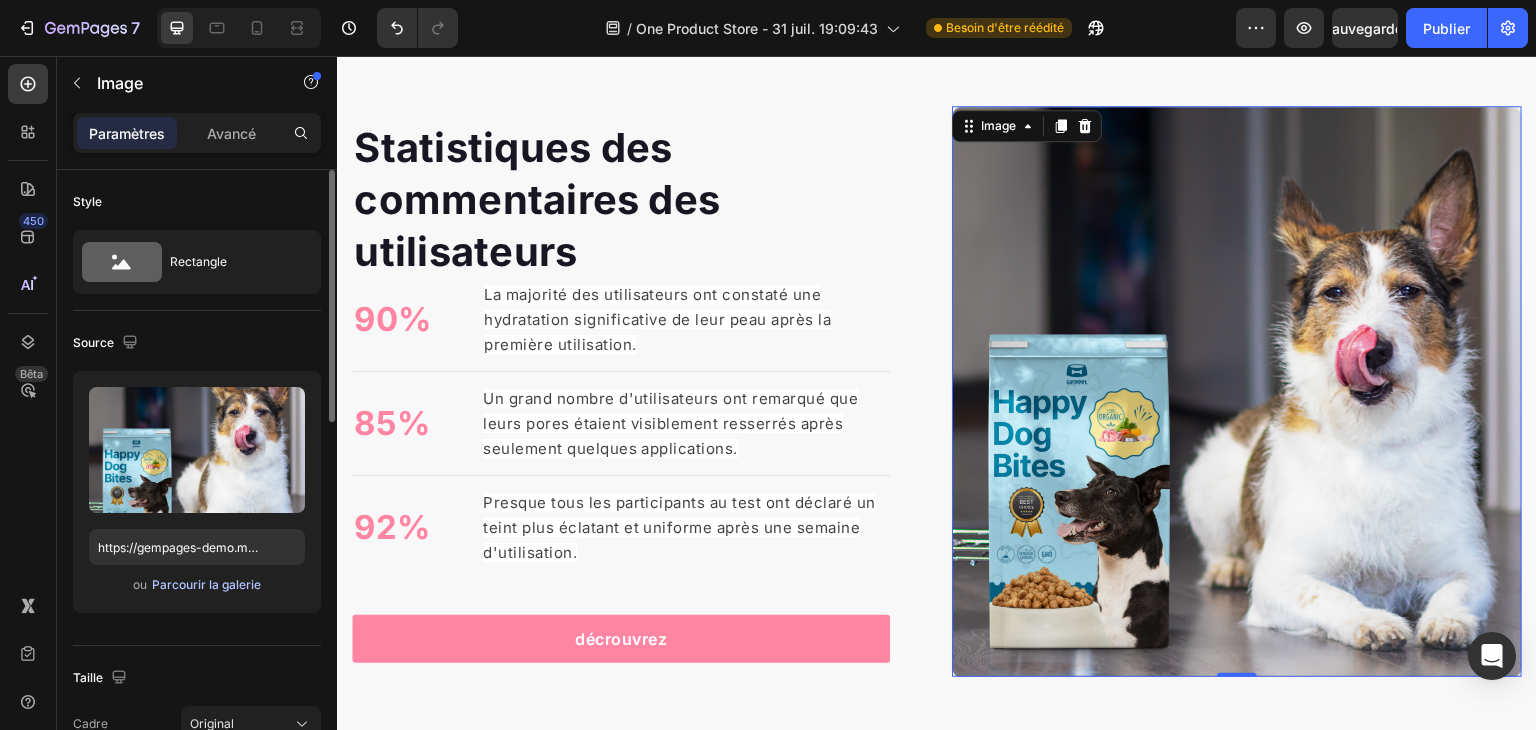 click on "Parcourir la galerie" at bounding box center [206, 584] 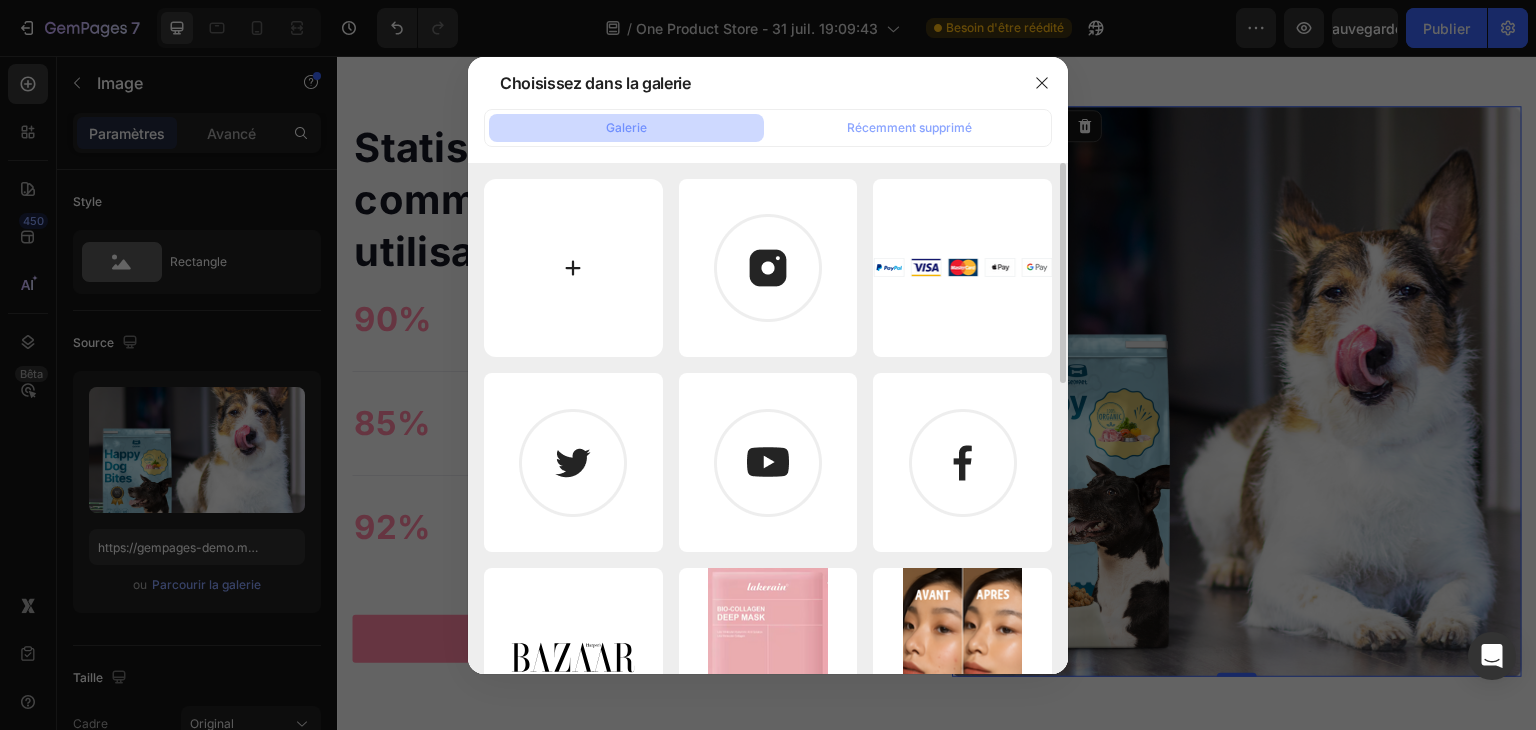 click at bounding box center [573, 268] 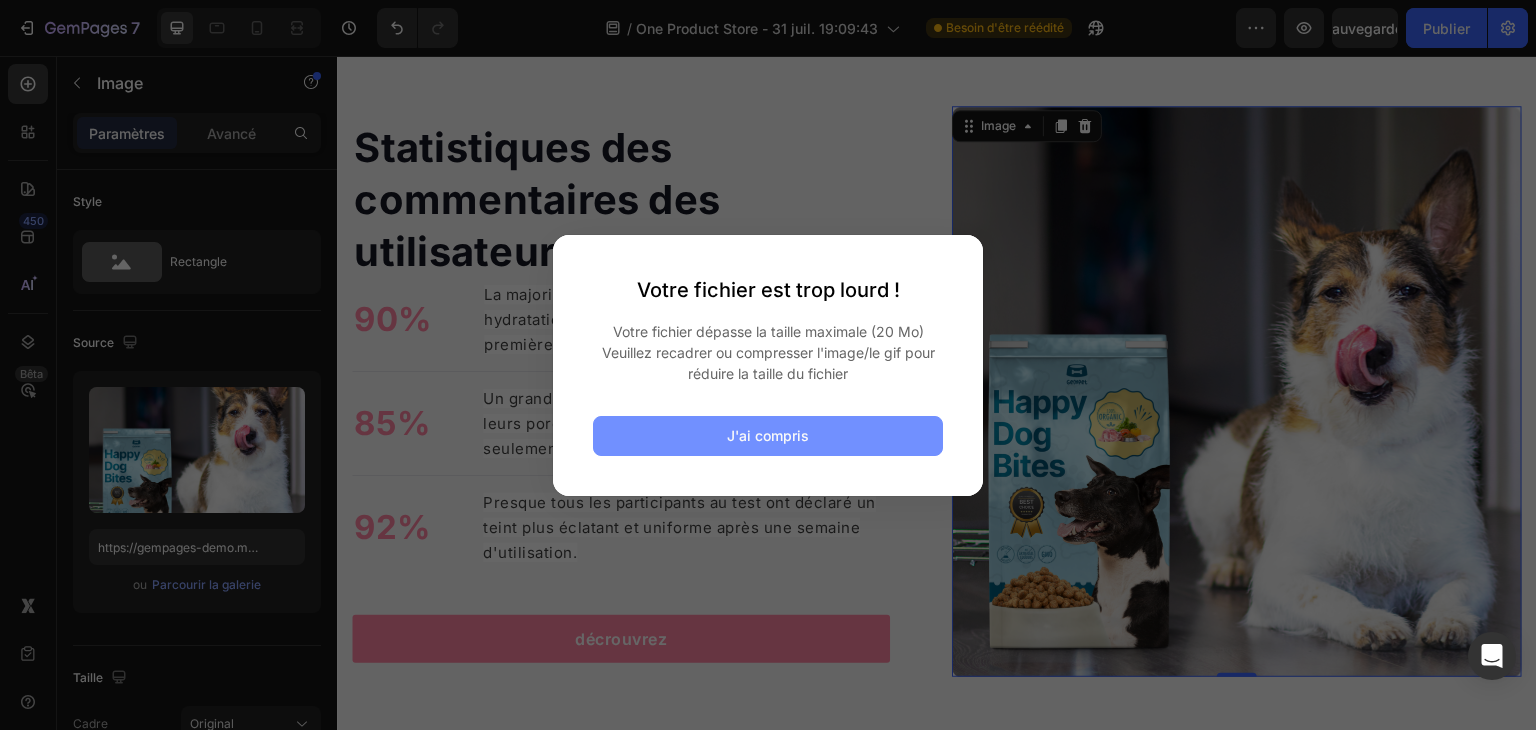 click on "J'ai compris" at bounding box center (768, 436) 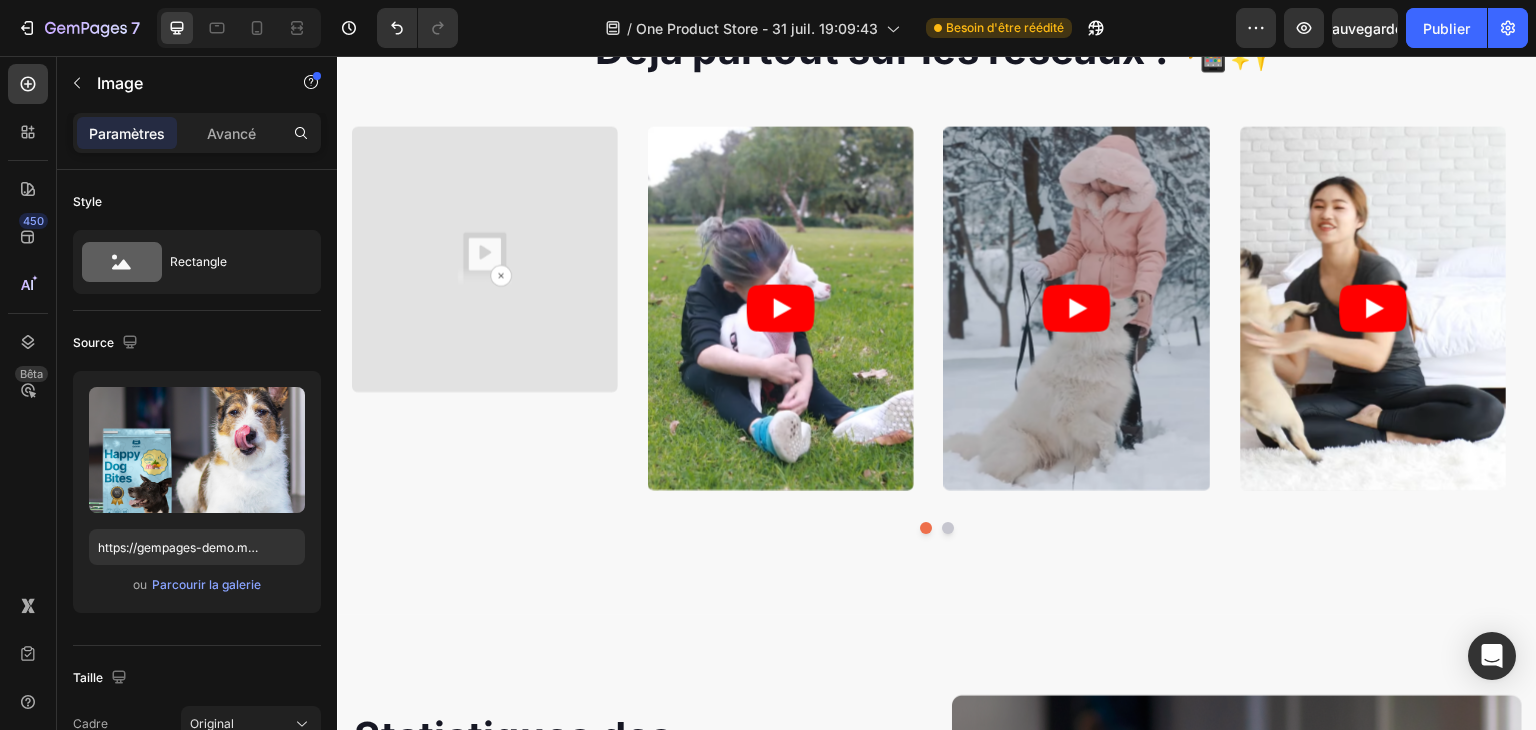 scroll, scrollTop: 1649, scrollLeft: 0, axis: vertical 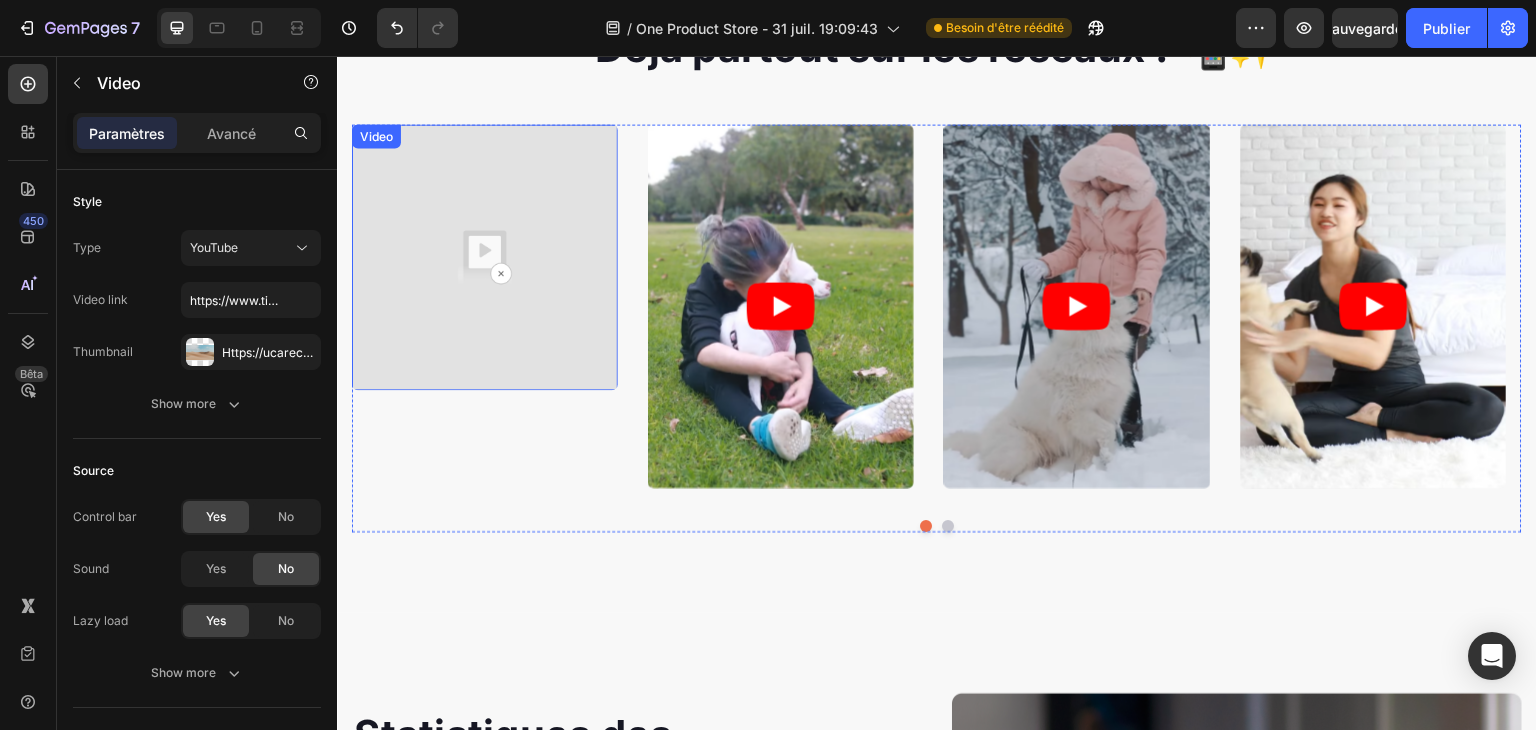 click at bounding box center (485, 257) 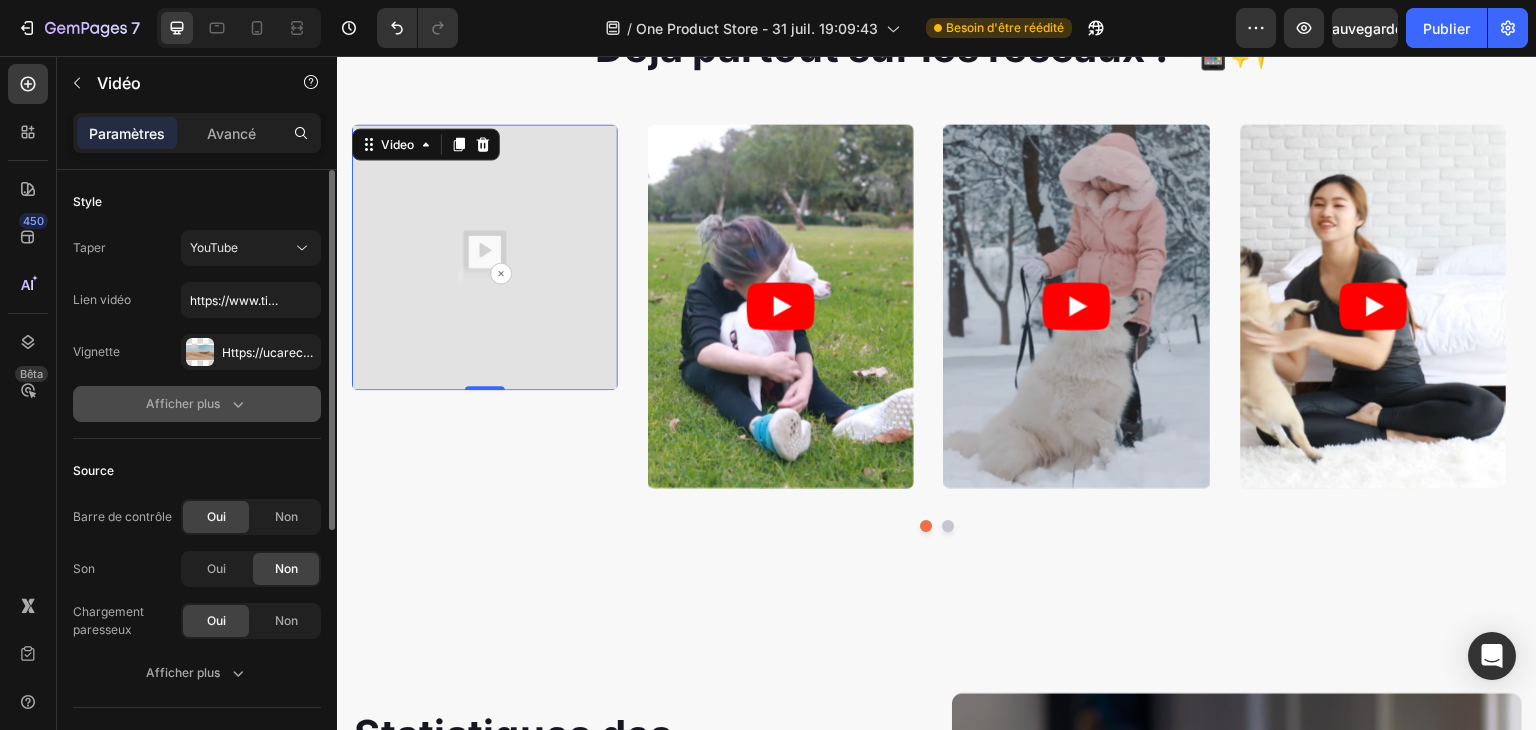 click 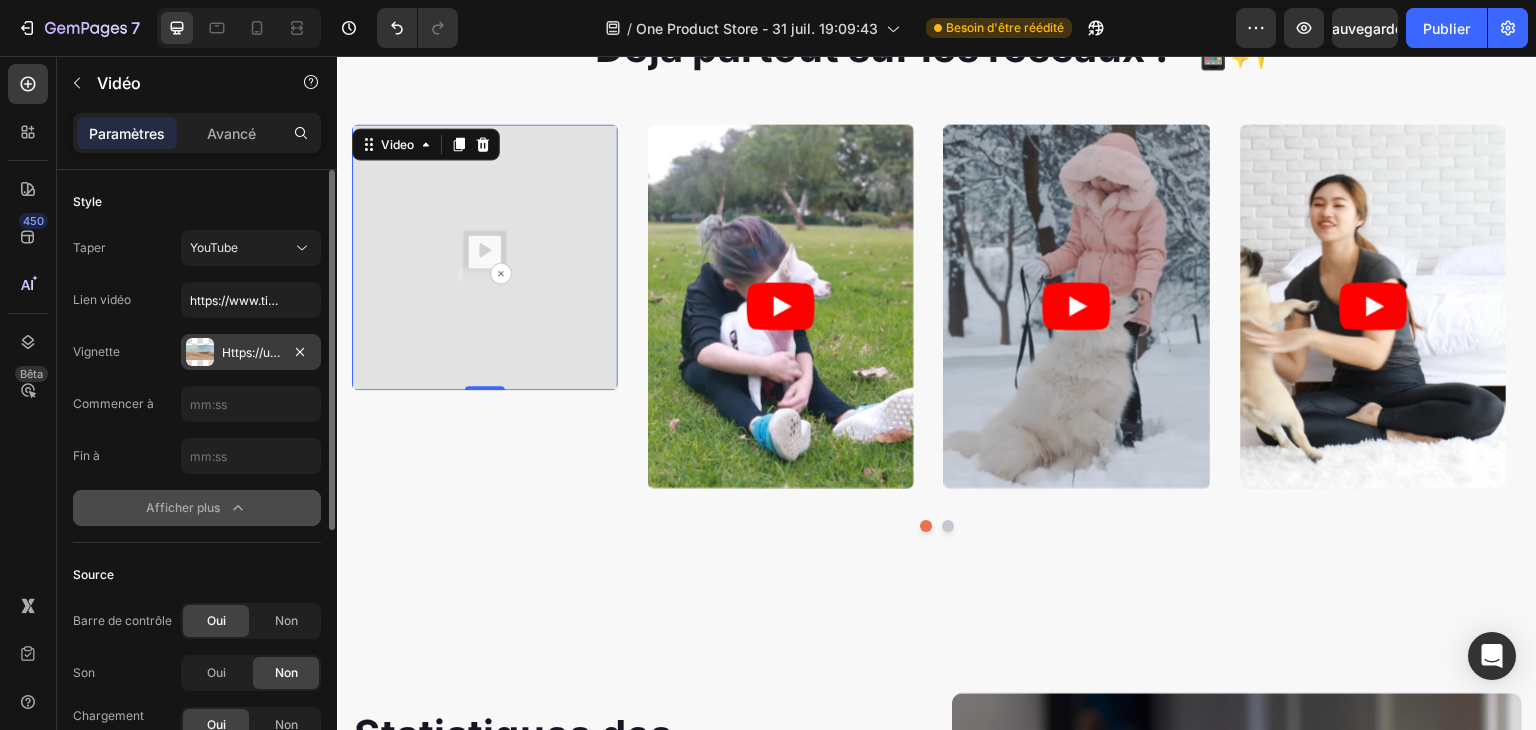 click on "Https://ucarecdn.Com/06075225-af9e-460c-8e3c-6be63c0b773a/-/format/auto/" at bounding box center (251, 352) 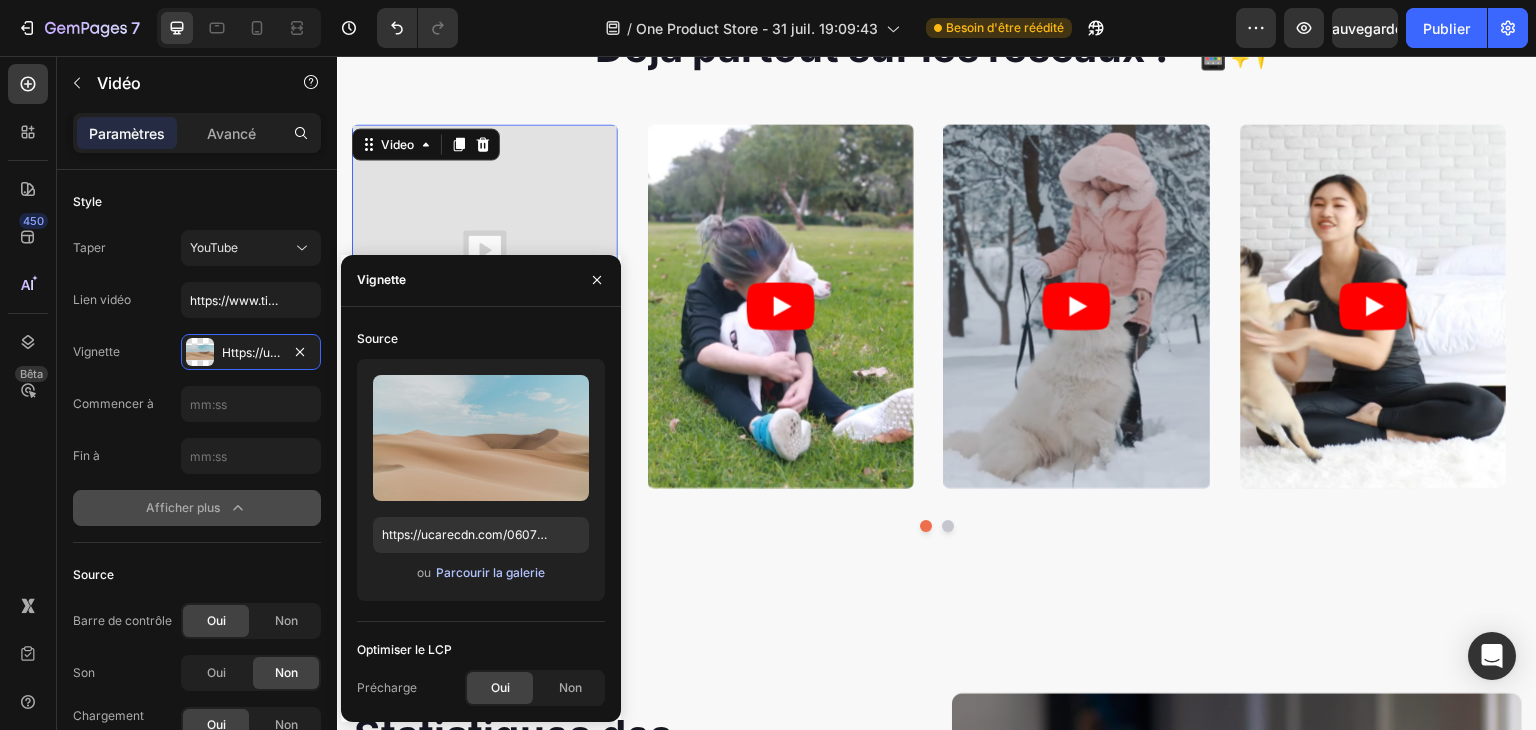 click on "Parcourir la galerie" at bounding box center [490, 572] 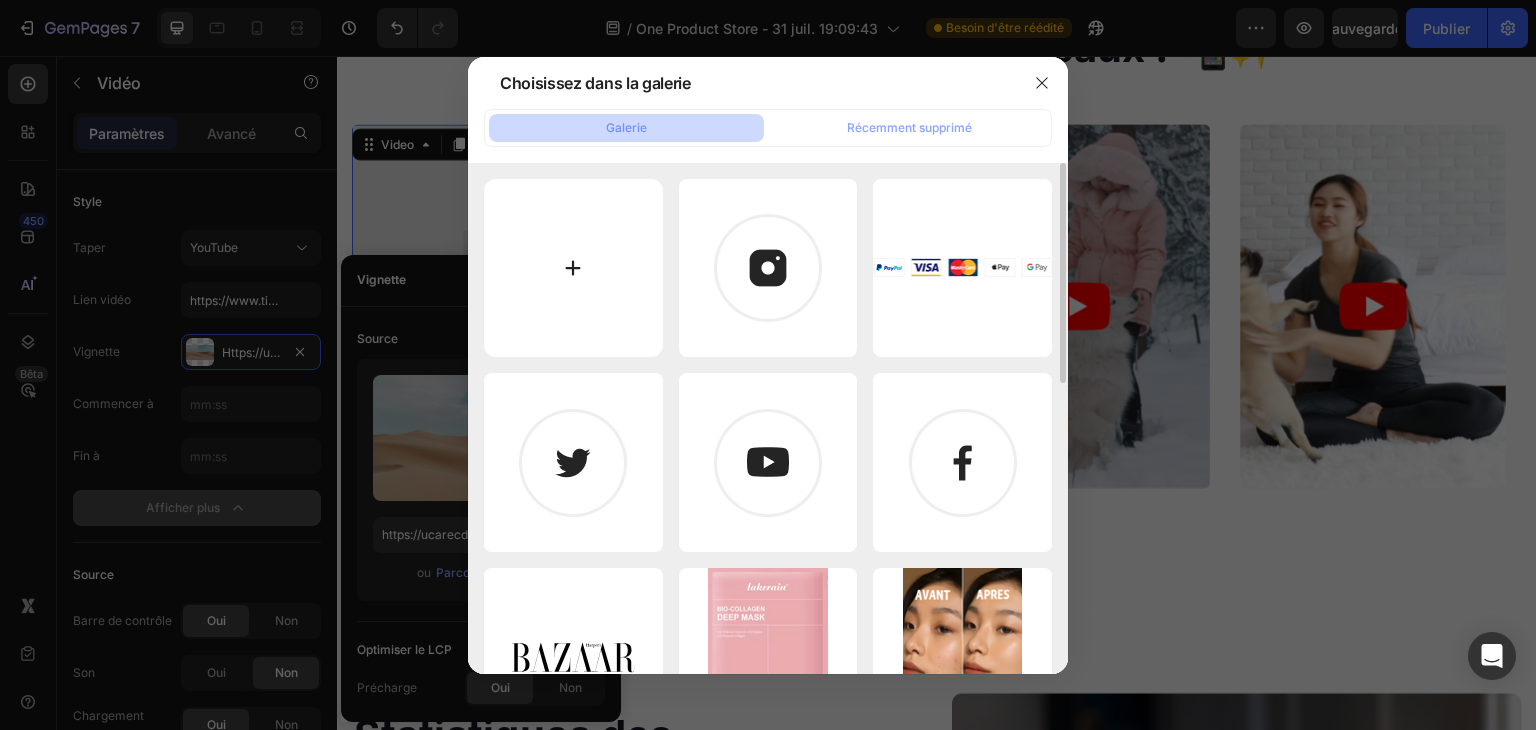 click at bounding box center (573, 268) 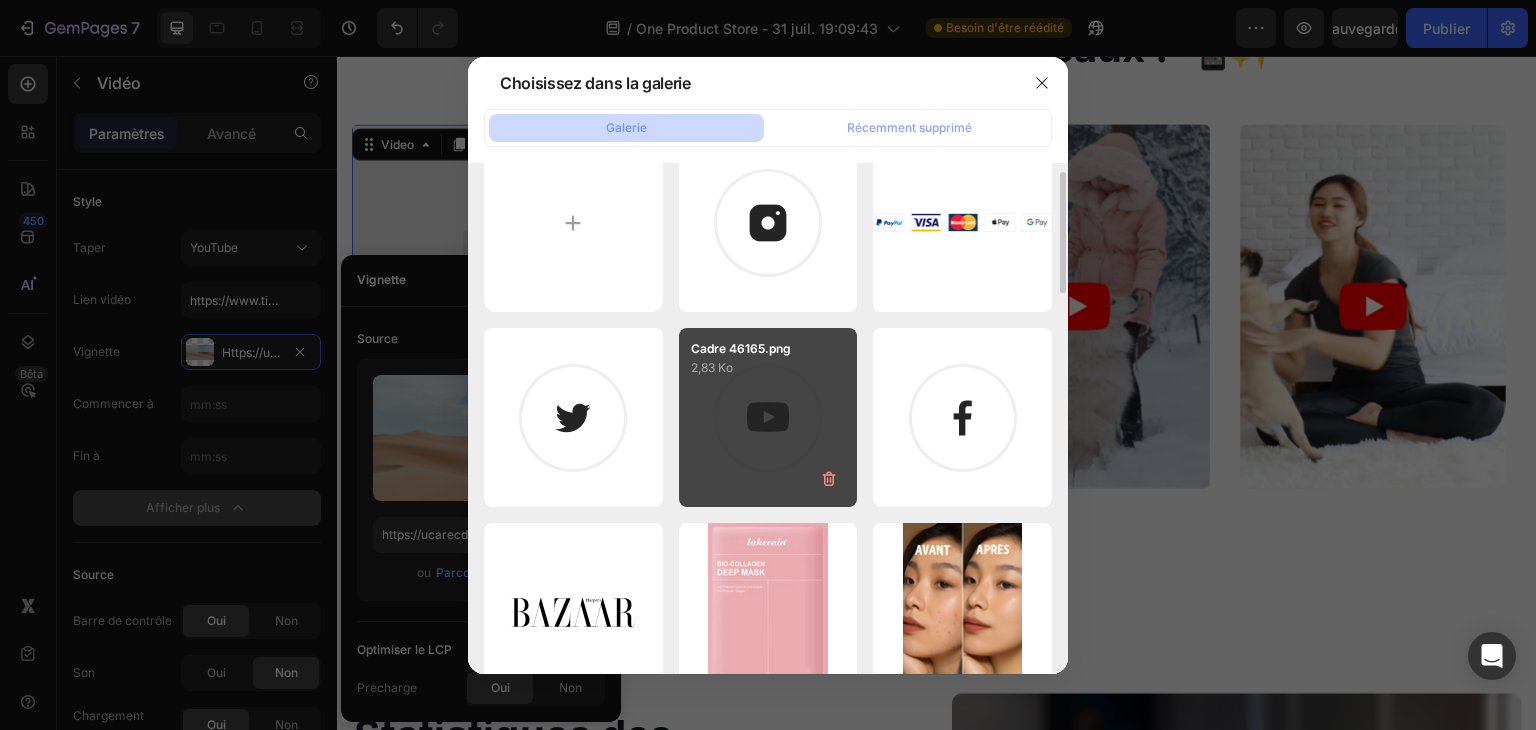 scroll, scrollTop: 44, scrollLeft: 0, axis: vertical 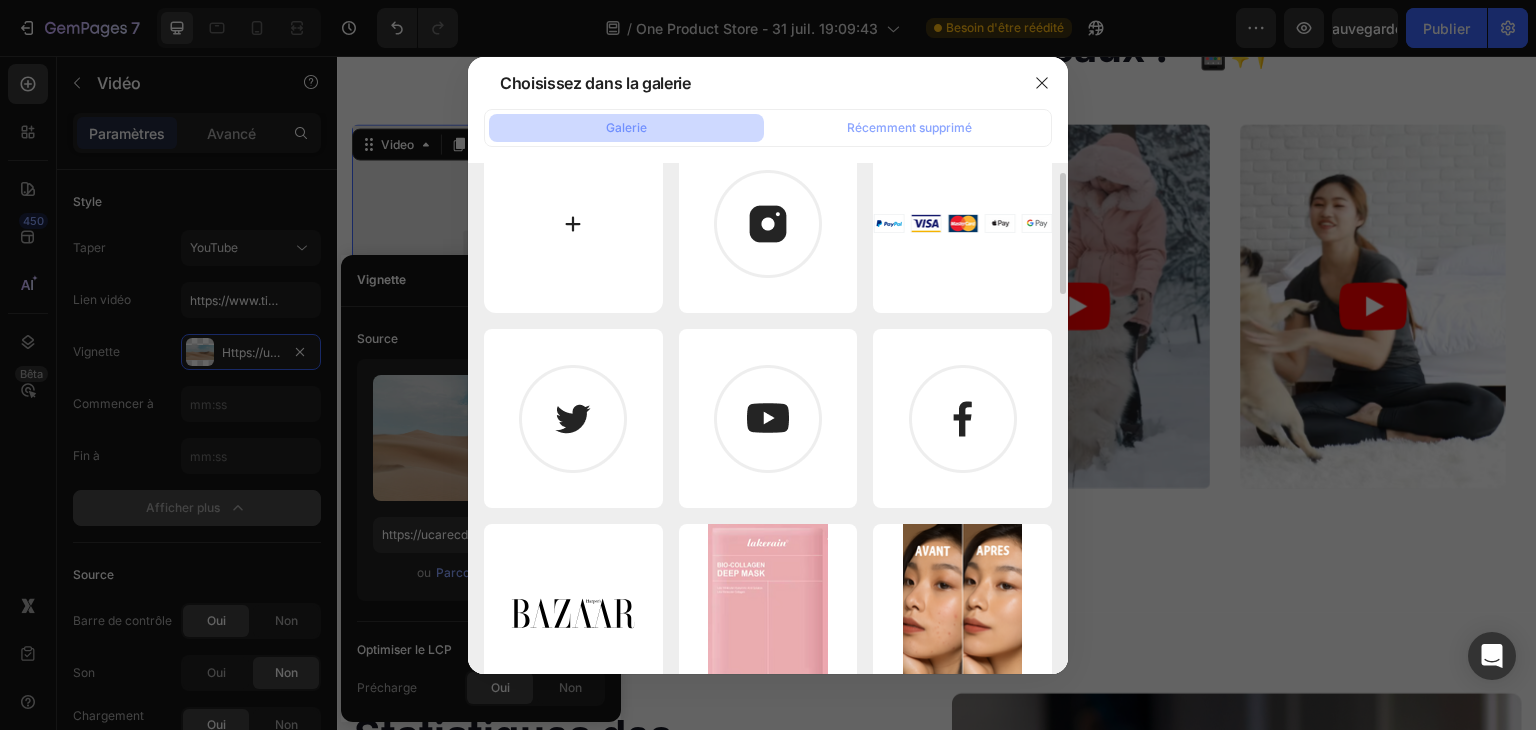click at bounding box center [573, 224] 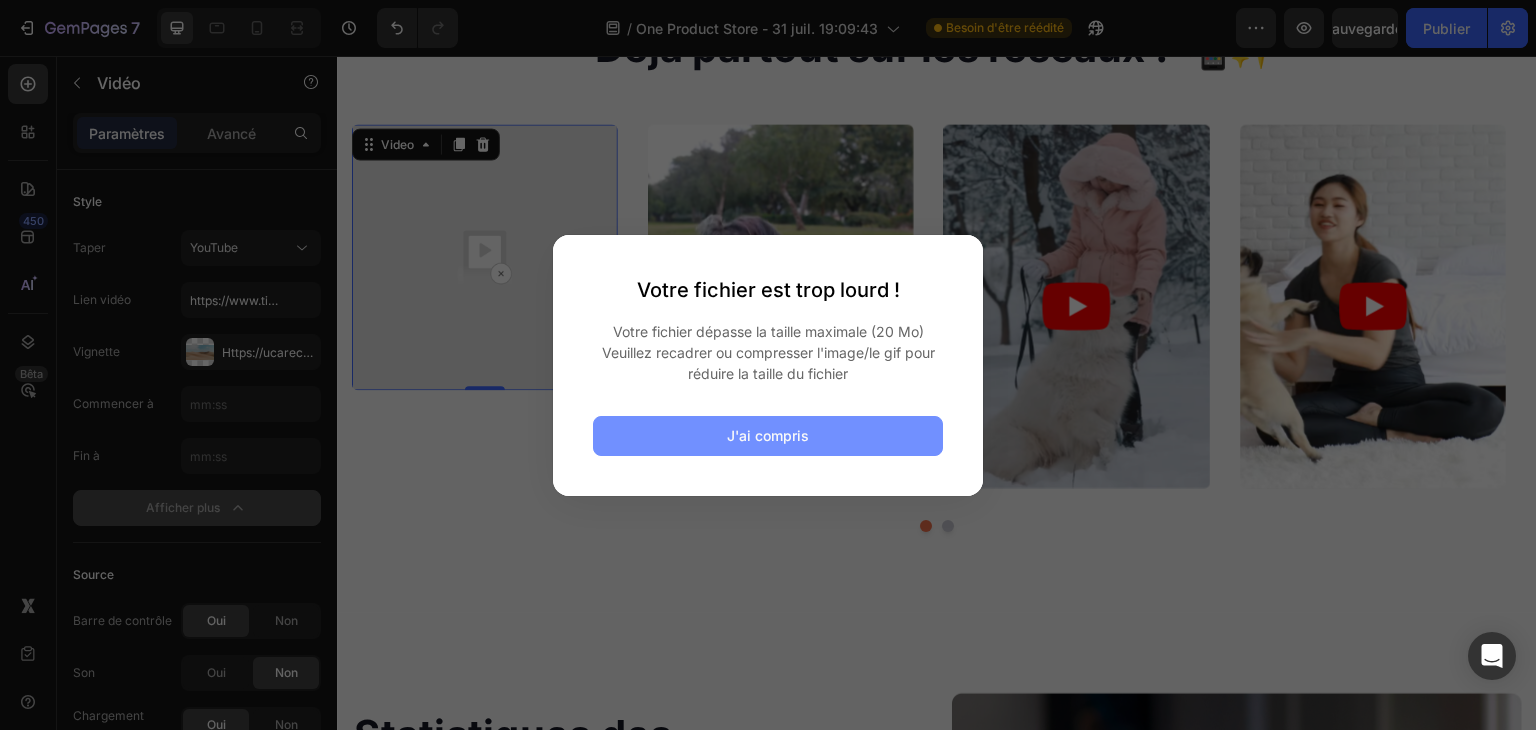 click on "J'ai compris" at bounding box center [768, 436] 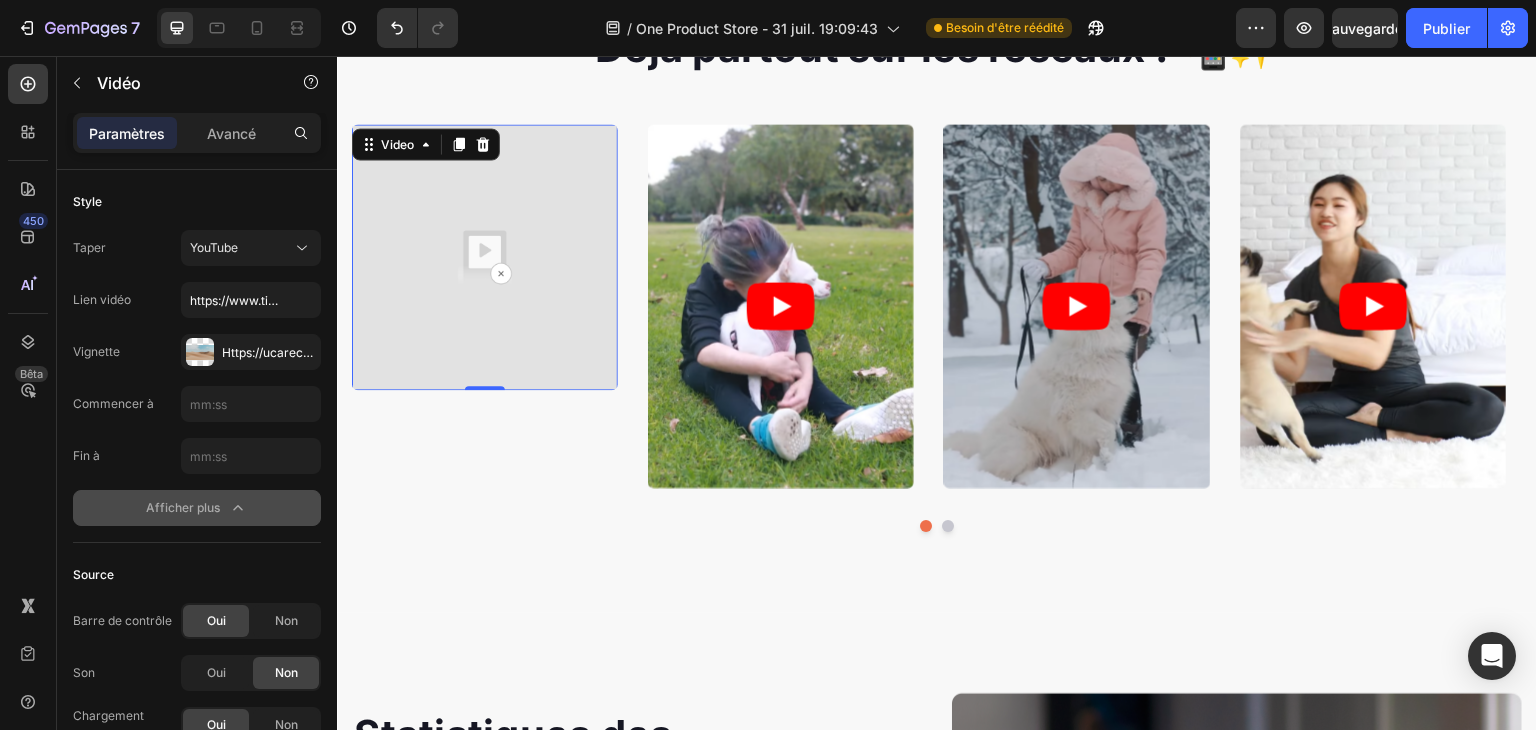 click at bounding box center (485, 257) 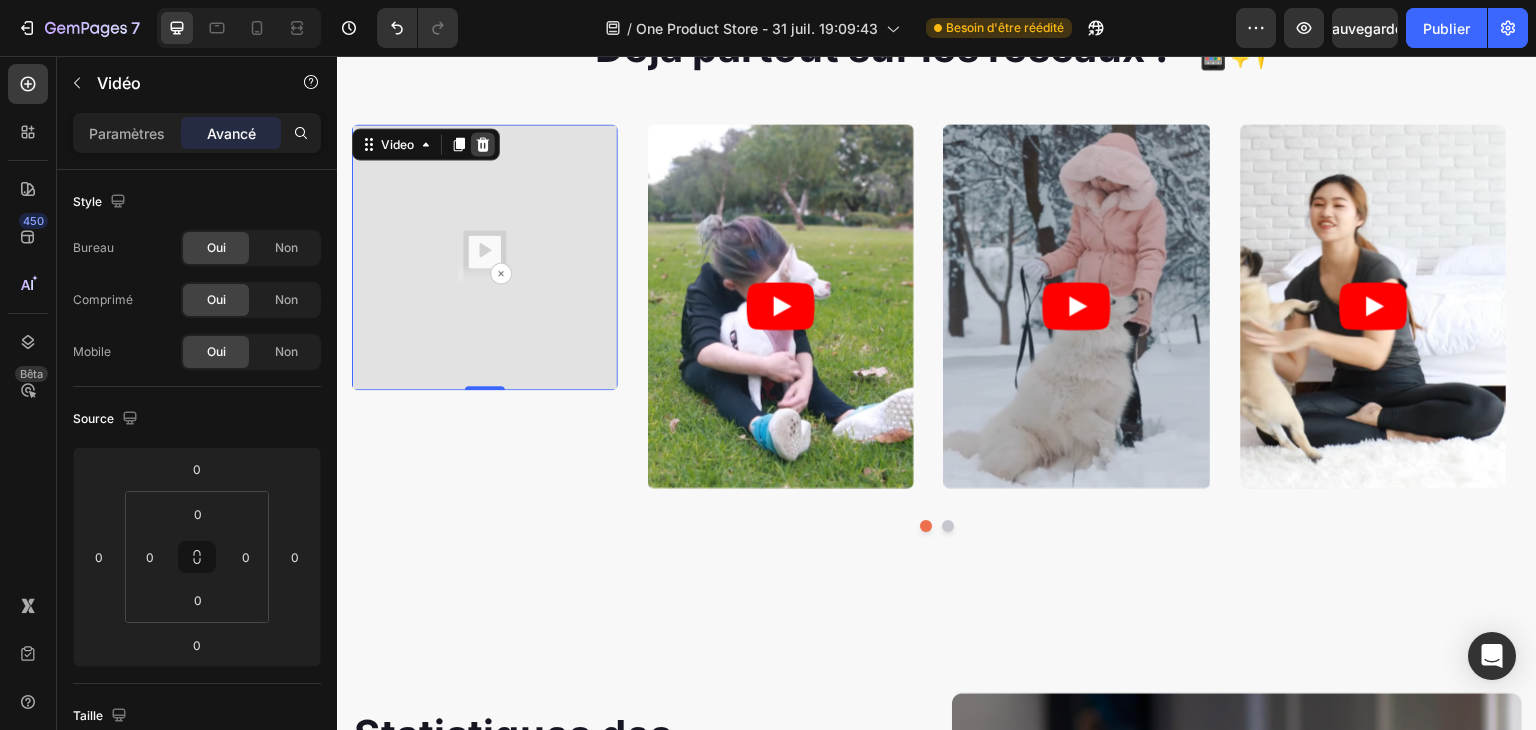 click 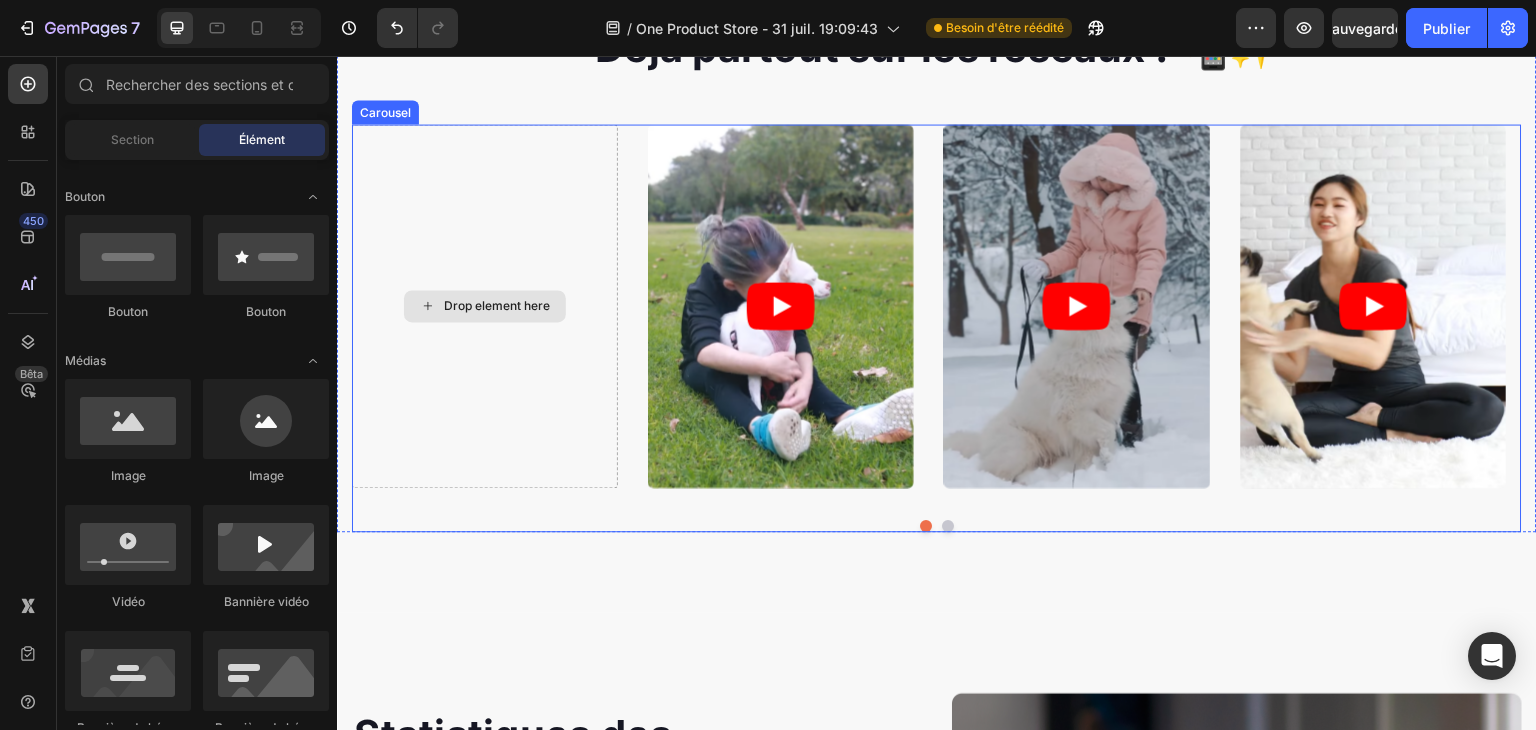 click on "Drop element here" at bounding box center [485, 306] 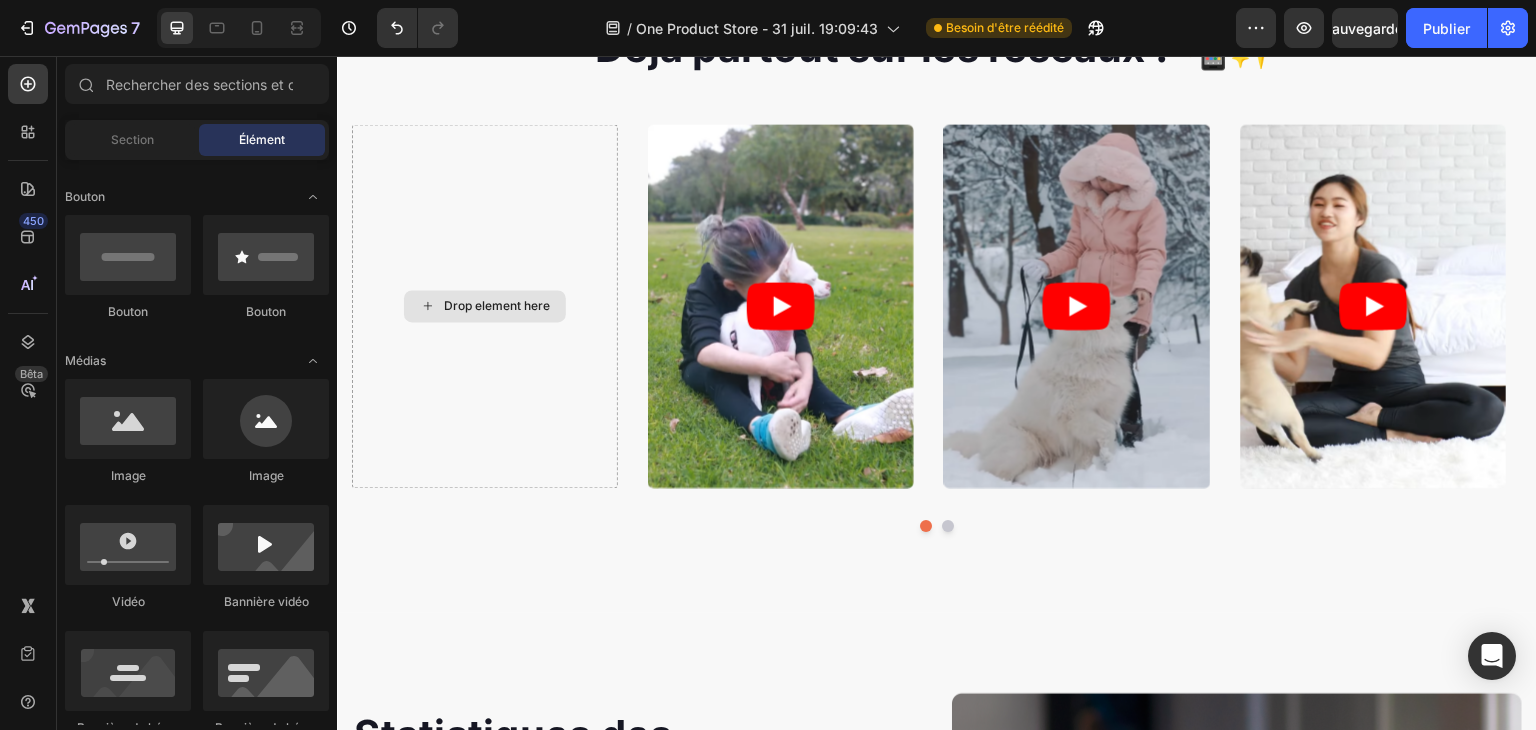 click on "Drop element here" at bounding box center [497, 306] 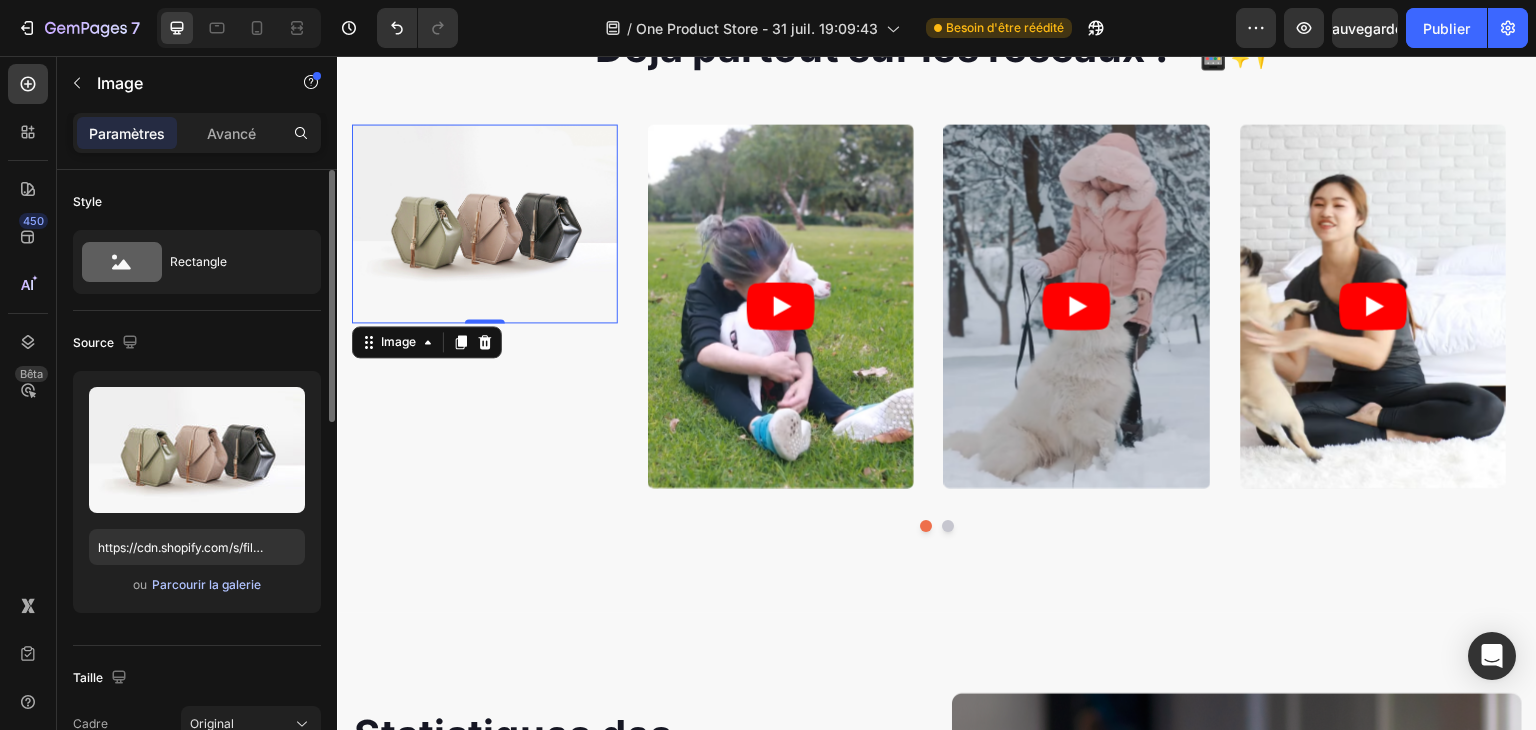 click on "Parcourir la galerie" at bounding box center [206, 584] 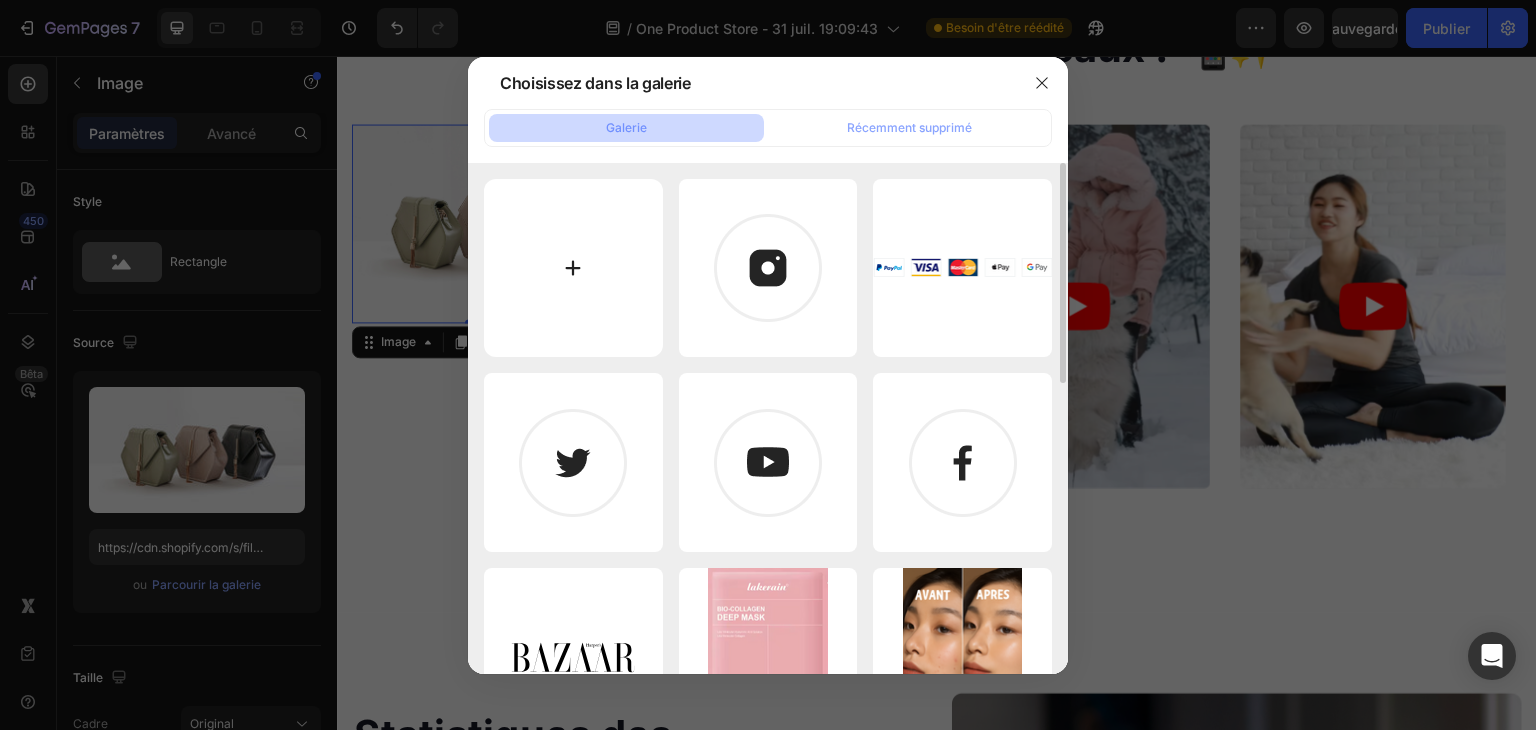 click at bounding box center (573, 268) 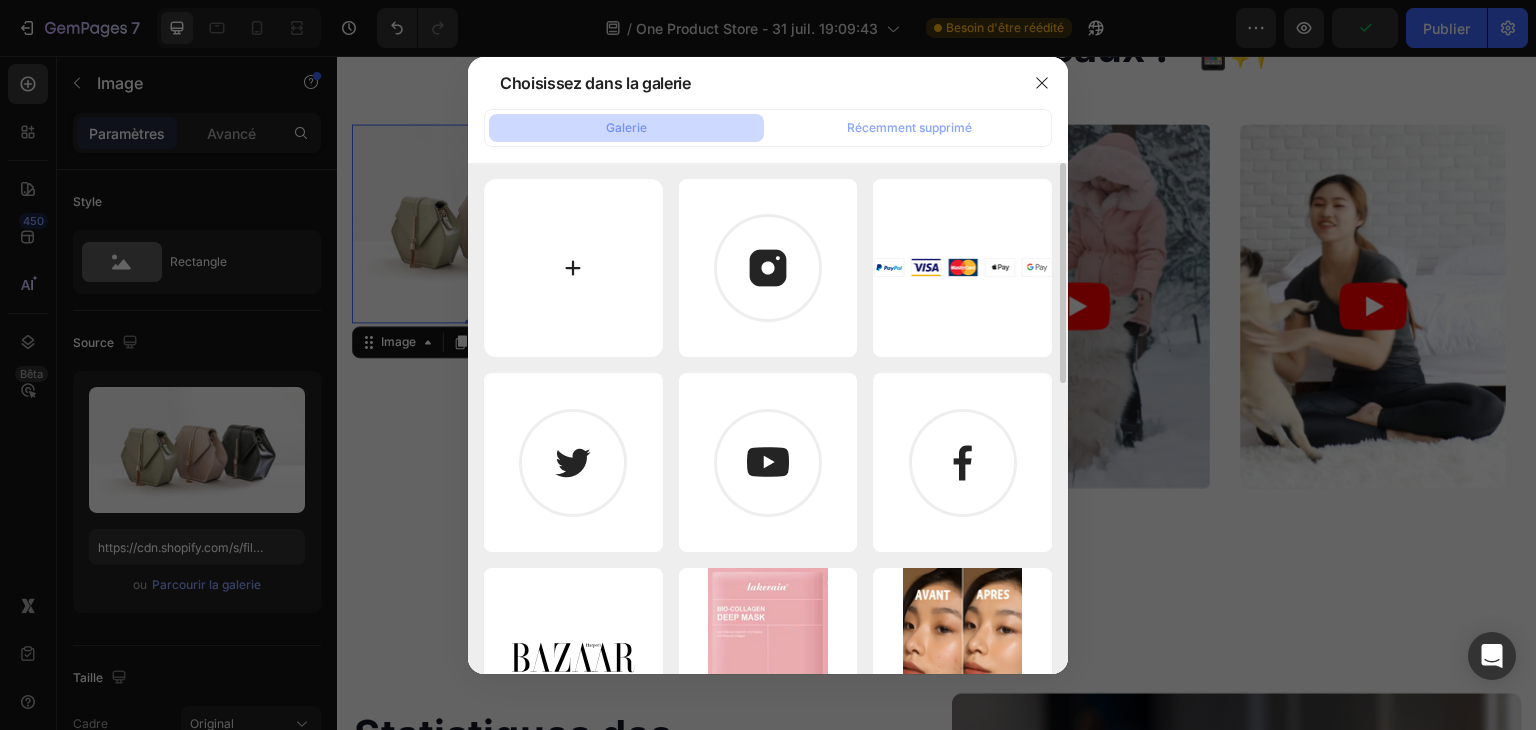type on "C:\fakepath\snaptik_7409685720237100334.gif" 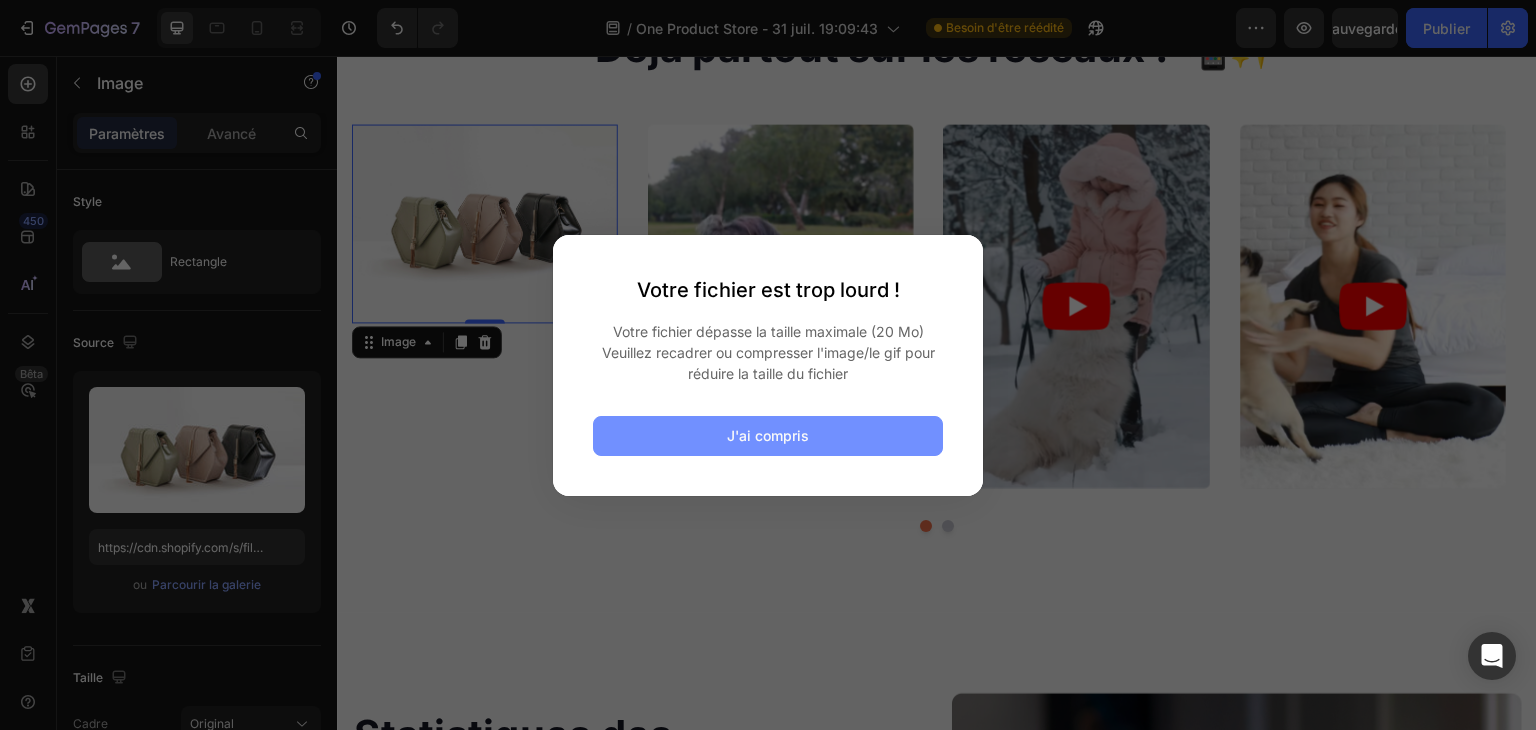 click on "J'ai compris" at bounding box center [768, 436] 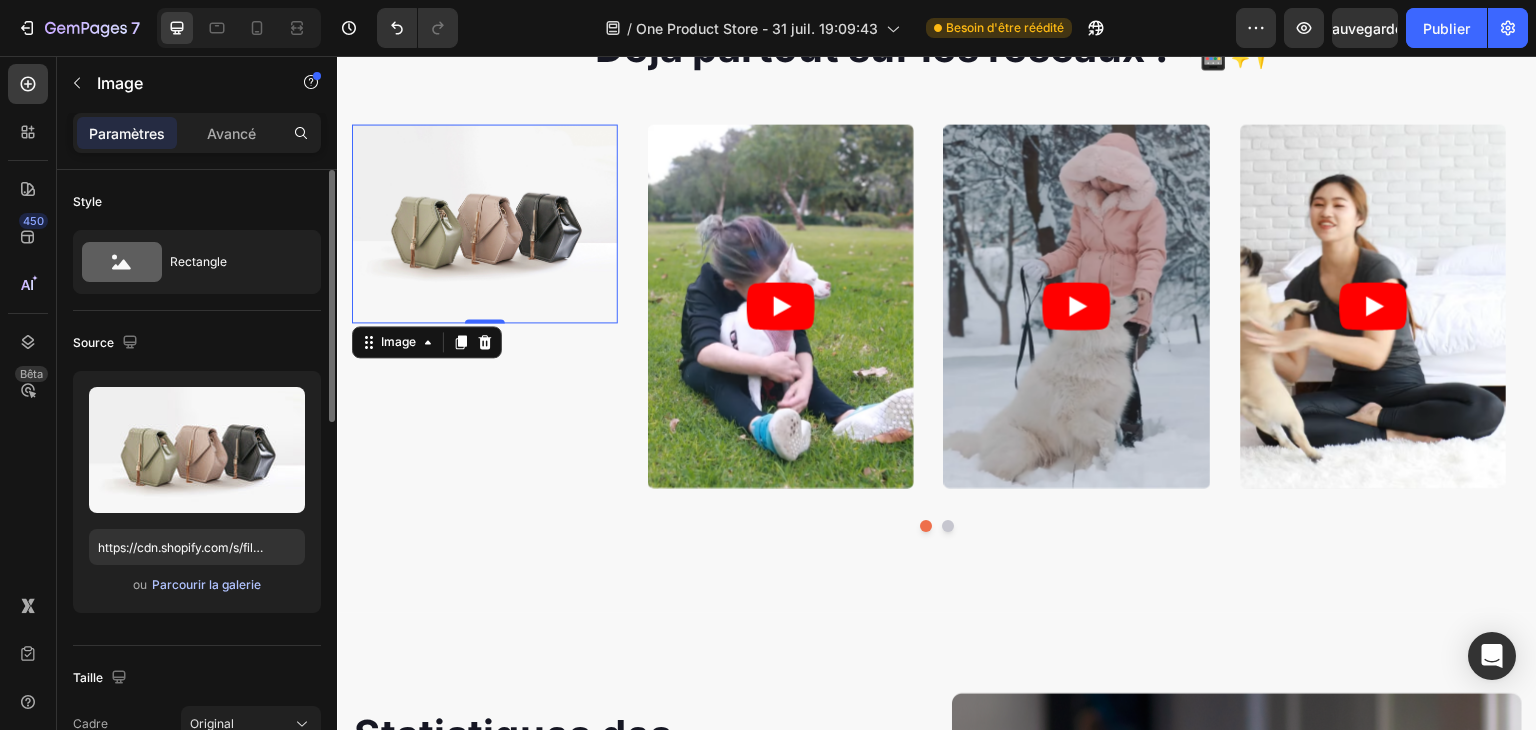 click on "Parcourir la galerie" at bounding box center (206, 584) 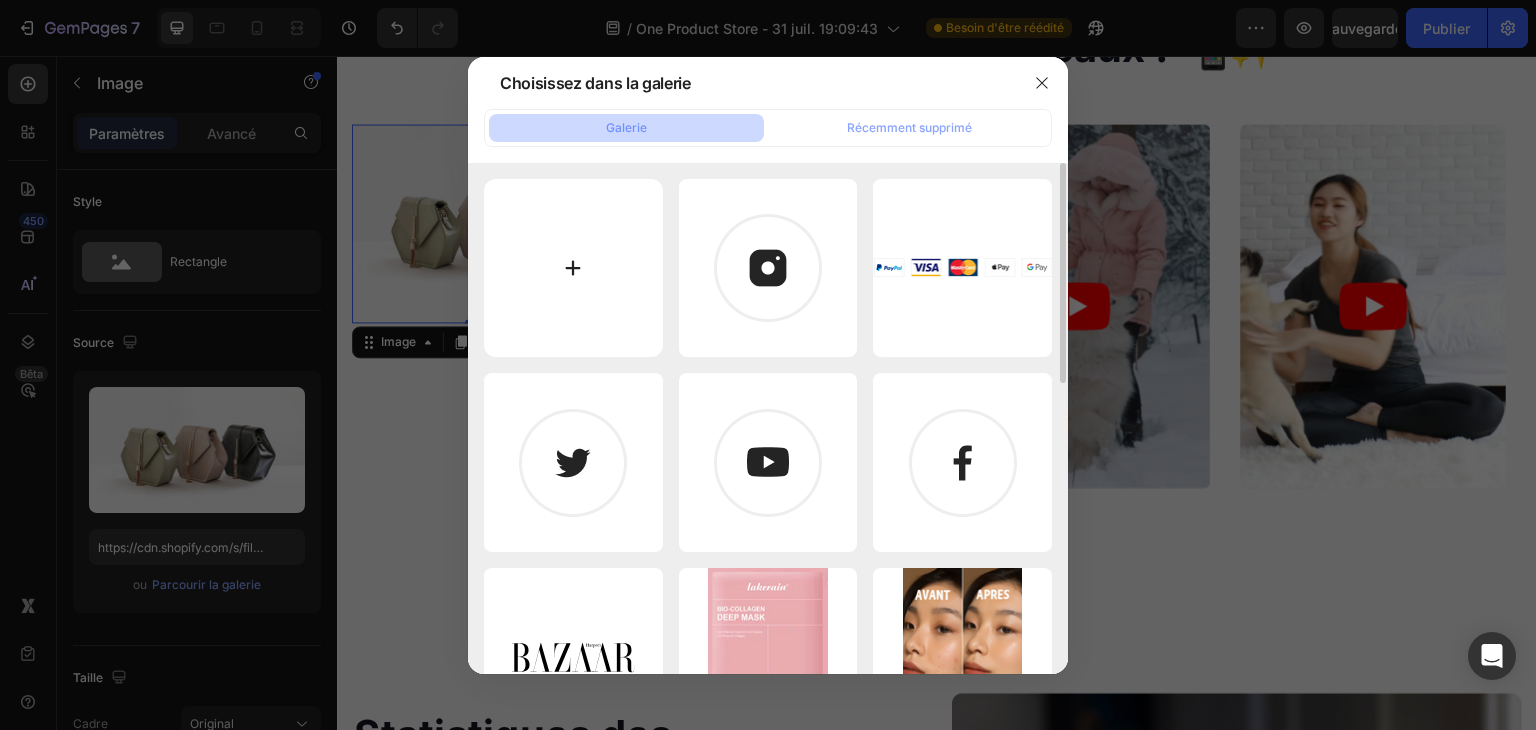 click at bounding box center [573, 268] 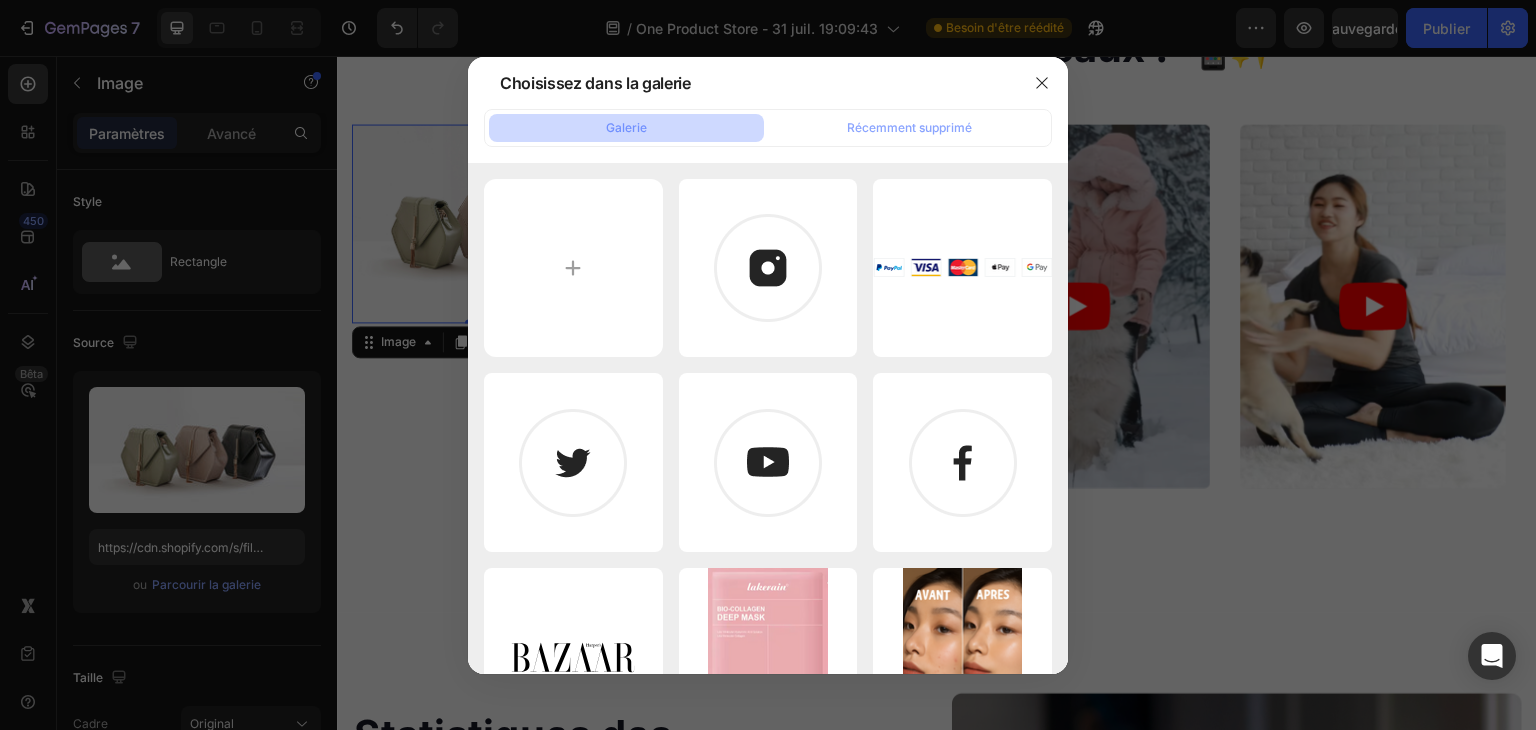 click at bounding box center [768, 365] 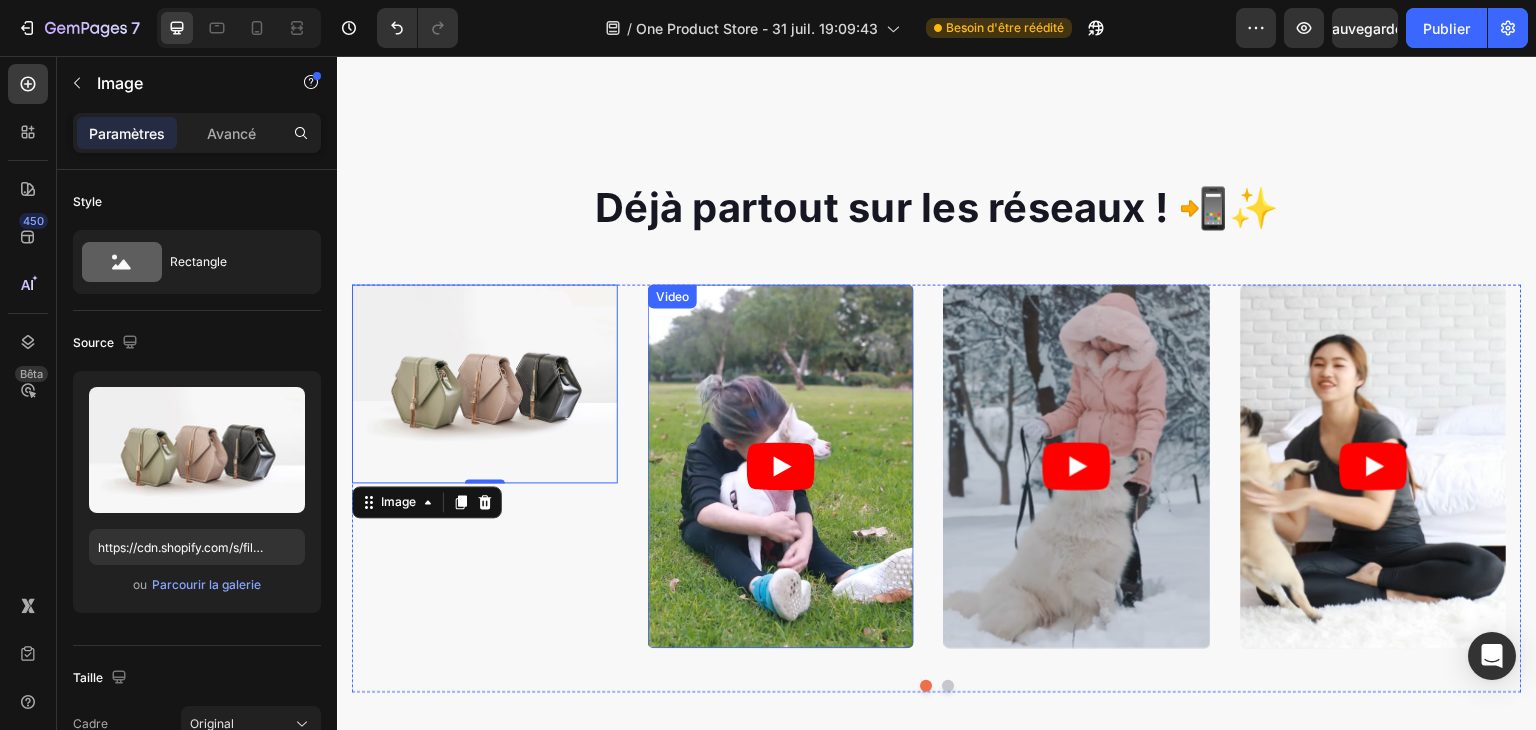 scroll, scrollTop: 1589, scrollLeft: 0, axis: vertical 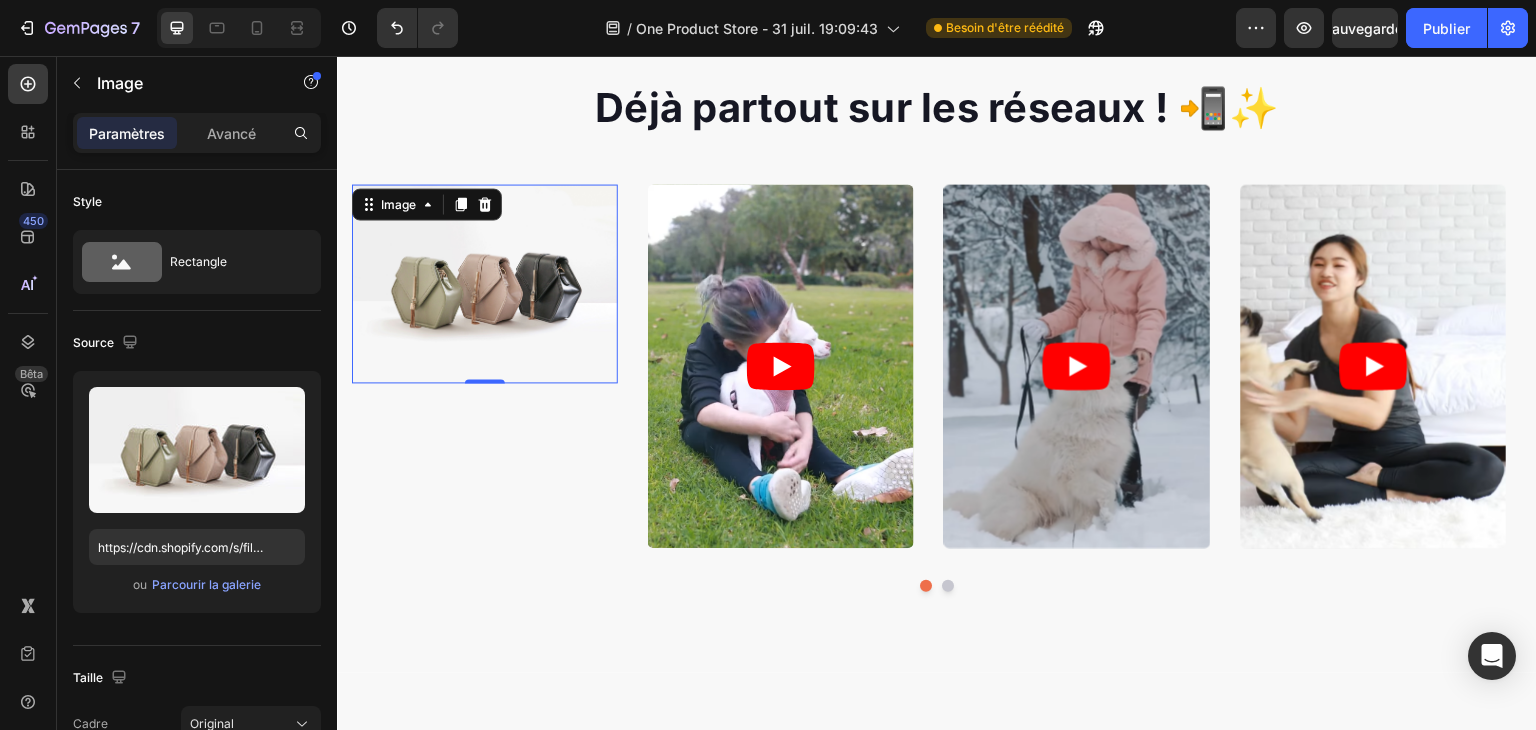 click at bounding box center [485, 284] 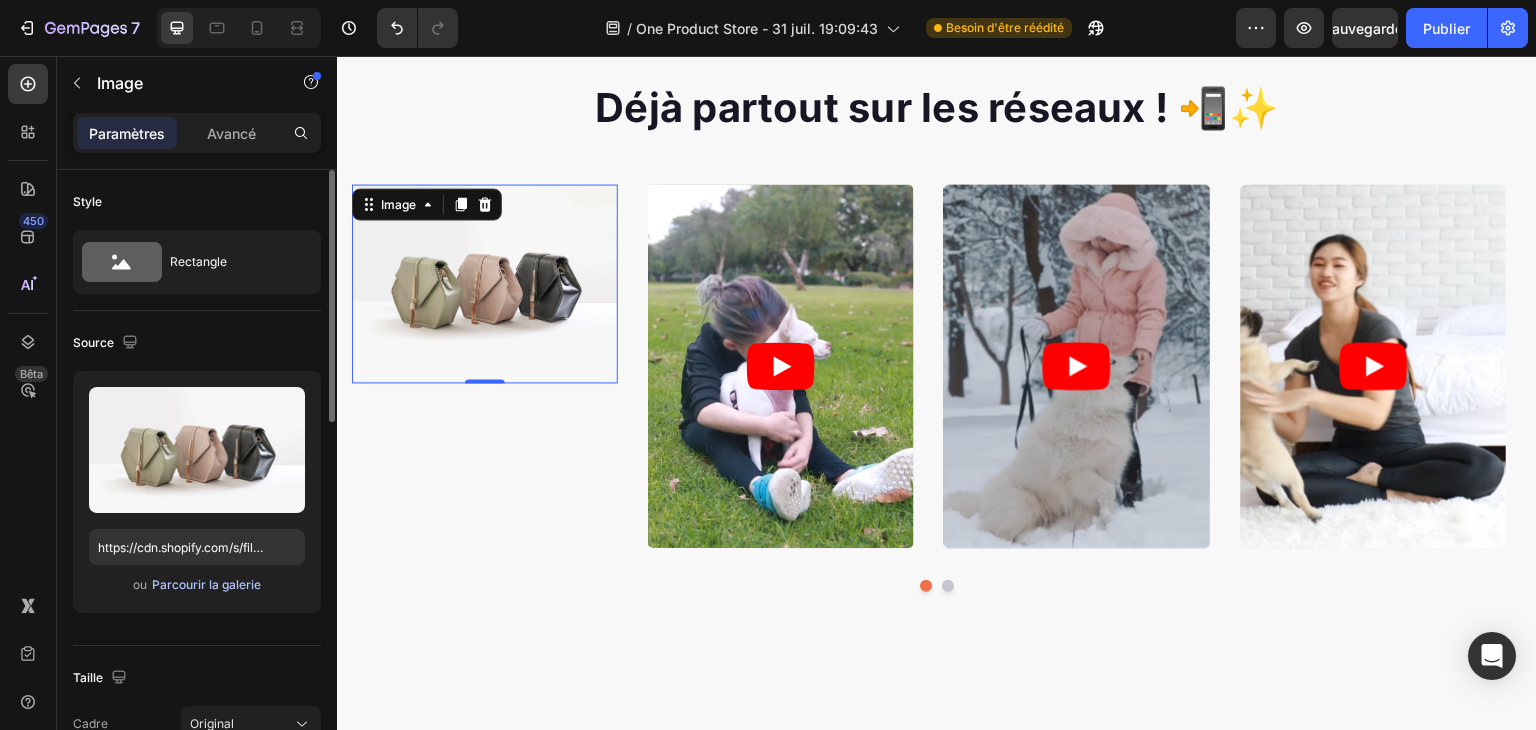 click on "Parcourir la galerie" at bounding box center (206, 584) 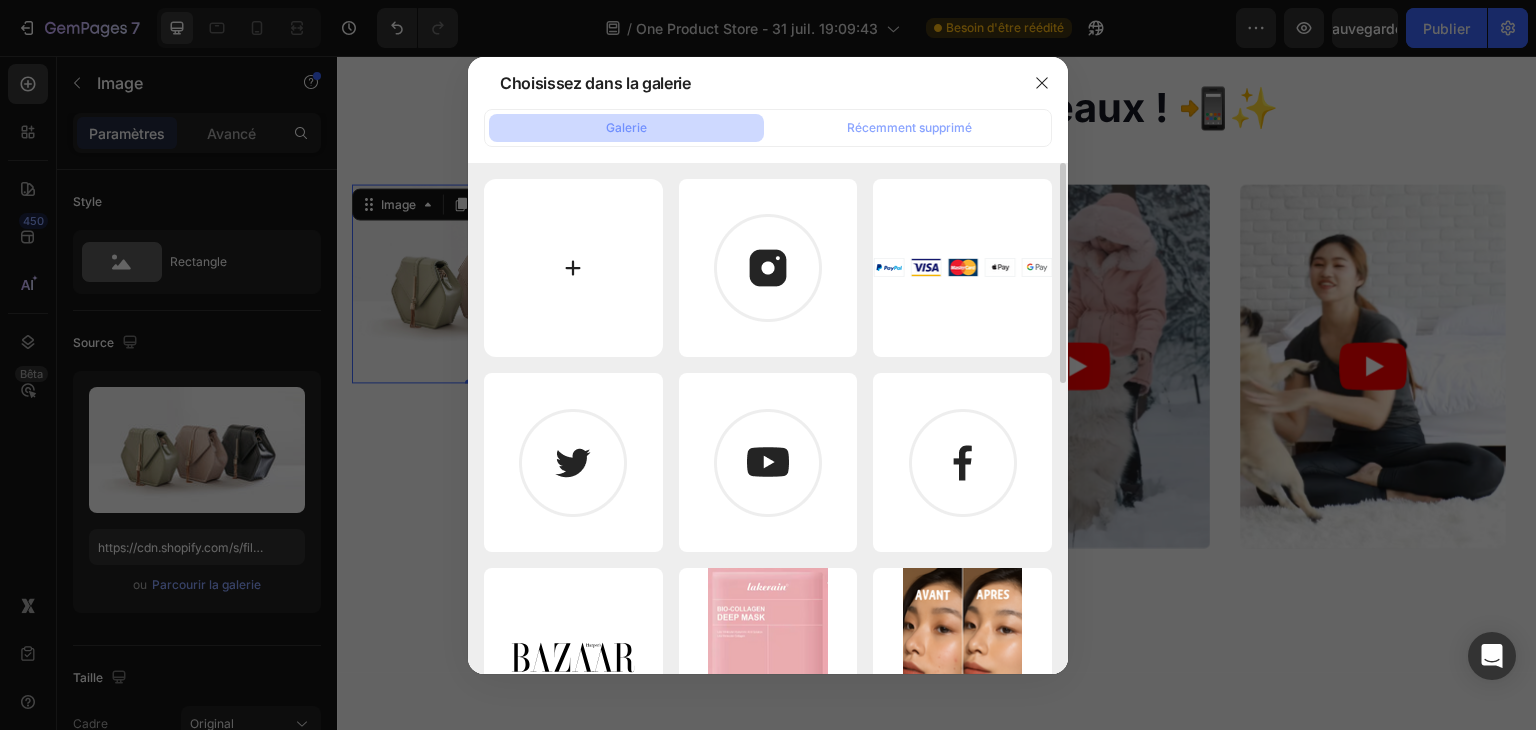 click at bounding box center [573, 268] 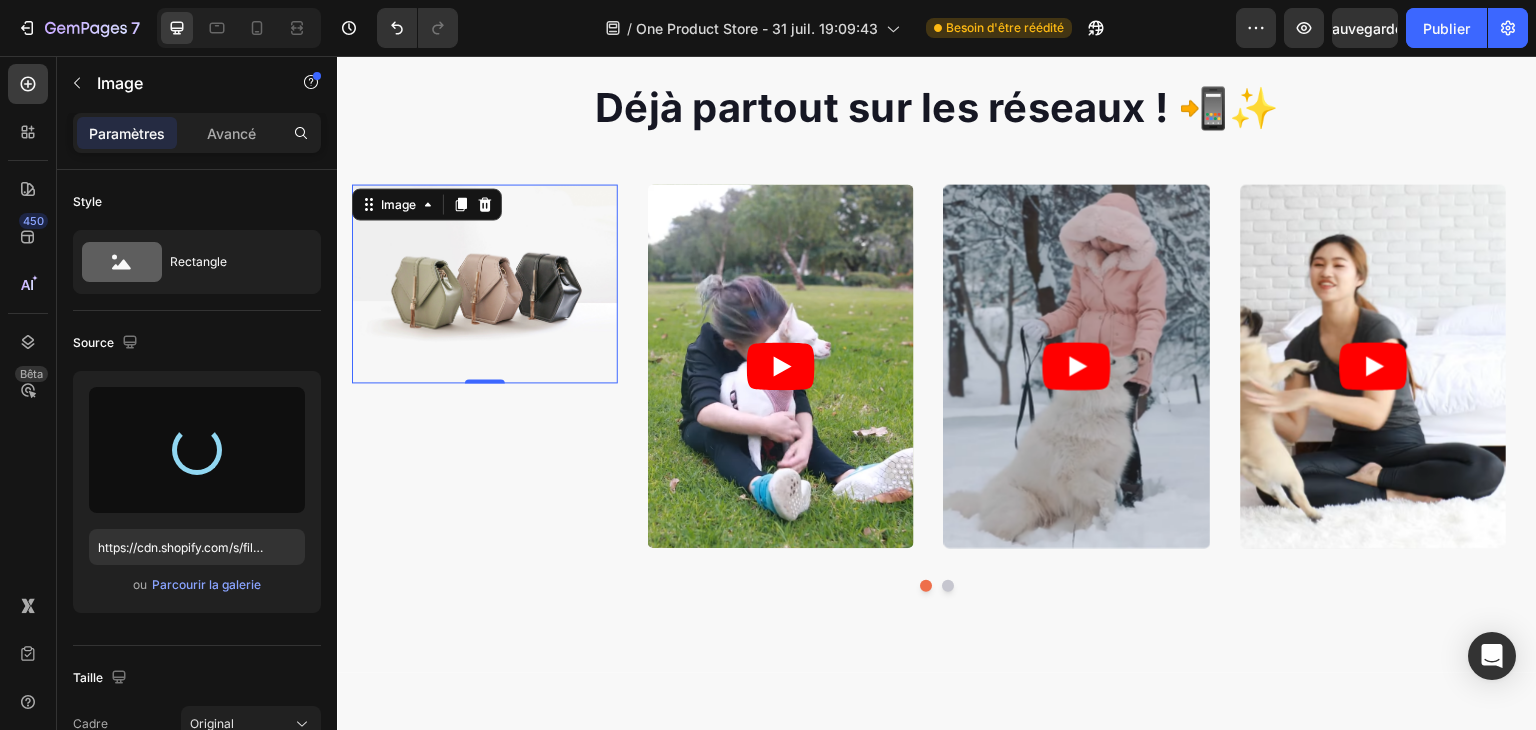 type on "https://cdn.shopify.com/s/files/1/0951/8386/4138/files/gempages_577736124319925010-b8dcfba4-c1c5-442f-b086-0878bd14969e.gif" 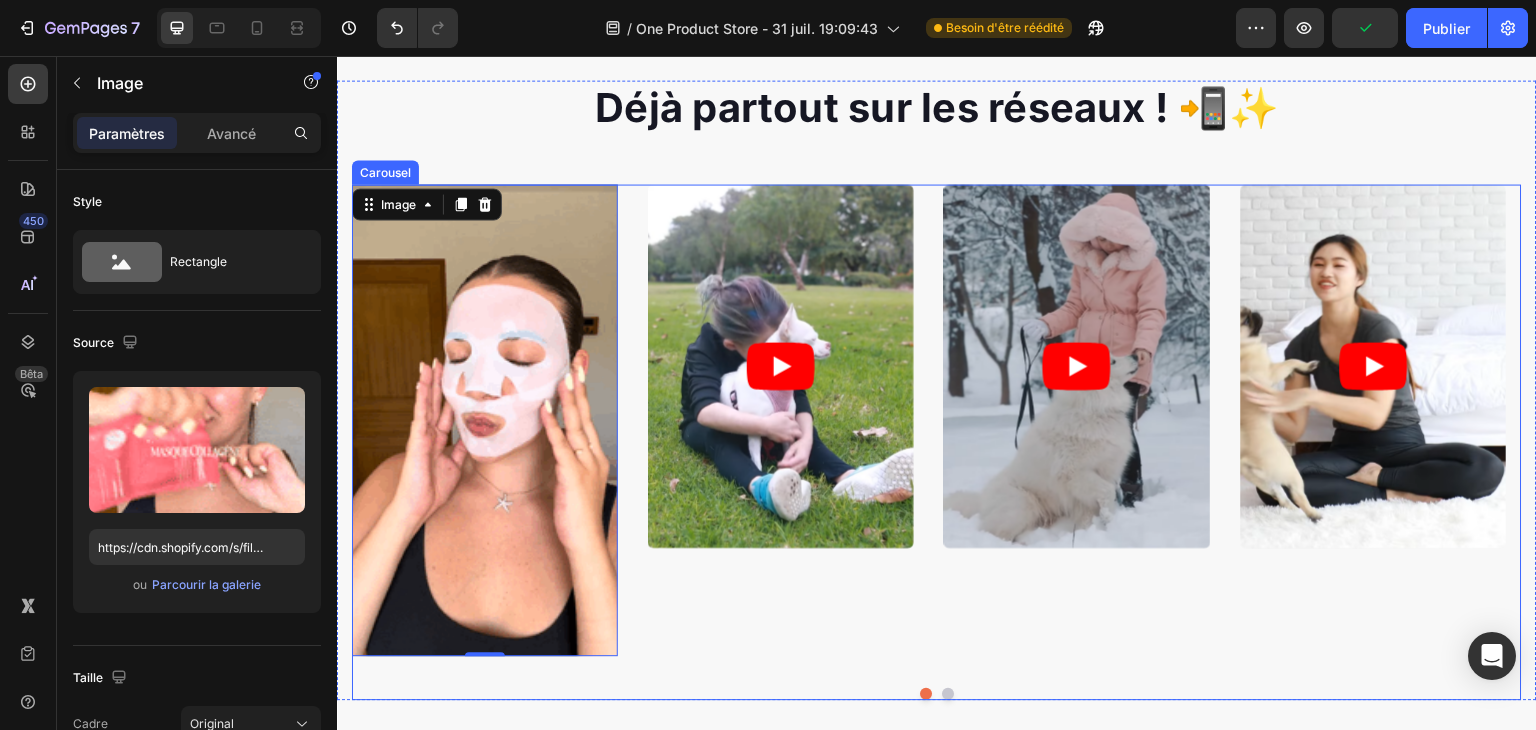 click on "Video" at bounding box center (781, 420) 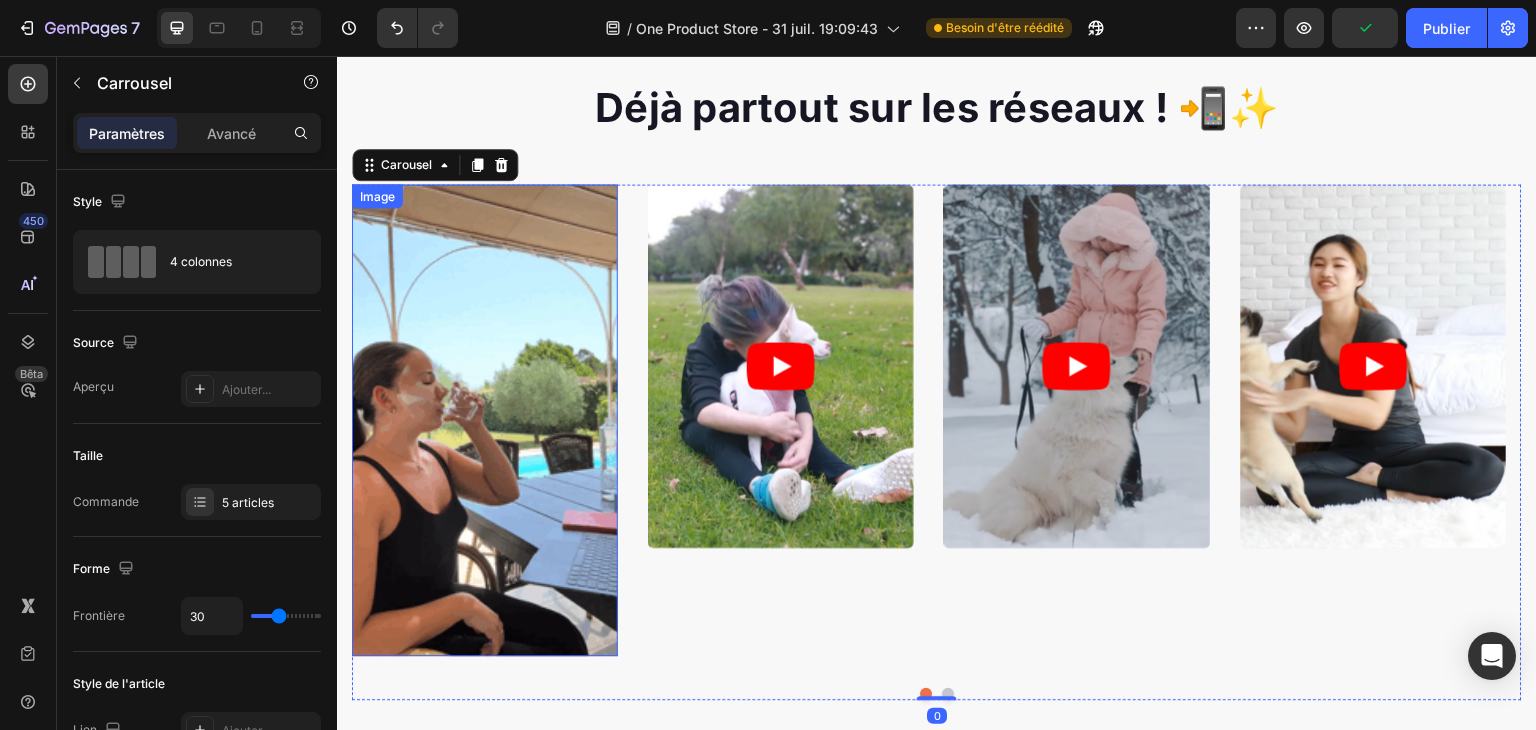 click at bounding box center (485, 420) 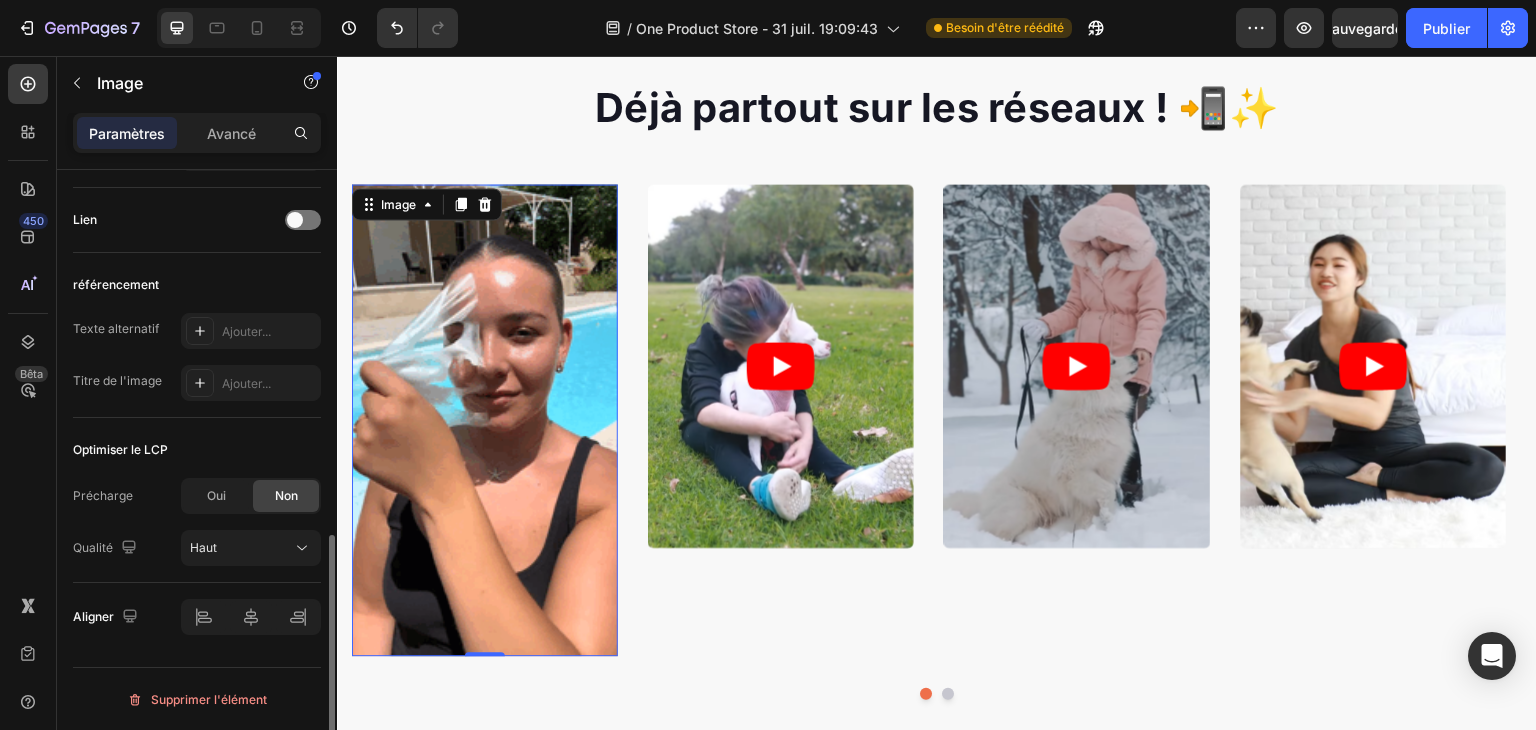 scroll, scrollTop: 891, scrollLeft: 0, axis: vertical 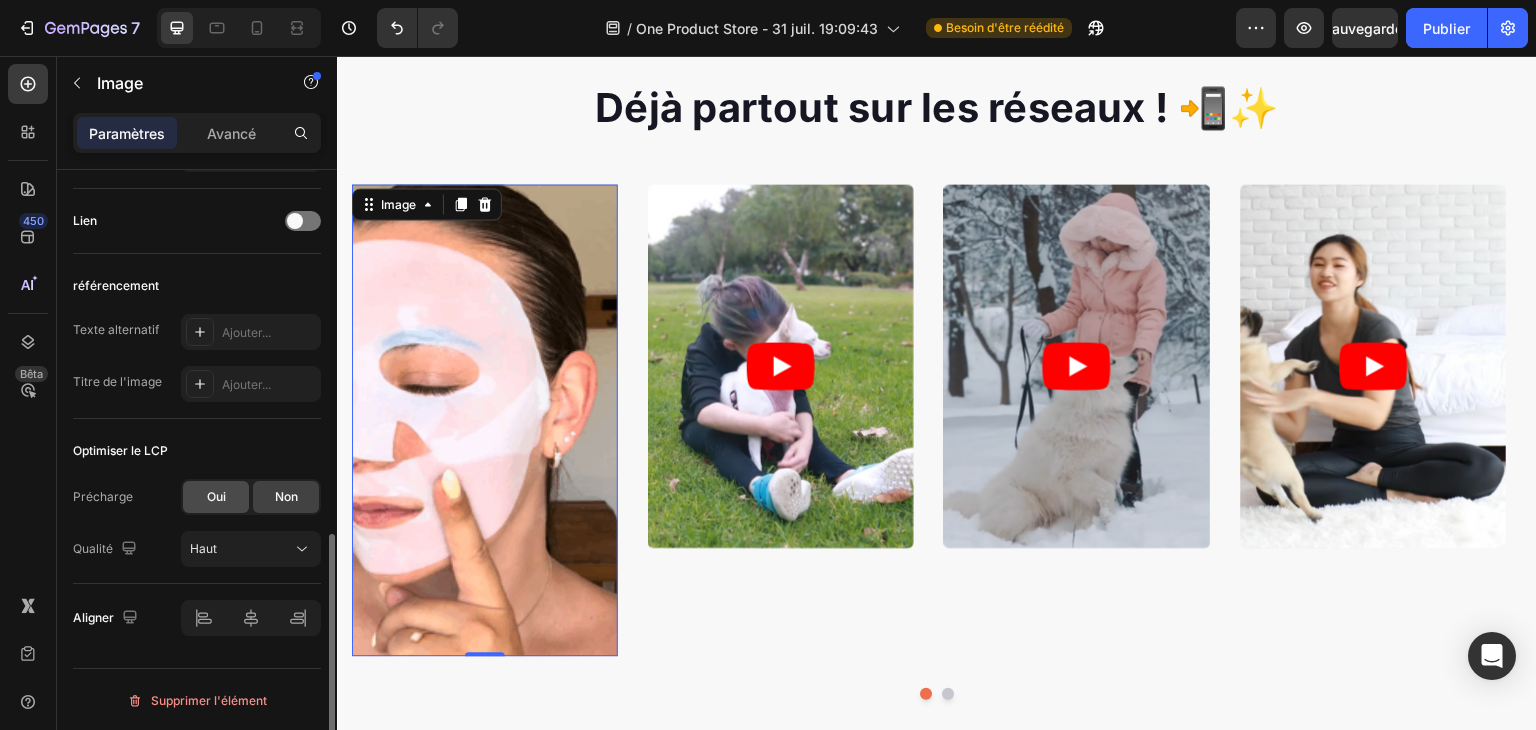 click on "Oui" at bounding box center (216, 496) 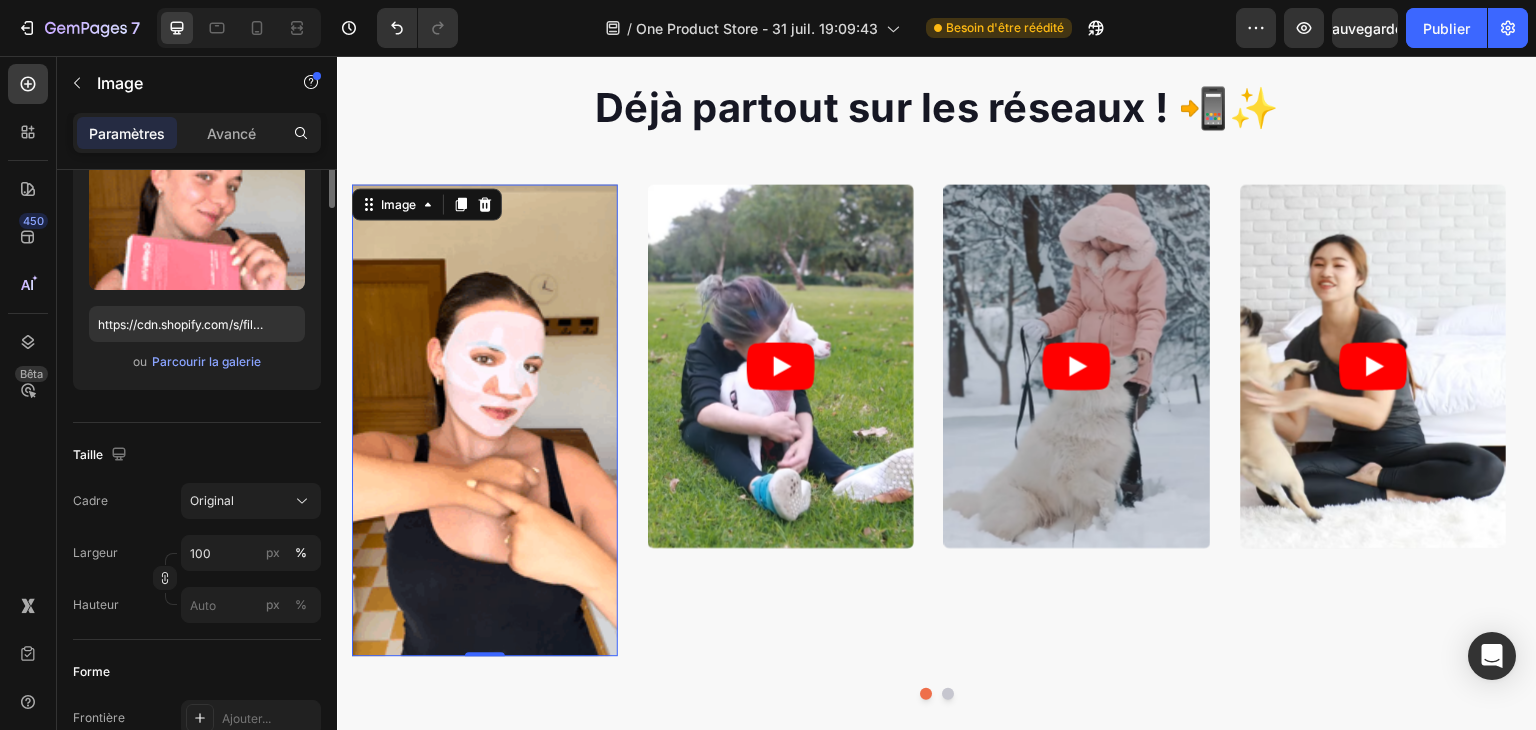 scroll, scrollTop: 0, scrollLeft: 0, axis: both 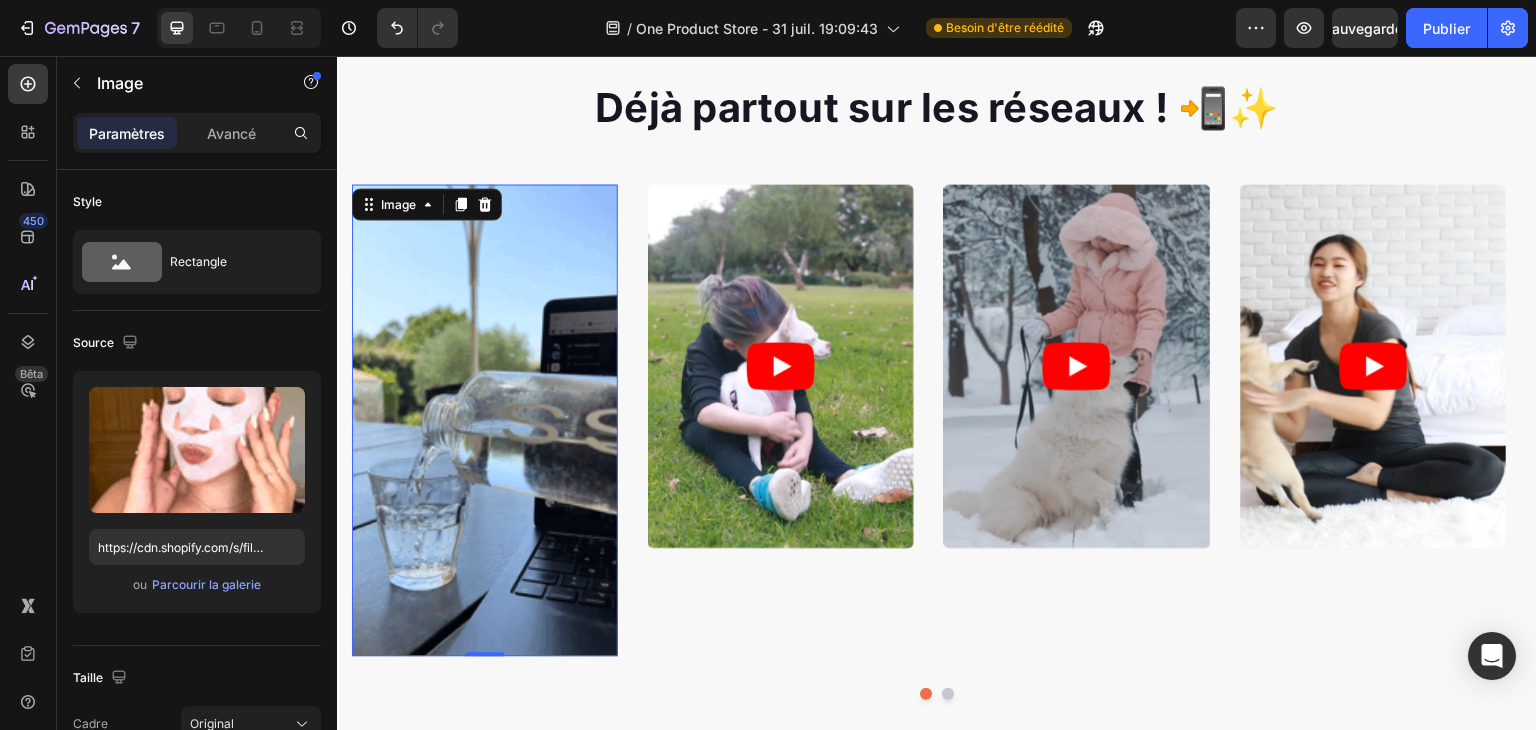 drag, startPoint x: 479, startPoint y: 651, endPoint x: 485, endPoint y: 585, distance: 66.27216 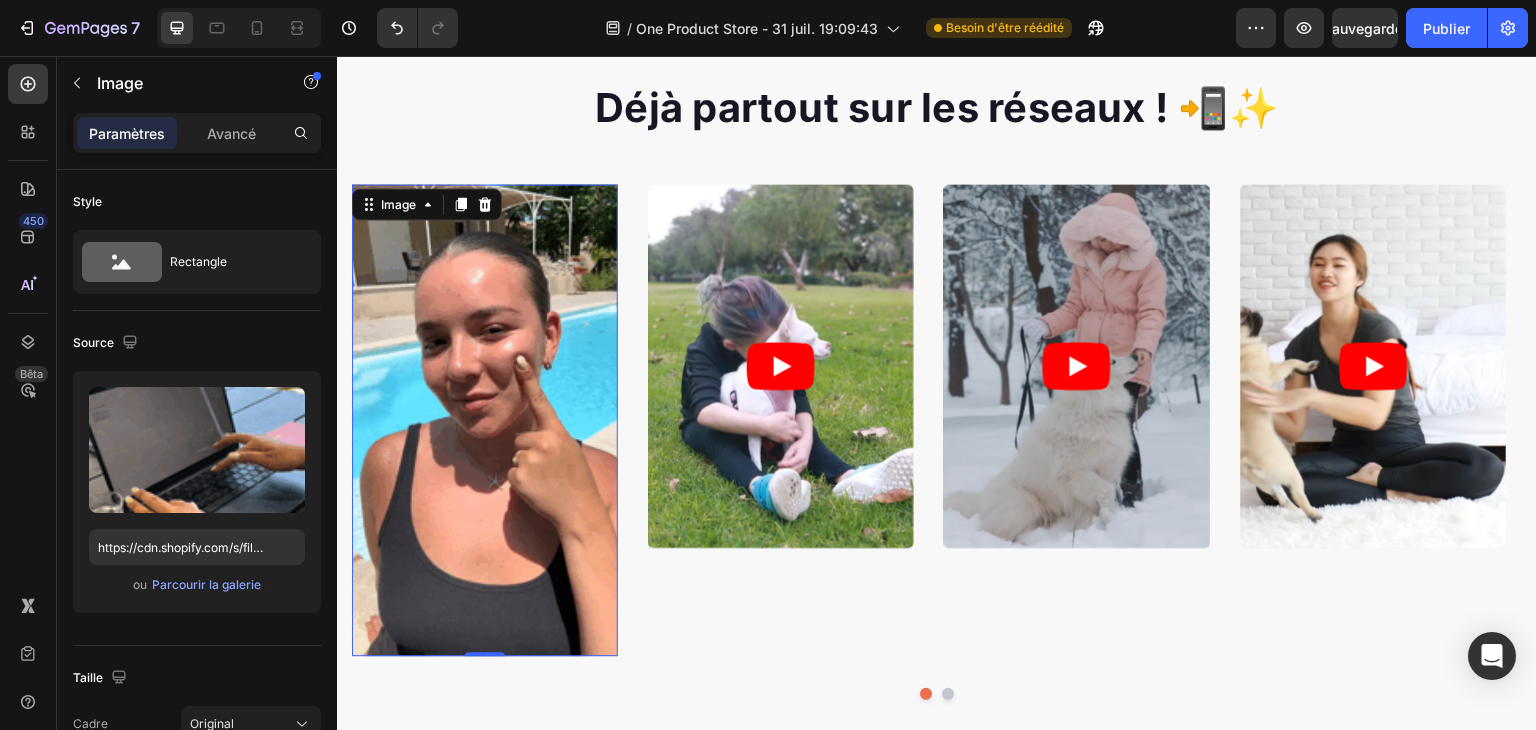 click on "Image   0" at bounding box center (485, 420) 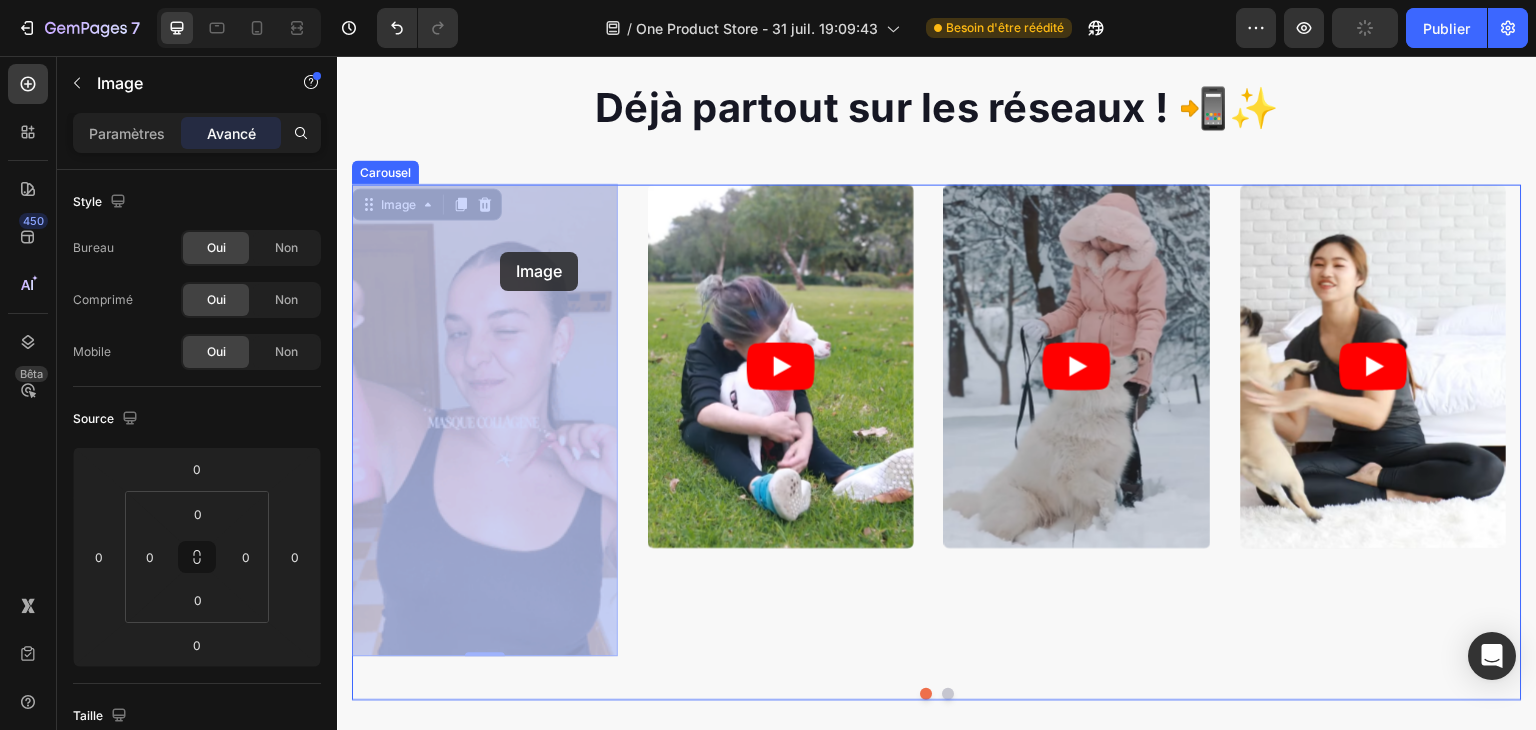 drag, startPoint x: 481, startPoint y: 558, endPoint x: 507, endPoint y: 197, distance: 361.9351 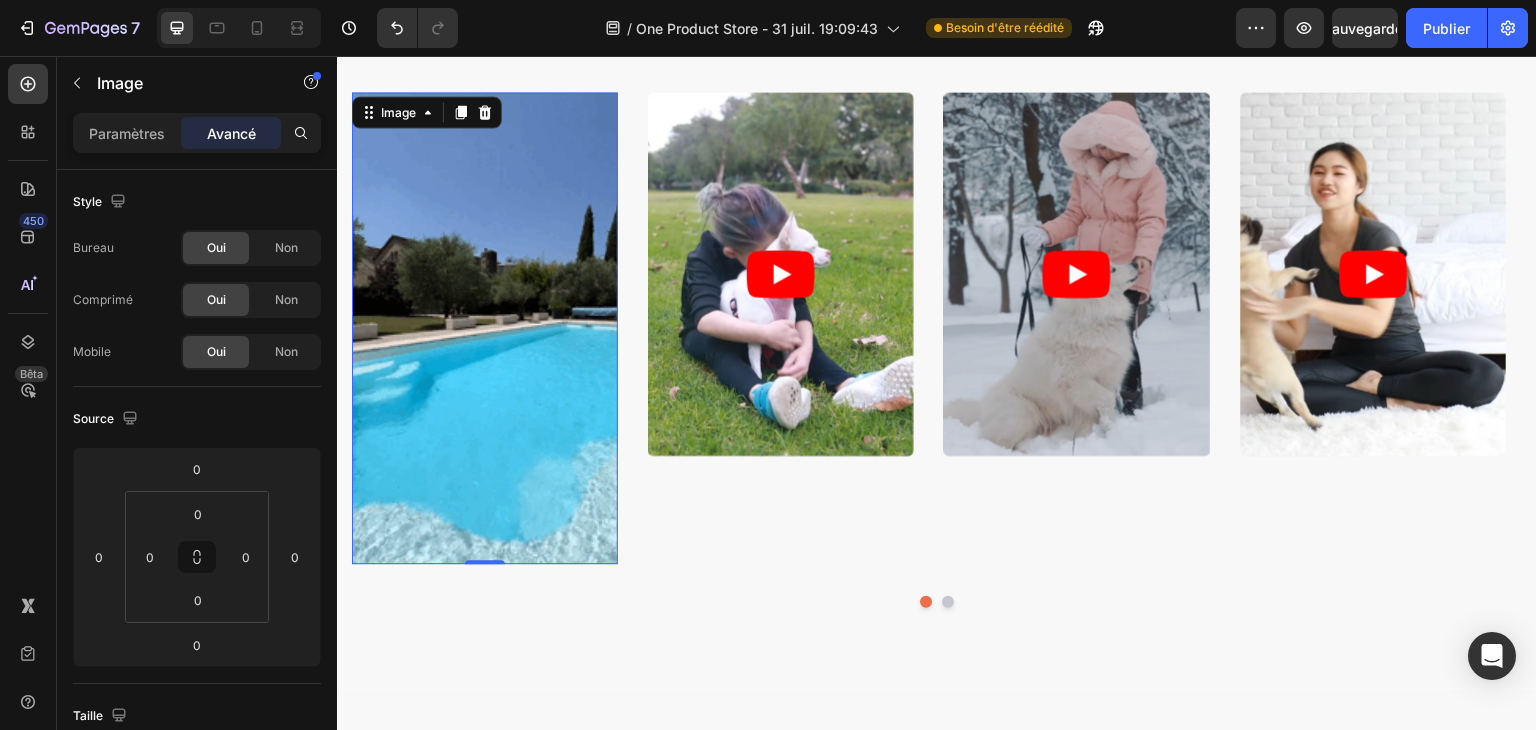 scroll, scrollTop: 1499, scrollLeft: 0, axis: vertical 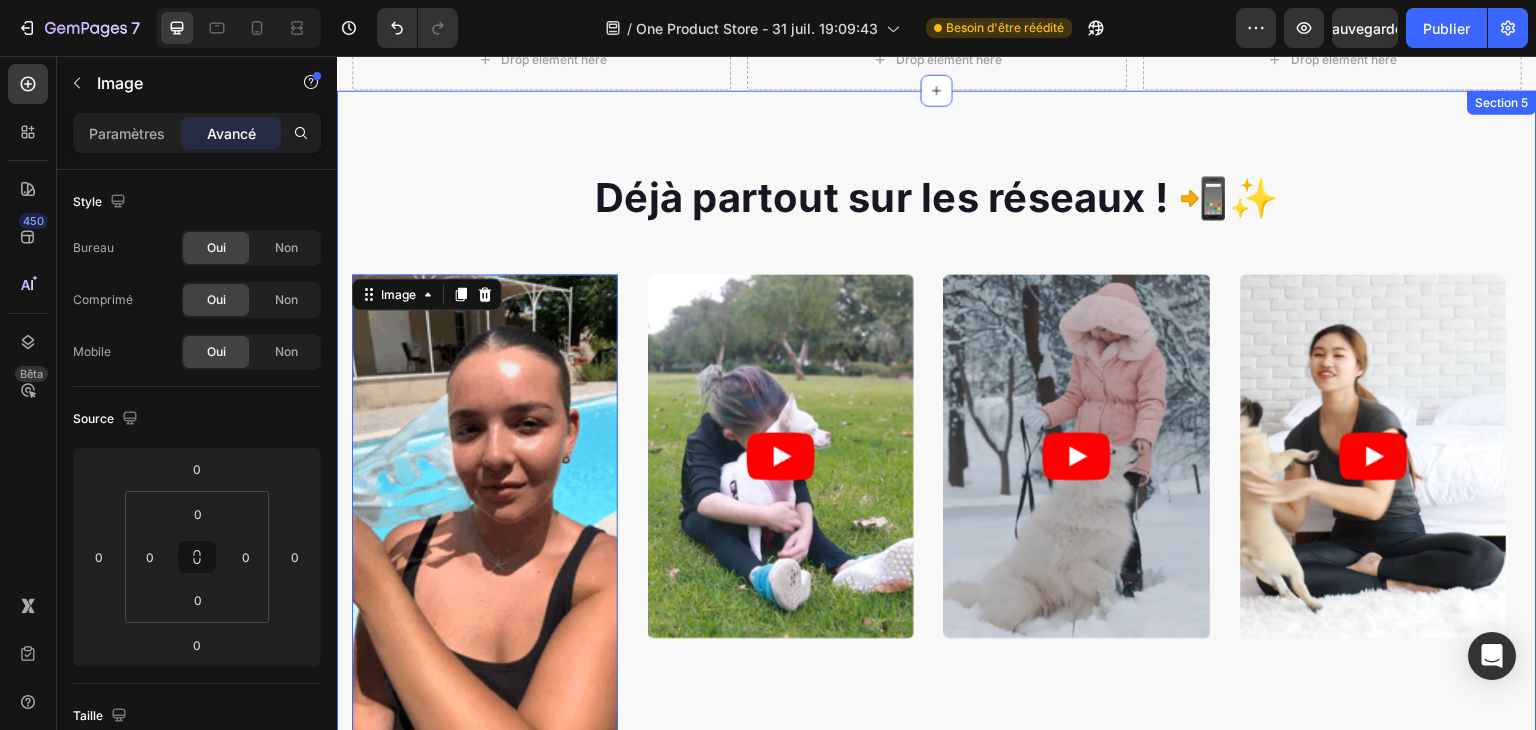 click on "Déjà partout sur les réseaux ! 📲✨ Heading Image   0 Video Video Video Video Carousel Row Section 5" at bounding box center (937, 481) 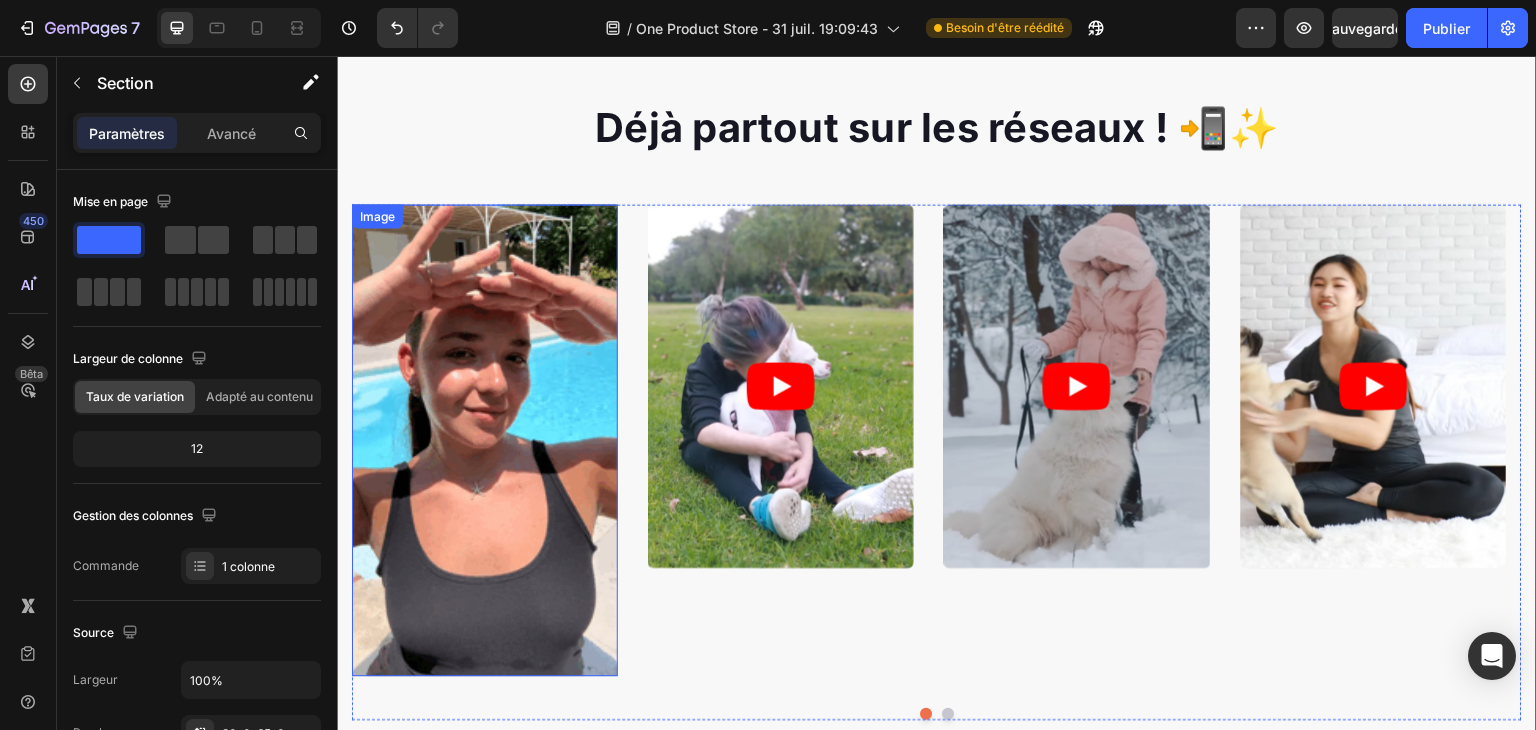 scroll, scrollTop: 1574, scrollLeft: 0, axis: vertical 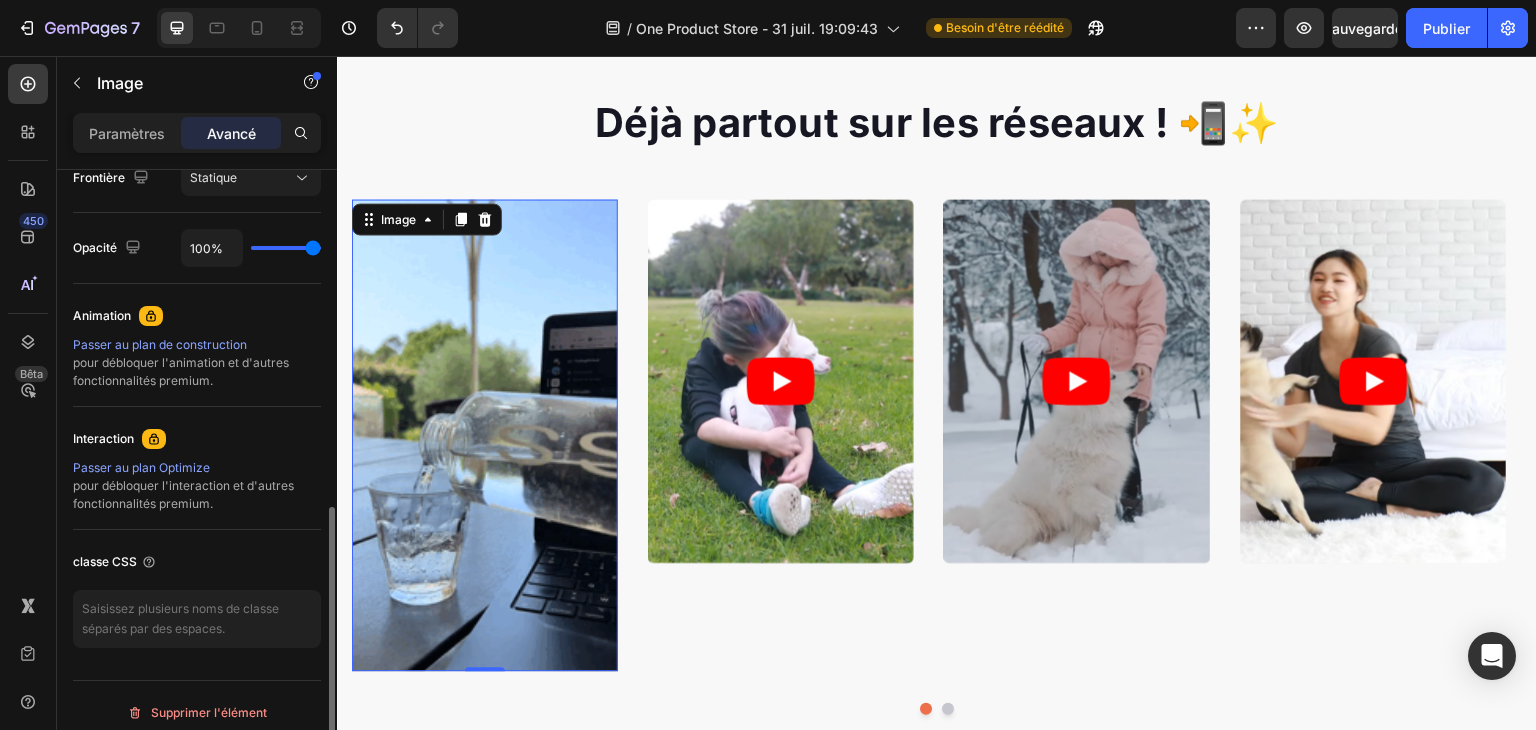 click at bounding box center (485, 435) 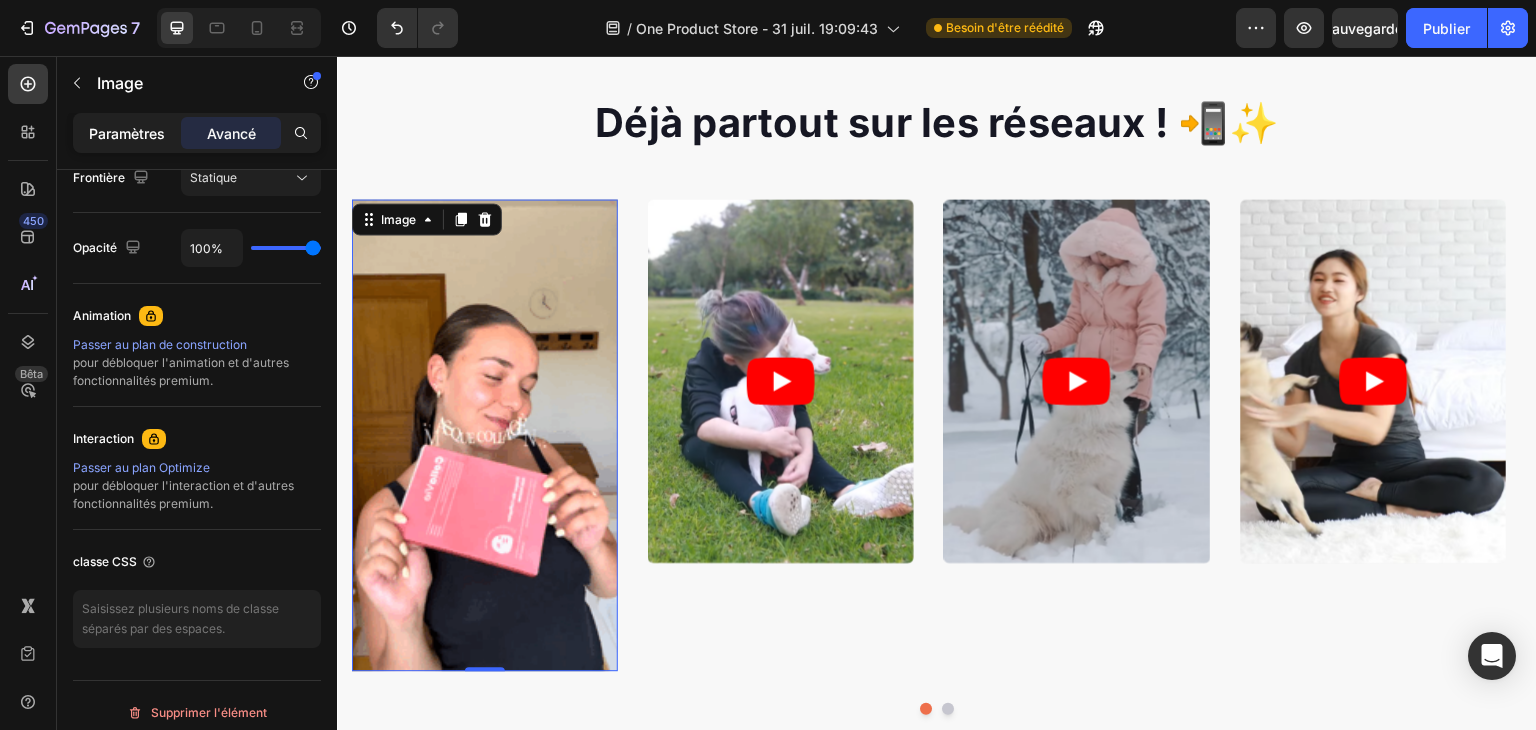 click on "Paramètres" 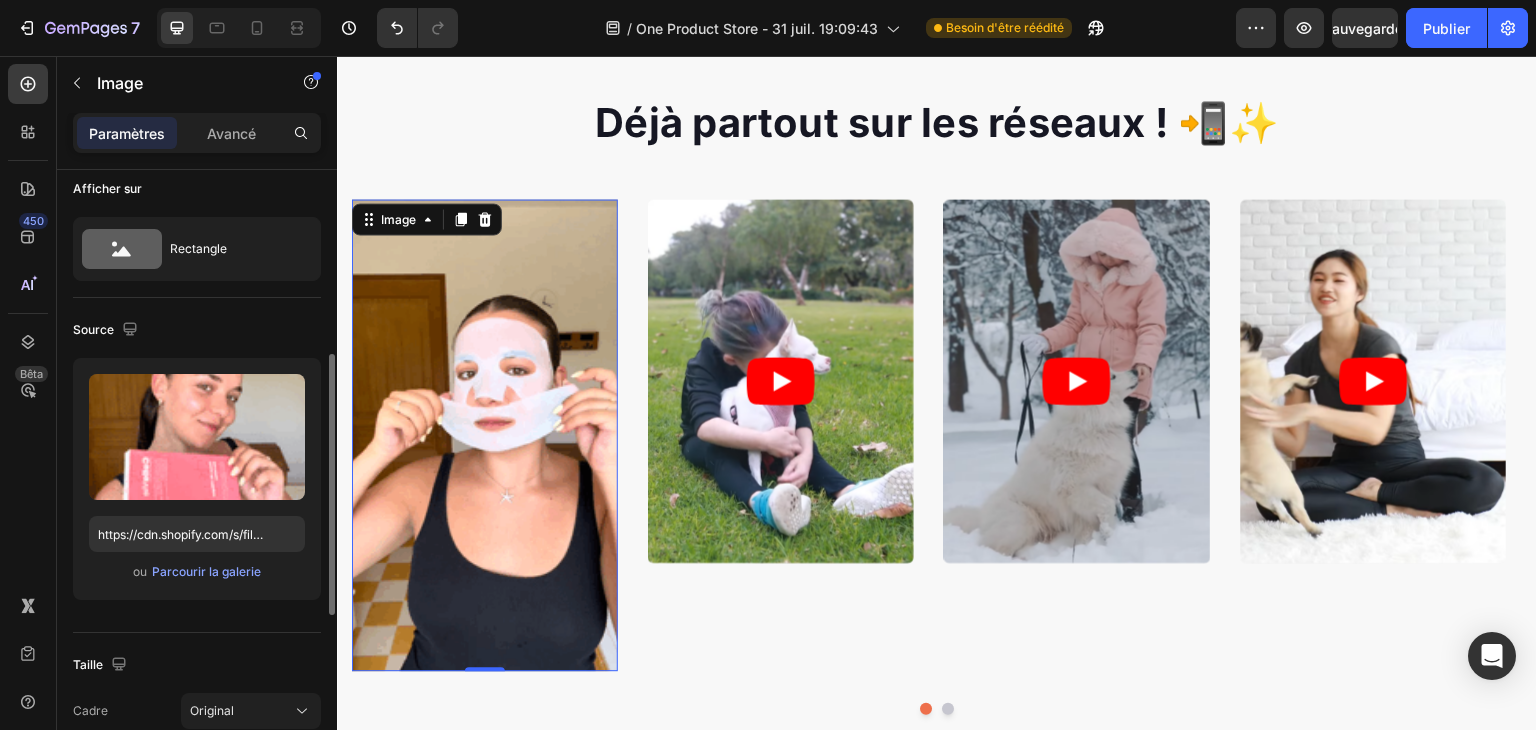 scroll, scrollTop: 0, scrollLeft: 0, axis: both 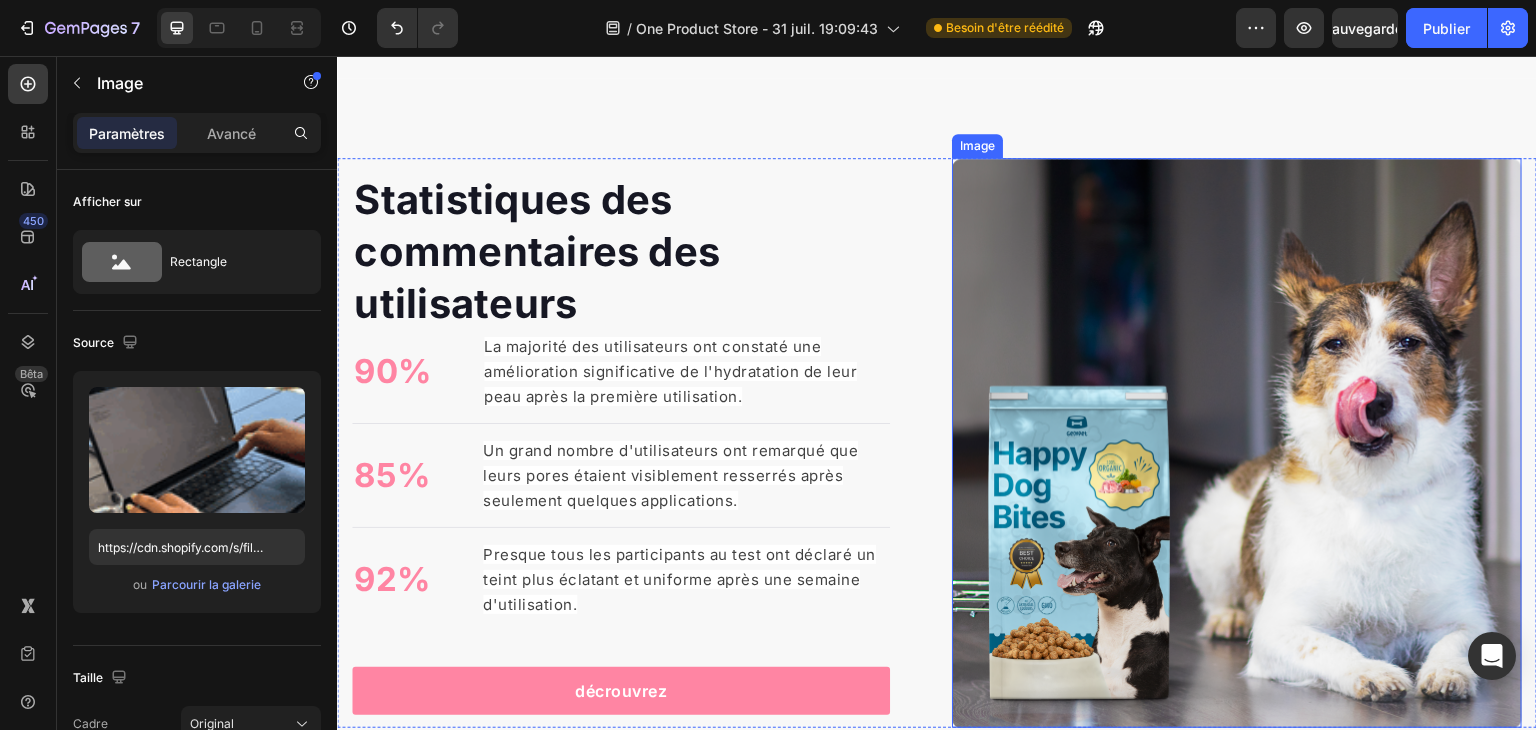 click at bounding box center [1237, 443] 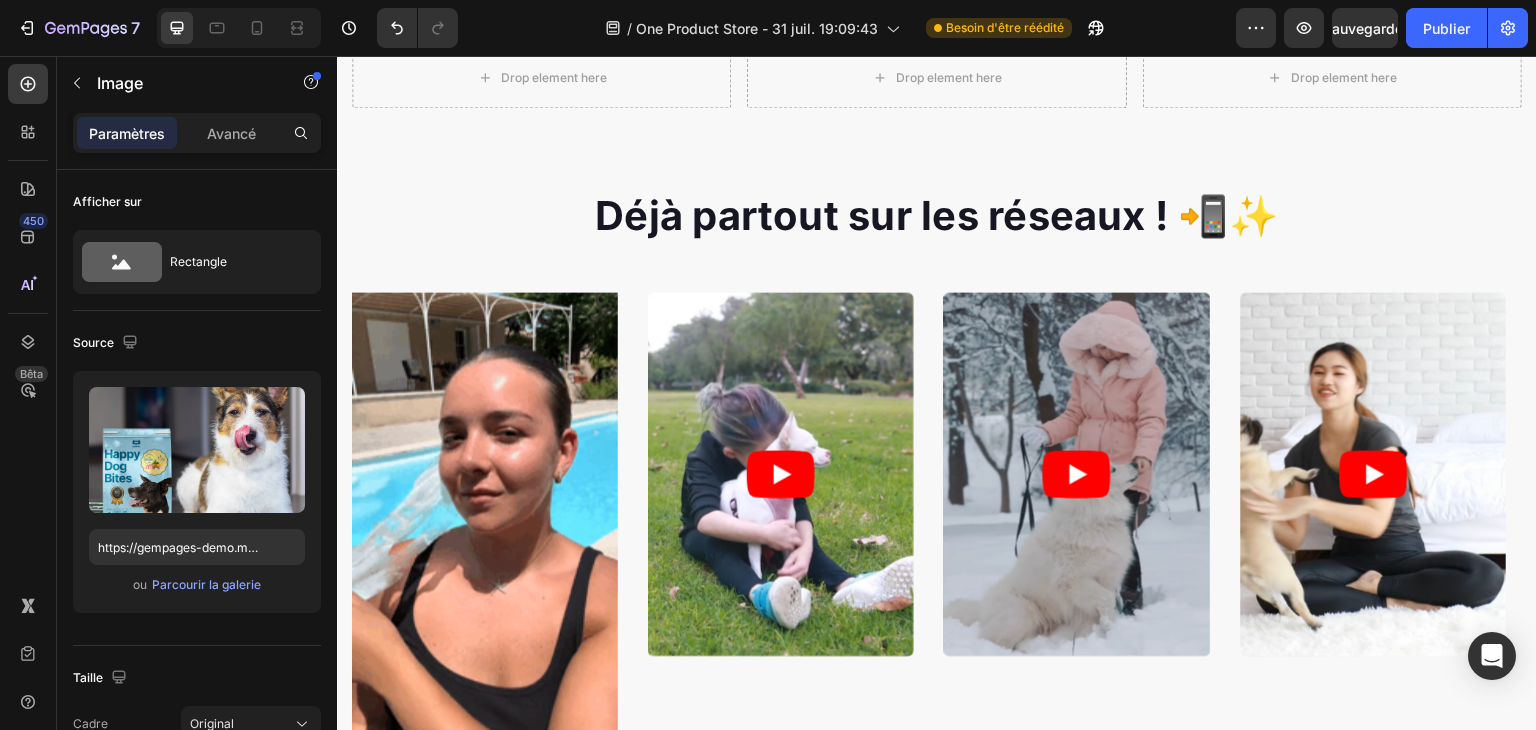 scroll, scrollTop: 1480, scrollLeft: 0, axis: vertical 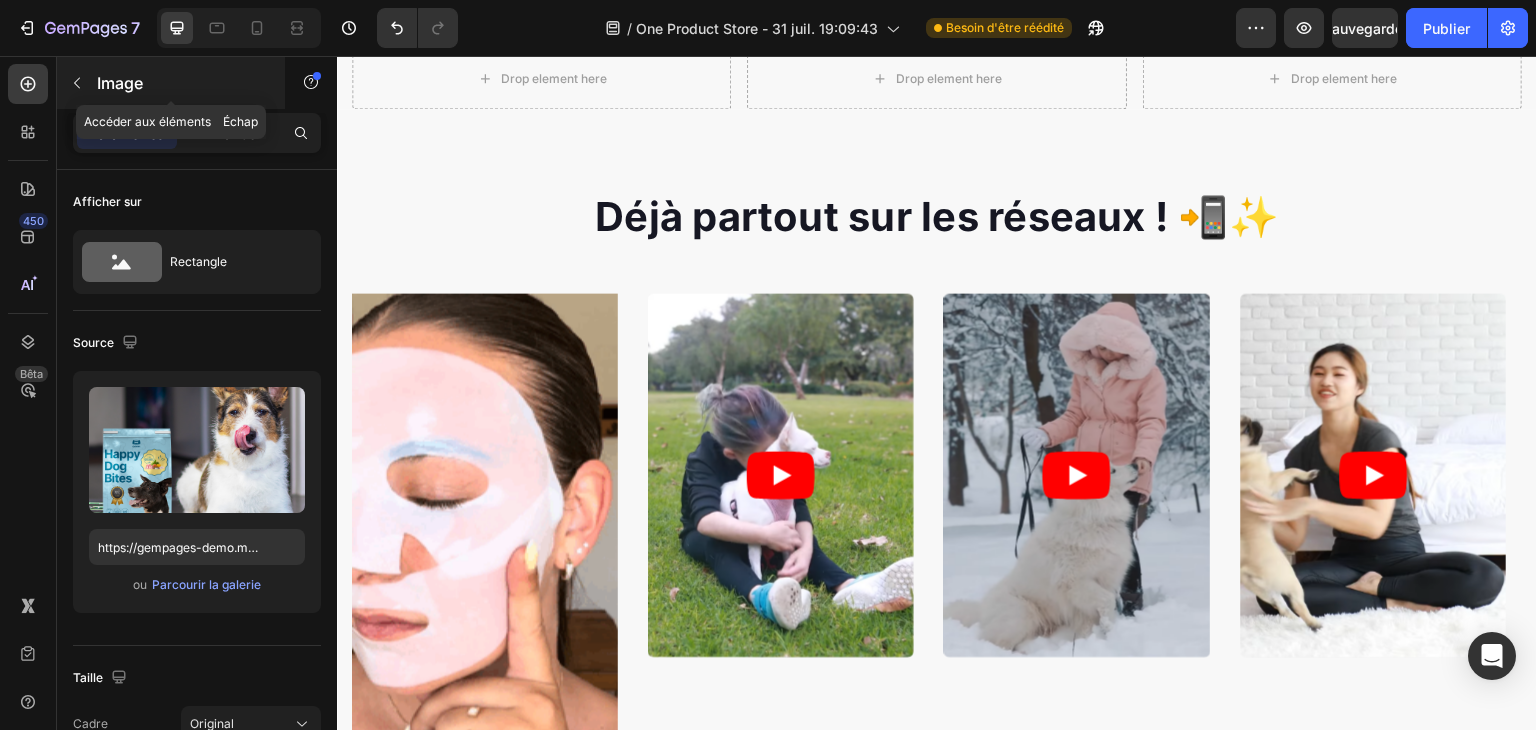 click on "Image" at bounding box center (171, 83) 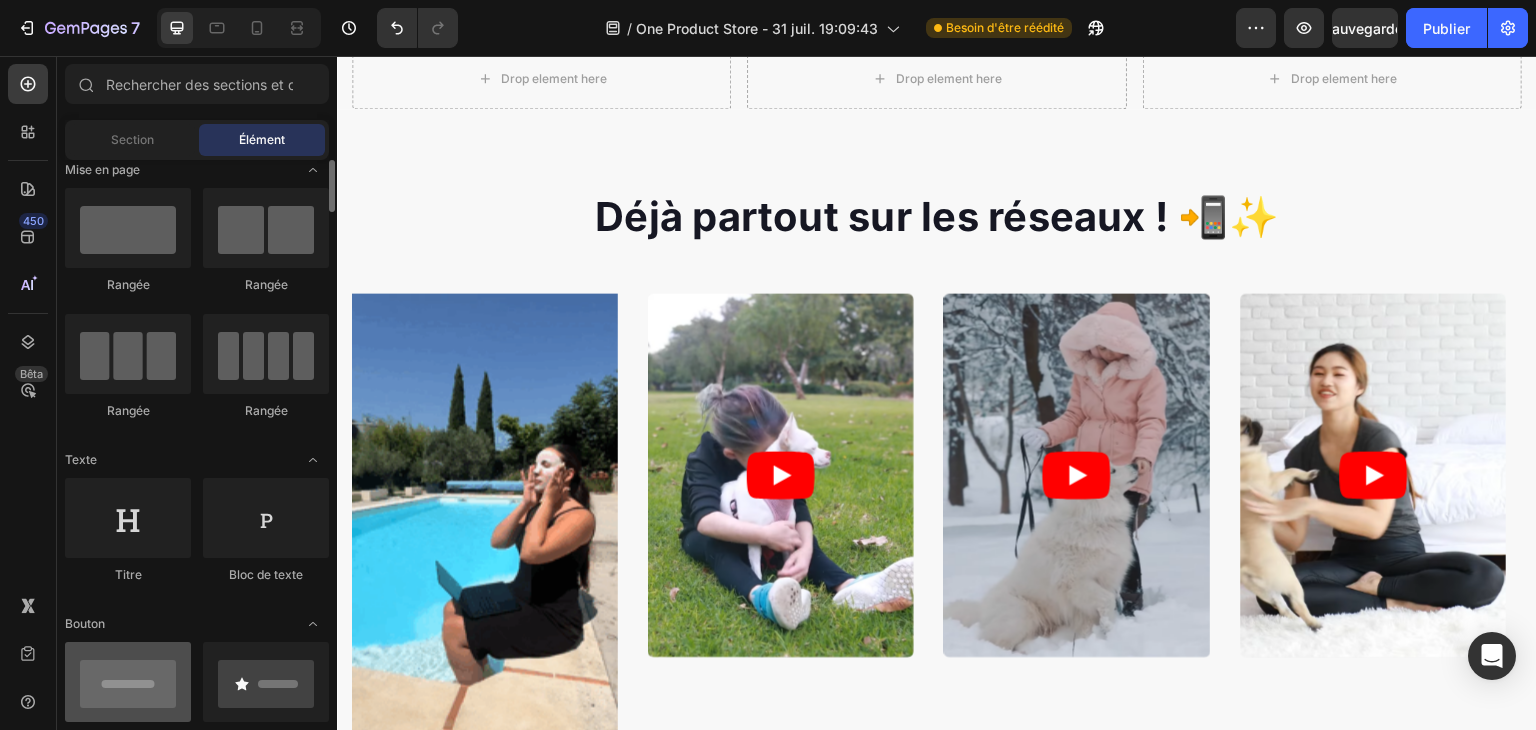 scroll, scrollTop: 15, scrollLeft: 0, axis: vertical 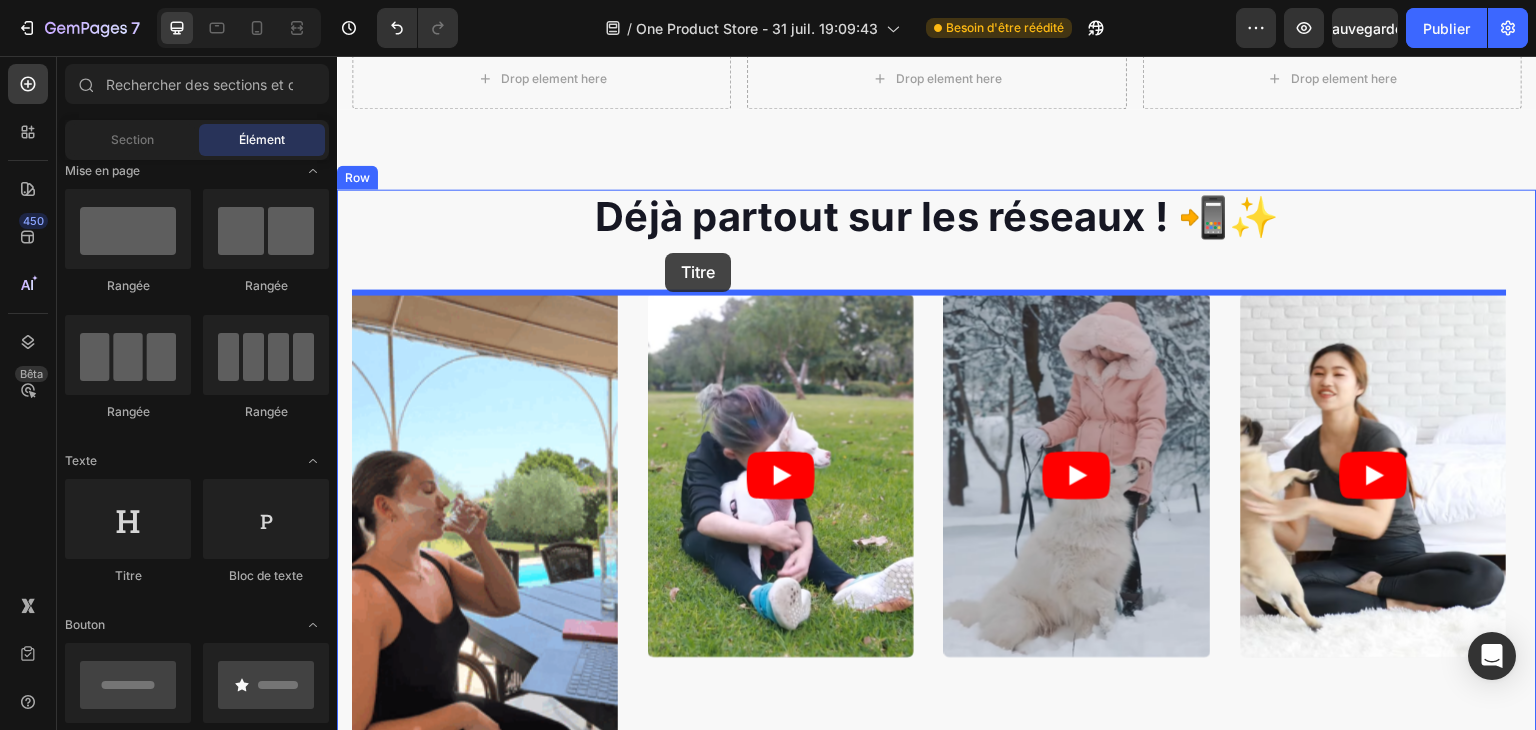 drag, startPoint x: 455, startPoint y: 589, endPoint x: 665, endPoint y: 253, distance: 396.2272 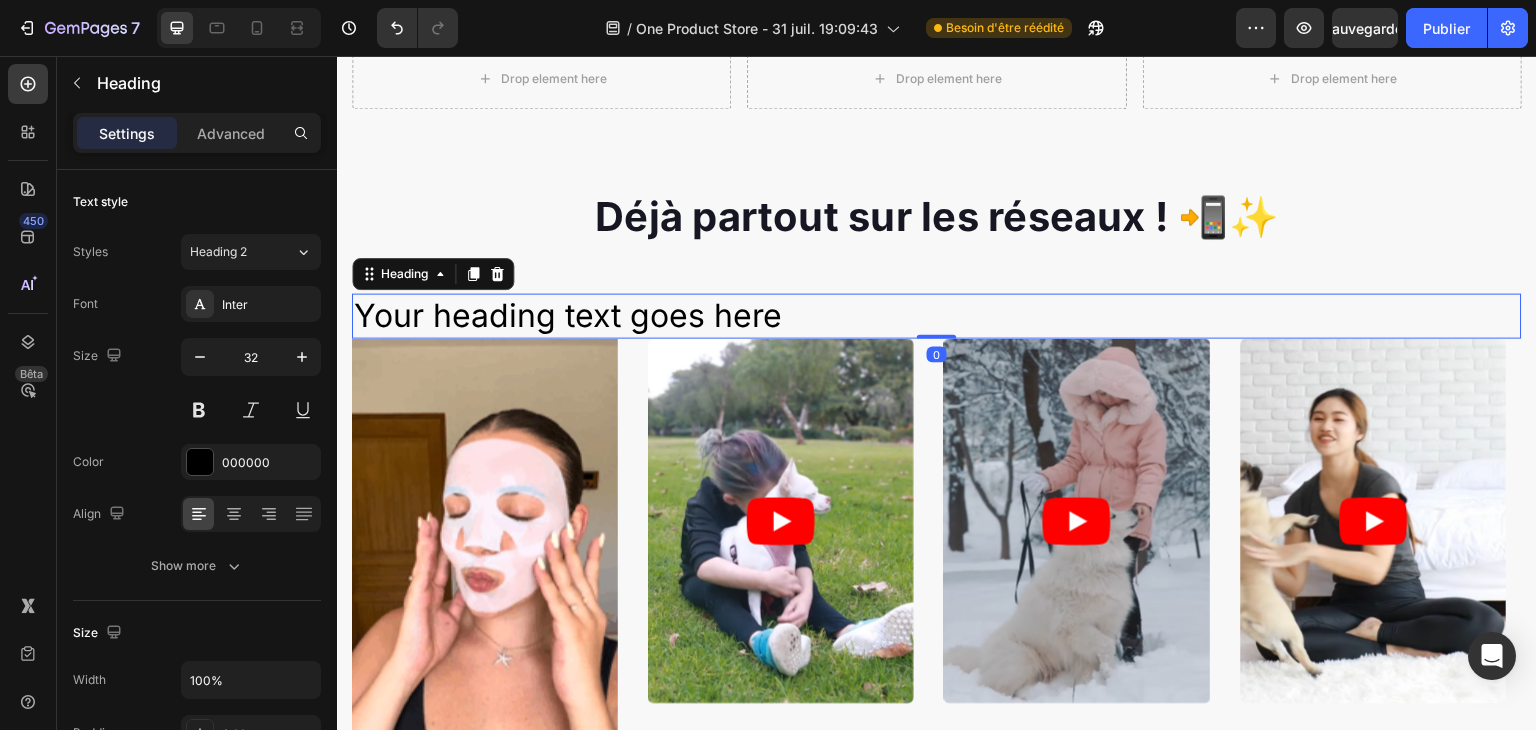 click on "Your heading text goes here" at bounding box center (937, 316) 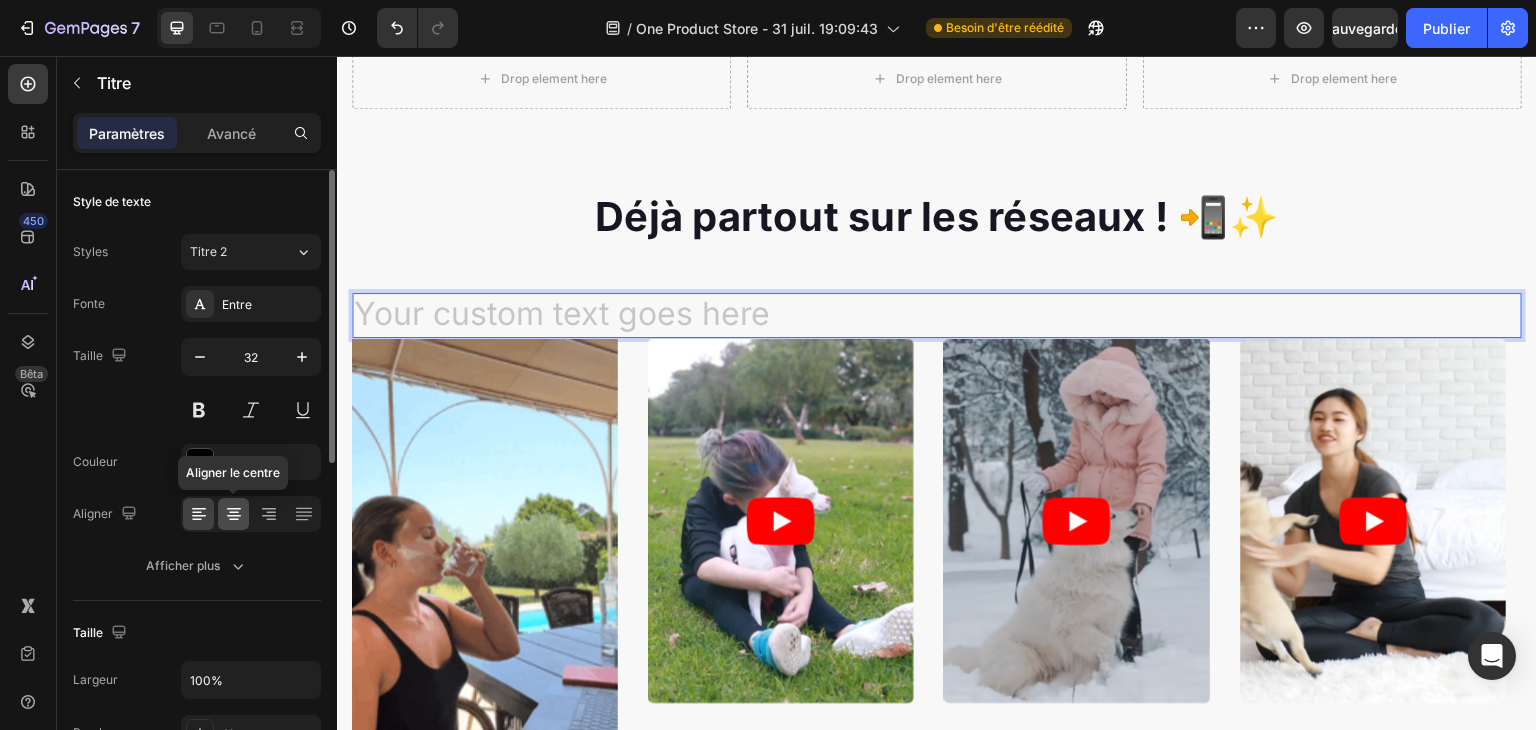 click 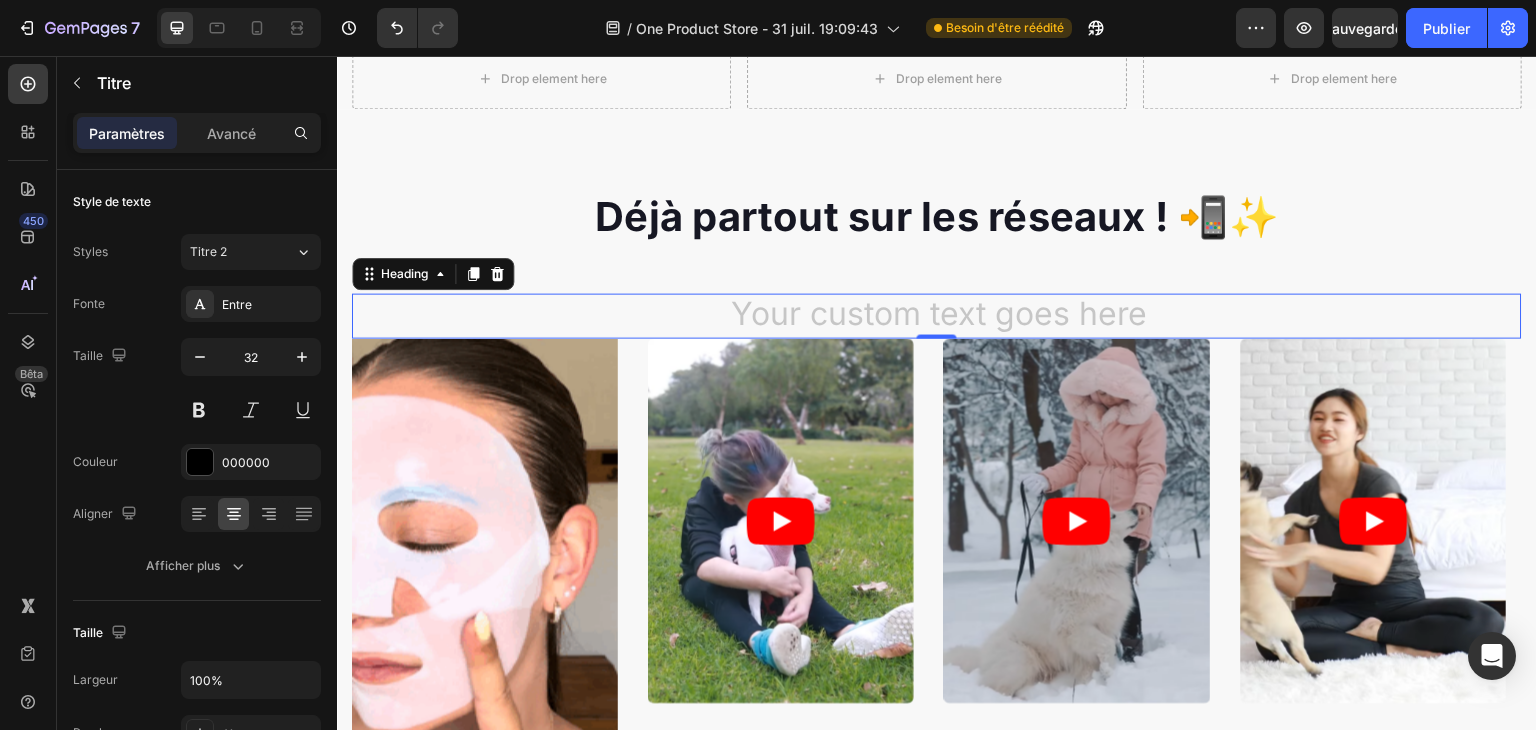click at bounding box center [937, 316] 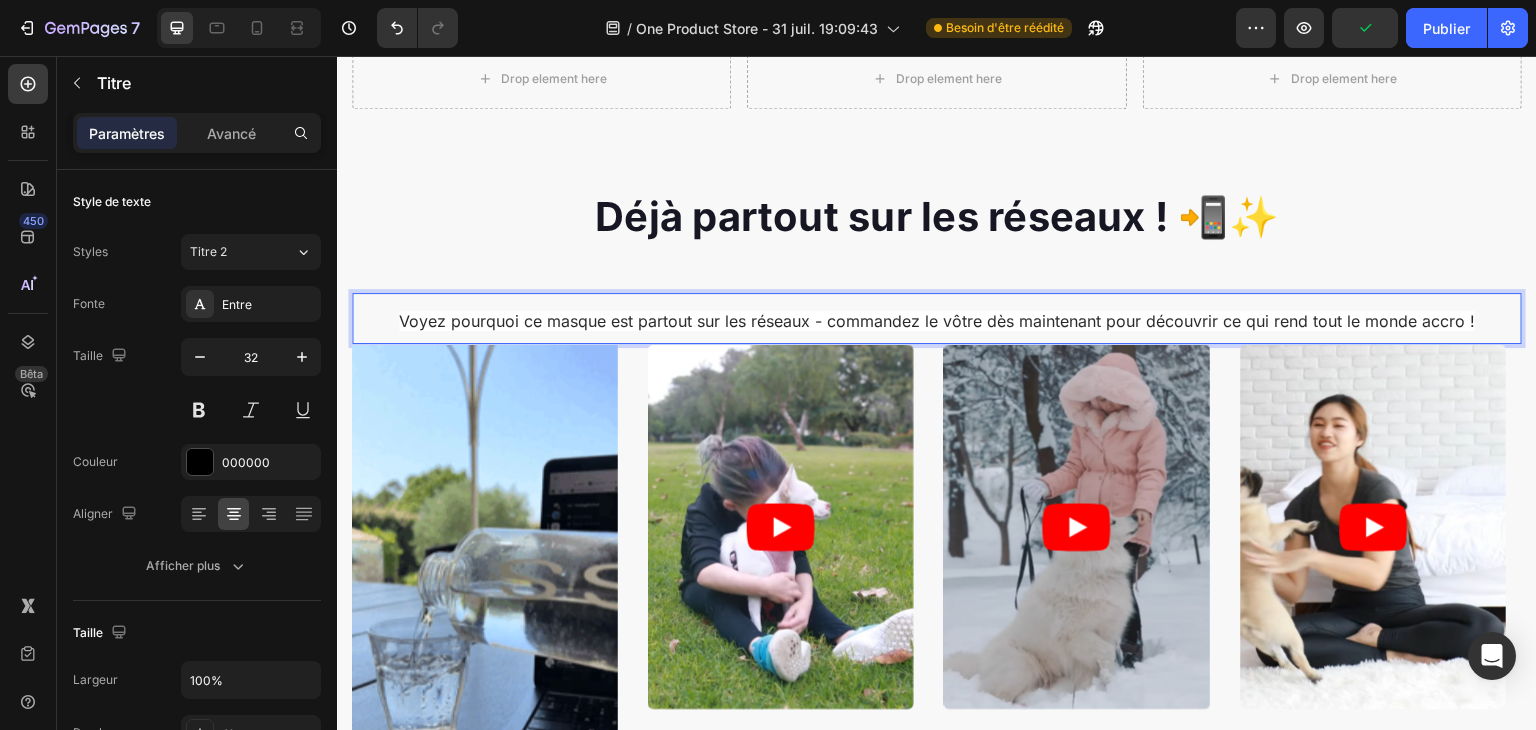 click on "Voyez pourquoi ce masque est partout sur les réseaux - commandez le vôtre dès maintenant pour découvrir ce qui rend tout le monde accro !" at bounding box center (937, 321) 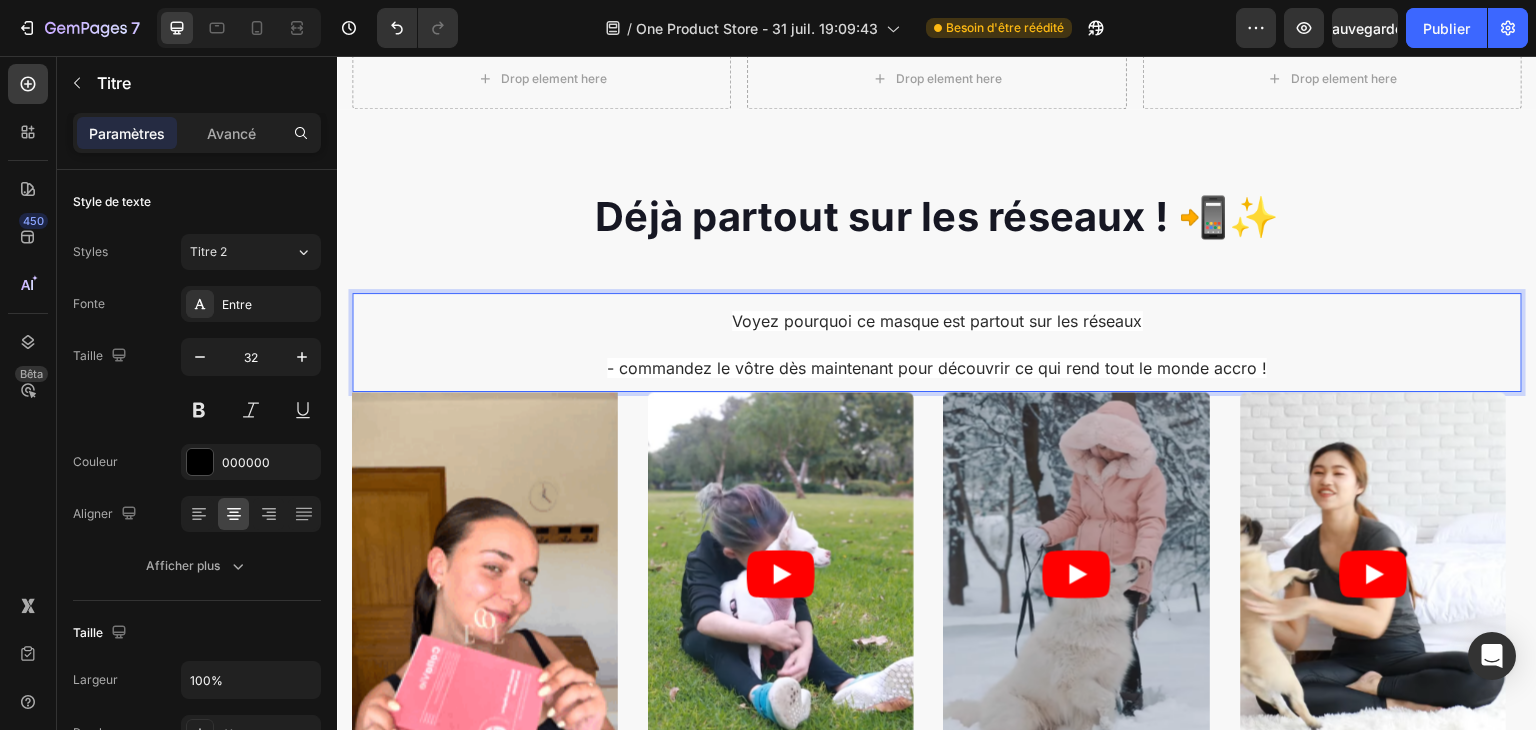 click on "Voyez pourquoi ce masque est partout sur les réseaux  - commandez le vôtre dès maintenant pour découvrir ce qui rend tout le monde accro !" at bounding box center (937, 342) 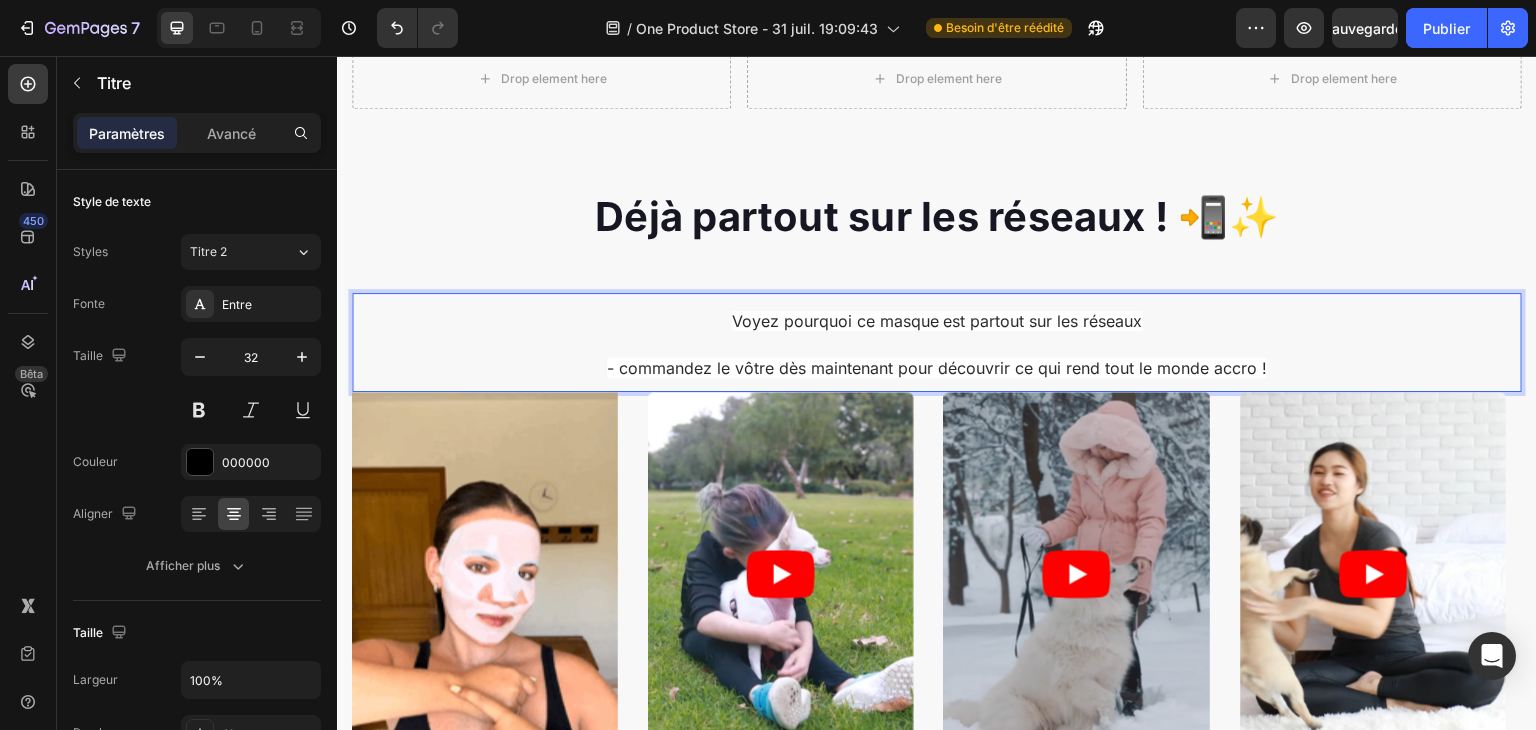 click on "Voyez pourquoi ce masque est partout sur les réseaux  - commandez le vôtre dès maintenant pour découvrir ce qui rend tout le monde accro !" at bounding box center [937, 342] 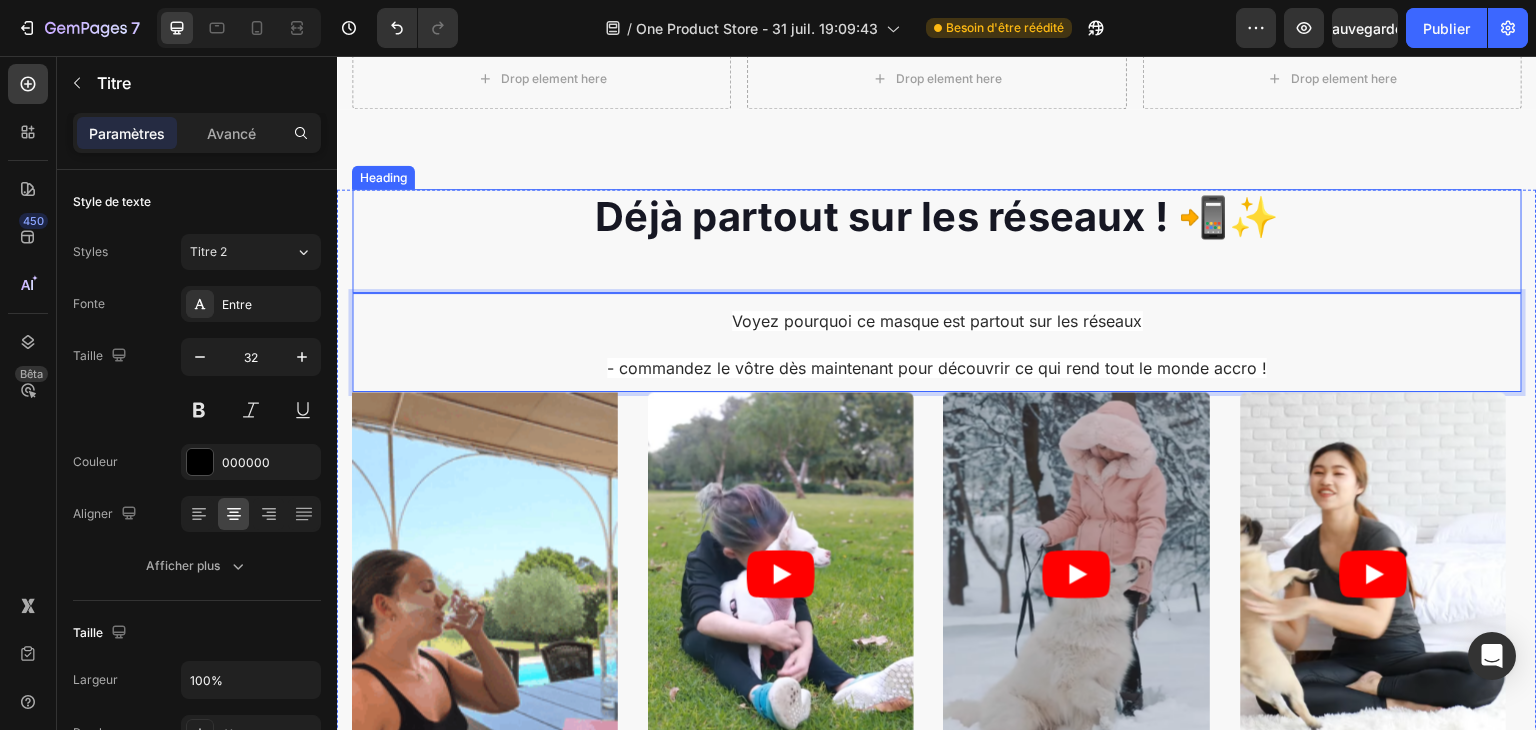 click on "Déjà partout sur les réseaux ! 📲✨" at bounding box center [937, 217] 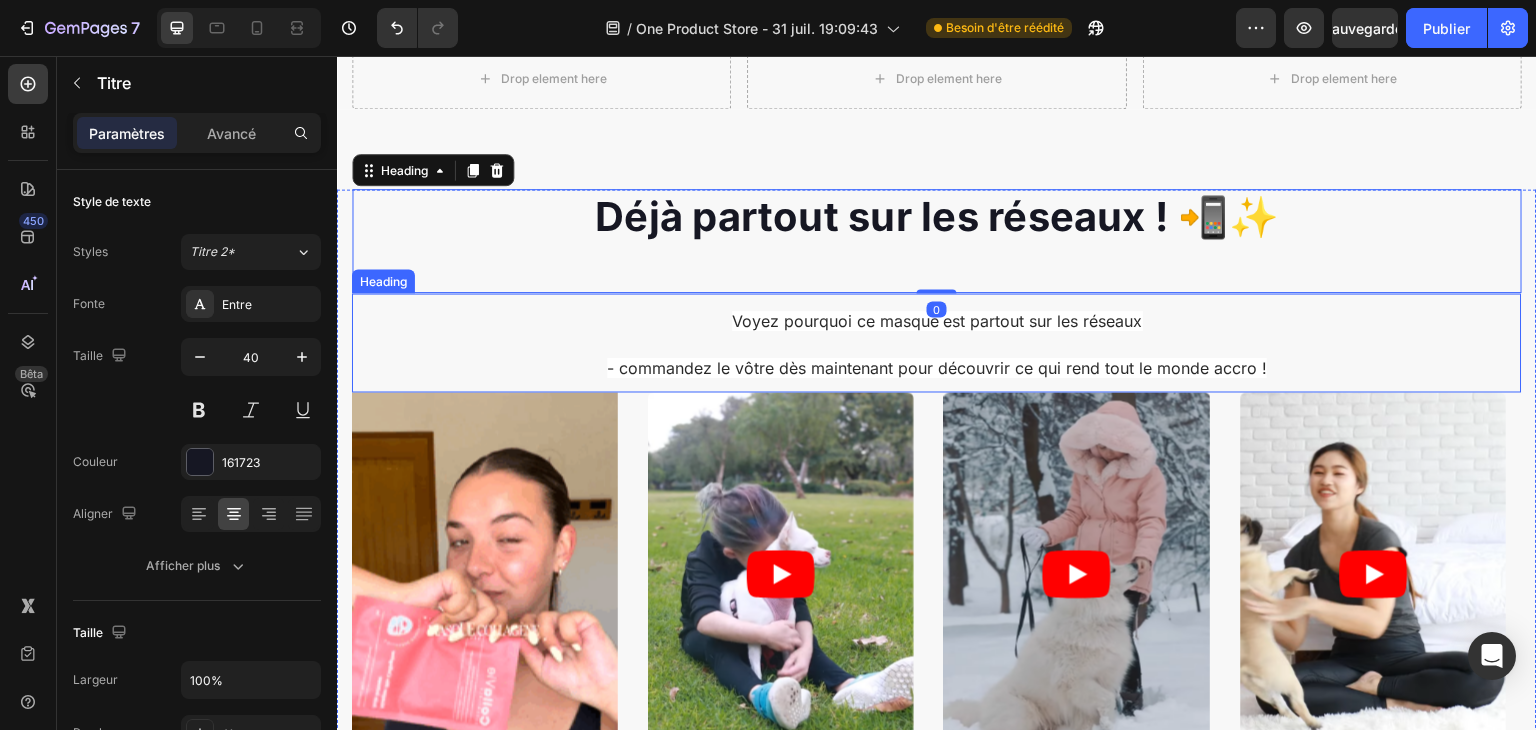 click on "⁠⁠⁠⁠⁠⁠⁠ Voyez pourquoi ce masque est partout sur les réseaux  - commandez le vôtre dès maintenant pour découvrir ce qui rend tout le monde accro !" at bounding box center (937, 342) 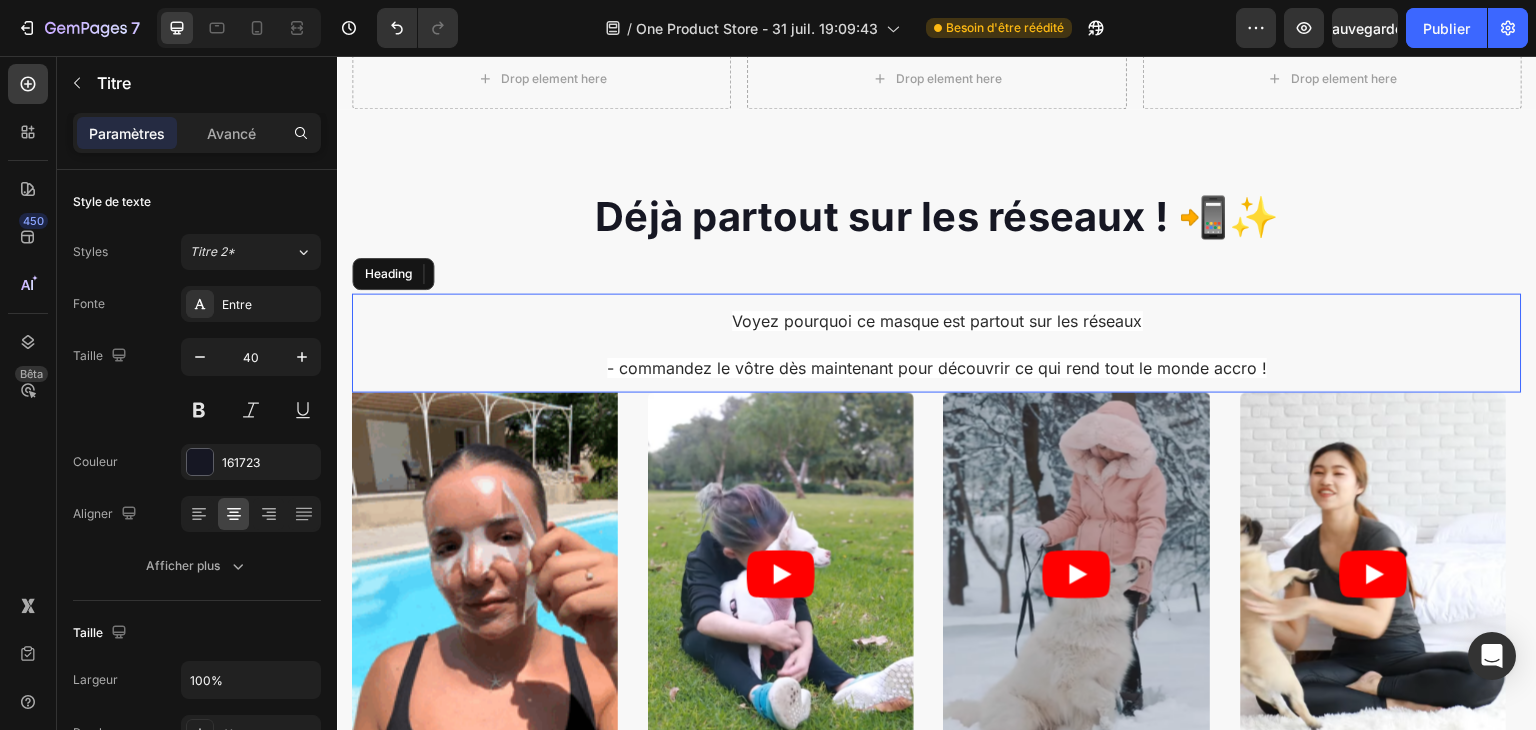 click on "Voyez pourquoi ce masque est partout sur les réseaux  - commandez le vôtre dès maintenant pour découvrir ce qui rend tout le monde accro !" at bounding box center (937, 342) 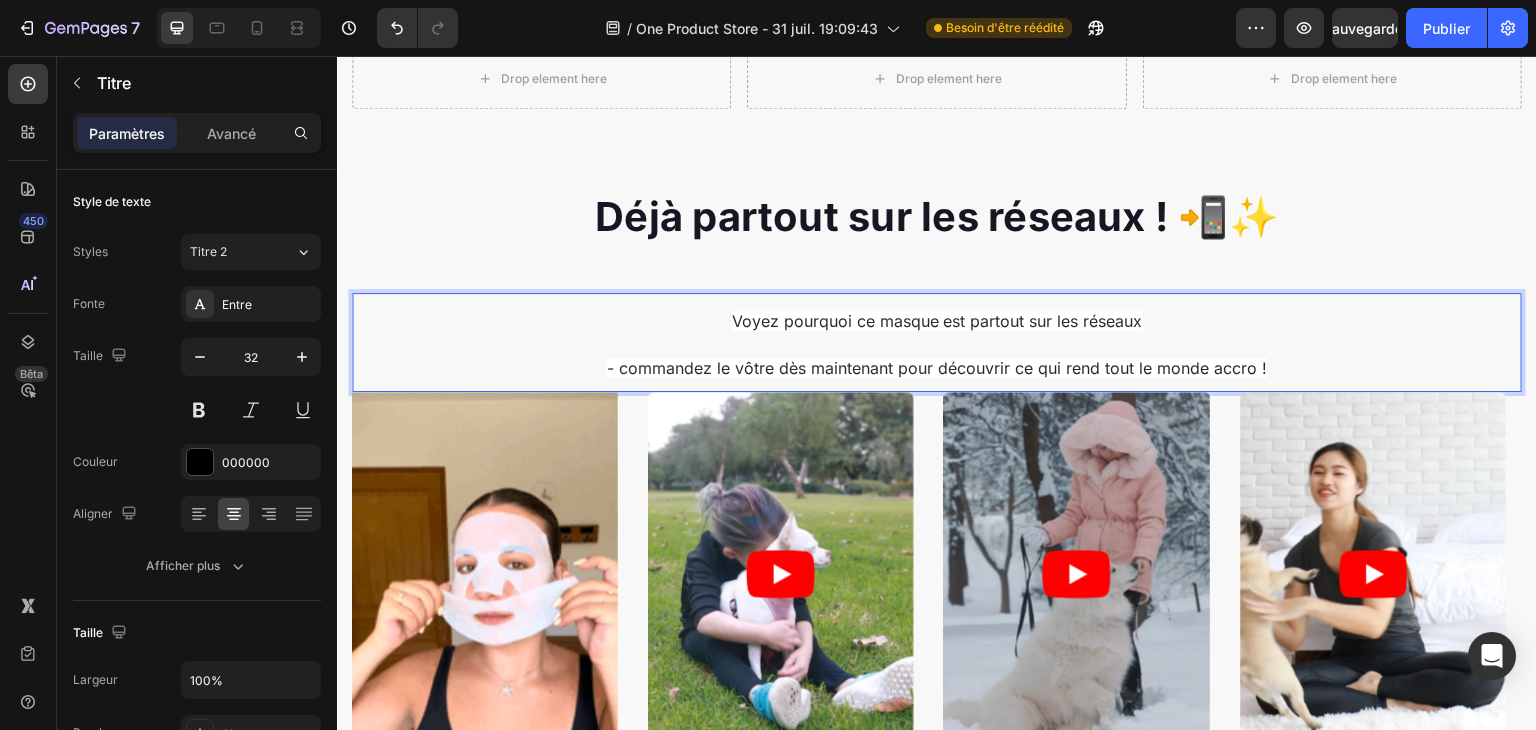 click on "Voyez pourquoi ce masque est partout sur les réseaux  - commandez le vôtre dès maintenant pour découvrir ce qui rend tout le monde accro !" at bounding box center (937, 342) 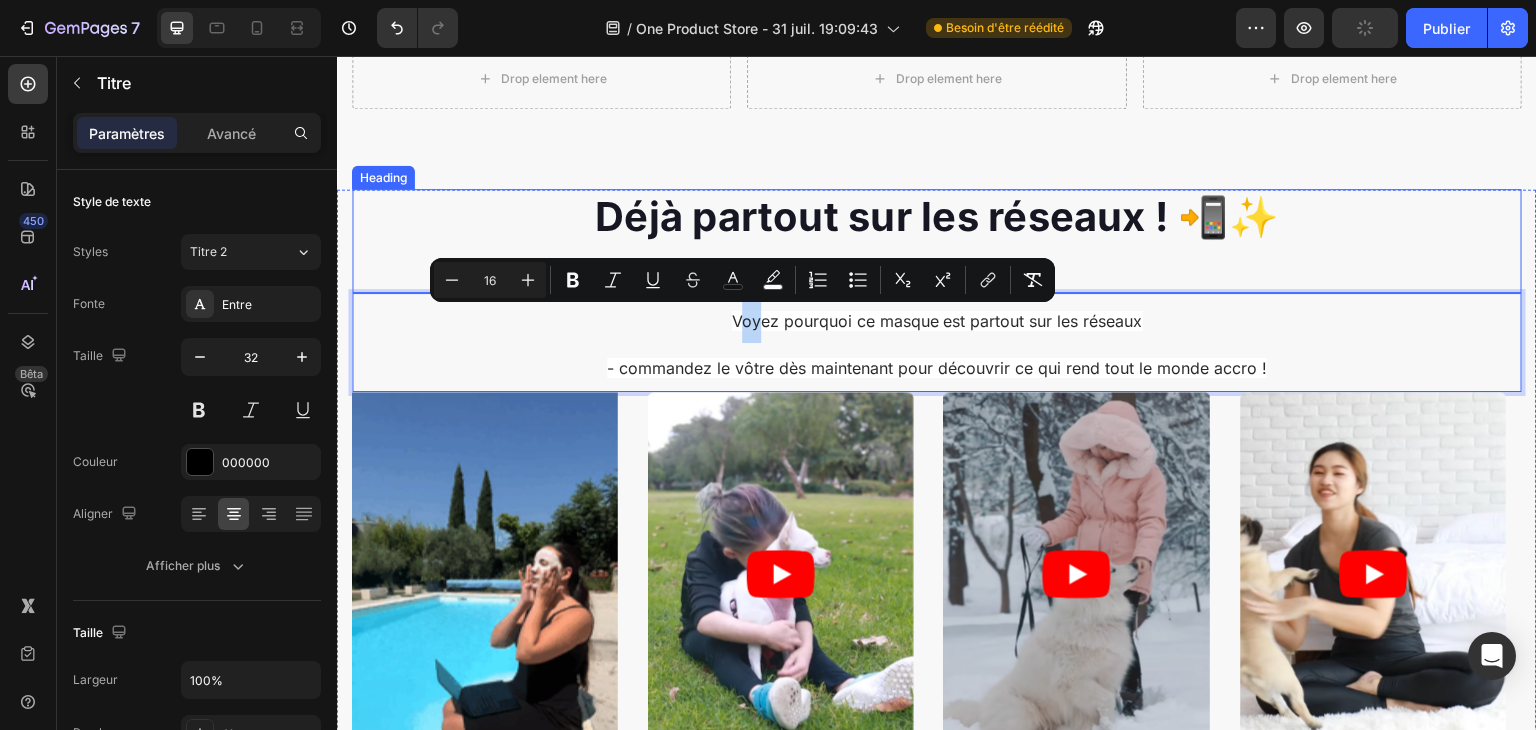 drag, startPoint x: 753, startPoint y: 294, endPoint x: 729, endPoint y: 257, distance: 44.102154 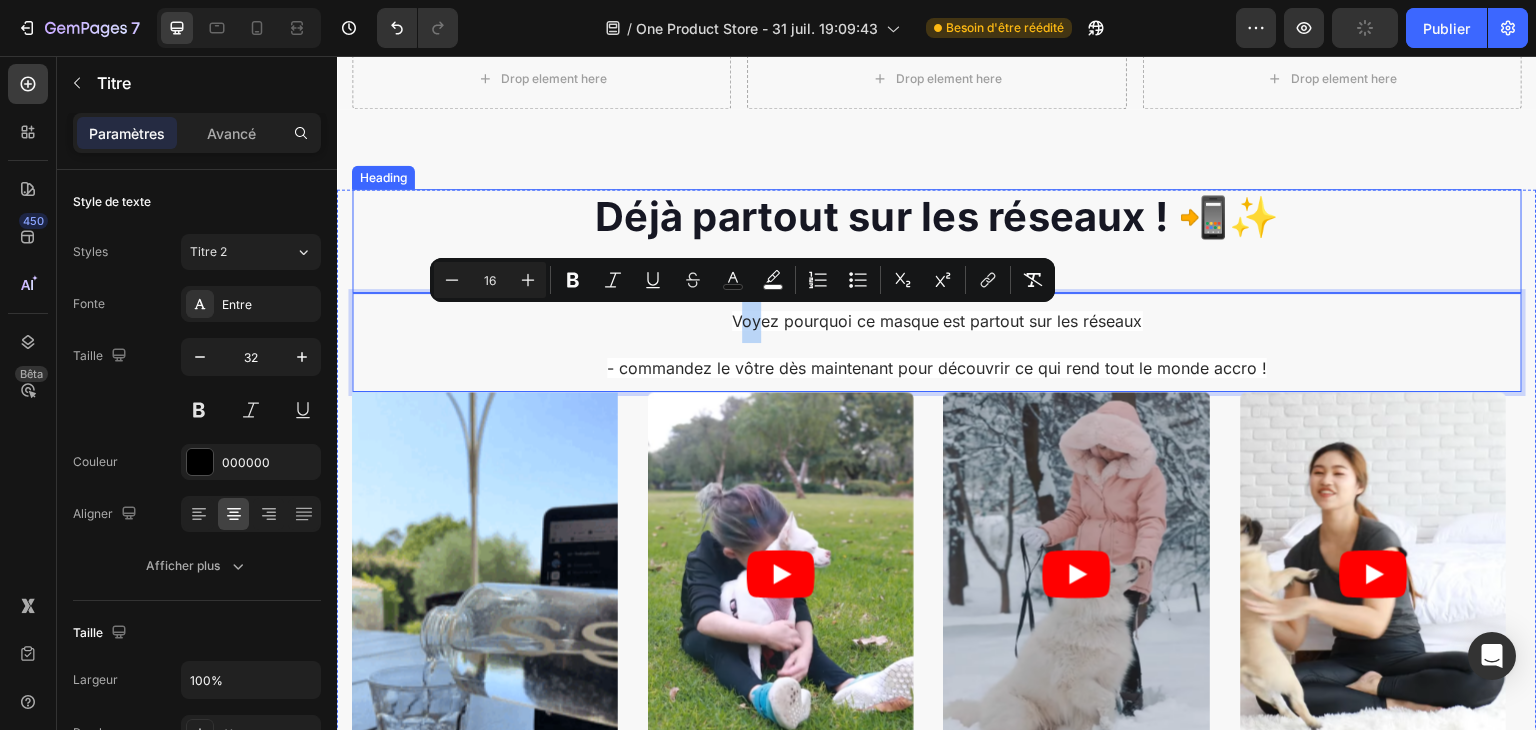 click on "Déjà partout sur les réseaux ! 📲✨ Heading Voyez pourquoi ce masque est partout sur les réseaux  - commandez le vôtre dès maintenant pour découvrir ce qui rend tout le monde accro ! Heading   0 Image Video Video Video Video Carousel" at bounding box center (937, 549) 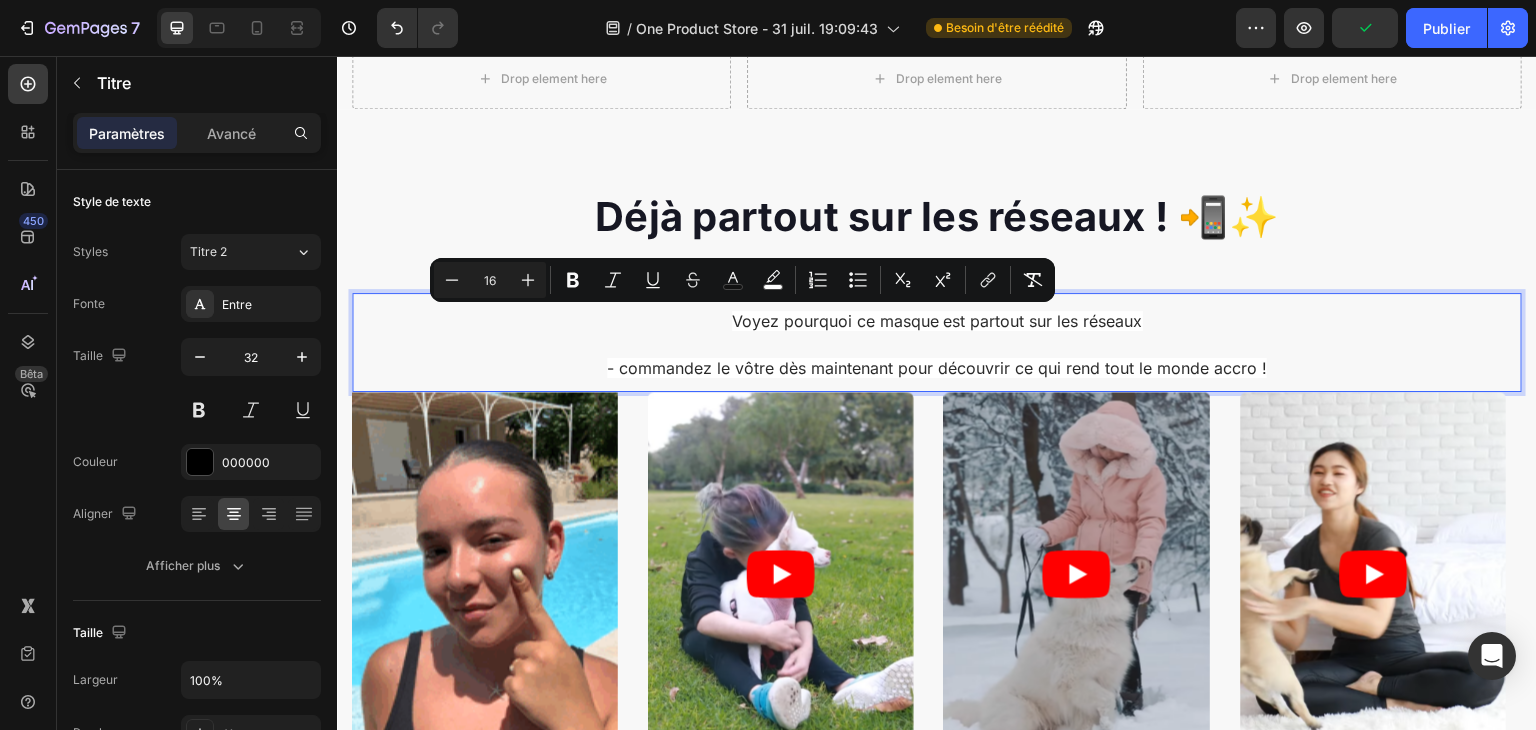 click on "Voyez pourquoi ce masque est partout sur les réseaux  - commandez le vôtre dès maintenant pour découvrir ce qui rend tout le monde accro !" at bounding box center [937, 342] 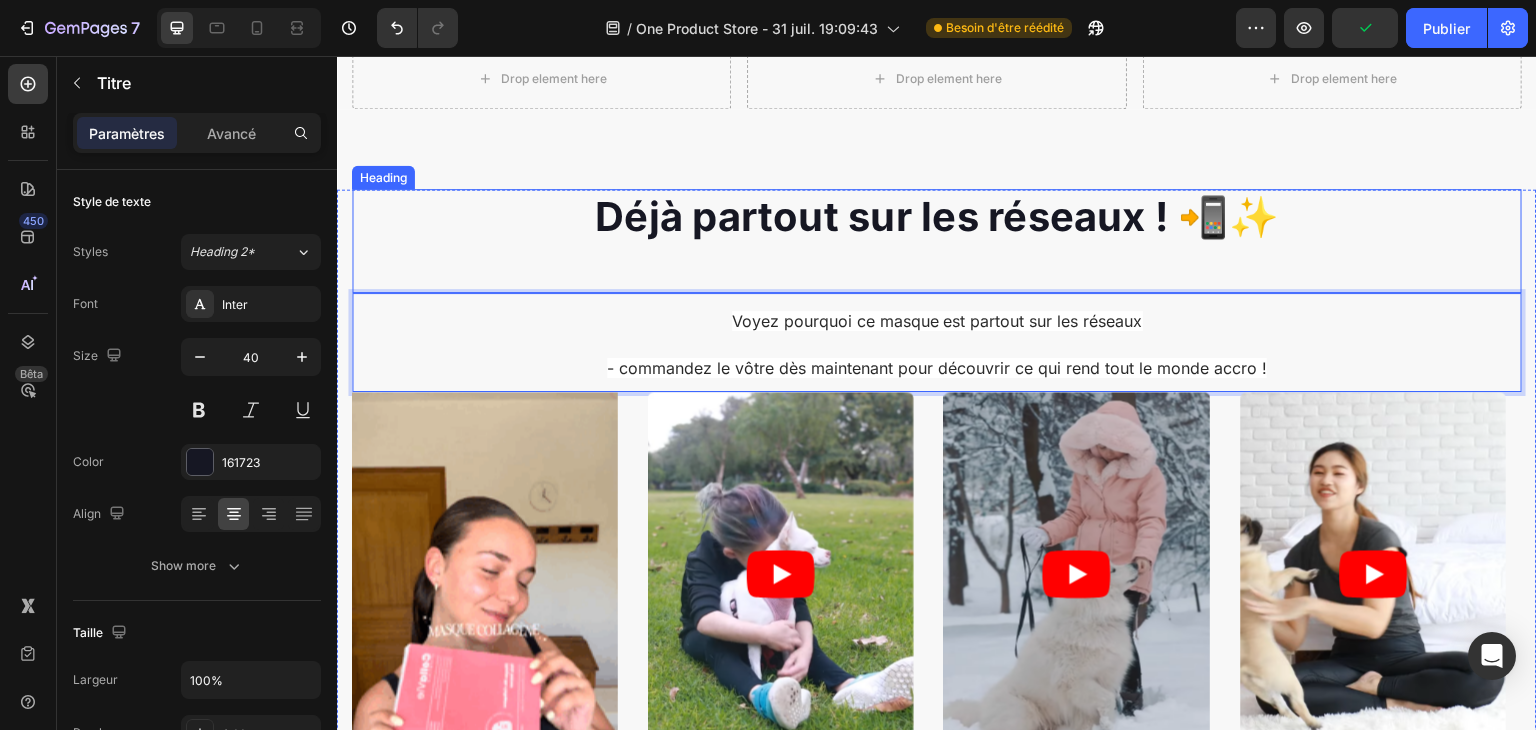 click on "Déjà partout sur les réseaux ! 📲✨ Heading" at bounding box center [937, 241] 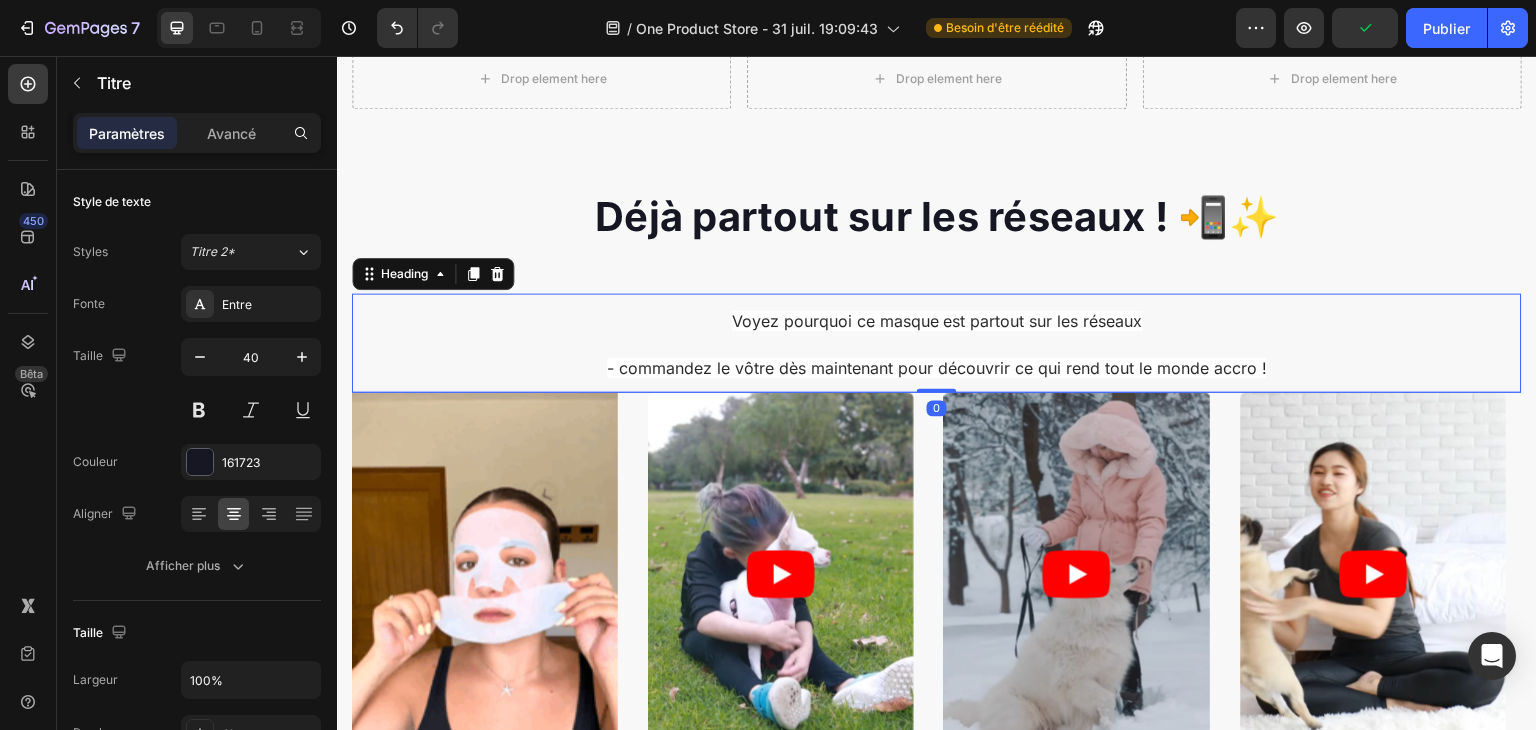 click on "⁠⁠⁠⁠⁠⁠⁠ Voyez pourquoi ce masque est partout sur les réseaux  - commandez le vôtre dès maintenant pour découvrir ce qui rend tout le monde accro !" at bounding box center [937, 342] 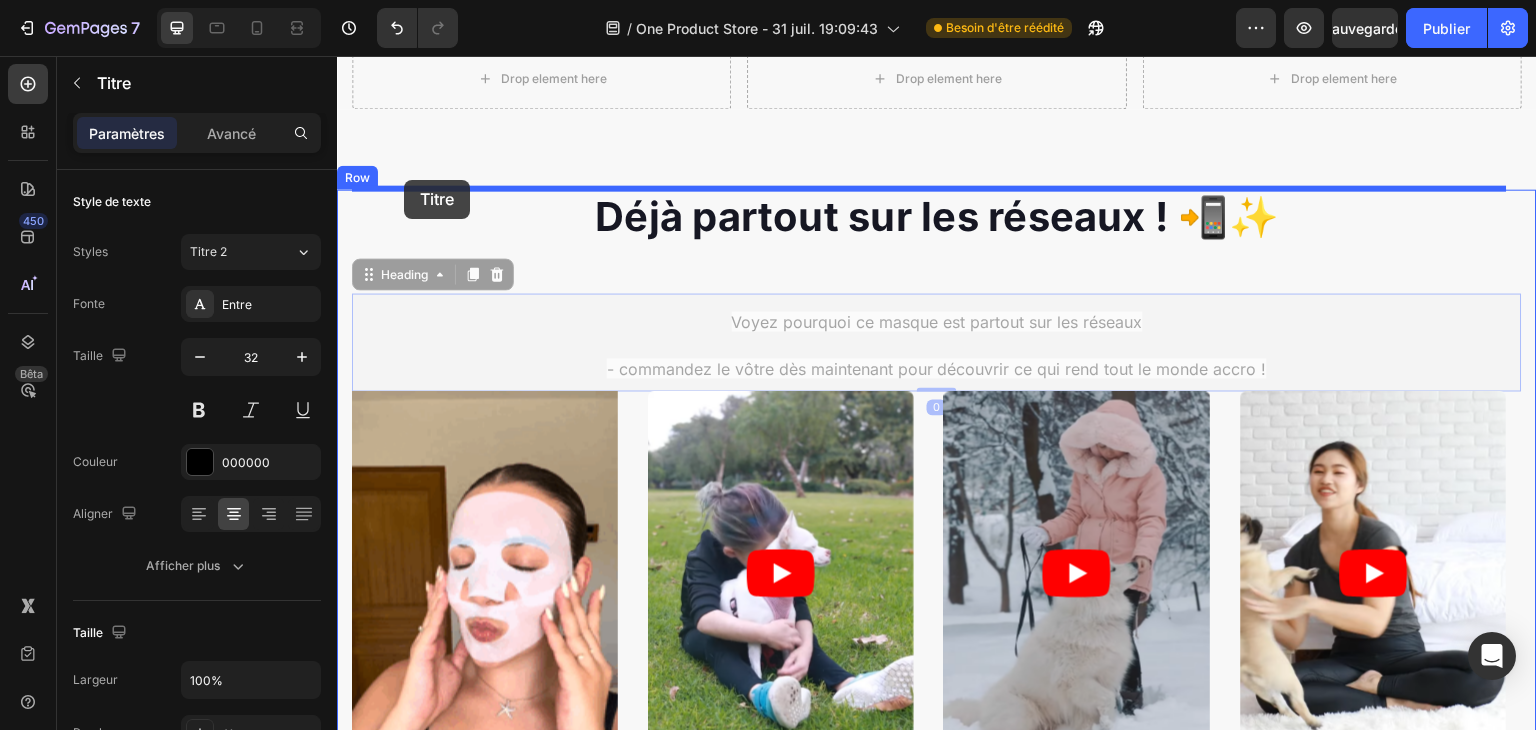 drag, startPoint x: 413, startPoint y: 276, endPoint x: 404, endPoint y: 180, distance: 96.42095 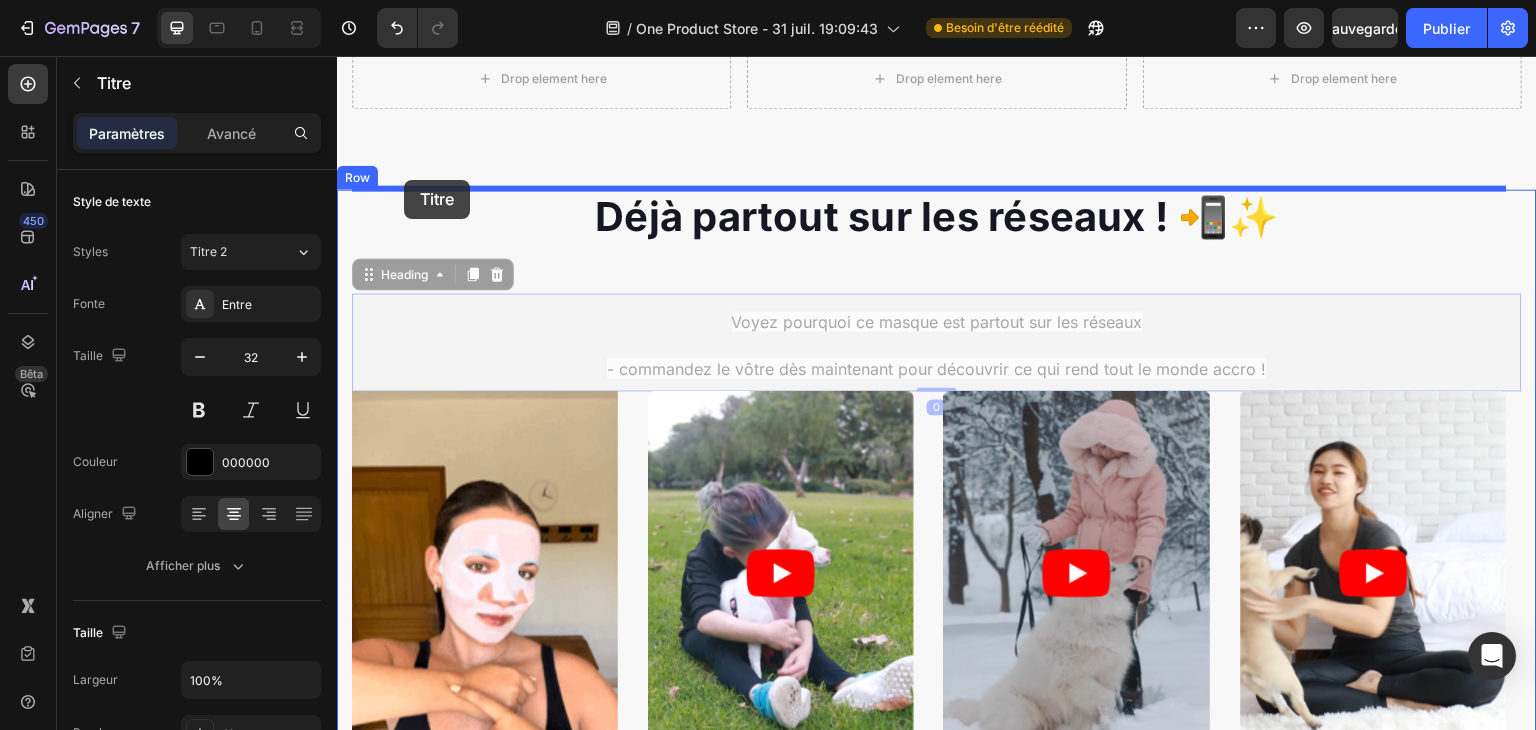 click on "En-tête
Drop element here
Drop element here
Drop element here Row Row Section 4 Déjà partout sur les réseaux ! 📲✨ Heading ⁠⁠⁠⁠⁠⁠⁠ Voyez pourquoi ce masque est partout sur les réseaux  - commandez le vôtre dès maintenant pour découvrir ce qui rend tout le monde accro ! Heading   0 ⁠⁠⁠⁠⁠⁠⁠ Voyez pourquoi ce masque est partout sur les réseaux  - commandez le vôtre dès maintenant pour découvrir ce qui rend tout le monde accro ! Heading   0 Image Video Video Video Video Carousel Row Section 5 Racine Commencez par les sections de la barre latérale Ajouter des sections Ajouter des éléments Commencez par générer à partir d'une URL ou d'une image Ajouter une section Choisir des modèles inspiré par les experts CRO Générer la mise en page à partir d'une URL ou d'une image Ajouter une section vide puis faites glisser et déposez les éléments Pied de page" at bounding box center [937, 1738] 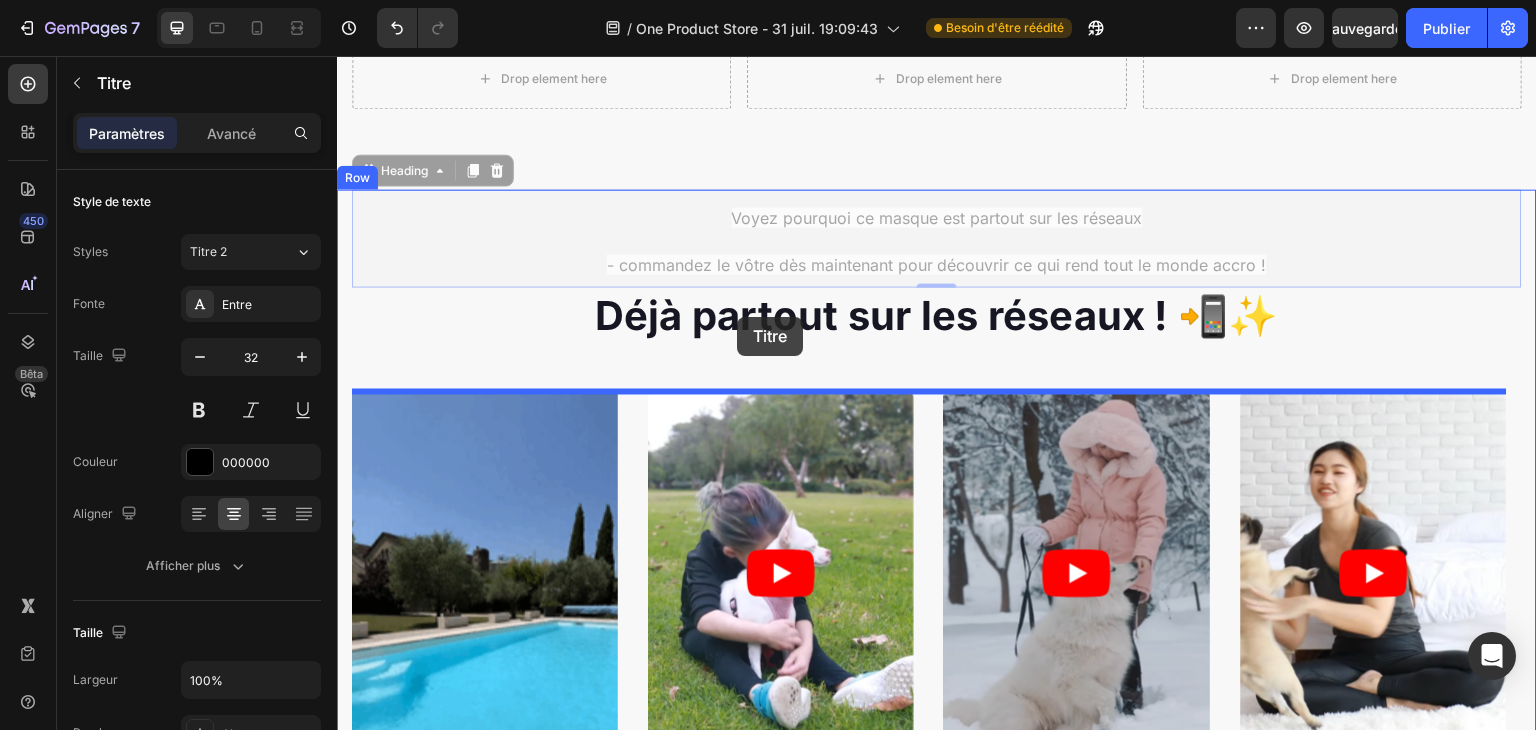 drag, startPoint x: 402, startPoint y: 179, endPoint x: 738, endPoint y: 318, distance: 363.61655 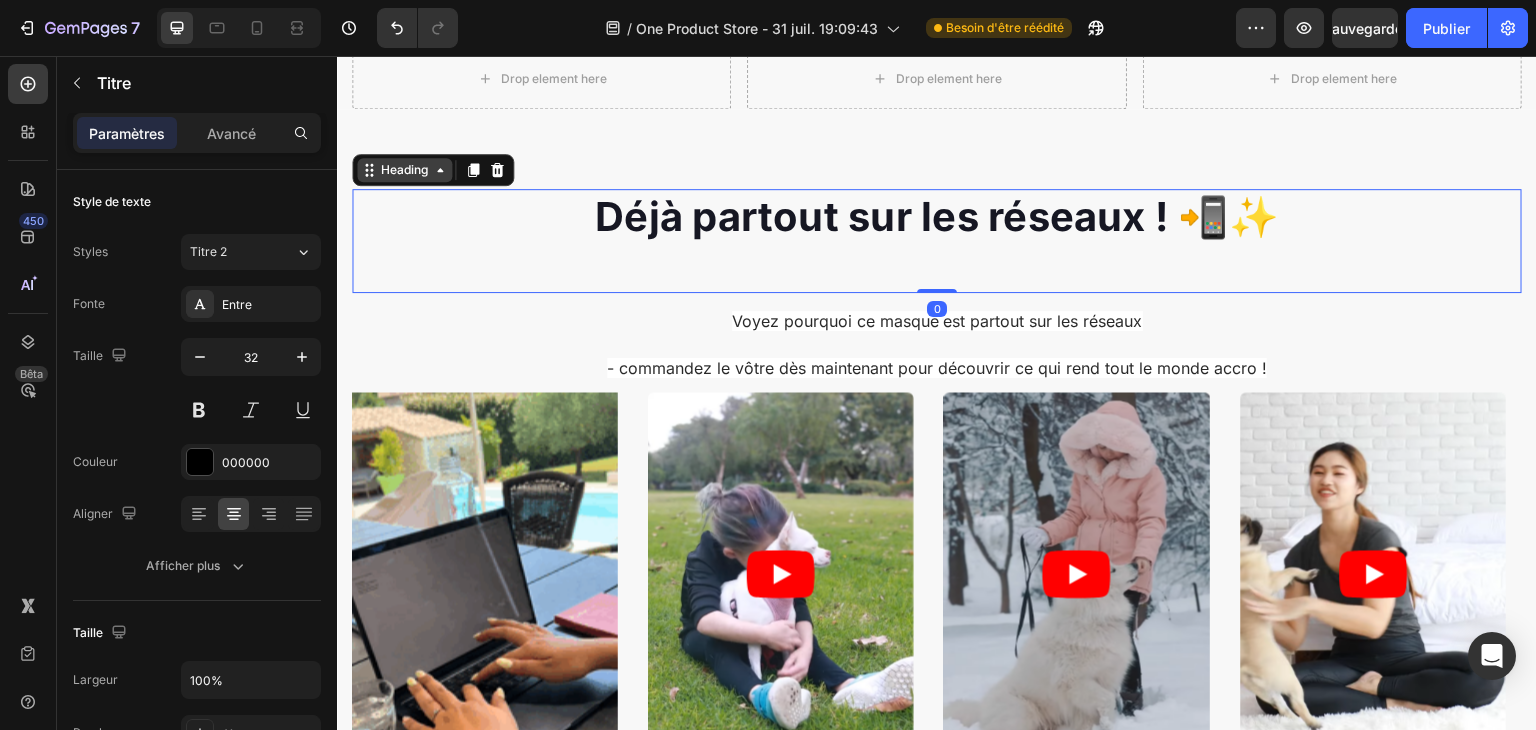 click on "Heading" at bounding box center (404, 170) 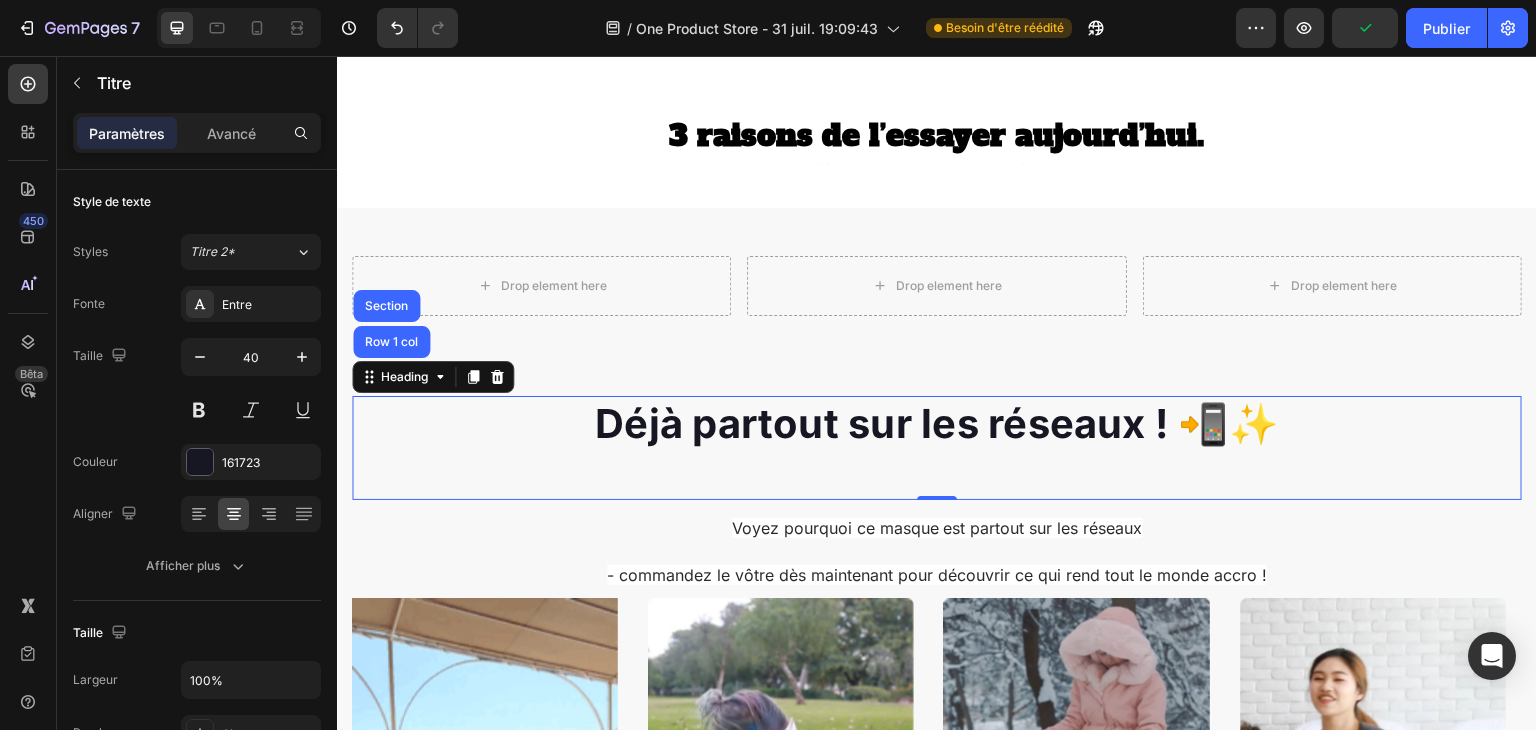 scroll, scrollTop: 1287, scrollLeft: 0, axis: vertical 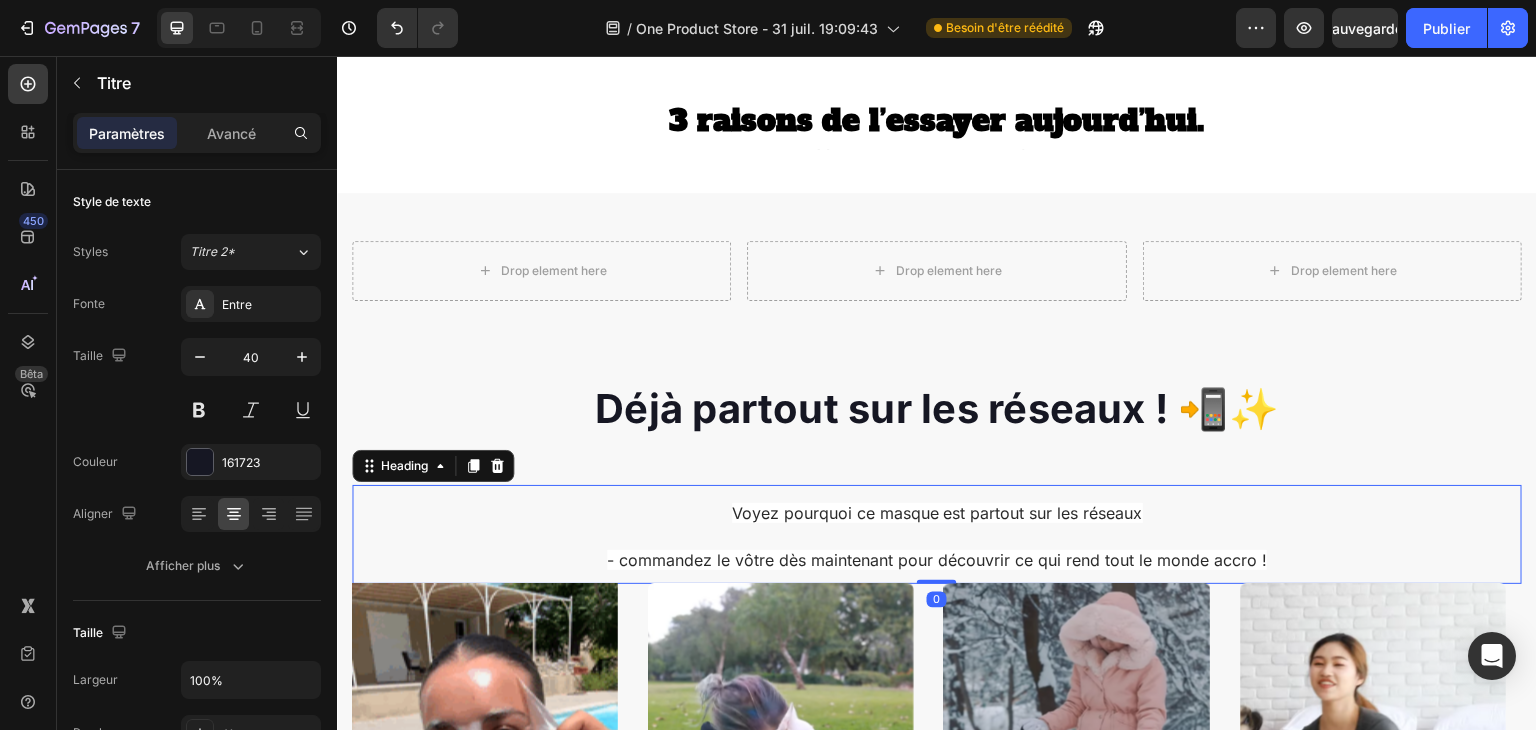 click on "⁠⁠⁠⁠⁠⁠⁠ Voyez pourquoi ce masque est partout sur les réseaux  - commandez le vôtre dès maintenant pour découvrir ce qui rend tout le monde accro !" at bounding box center [937, 534] 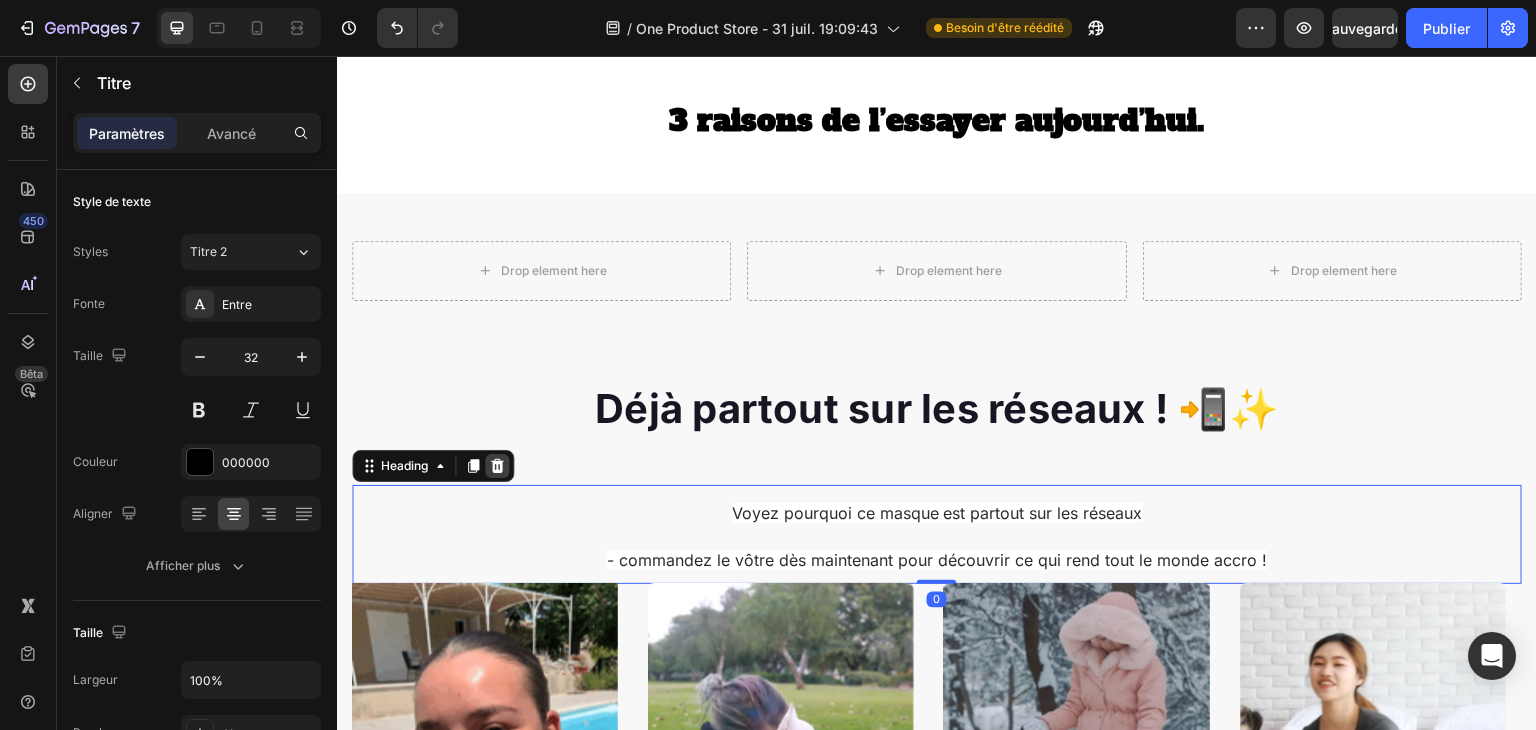 click 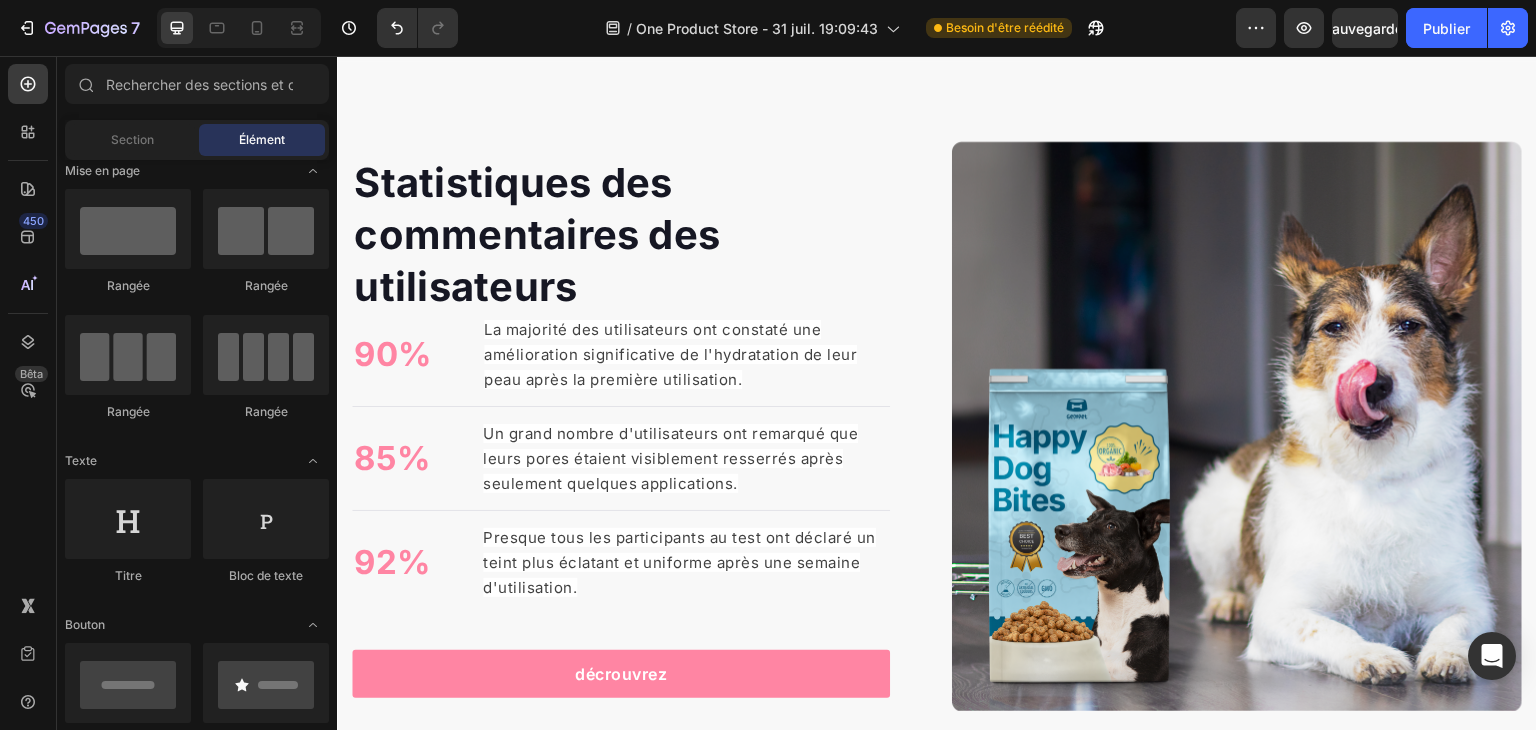scroll, scrollTop: 2353, scrollLeft: 0, axis: vertical 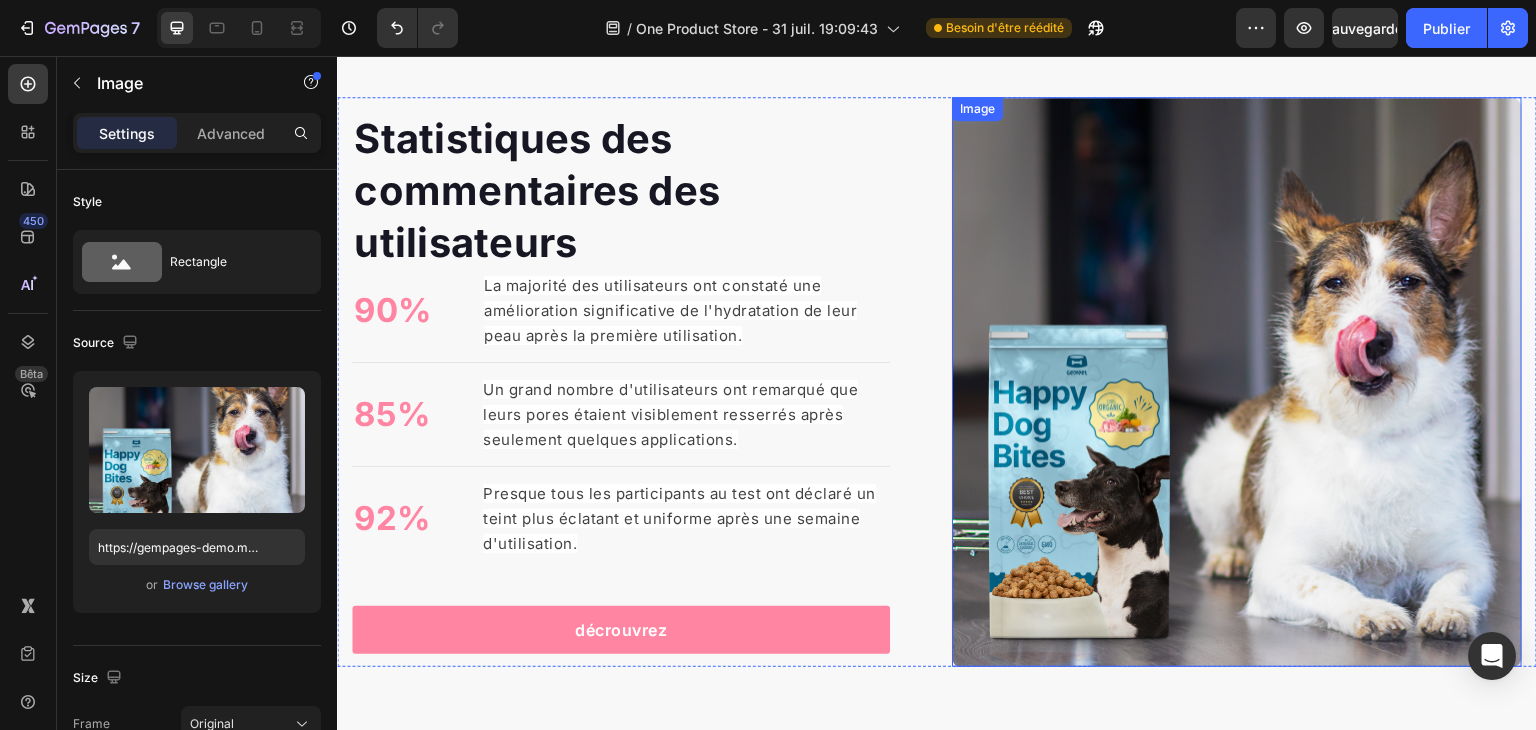 click at bounding box center [1237, 382] 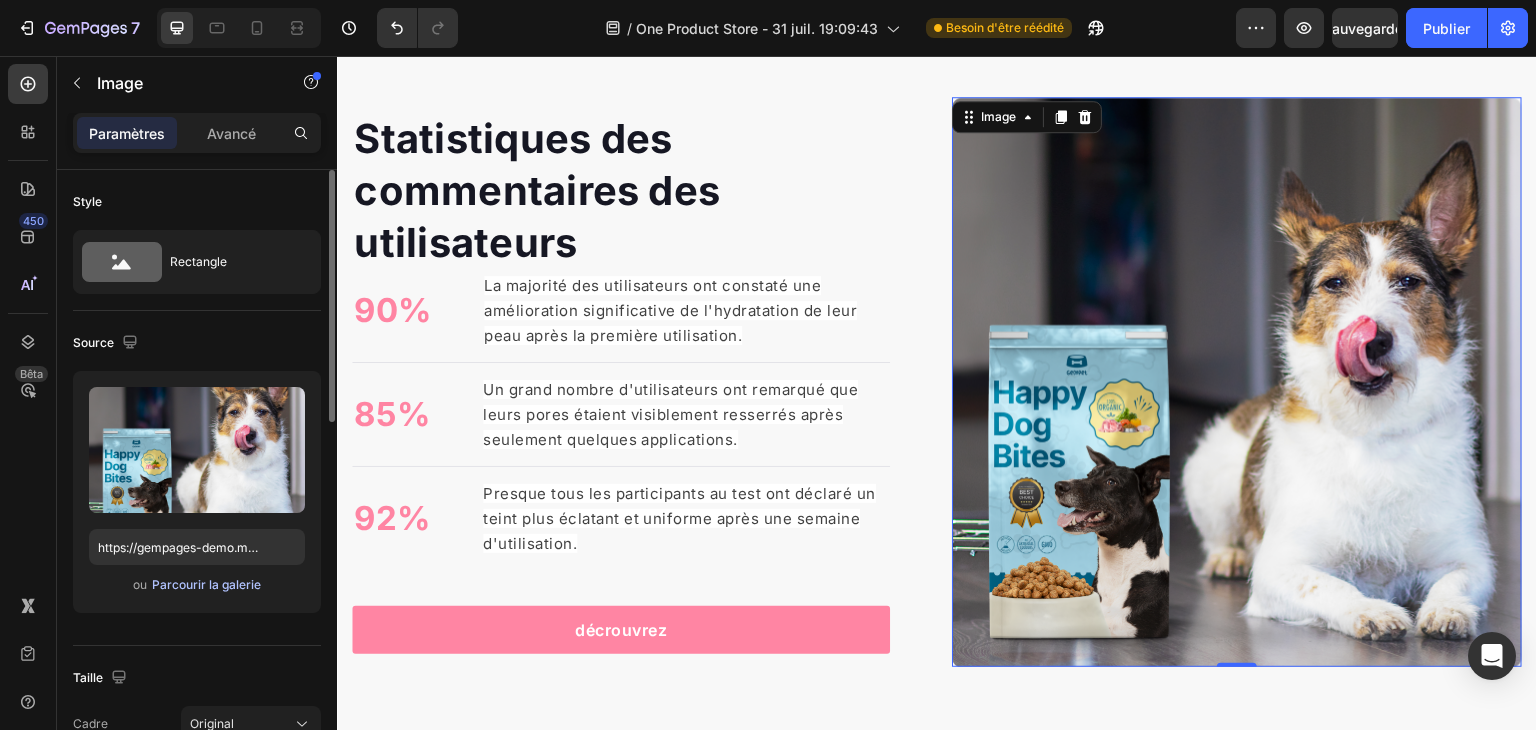 click on "Parcourir la galerie" at bounding box center (206, 584) 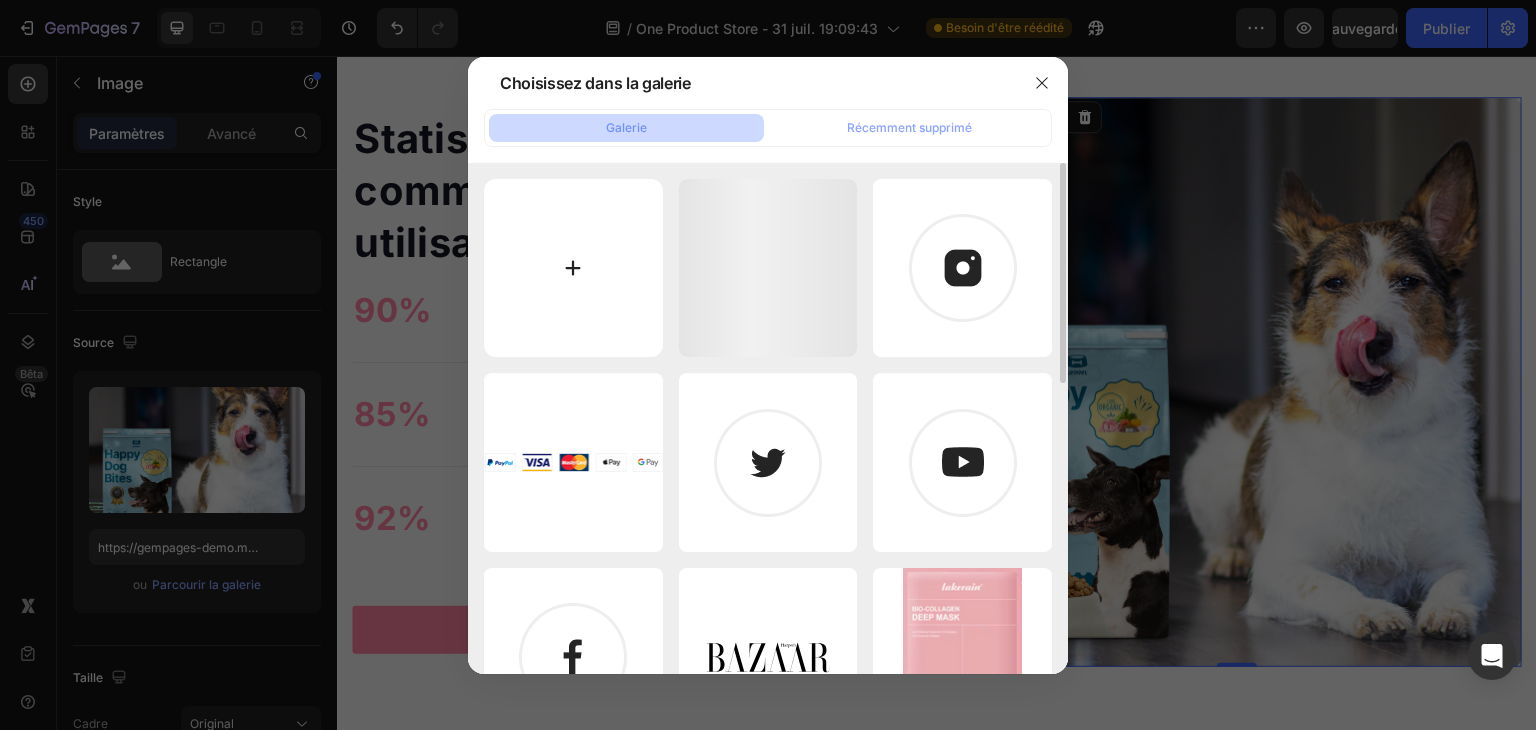 click at bounding box center (573, 268) 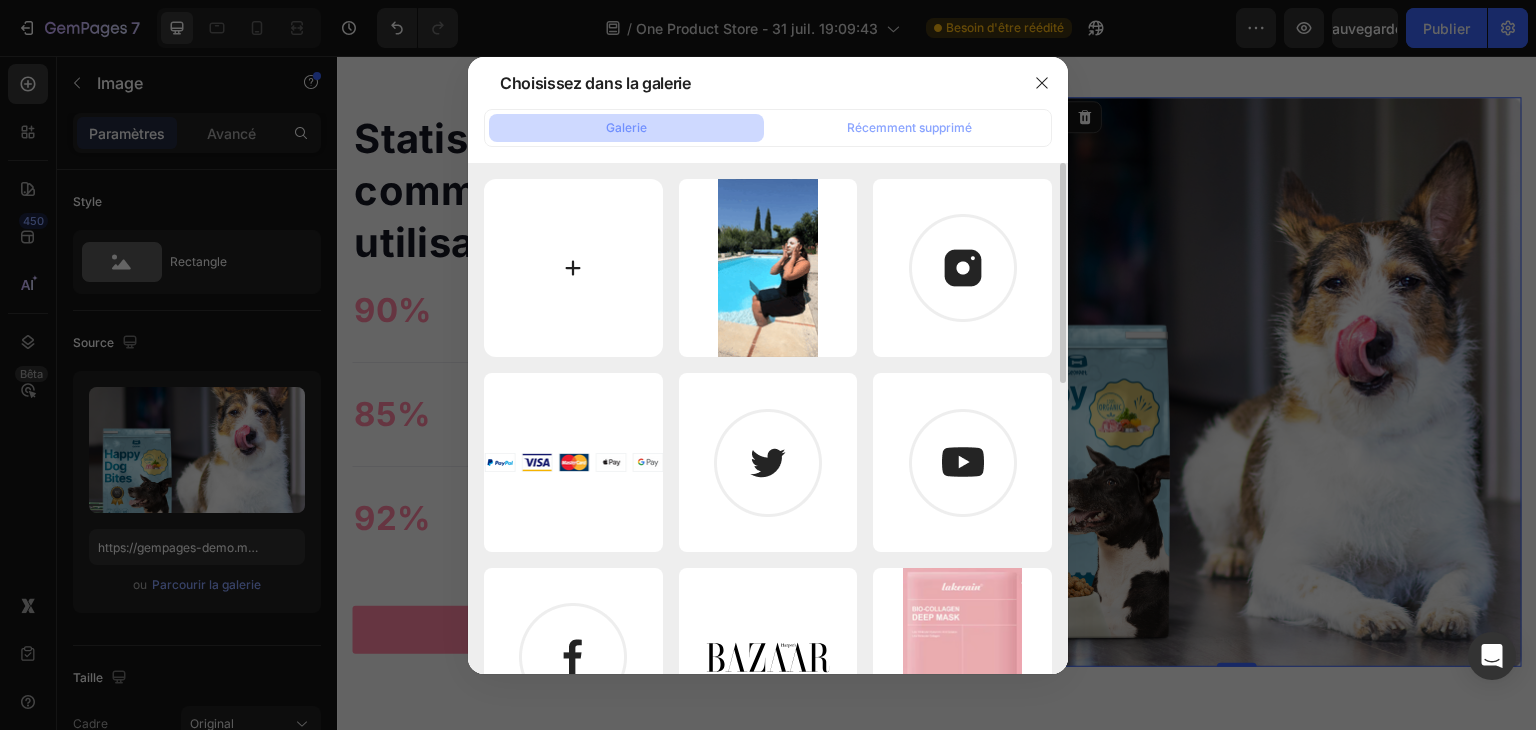 type on "C:\fakepath\Soins de peau éclatants et hydratants.png" 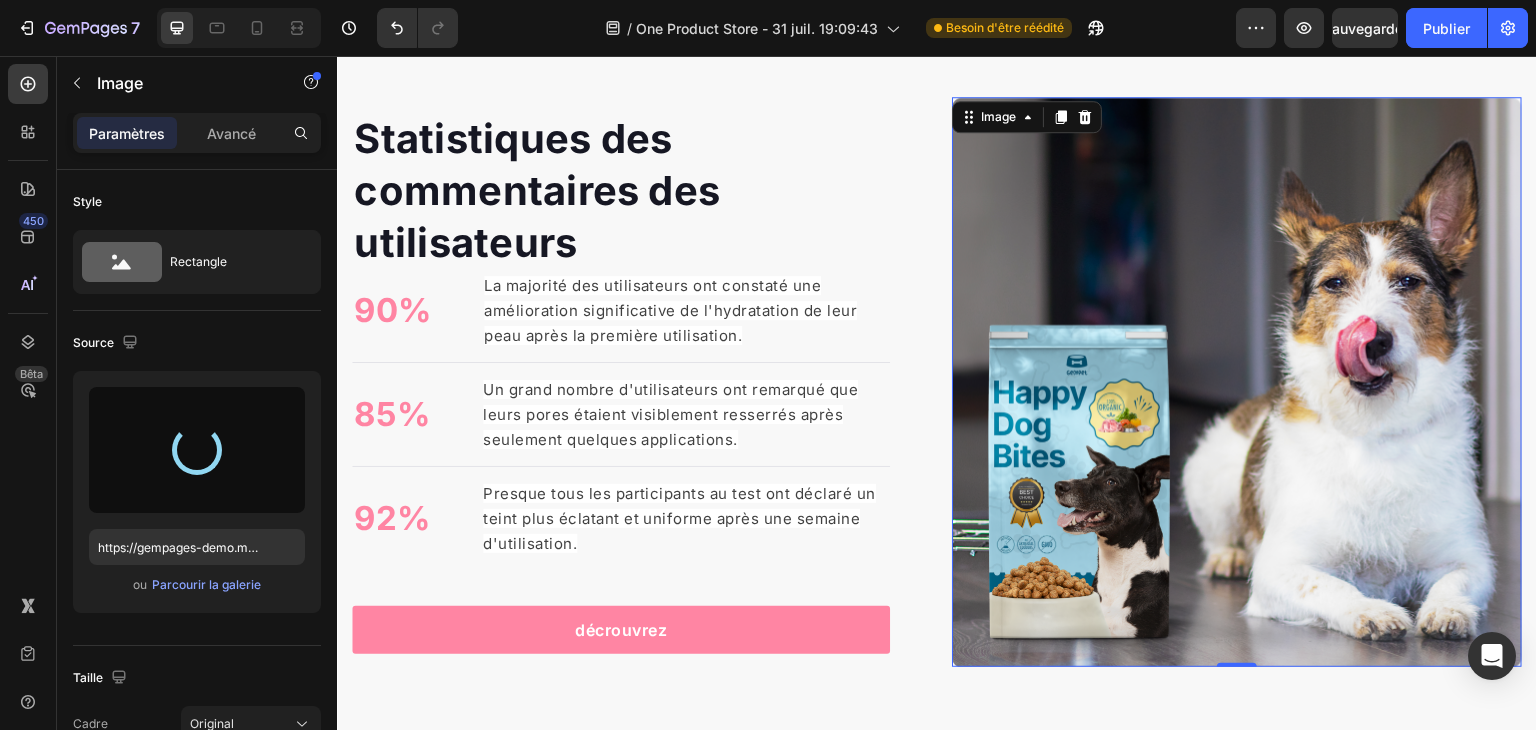 type on "https://cdn.shopify.com/s/files/1/0951/8386/4138/files/gempages_577736124319925010-ad036d1c-1b79-4265-9c6c-5f7774cfa109.png" 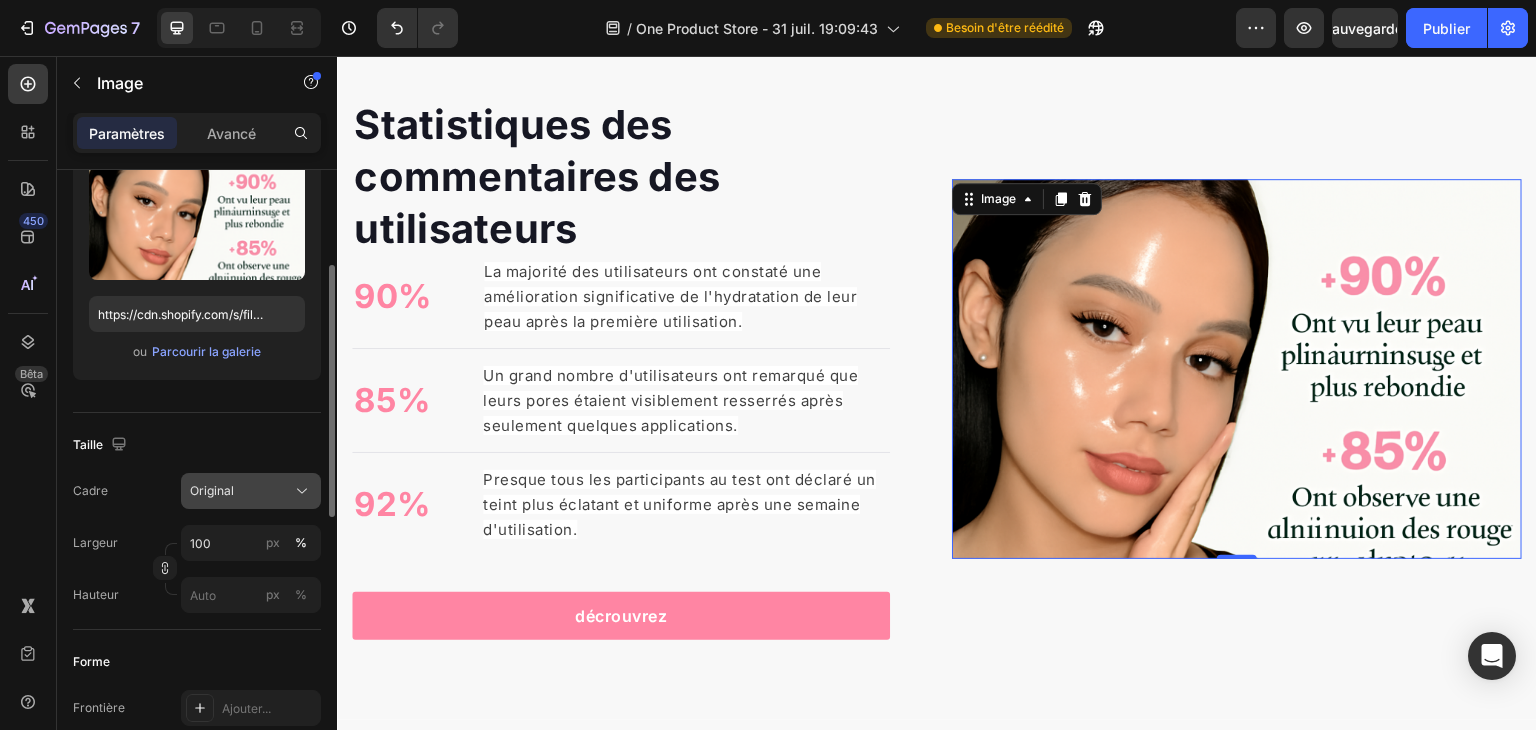 scroll, scrollTop: 236, scrollLeft: 0, axis: vertical 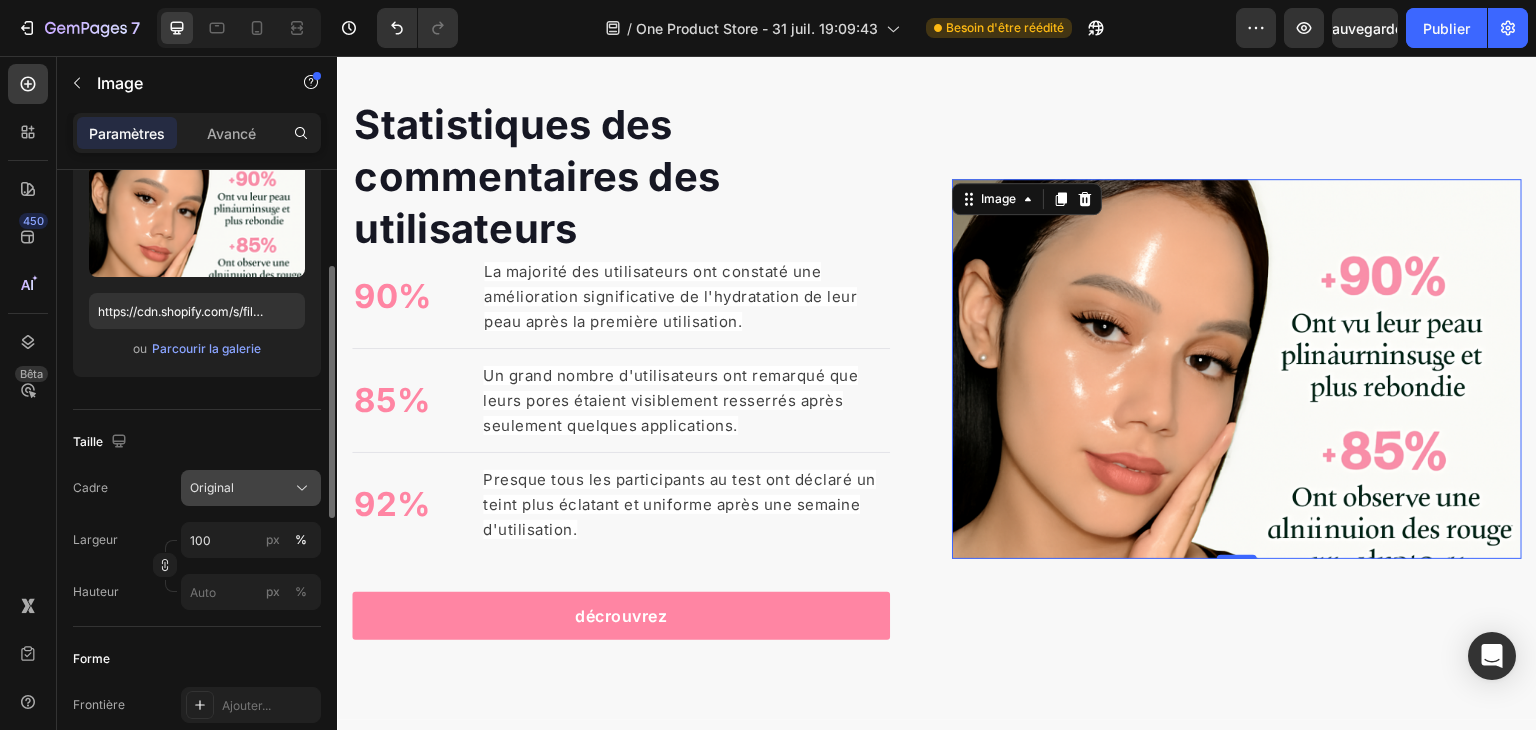 click on "Original" at bounding box center [212, 488] 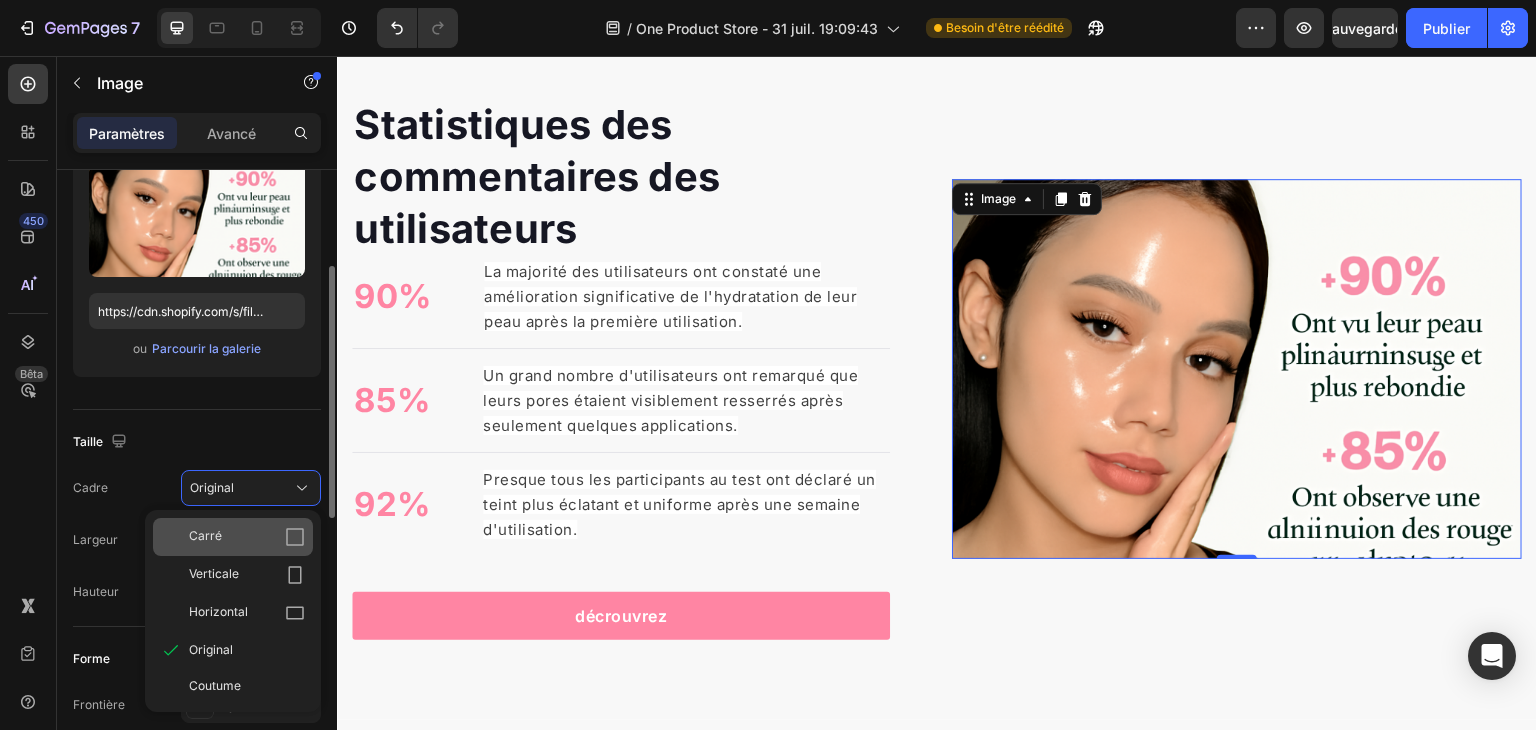 click on "Carré" 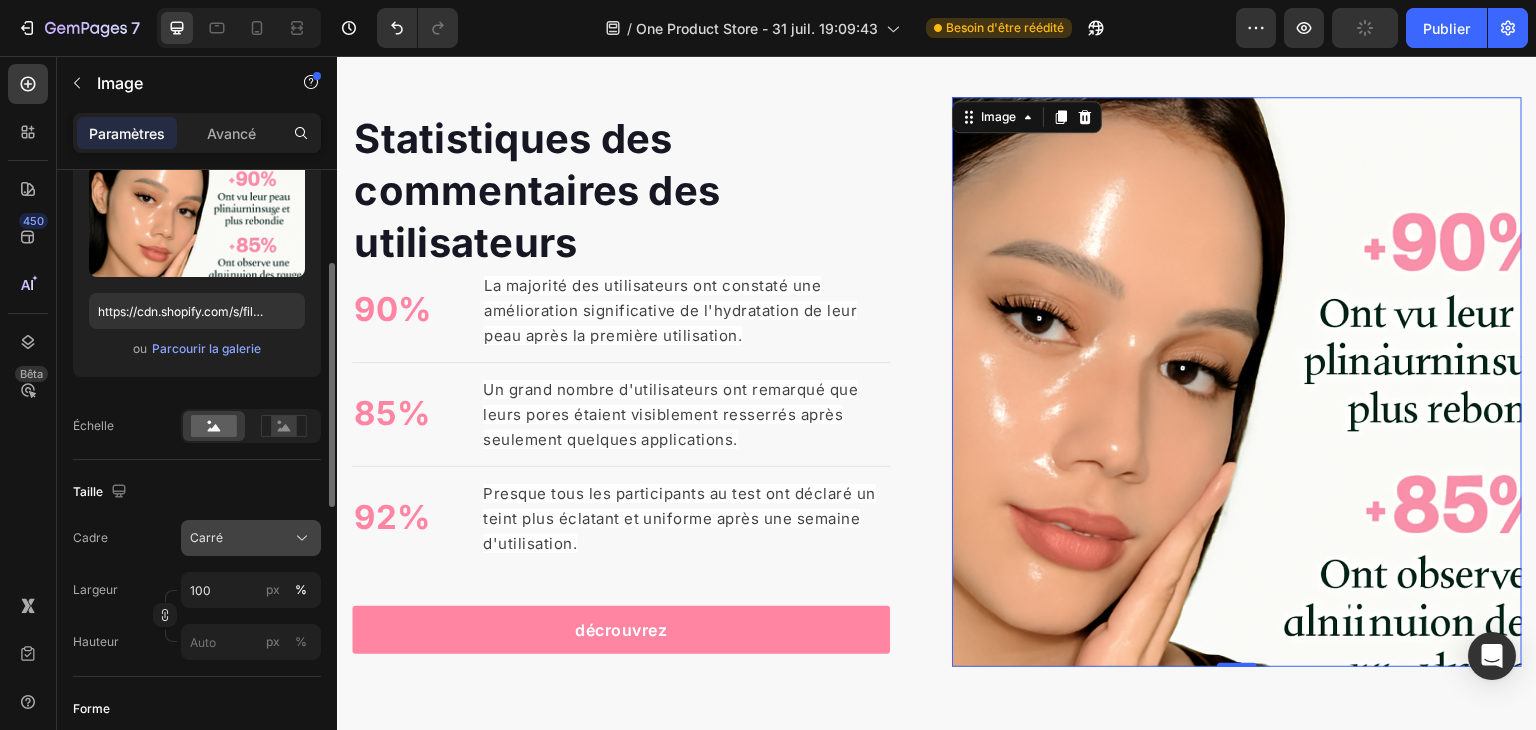 click on "Carré" at bounding box center [206, 537] 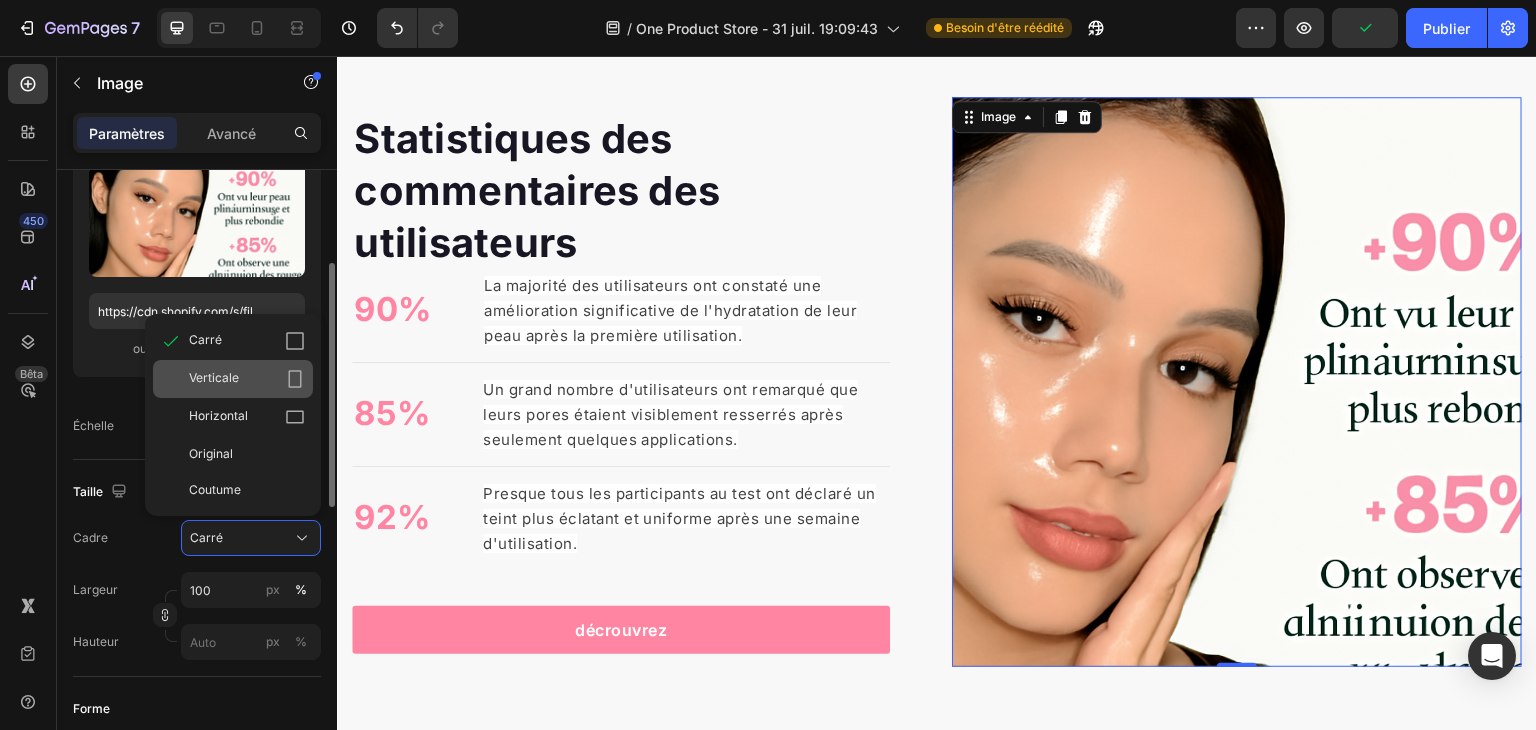 click on "Verticale" at bounding box center (214, 377) 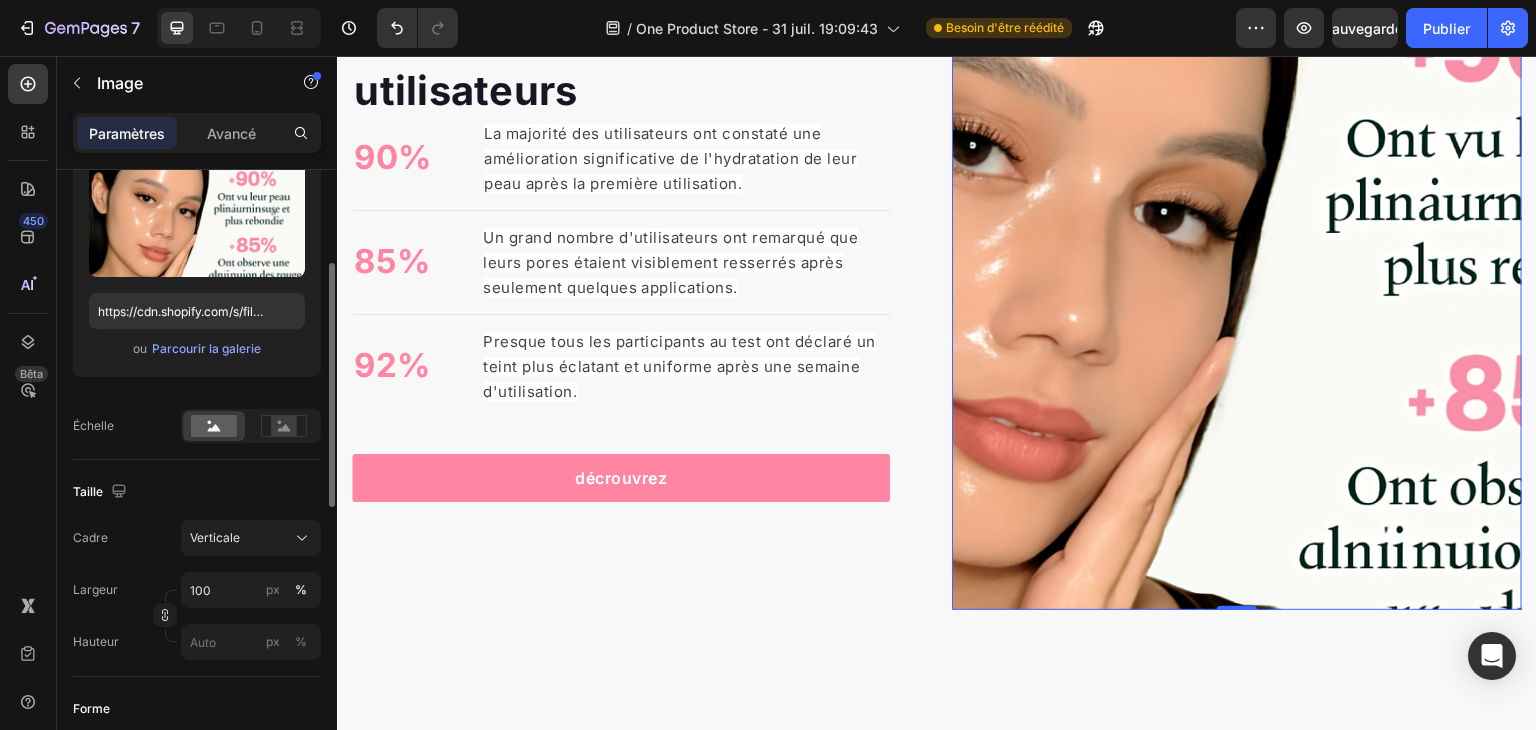 scroll, scrollTop: 2421, scrollLeft: 0, axis: vertical 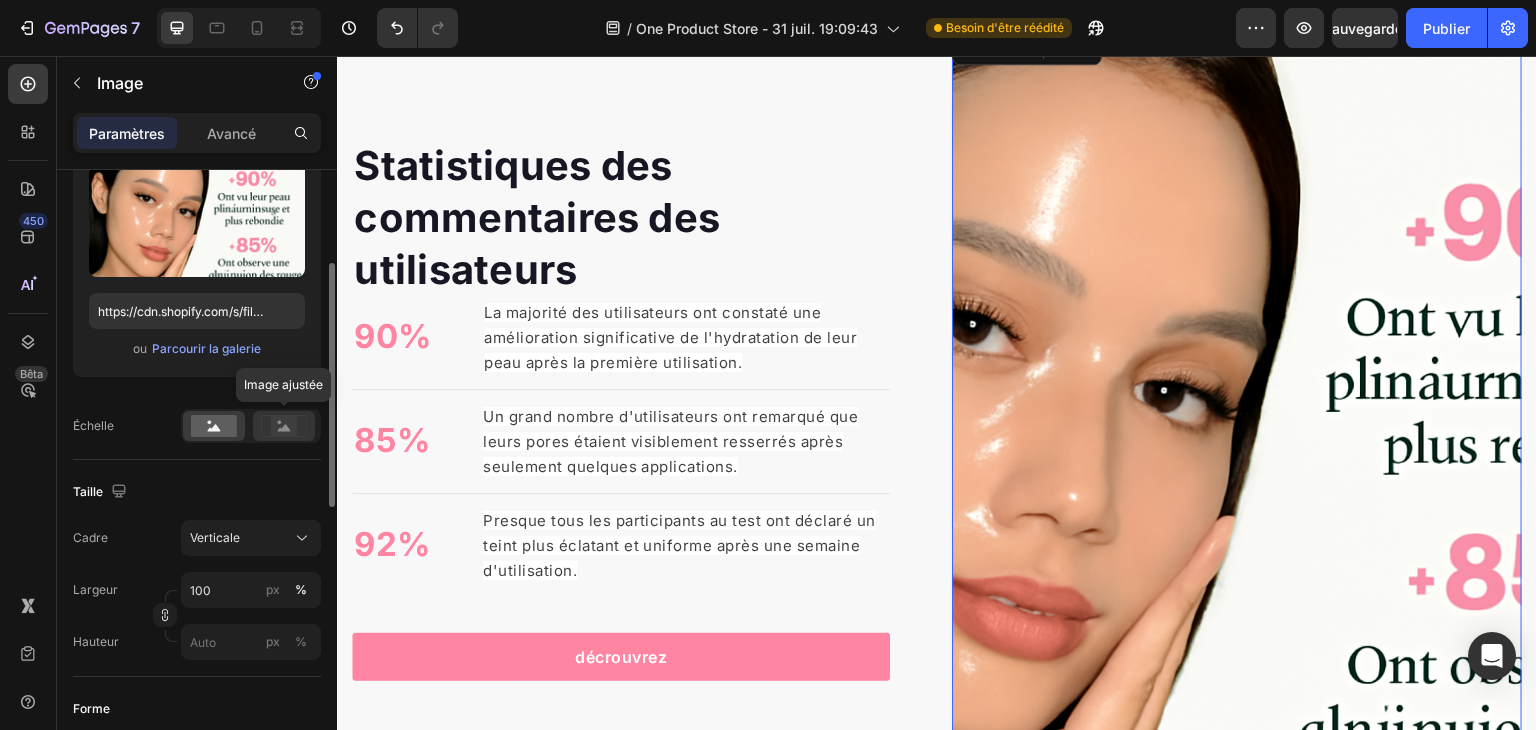 click 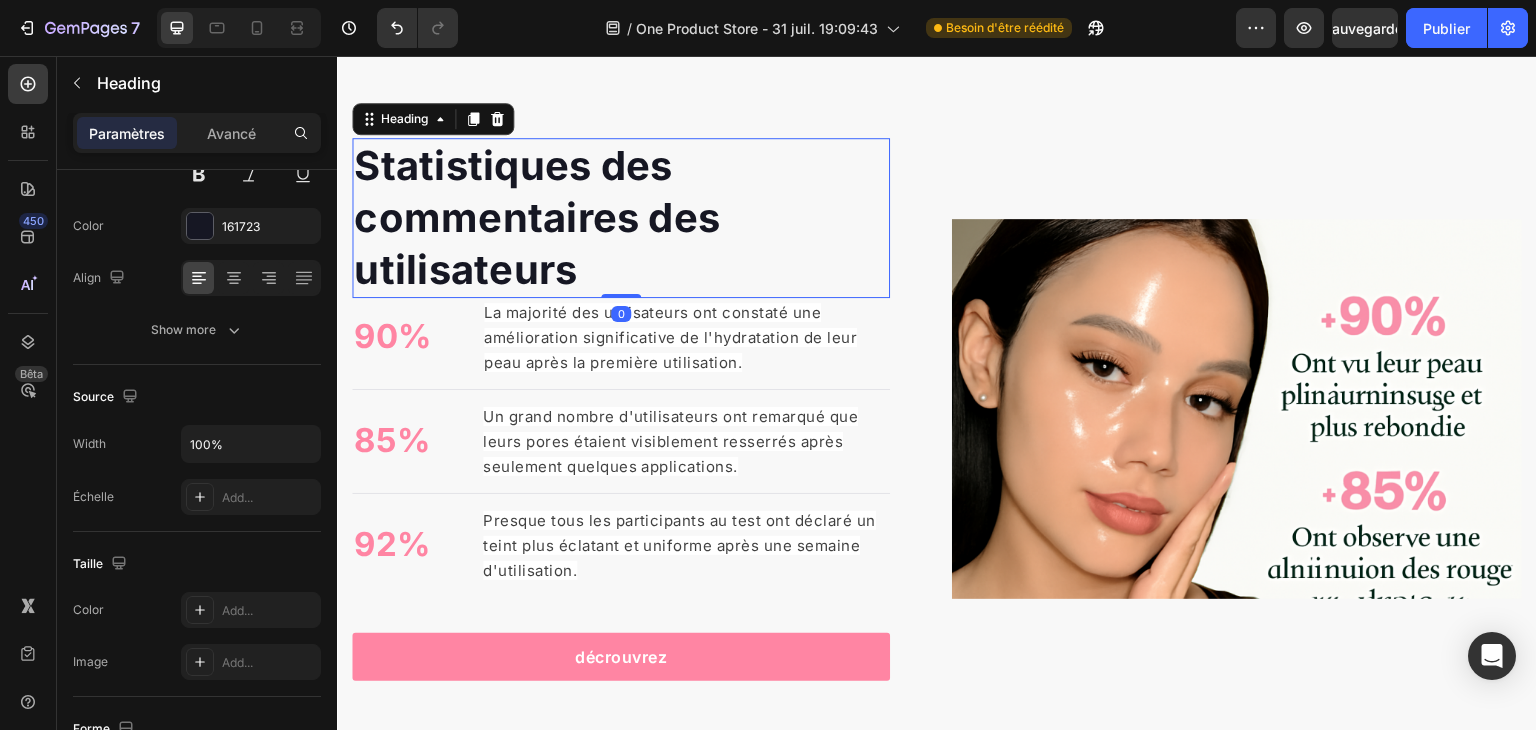 click on "Statistiques des commentaires des utilisateurs" at bounding box center [621, 218] 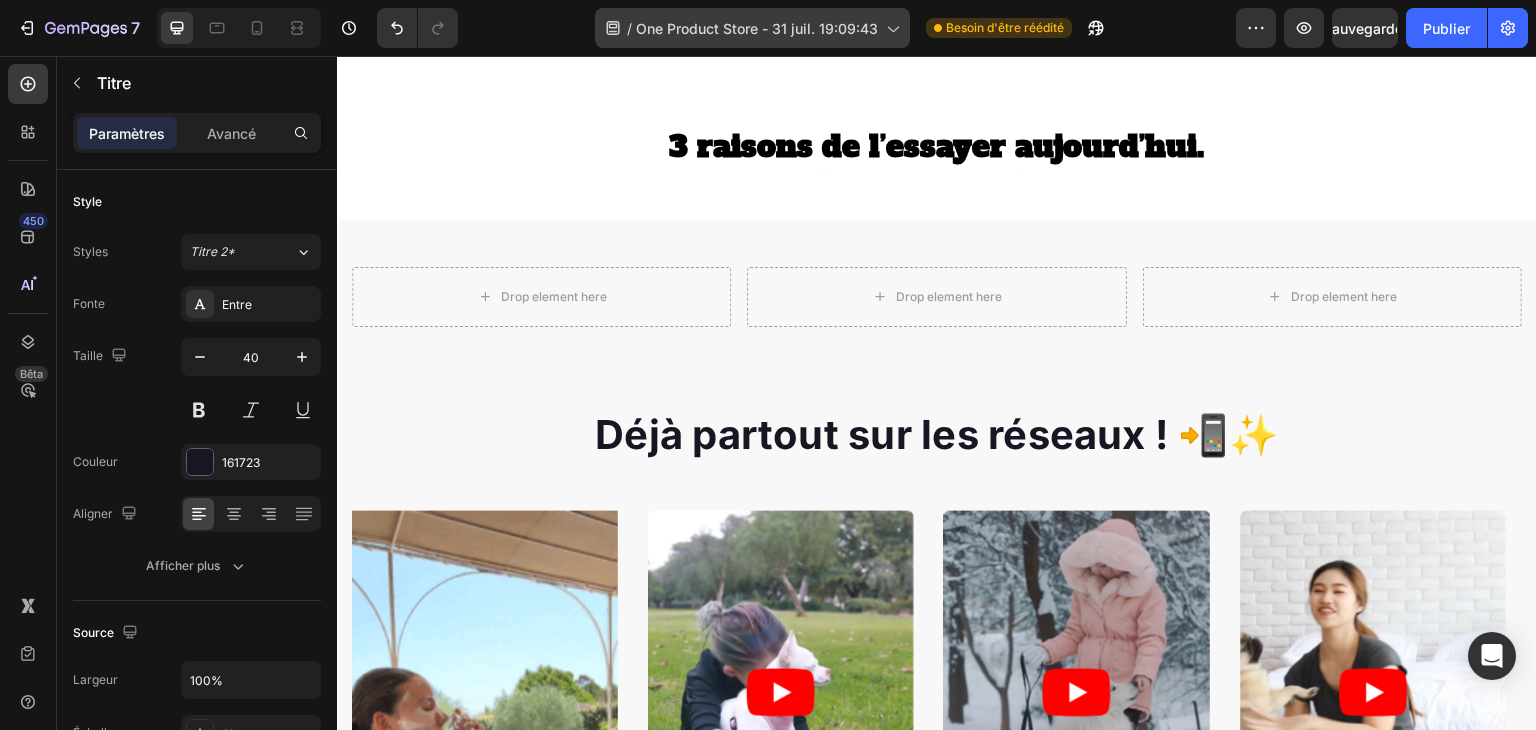 scroll, scrollTop: 1296, scrollLeft: 0, axis: vertical 